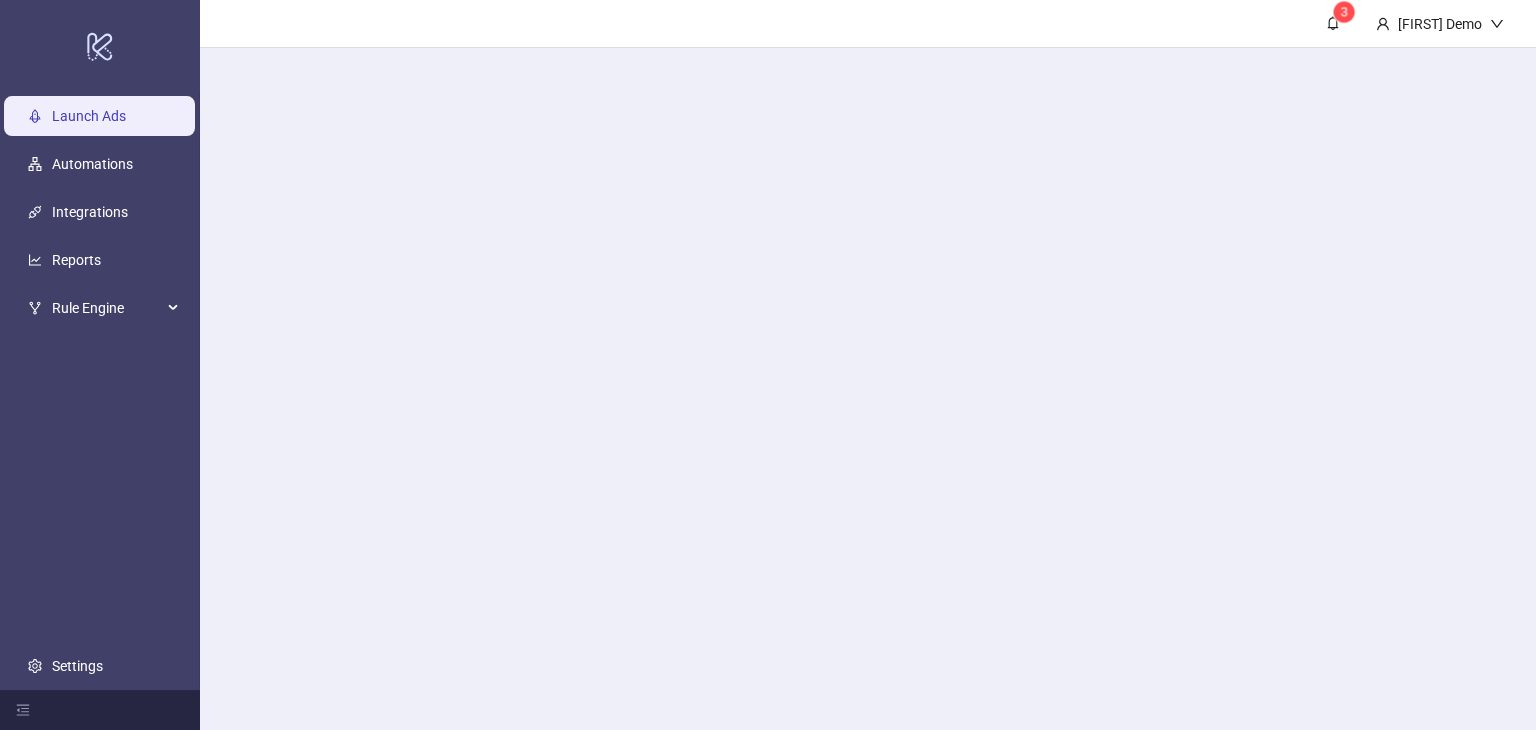 scroll, scrollTop: 0, scrollLeft: 0, axis: both 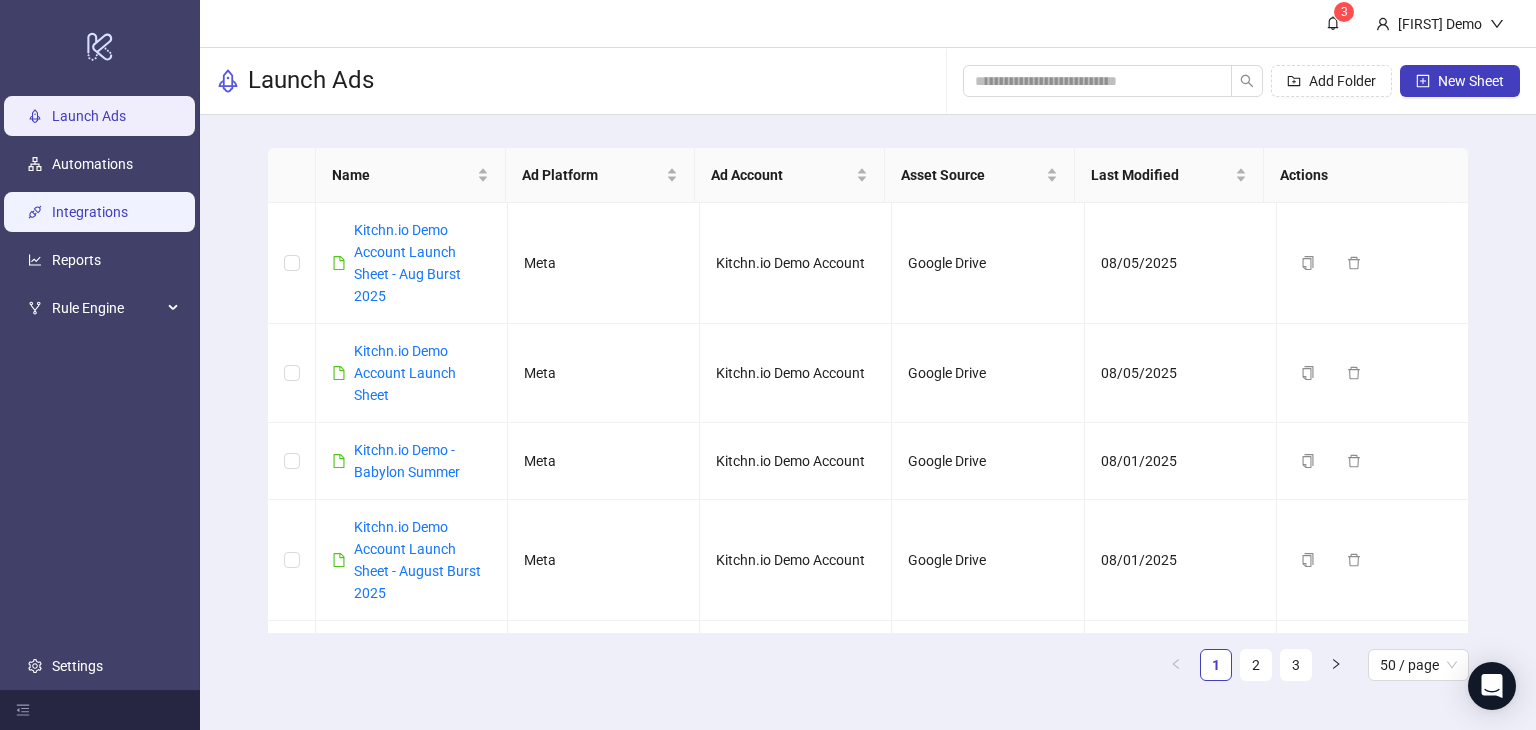 click on "Integrations" at bounding box center [90, 212] 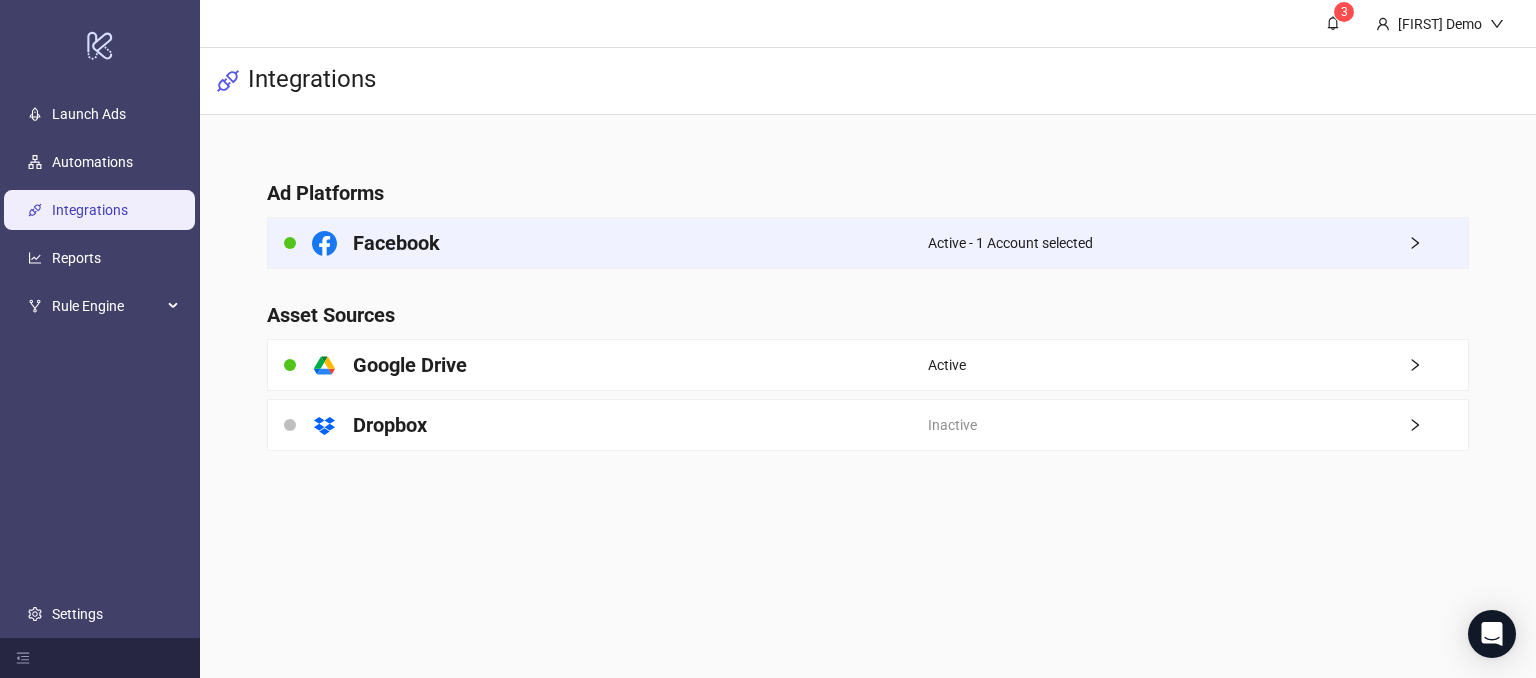 click on "Facebook" at bounding box center [598, 243] 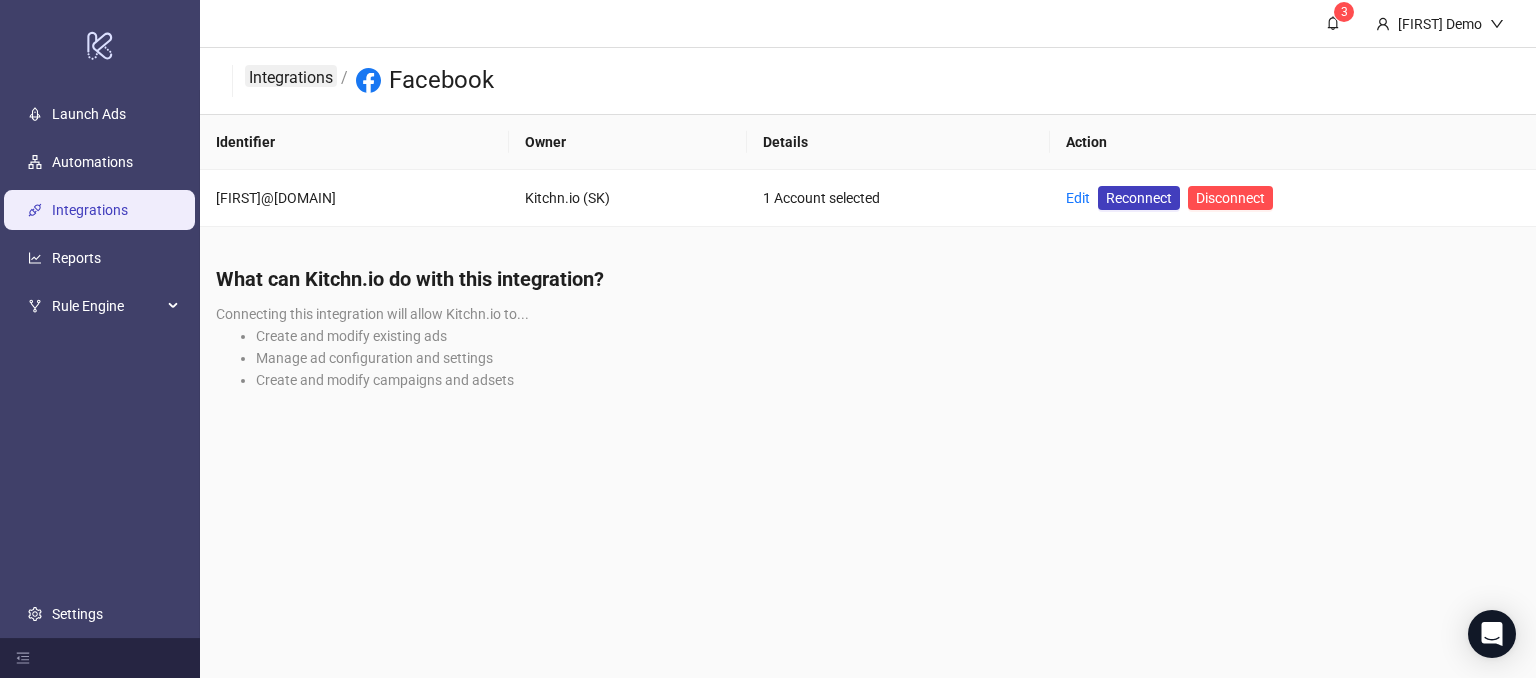 click on "Integrations" at bounding box center [291, 76] 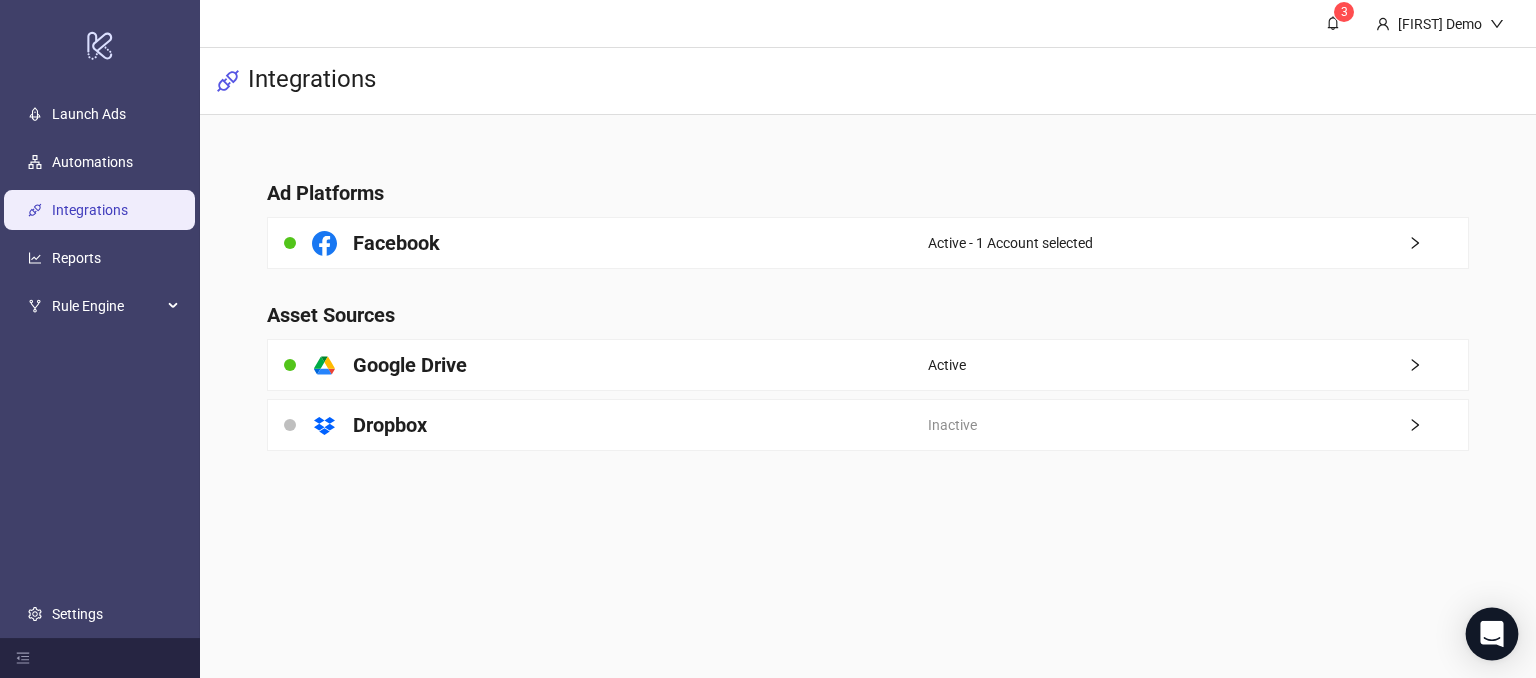 click at bounding box center [1492, 634] 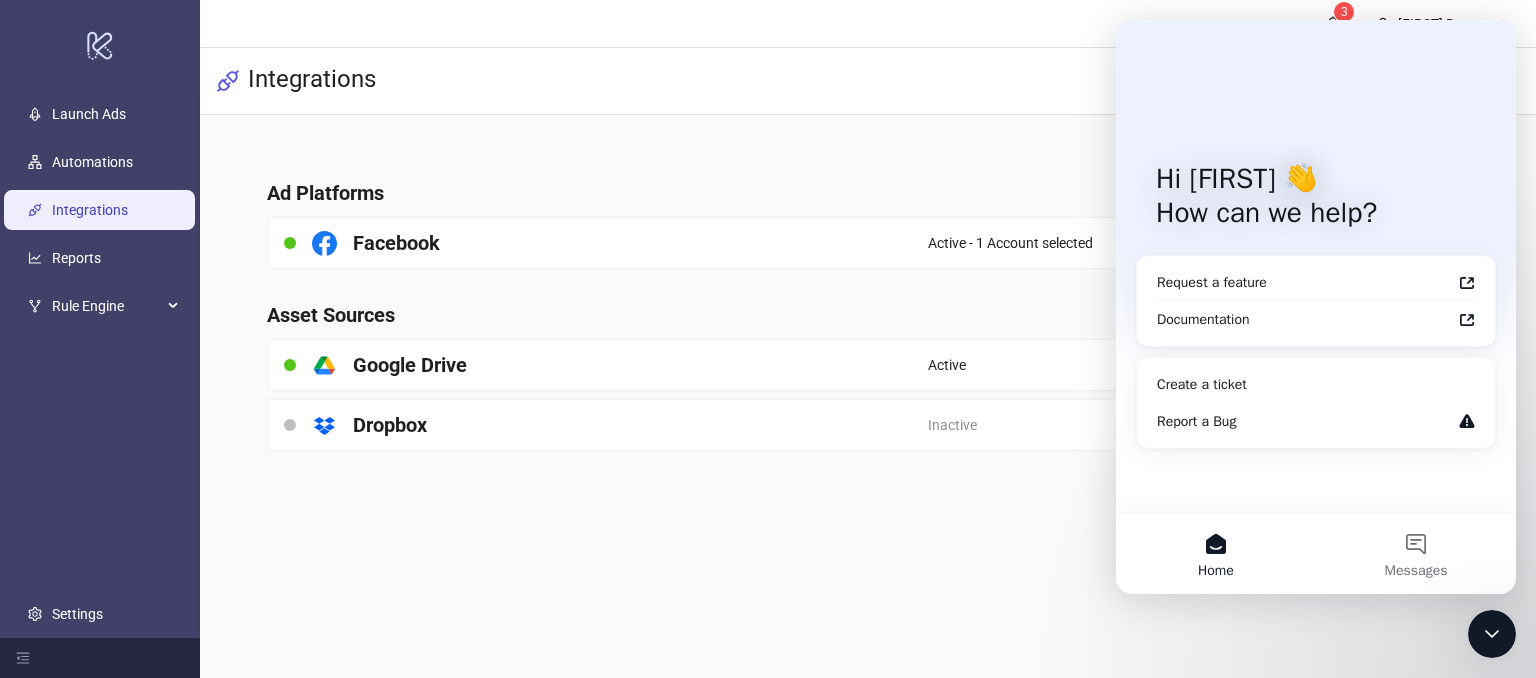 scroll, scrollTop: 0, scrollLeft: 0, axis: both 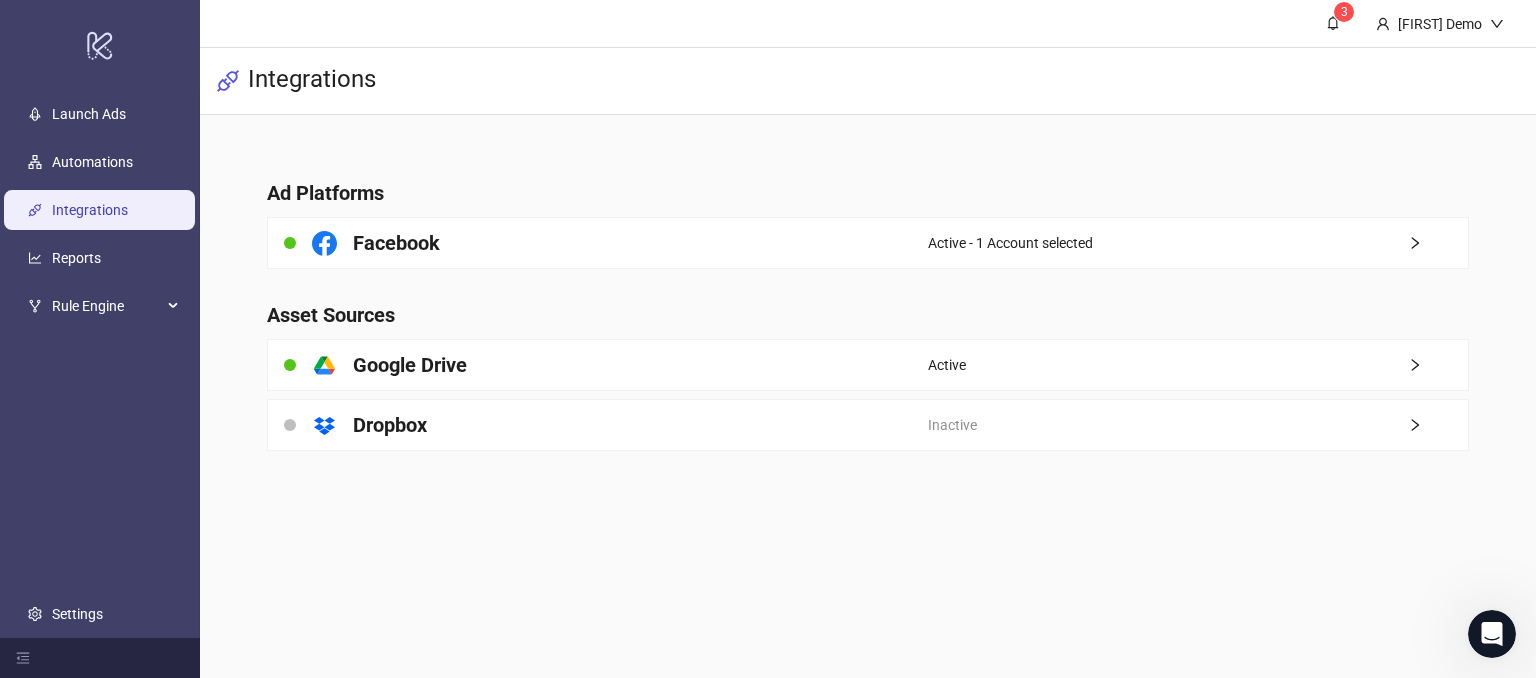 click on "3 Martin Demo Integrations Ad Platforms Facebook Active - 1 Account selected Asset Sources platform/google_drive Google Drive Active platform/dropbox Dropbox Inactive" at bounding box center [868, 339] 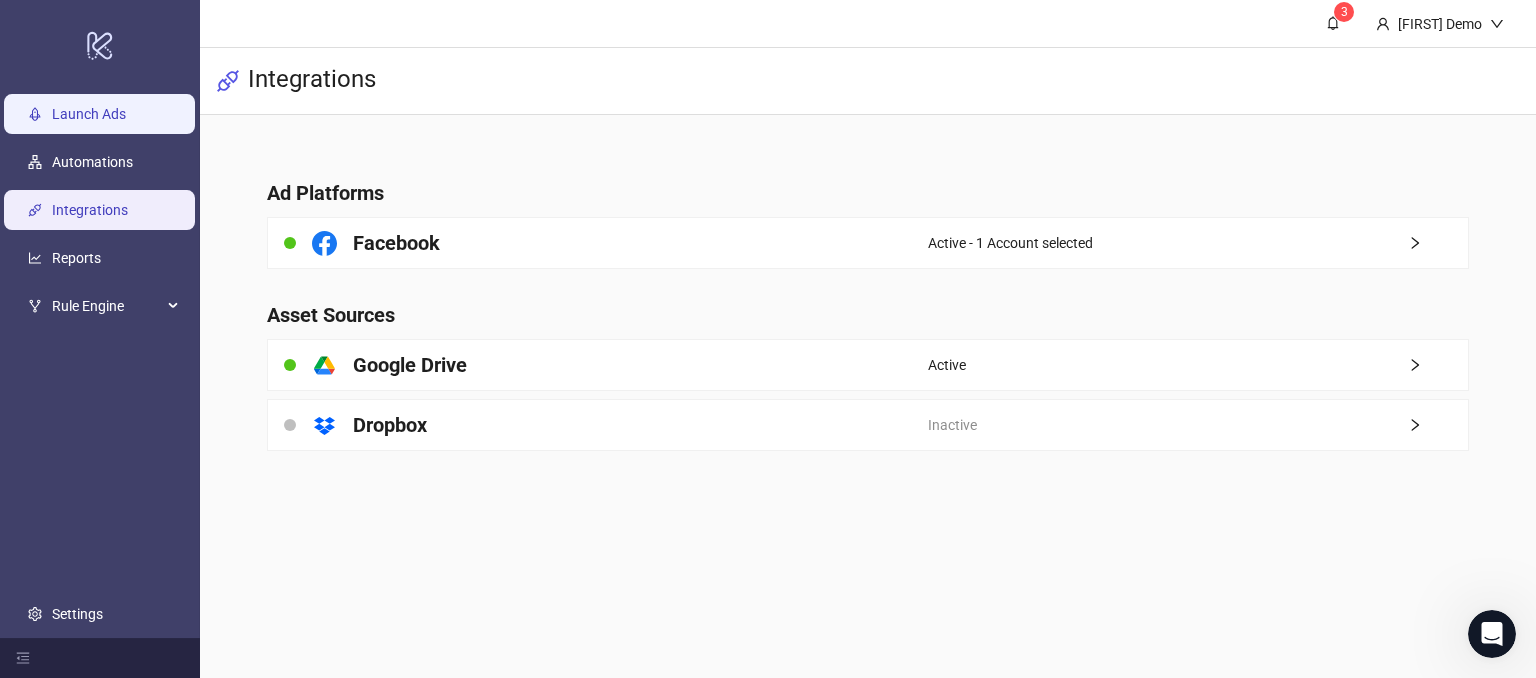 click on "Launch Ads" at bounding box center [89, 115] 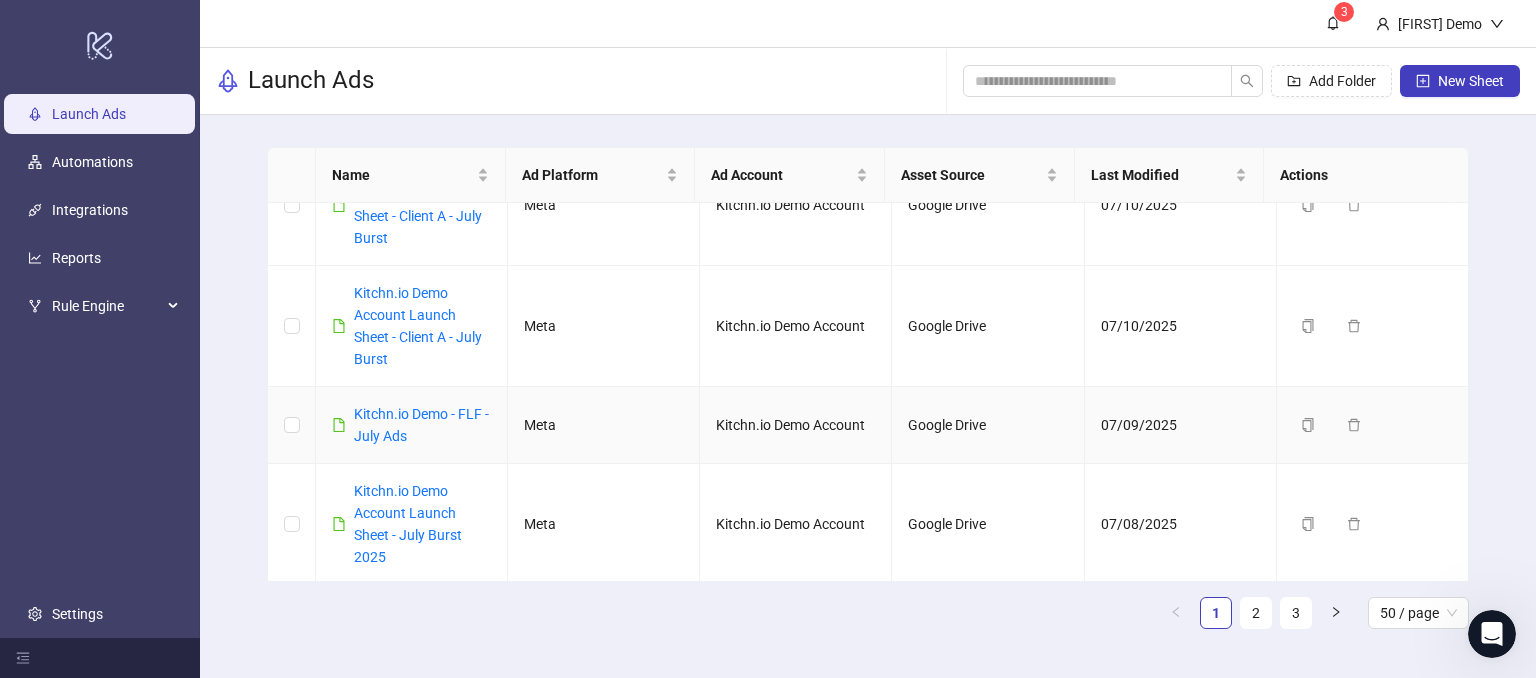 scroll, scrollTop: 0, scrollLeft: 0, axis: both 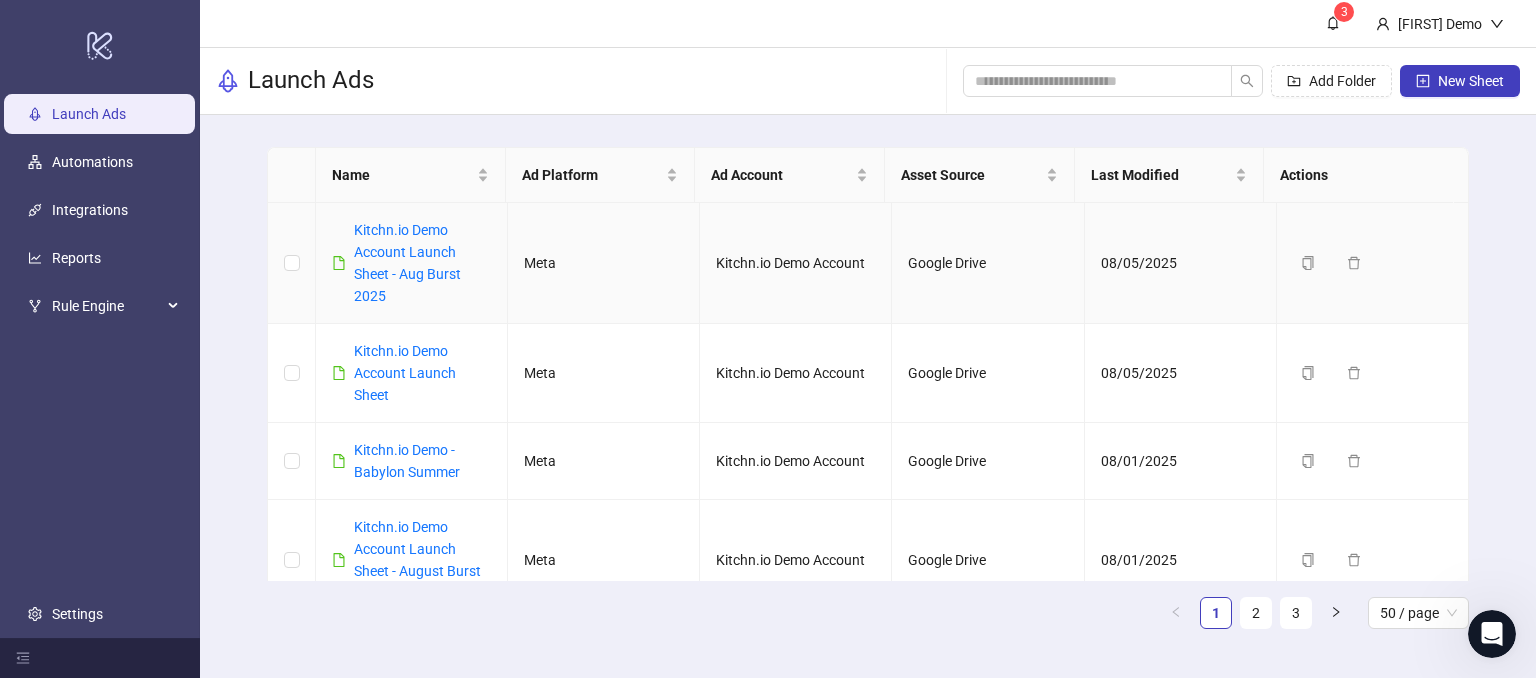 click at bounding box center [292, 263] 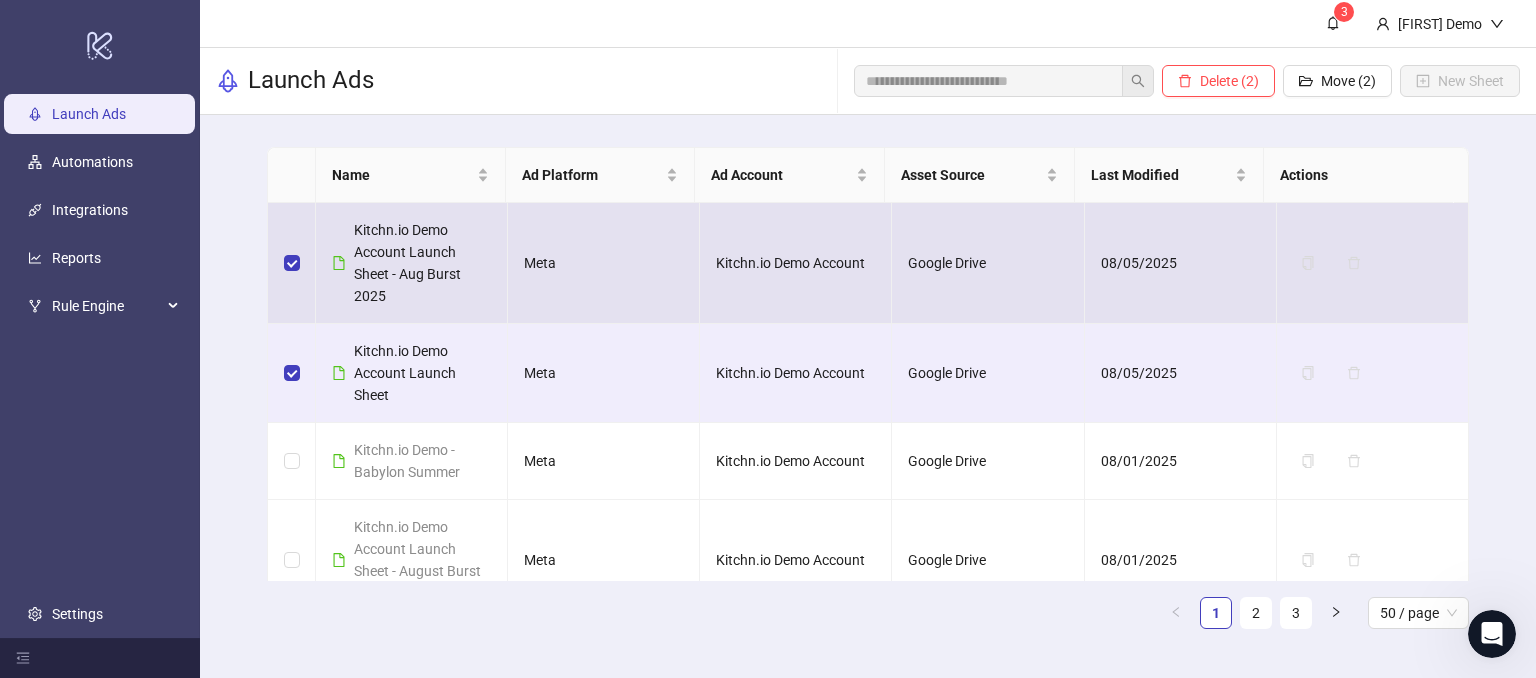 click at bounding box center (292, 263) 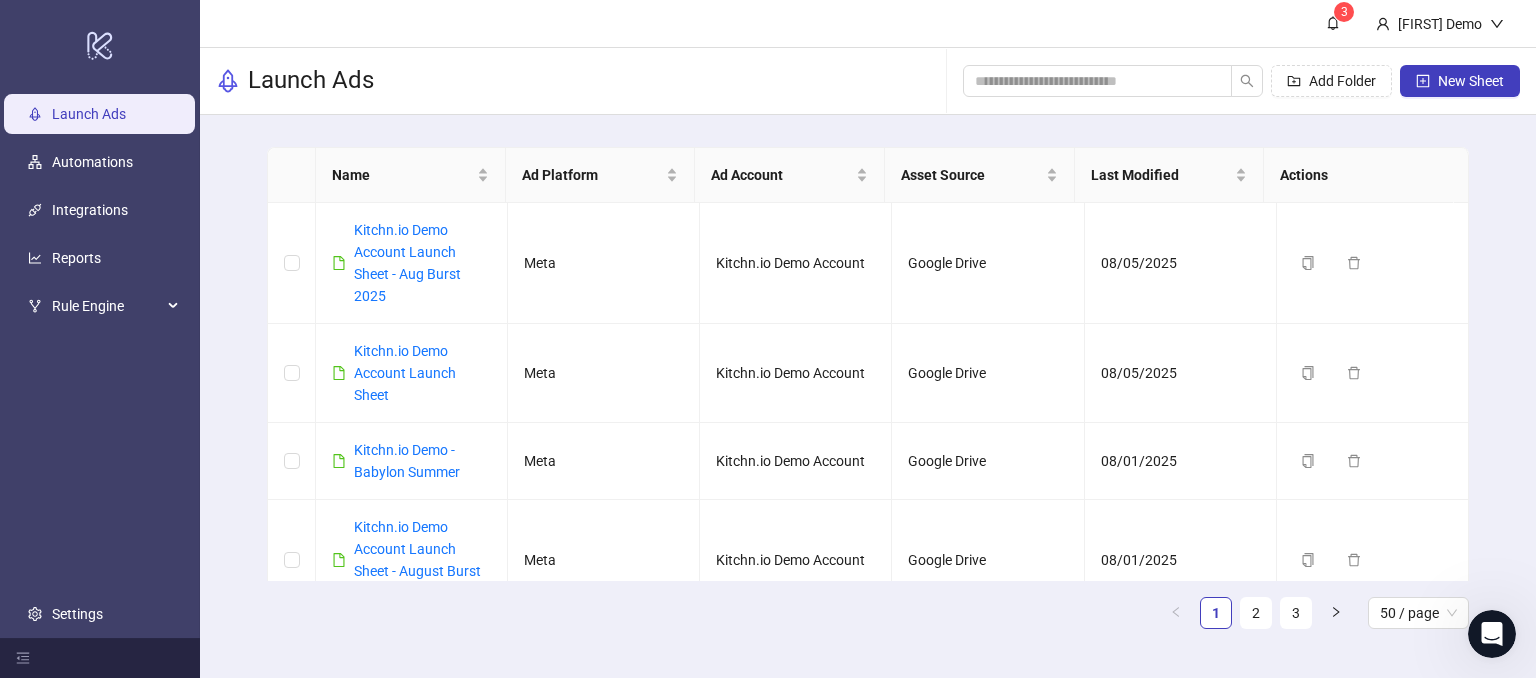 click on "Name Ad Platform Ad Account Asset Source Last Modified Actions               Kitchn.io Demo Account Launch Sheet - Aug Burst 2025  Meta Kitchn.io Demo Account Google Drive 08/05/2025 Duplicate Delete Kitchn.io Demo Account Launch Sheet Meta Kitchn.io Demo Account Google Drive 08/05/2025 Duplicate Delete Kitchn.io Demo - Babylon Summer  Meta Kitchn.io Demo Account Google Drive 08/01/2025 Duplicate Delete Kitchn.io Demo Account Launch Sheet - August Burst 2025  Meta Kitchn.io Demo Account Google Drive 08/01/2025 Duplicate Delete Finely Tuned - Client xxxxx Aug 25  Meta Kitchn.io Demo Account Google Drive 07/25/2025 Duplicate Delete Kitchn.io Demo Account Launch Sheet - Tyan Test  Meta Kitchn.io Demo Account Google Drive 07/24/2025 Duplicate Delete Kitchn.io Demo Account Launch Sheet Meta Kitchn.io Demo Account Google Drive 07/22/2025 Duplicate Delete Kitchn.io Demo Account Launch Sheet - July Burst 2025  Meta Kitchn.io Demo Account Google Drive 07/22/2025 Duplicate Delete Meta Kitchn.io Demo Account Meta" at bounding box center (868, 396) 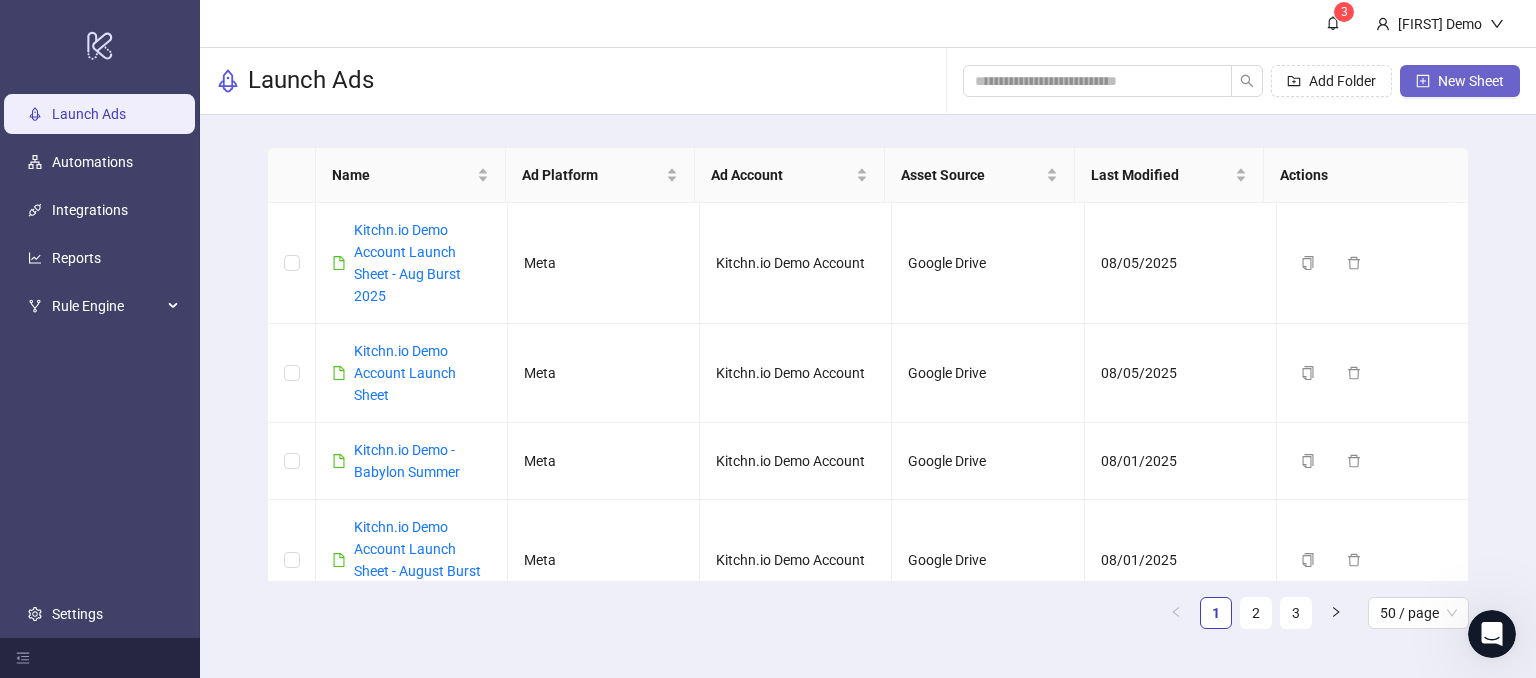 click on "New Sheet" at bounding box center (1471, 81) 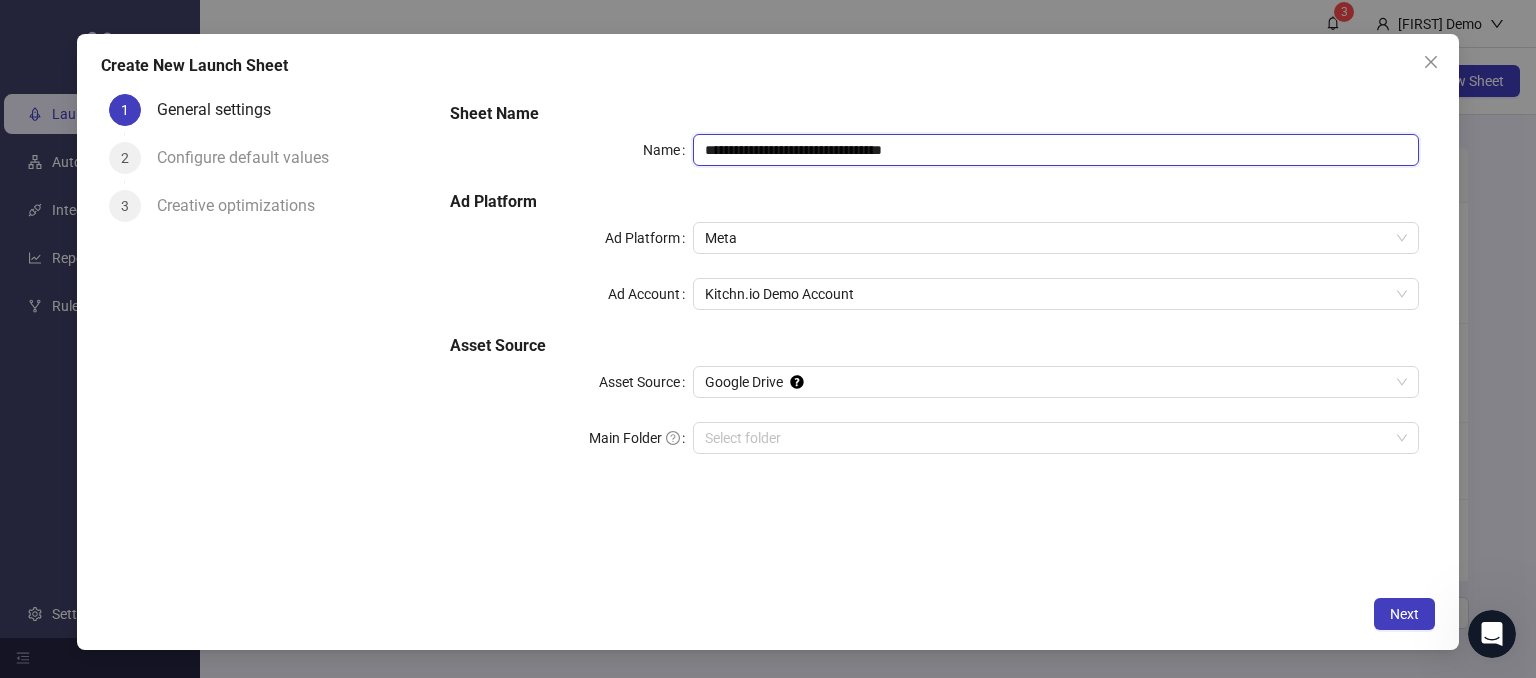 click on "**********" at bounding box center (1056, 150) 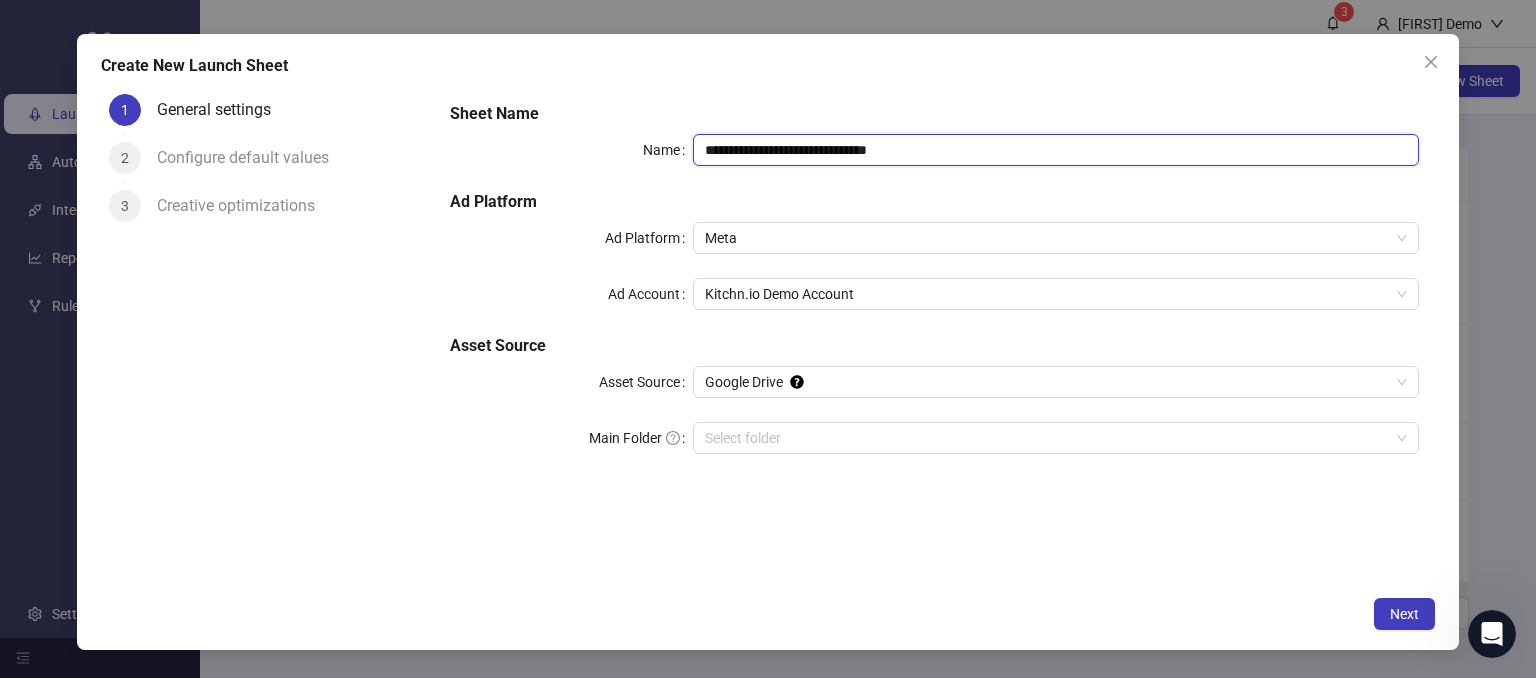 click on "**********" at bounding box center [1056, 150] 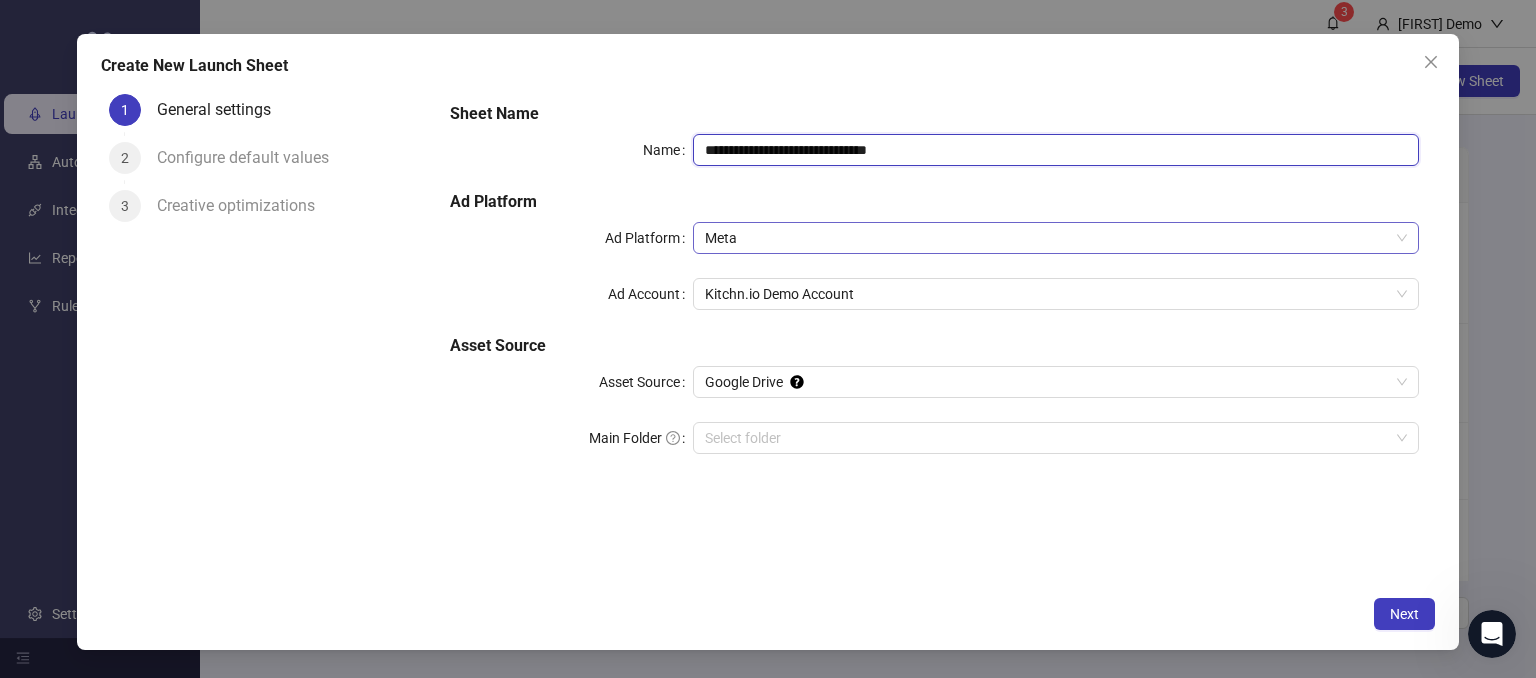 click on "Meta" at bounding box center [1056, 238] 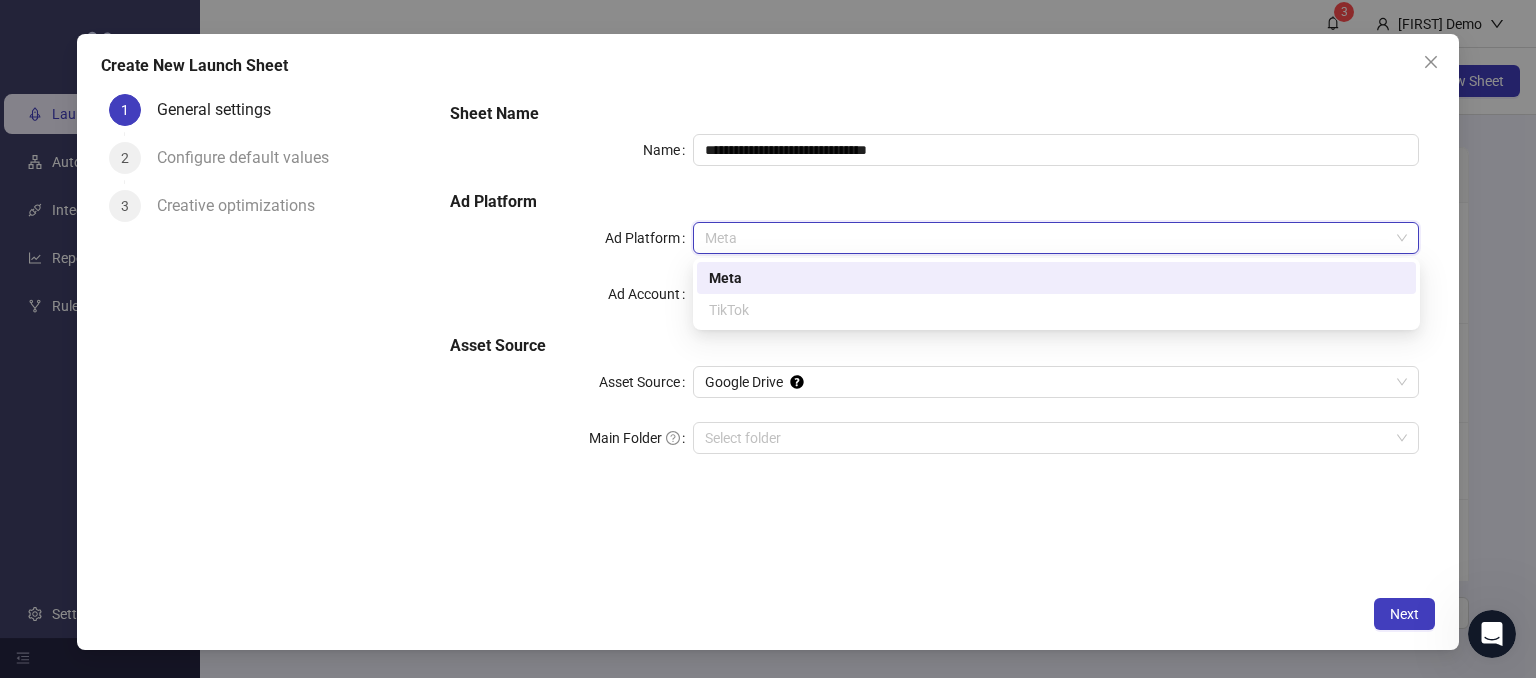 click on "Meta" at bounding box center [1056, 278] 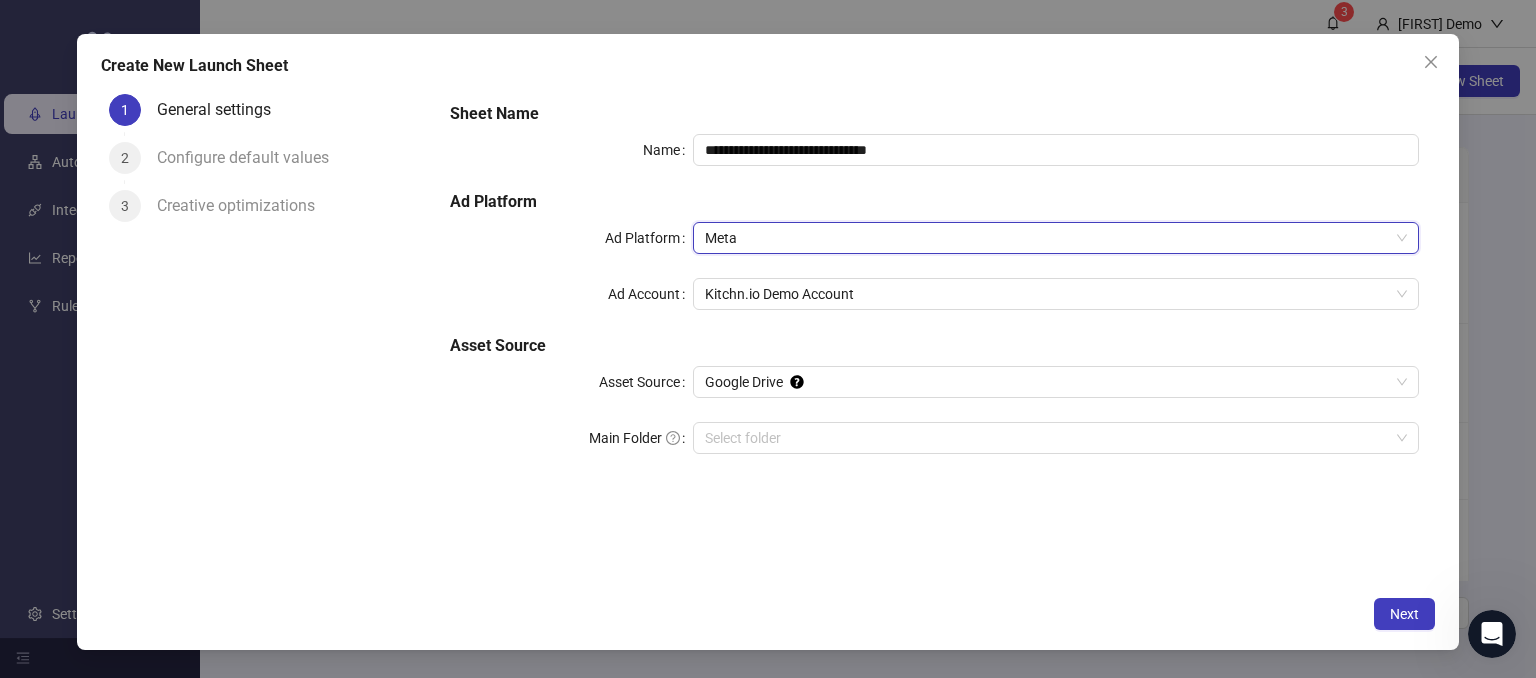 click on "Meta" at bounding box center [1056, 238] 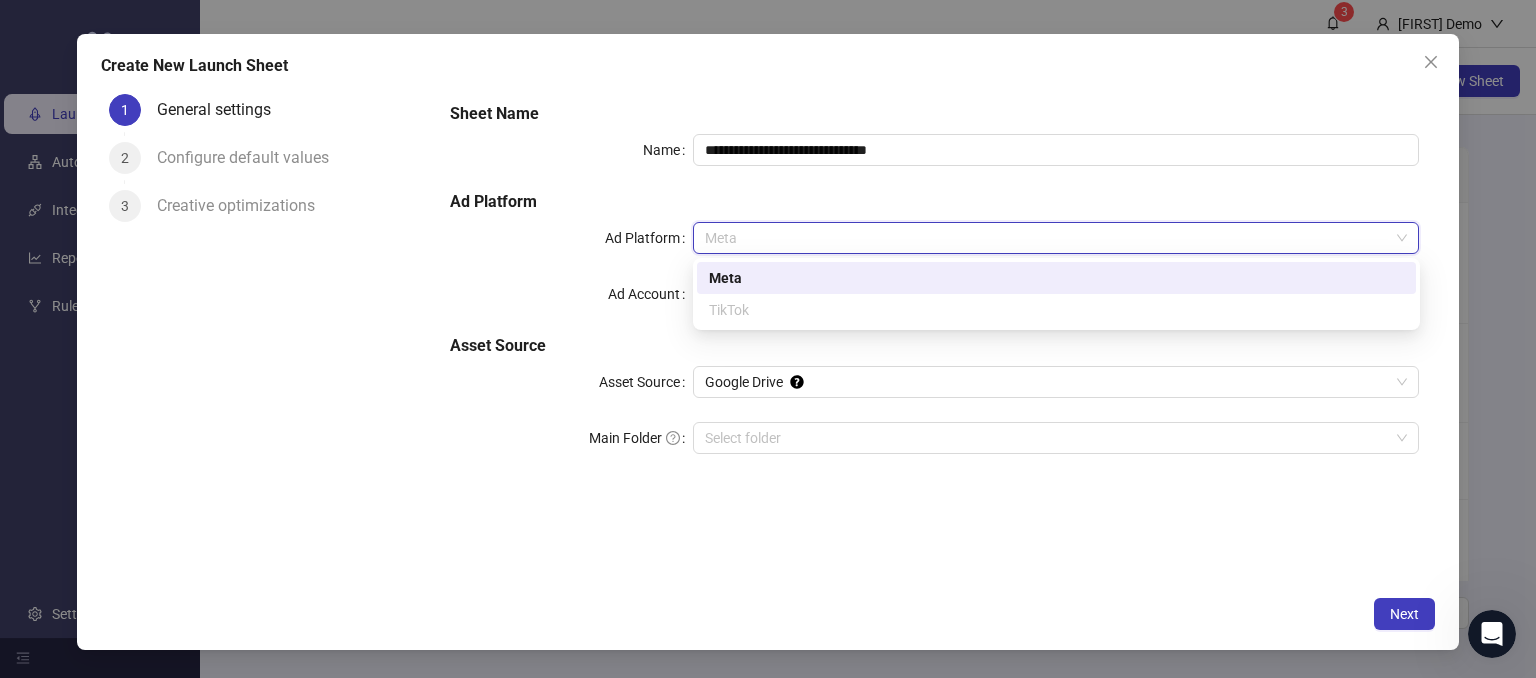 click on "Meta" at bounding box center [1056, 278] 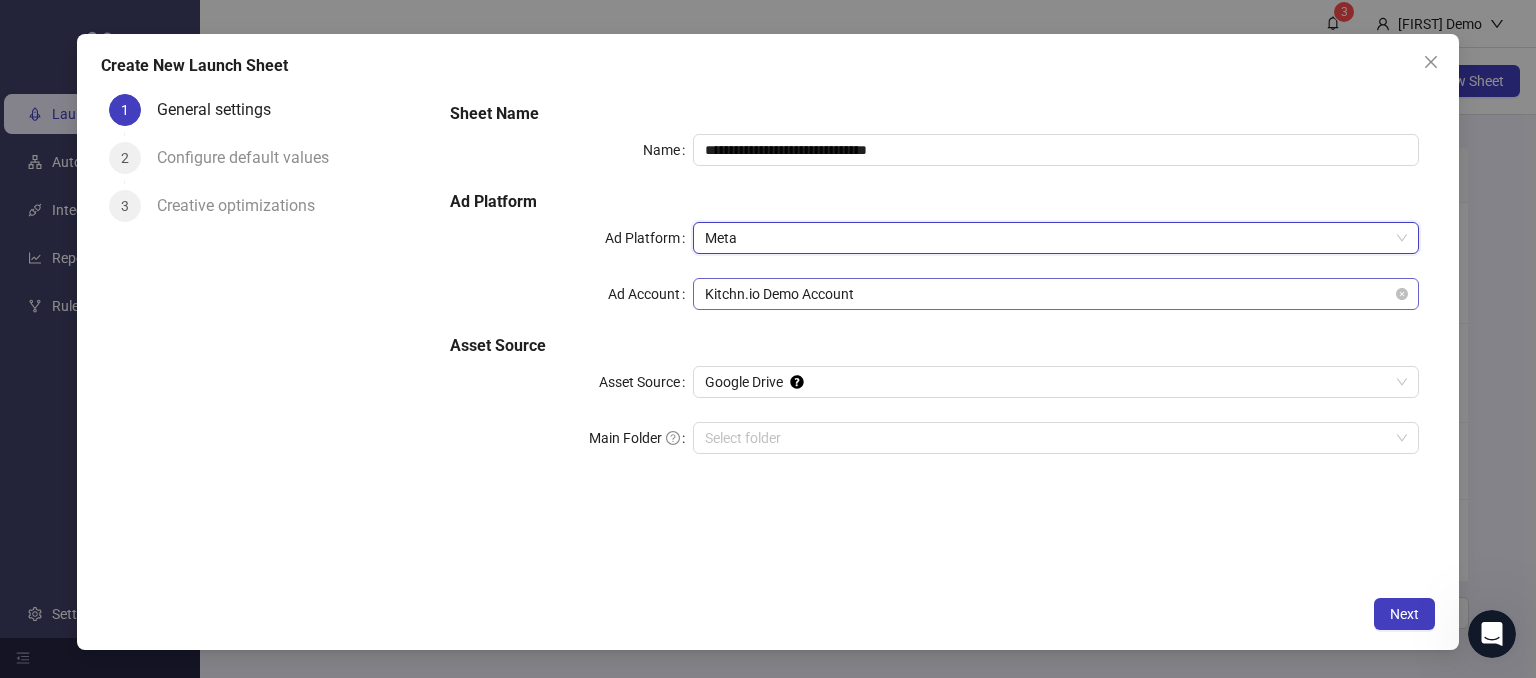 click on "Kitchn.io Demo Account" at bounding box center (1056, 294) 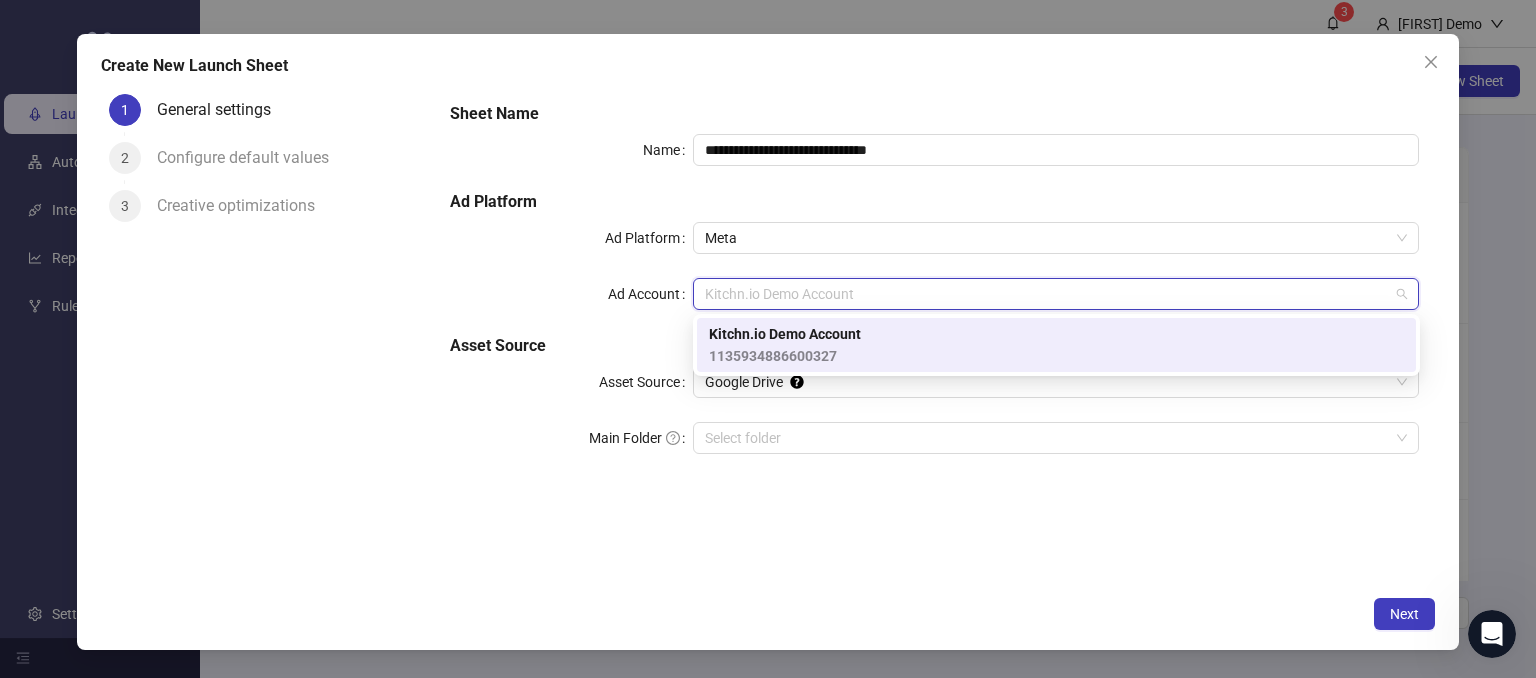 click on "Kitchn.io Demo Account" at bounding box center [785, 334] 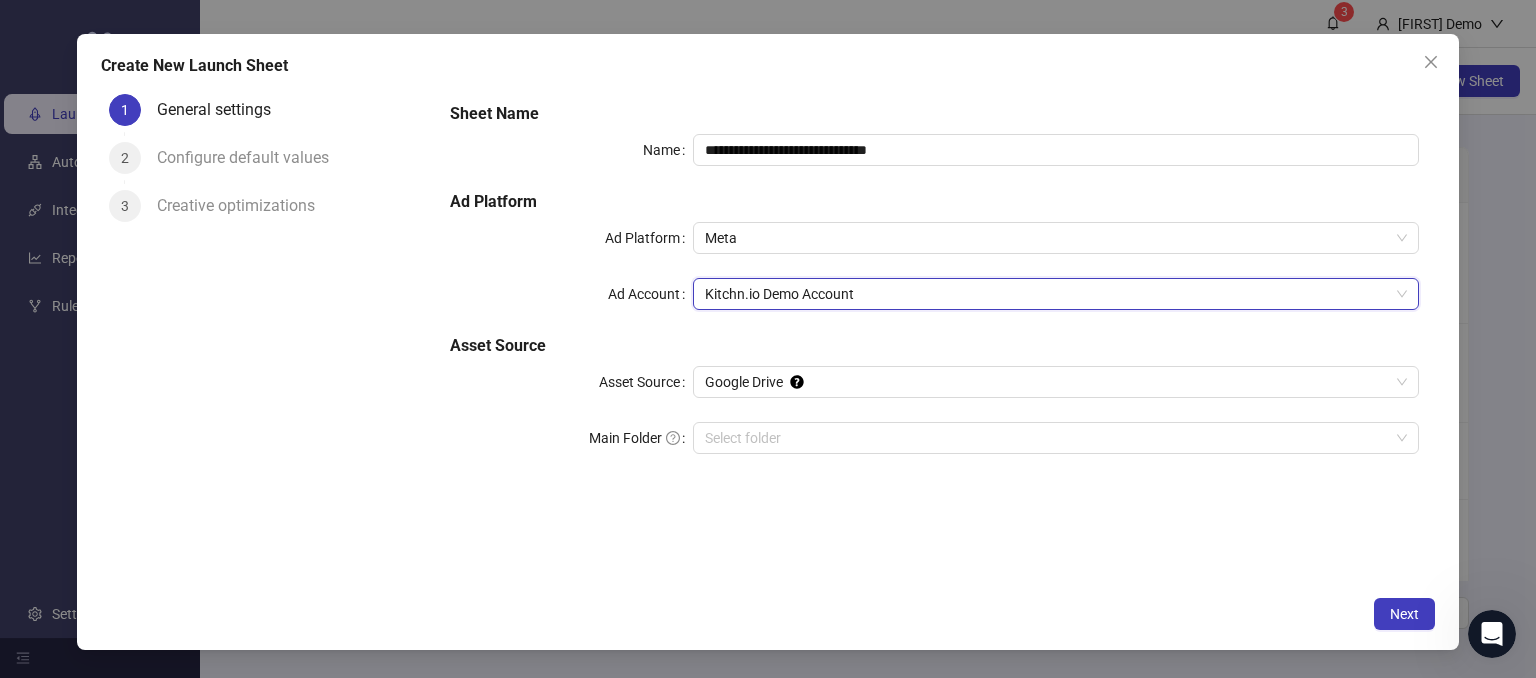 click on "1 General settings 2 Configure default values 3 Creative optimizations" at bounding box center [268, 336] 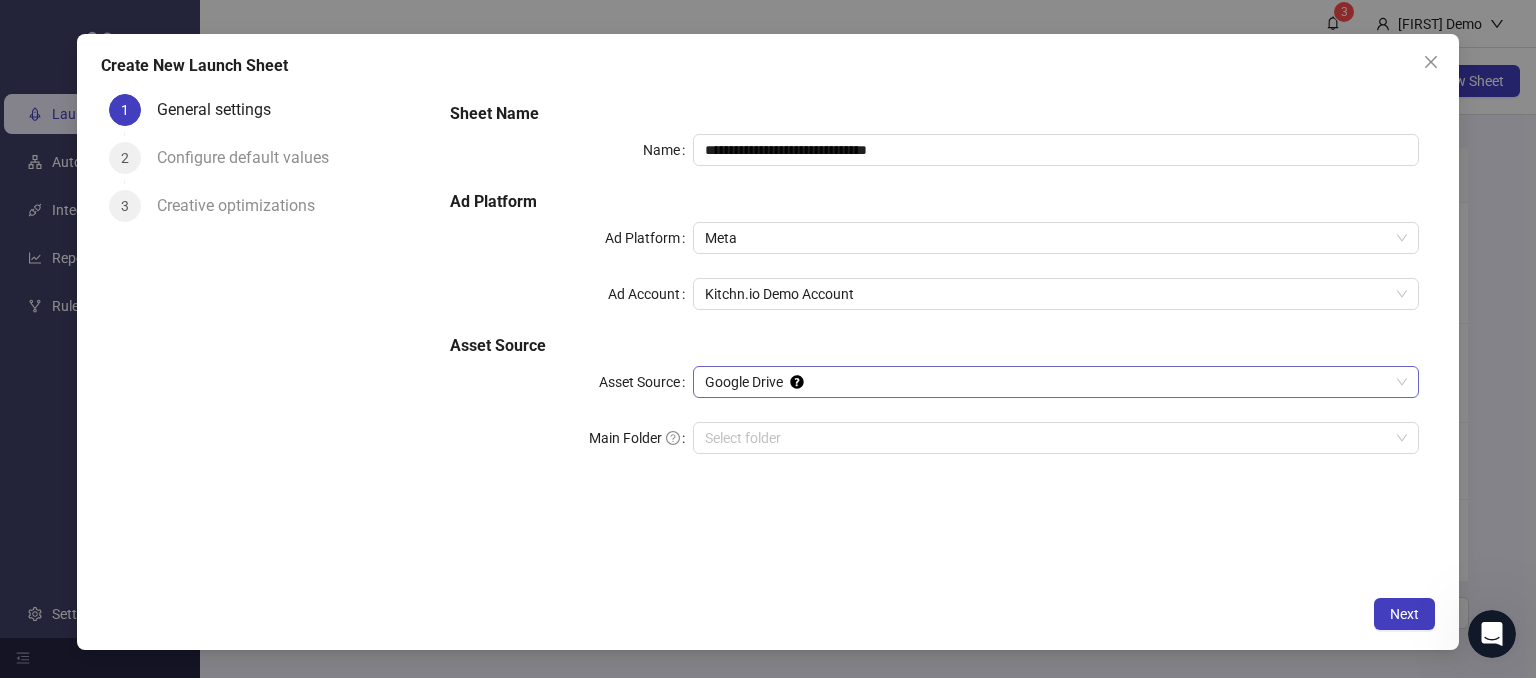click on "Google Drive" at bounding box center [1056, 382] 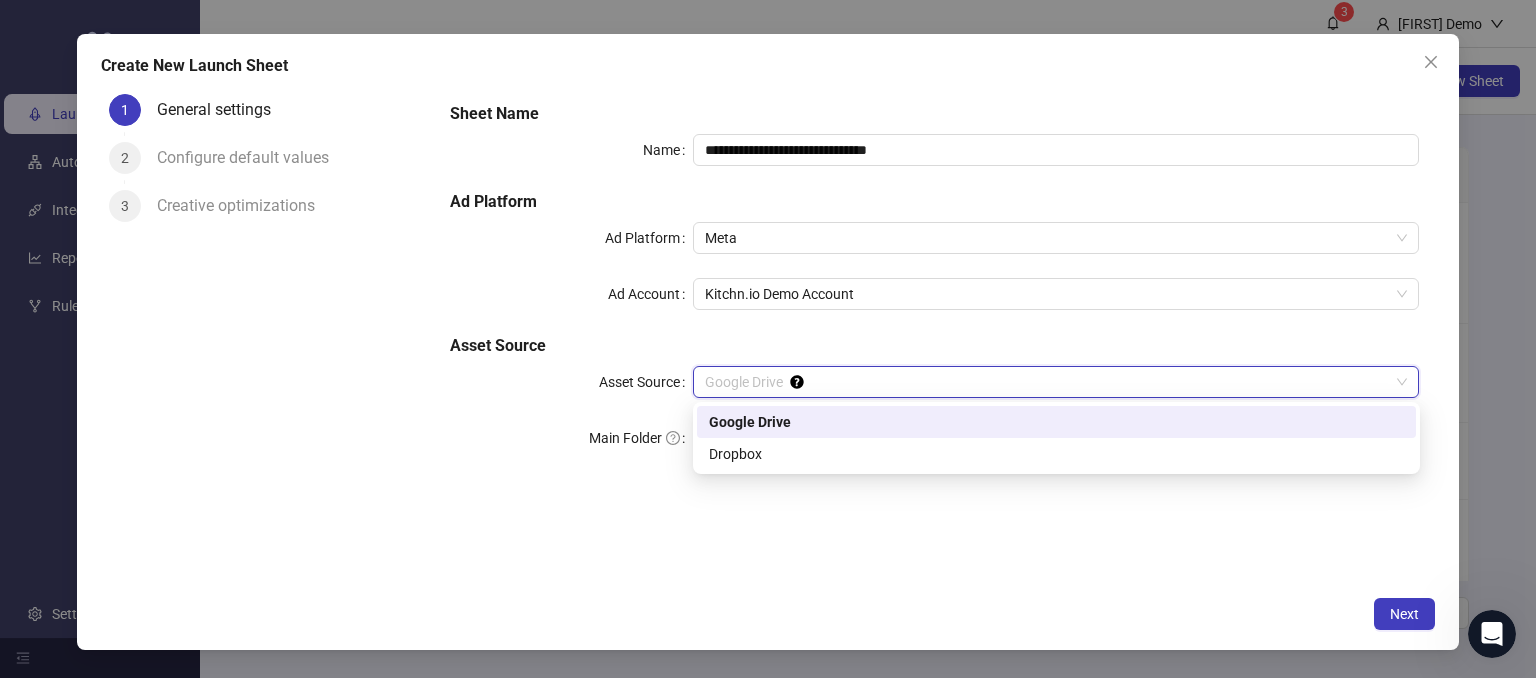 click on "Google Drive" at bounding box center (1056, 422) 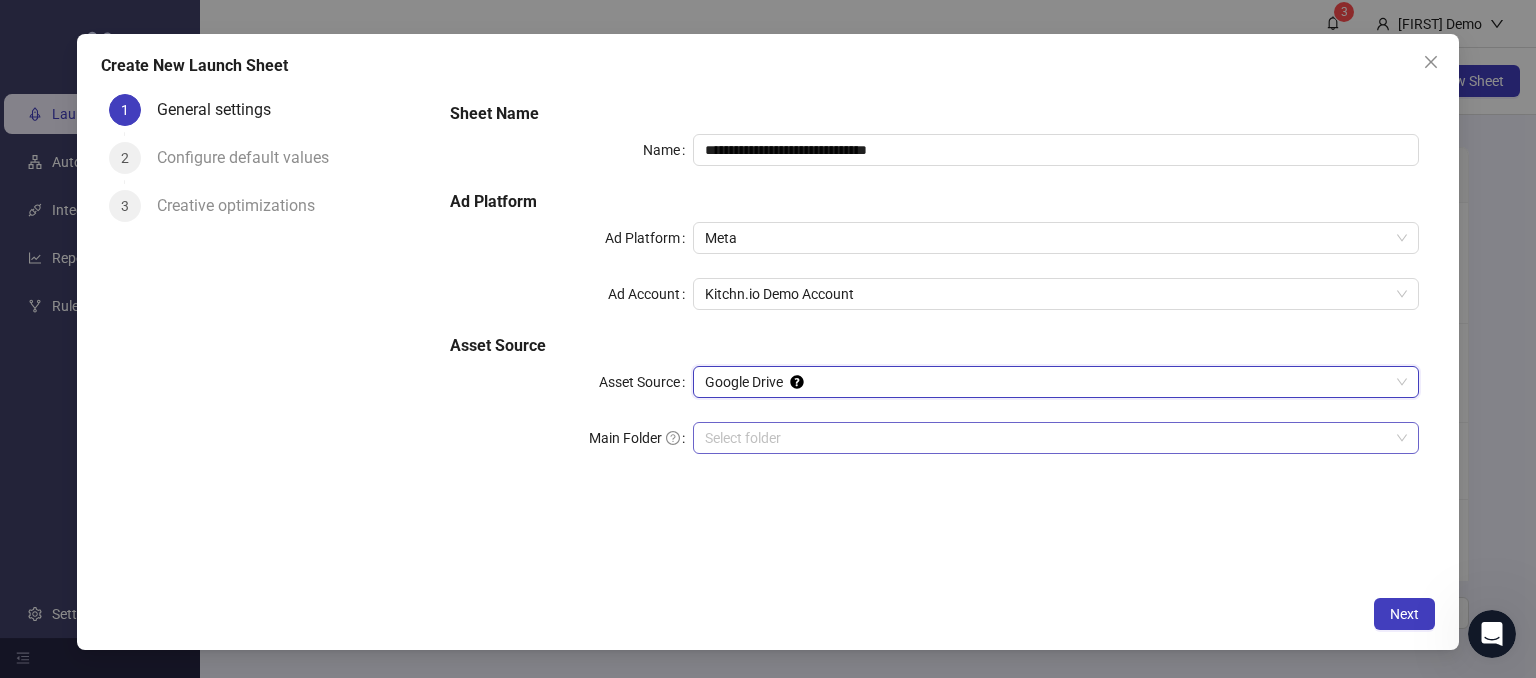 click on "Main Folder" at bounding box center (1047, 438) 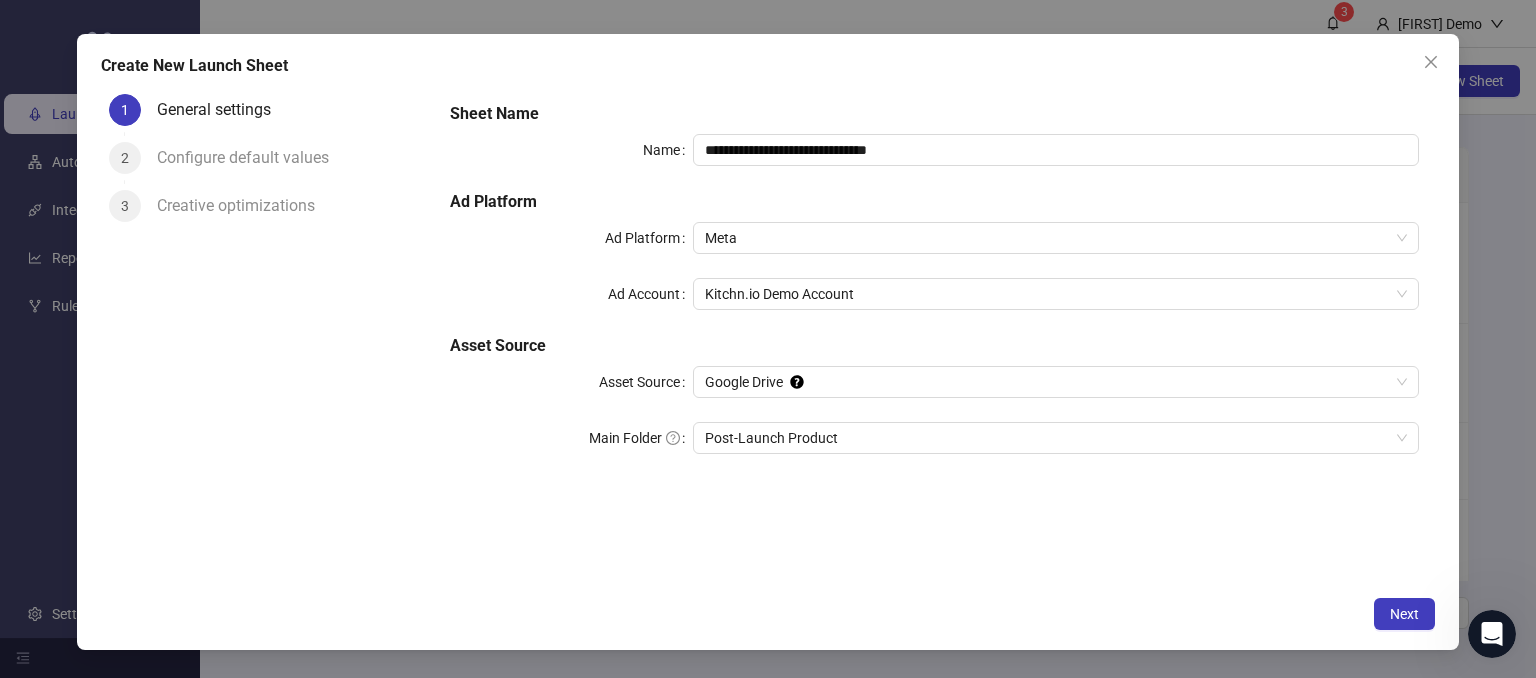 drag, startPoint x: 433, startPoint y: 382, endPoint x: 423, endPoint y: 490, distance: 108.461975 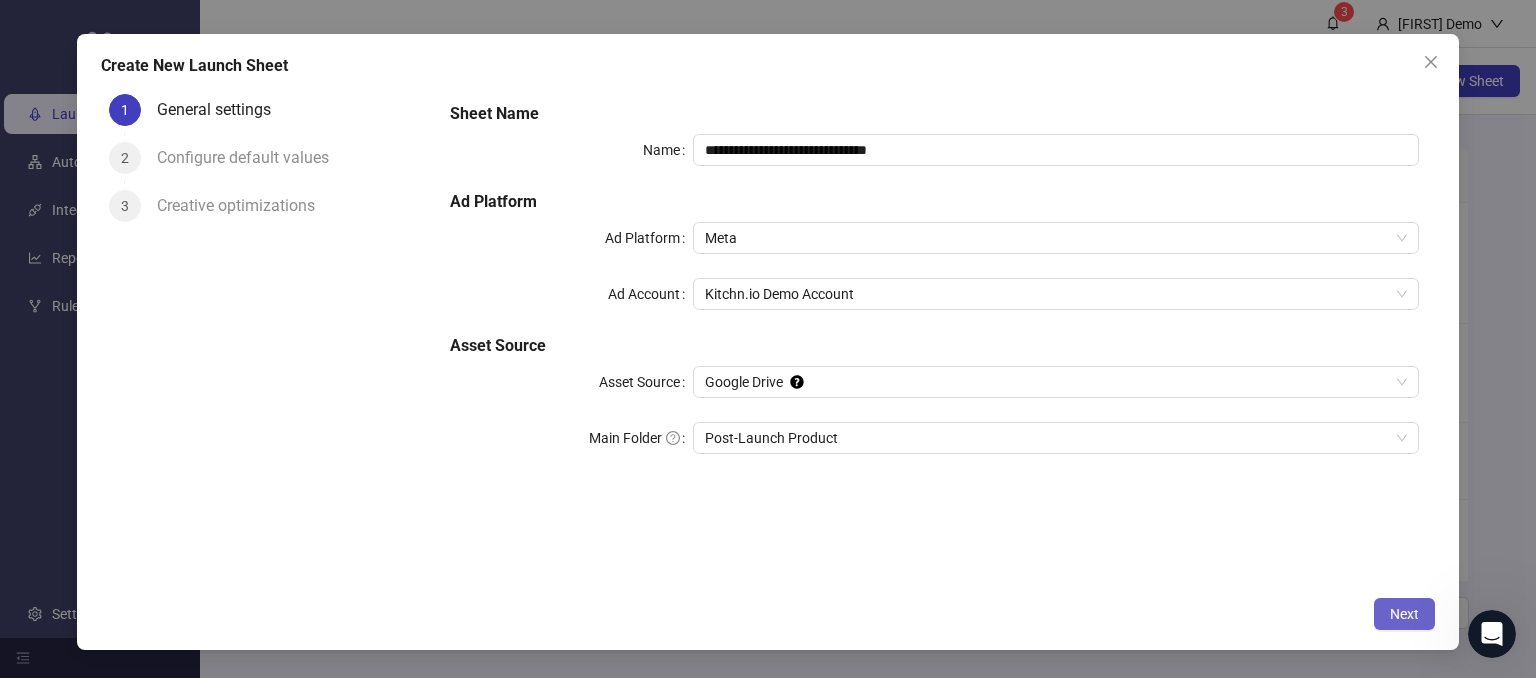 click on "Next" at bounding box center [1404, 614] 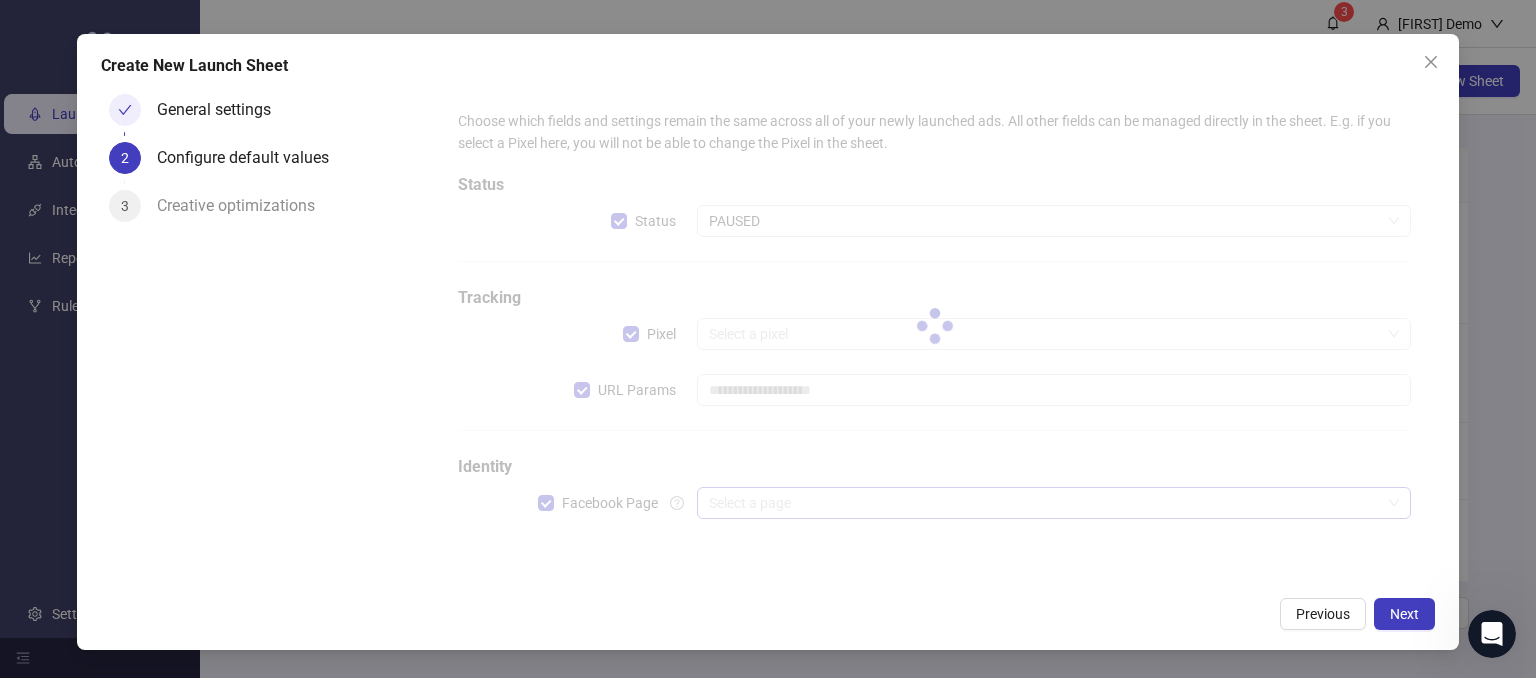 type on "**********" 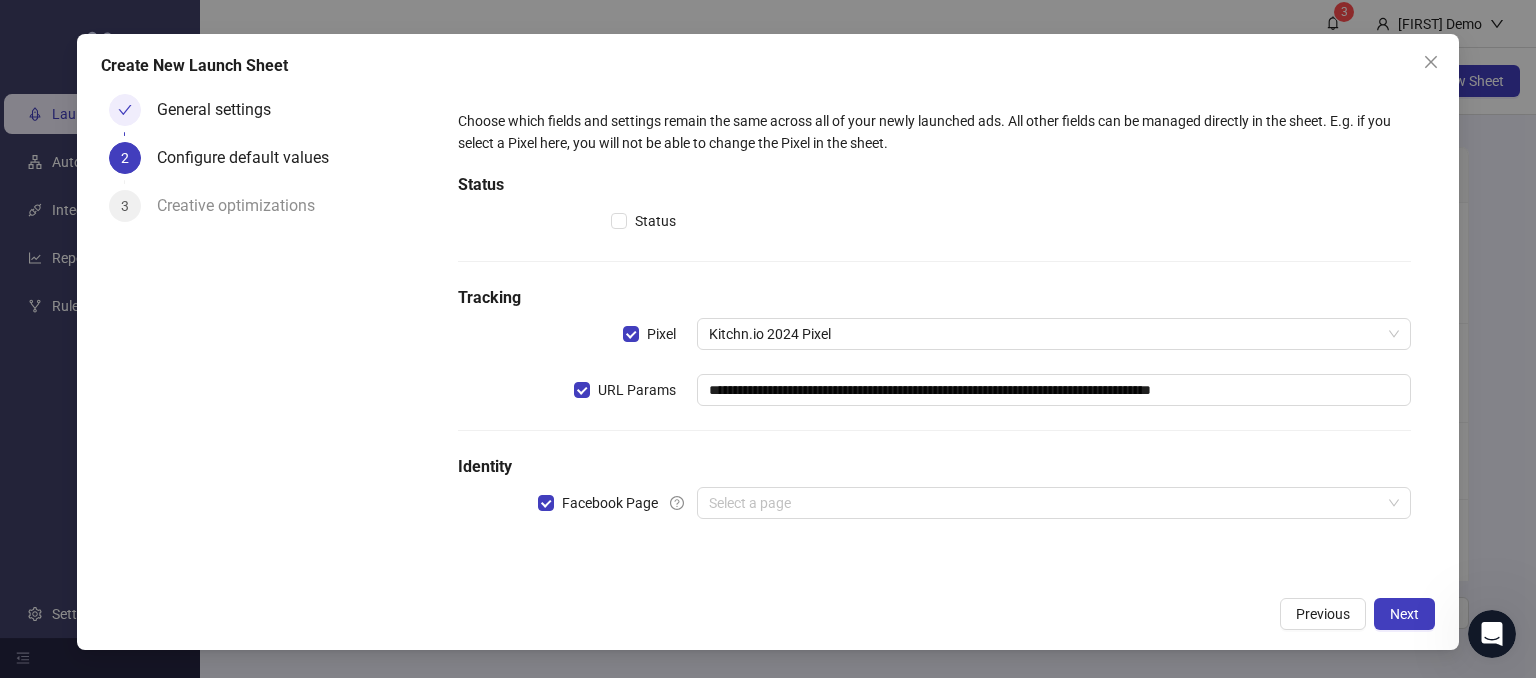 click on "**********" at bounding box center (934, 326) 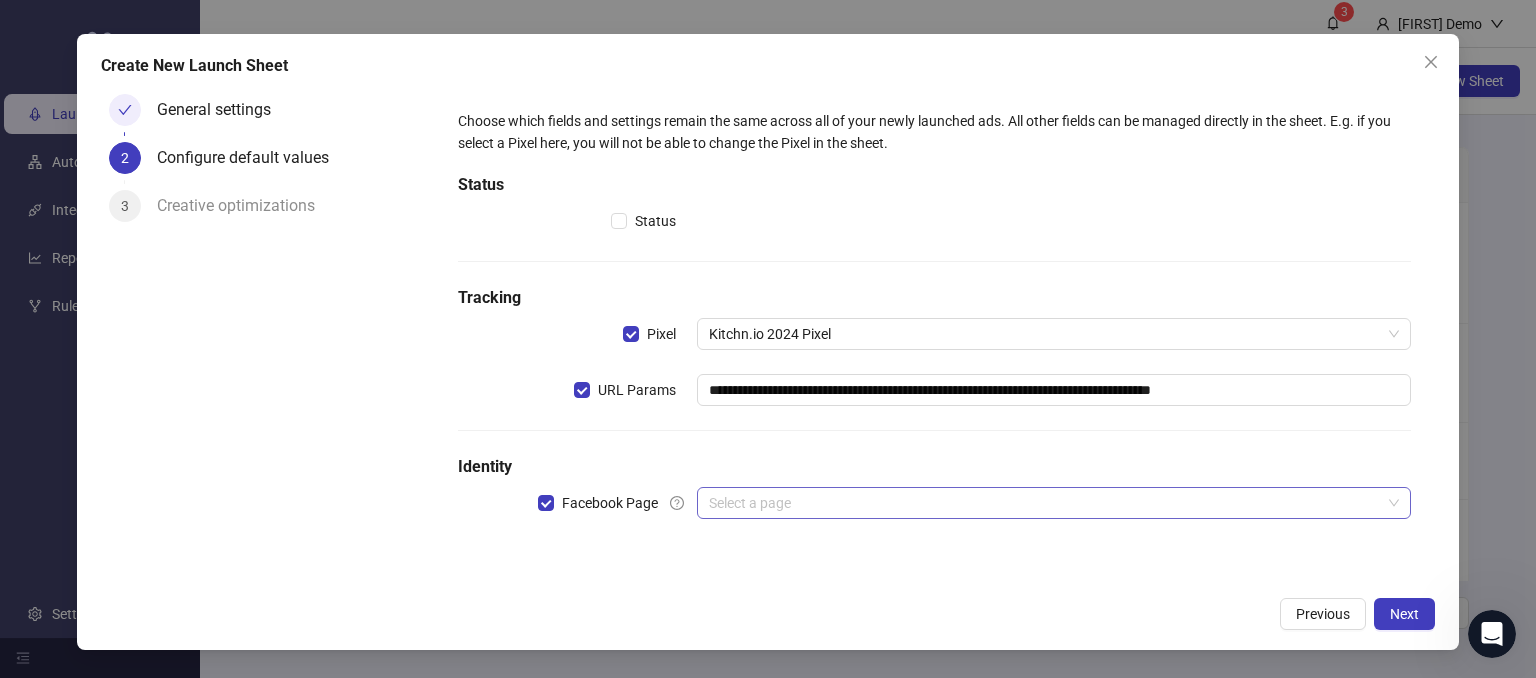 click at bounding box center [1045, 503] 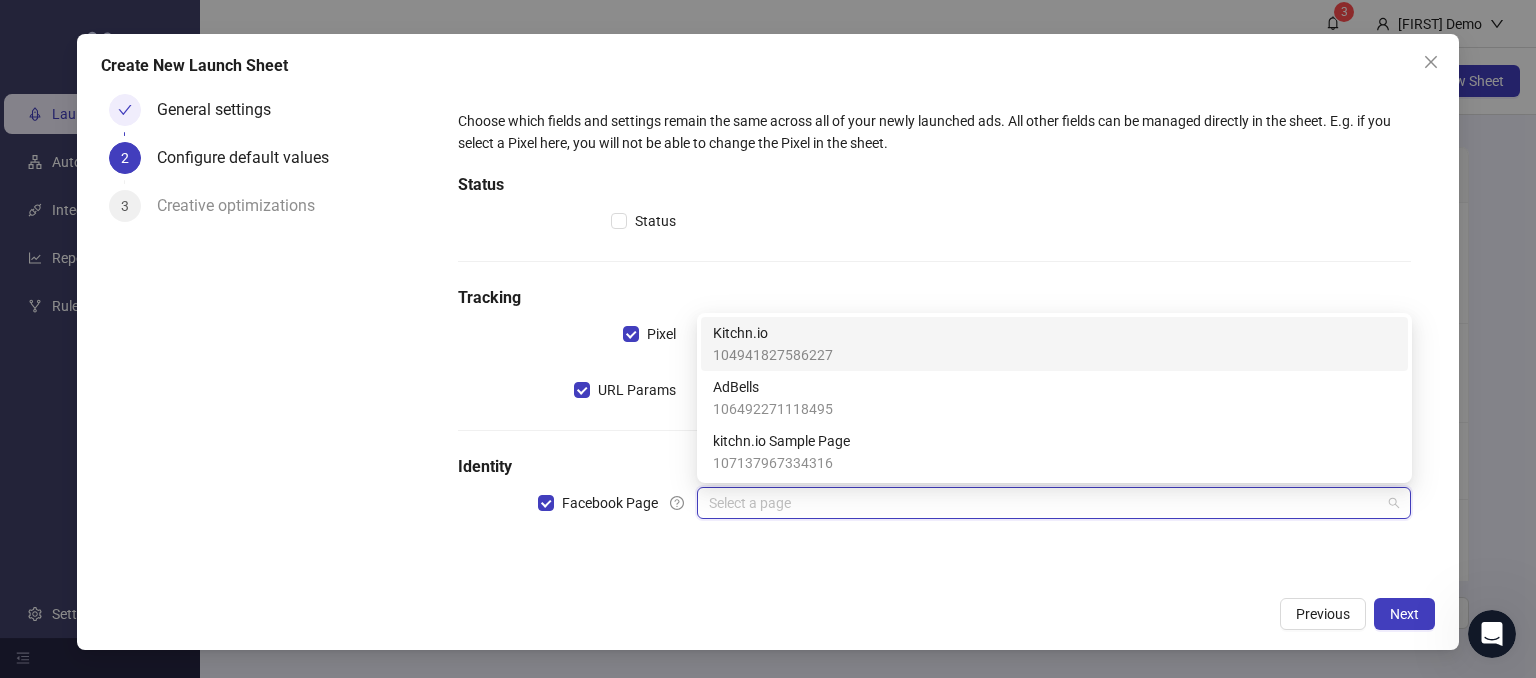 click on "Kitchn.io" at bounding box center [773, 333] 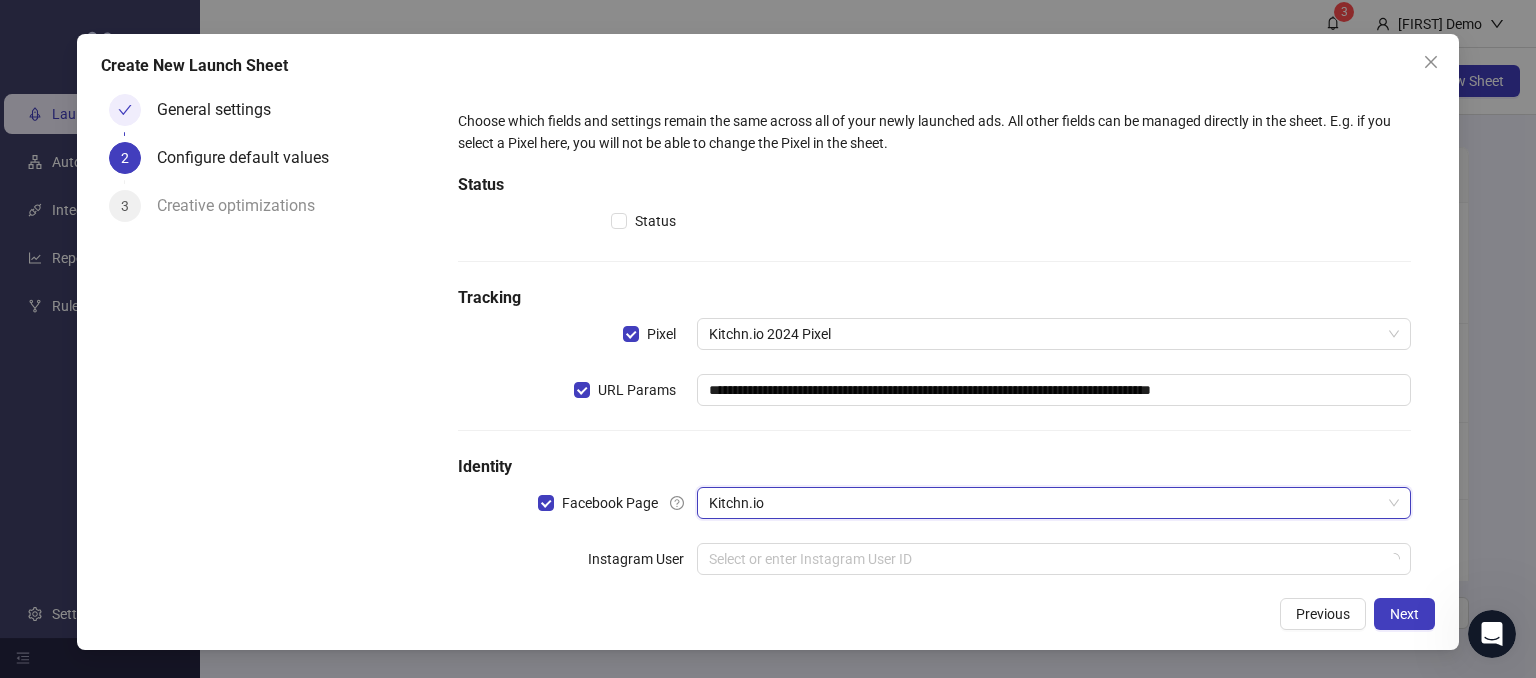 click on "General settings 2 Configure default values 3 Creative optimizations" at bounding box center [268, 336] 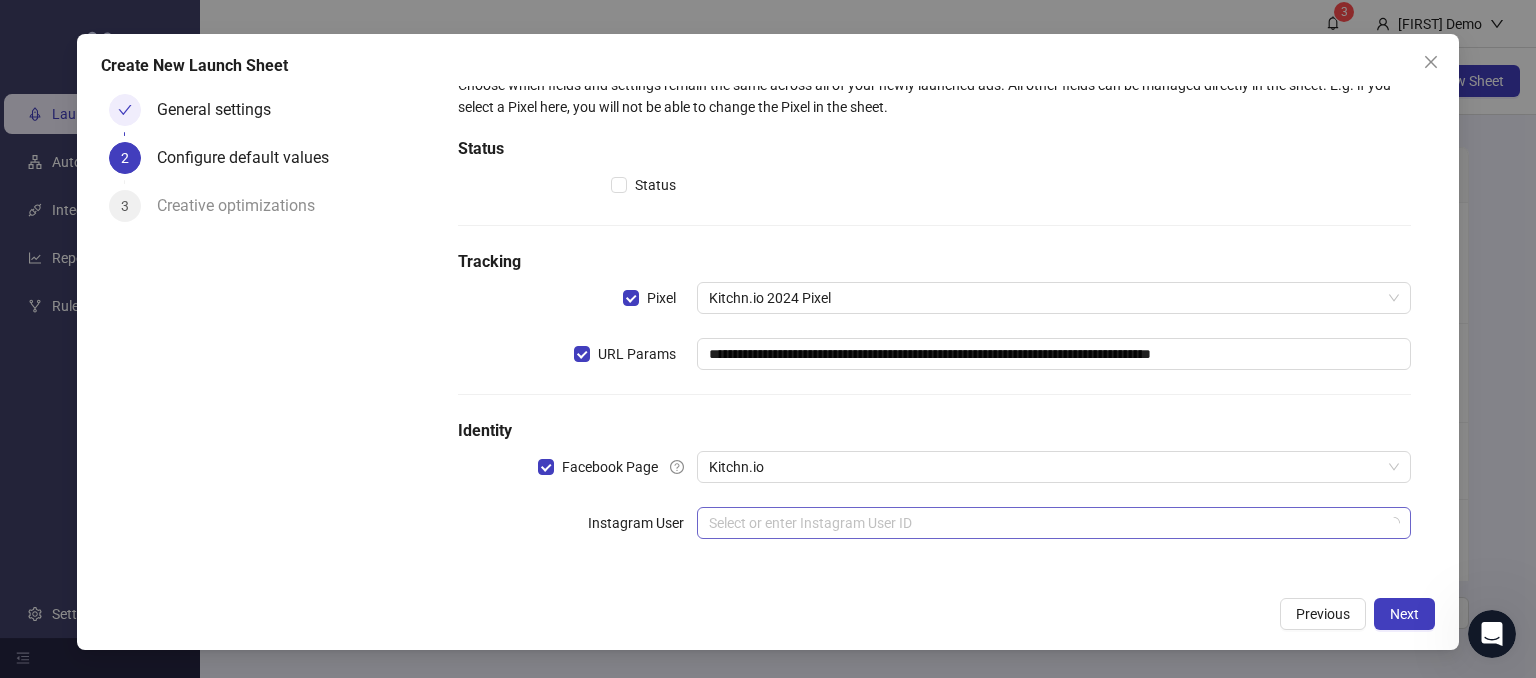 scroll, scrollTop: 36, scrollLeft: 0, axis: vertical 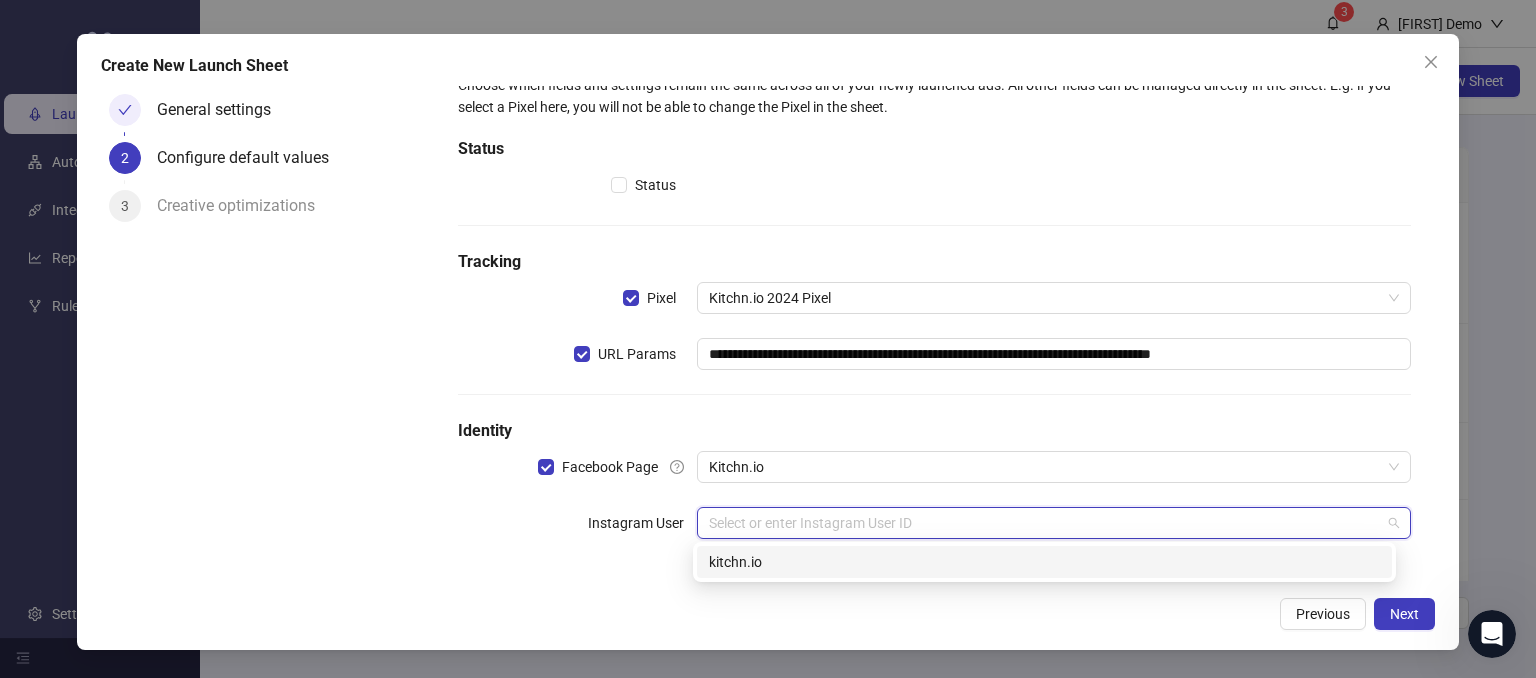 click on "kitchn.io" at bounding box center (1044, 562) 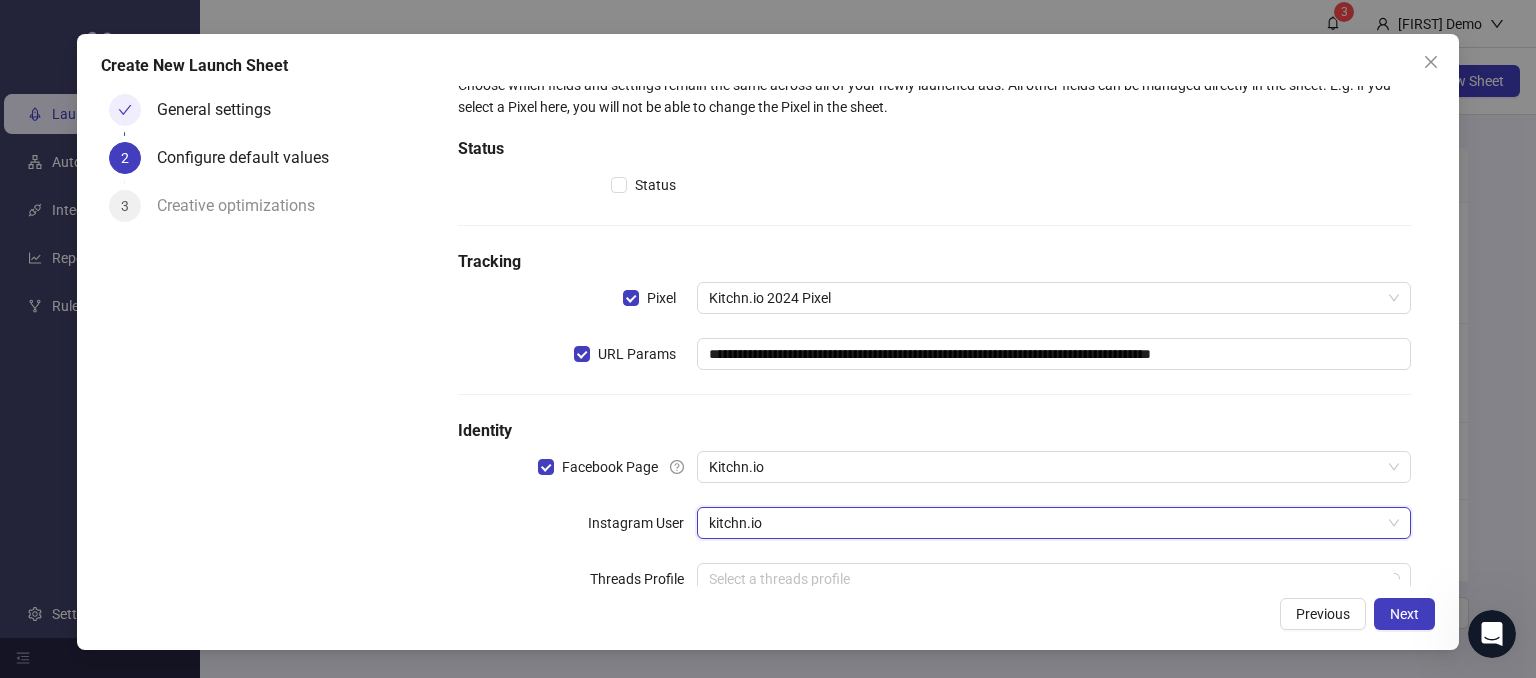 click on "**********" at bounding box center [934, 346] 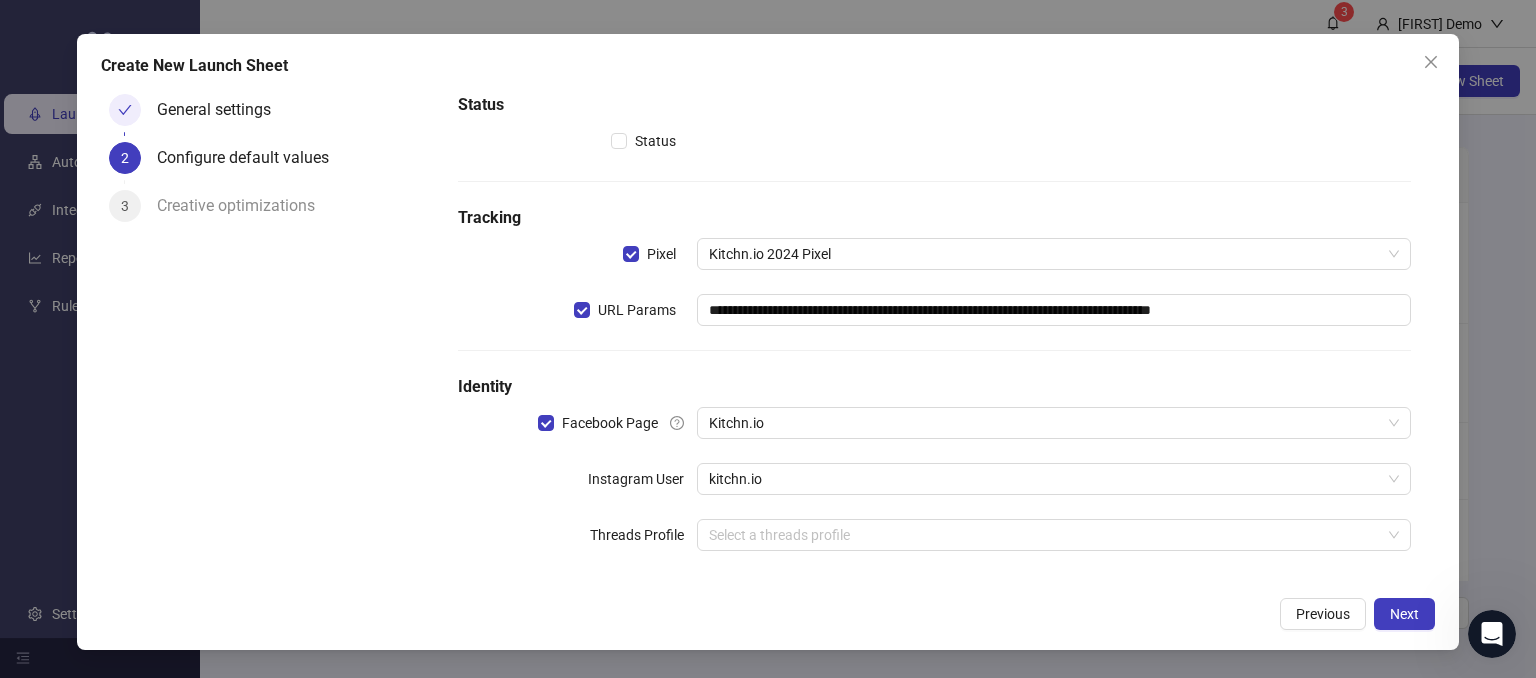 scroll, scrollTop: 92, scrollLeft: 0, axis: vertical 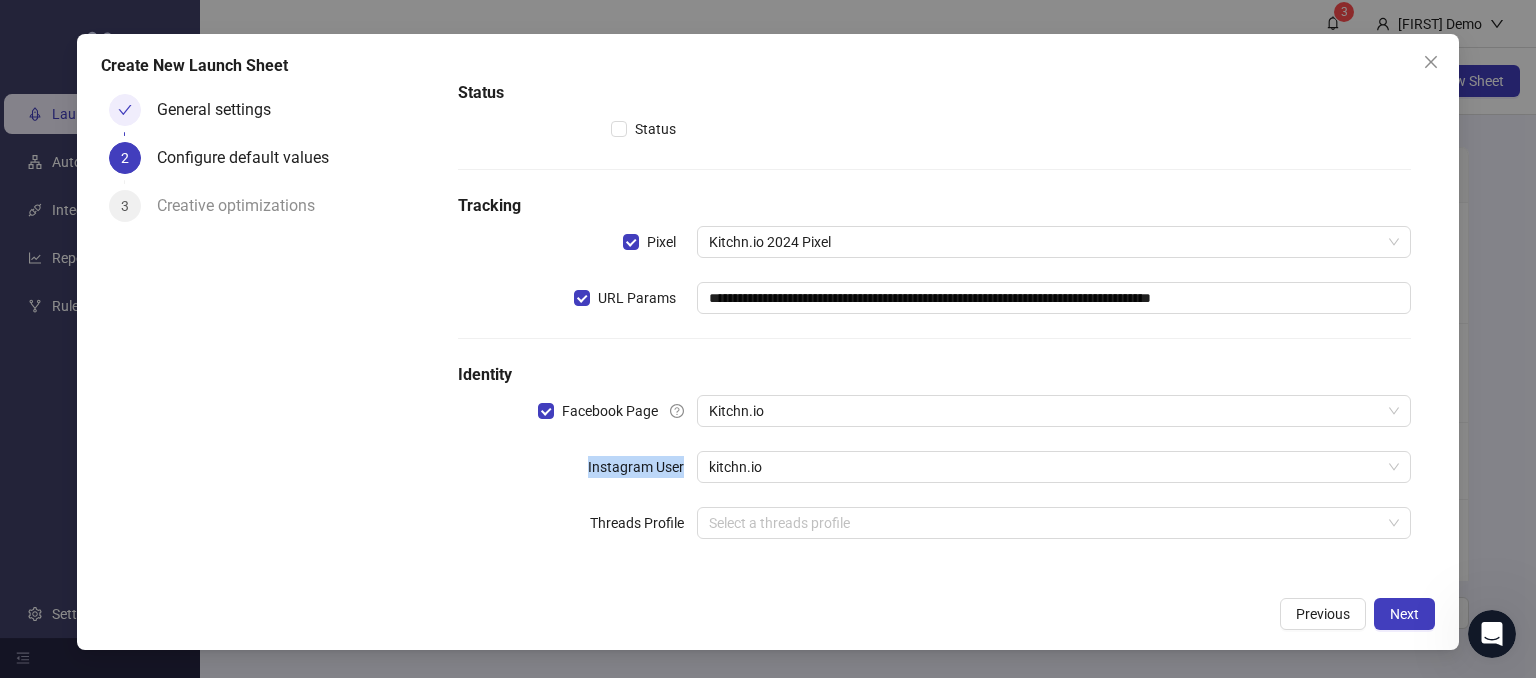 drag, startPoint x: 677, startPoint y: 470, endPoint x: 572, endPoint y: 477, distance: 105.23308 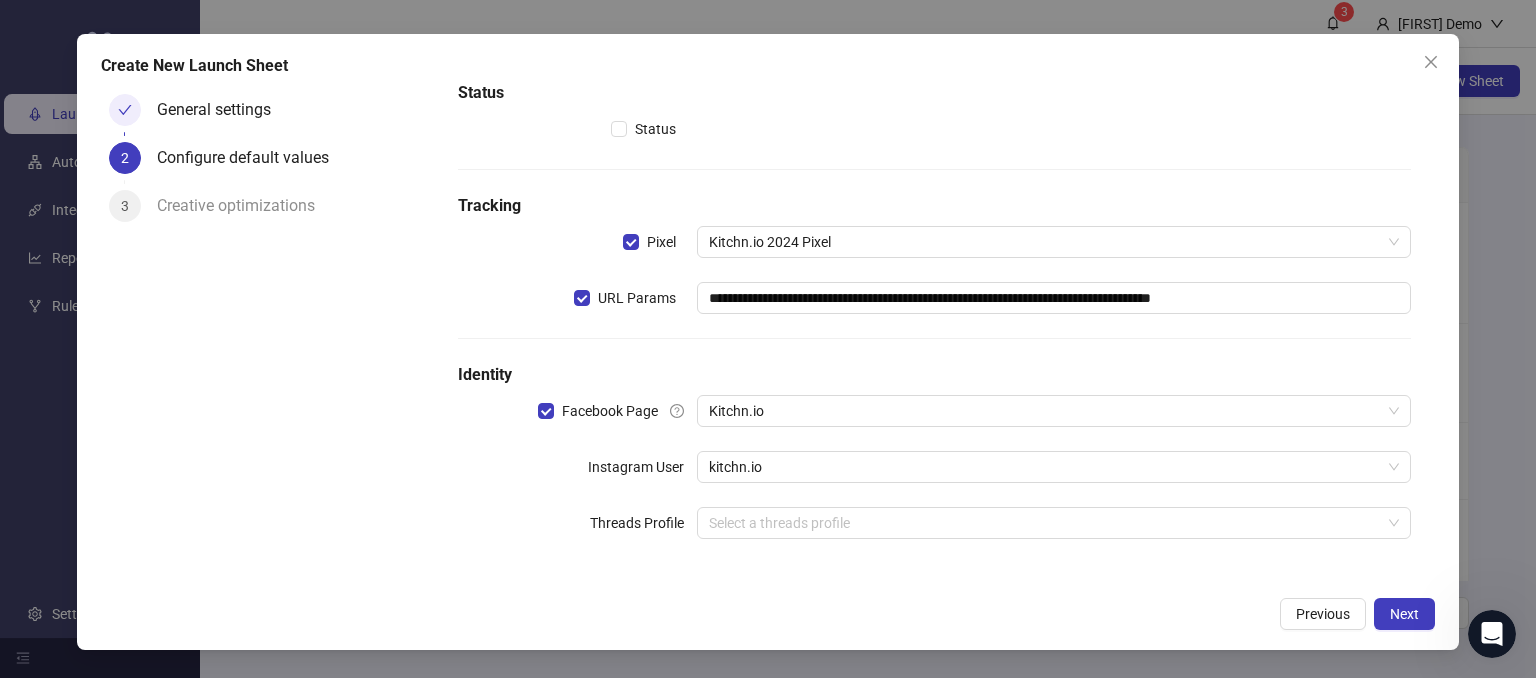 click on "**********" at bounding box center [934, 290] 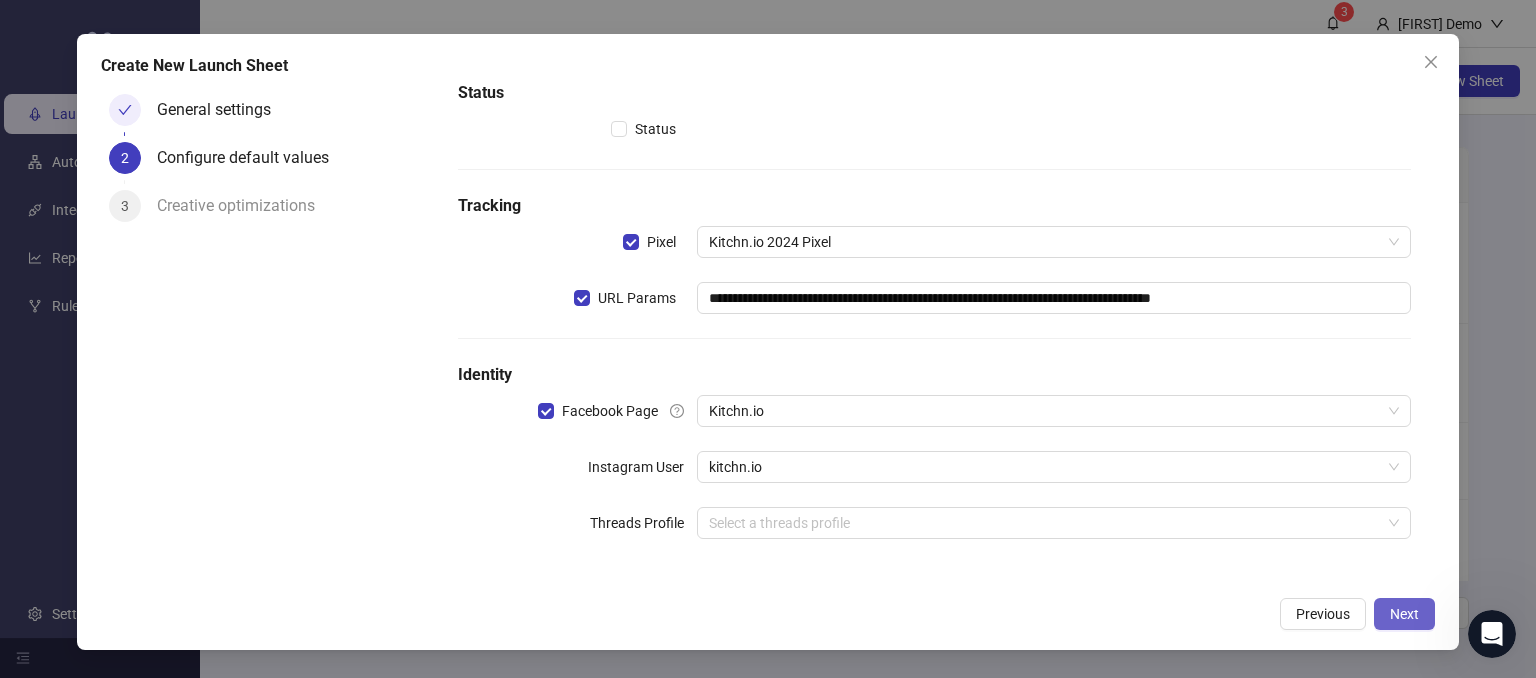 click on "Next" at bounding box center (1404, 614) 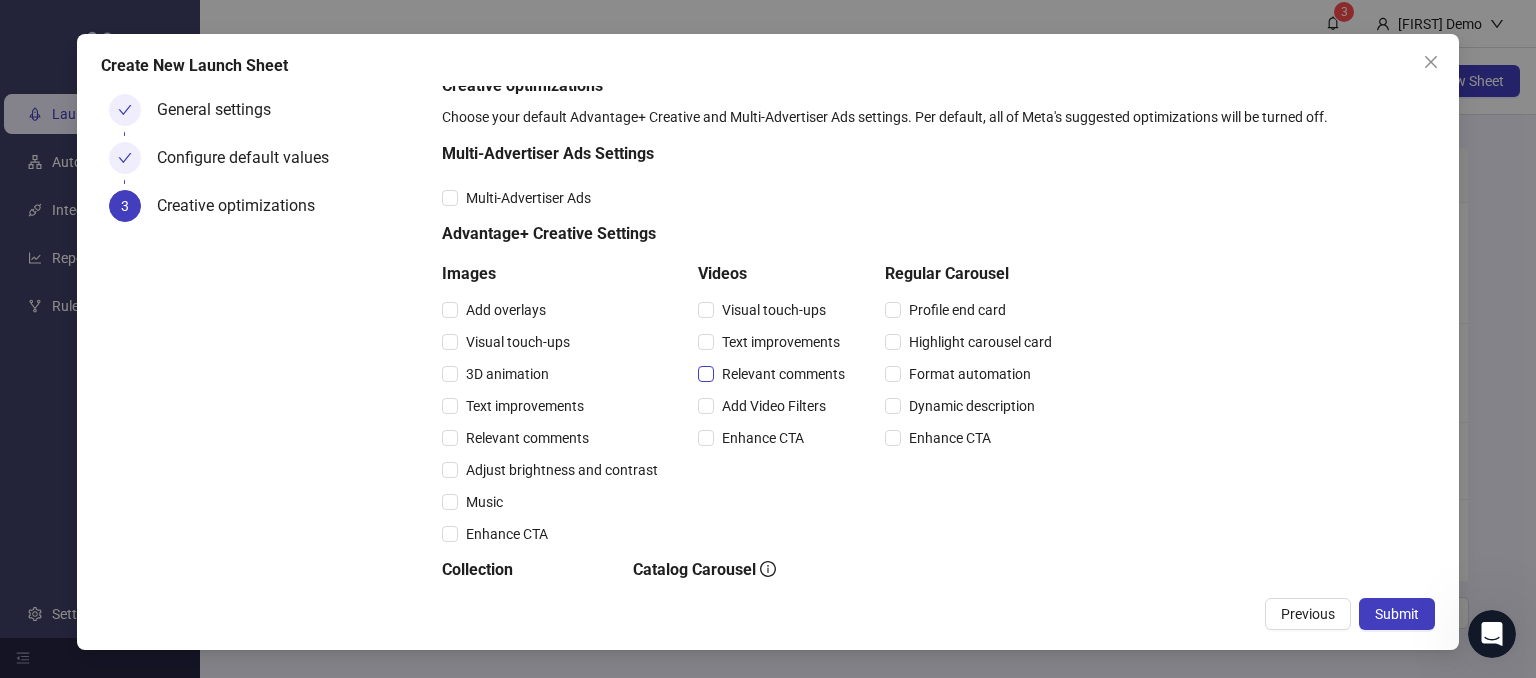 scroll, scrollTop: 0, scrollLeft: 0, axis: both 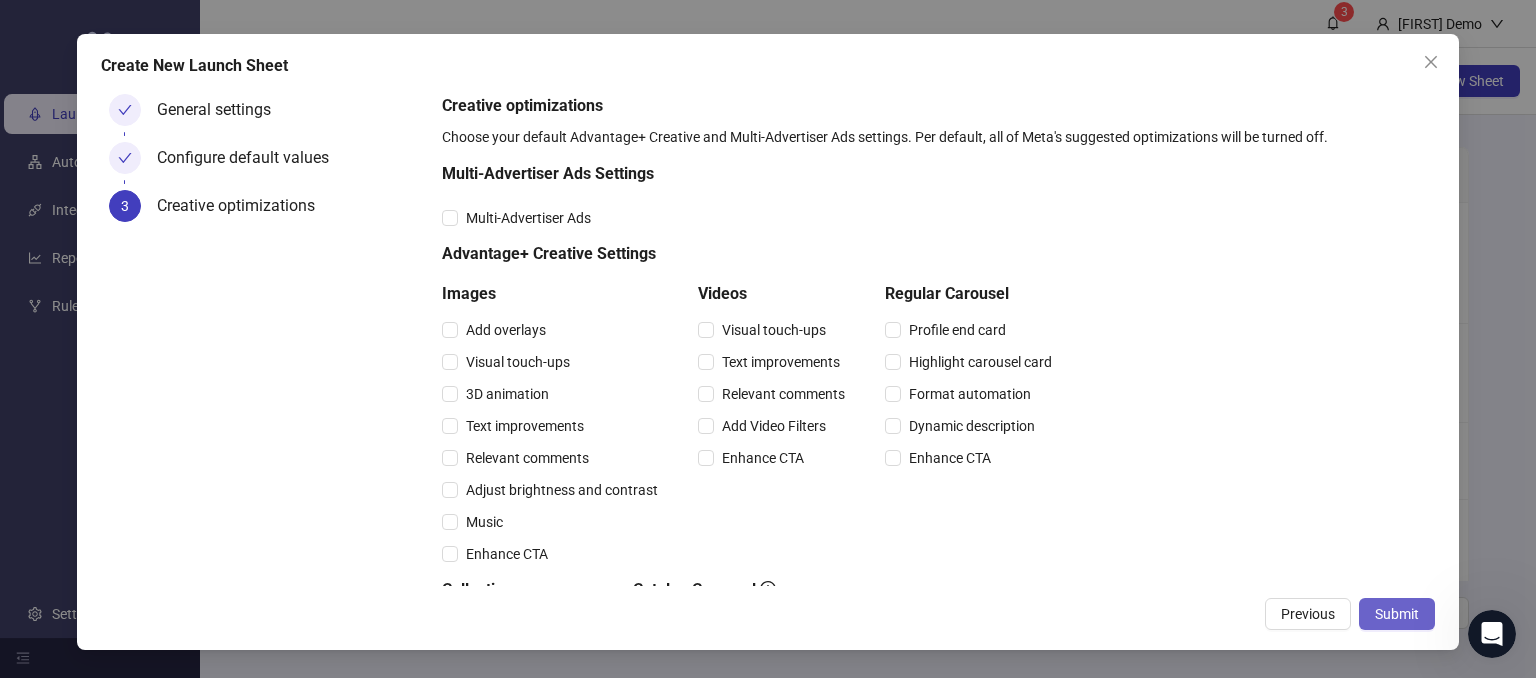 click on "Submit" at bounding box center (1397, 614) 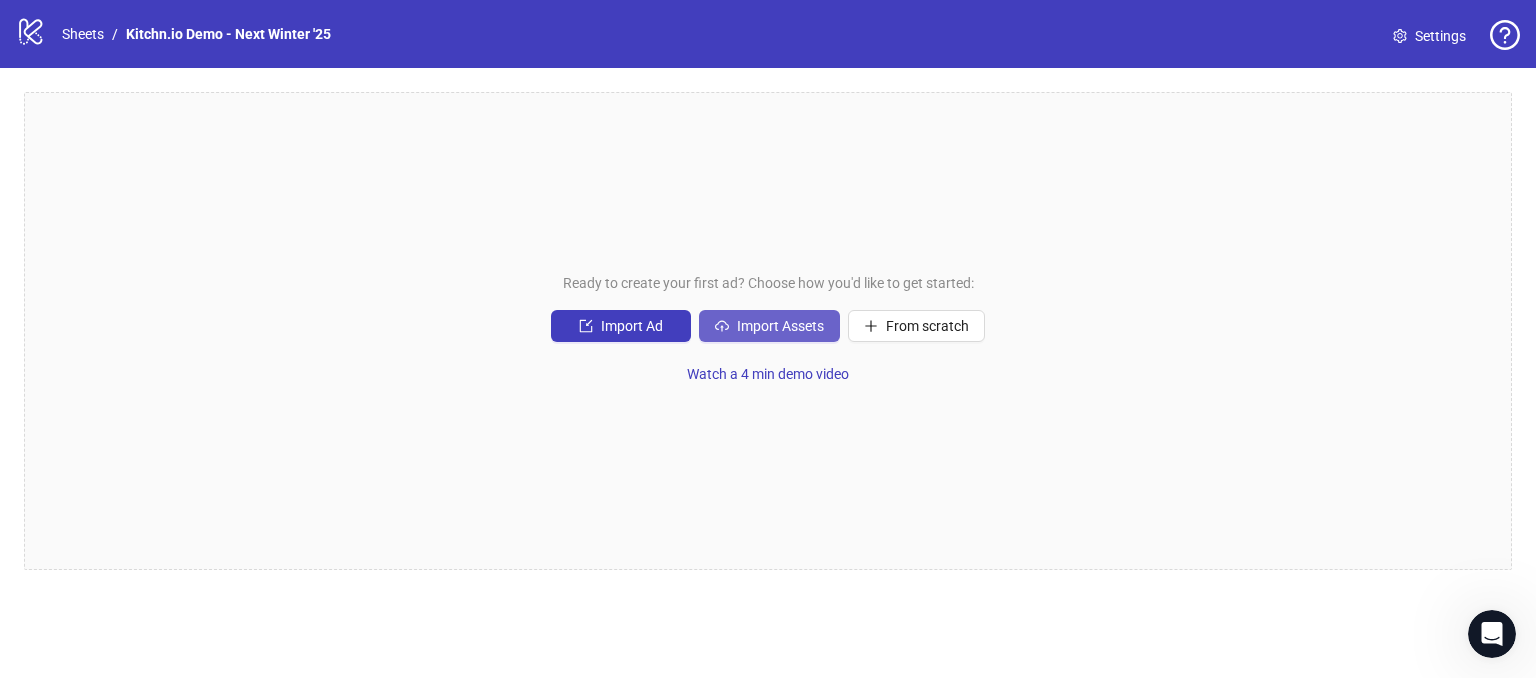 click on "Import Assets" at bounding box center (780, 326) 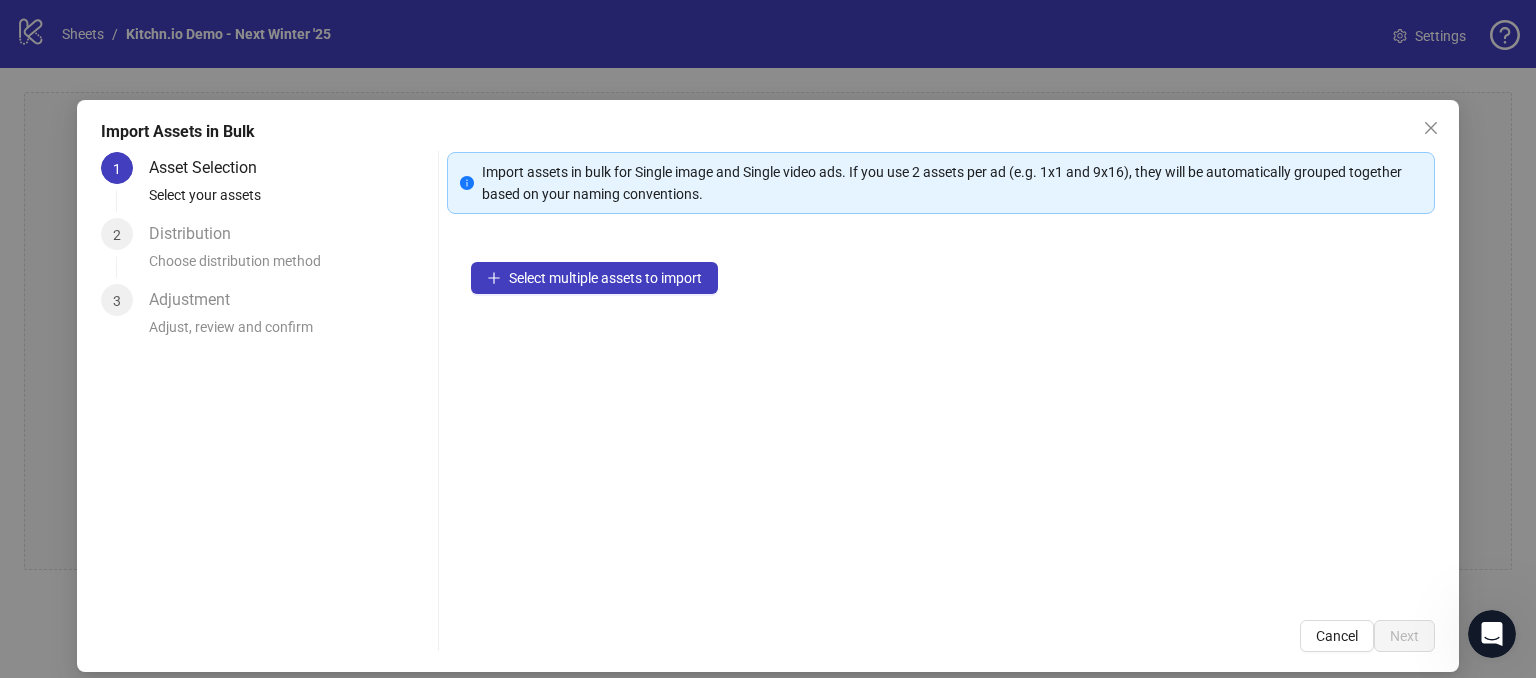 scroll, scrollTop: 18, scrollLeft: 0, axis: vertical 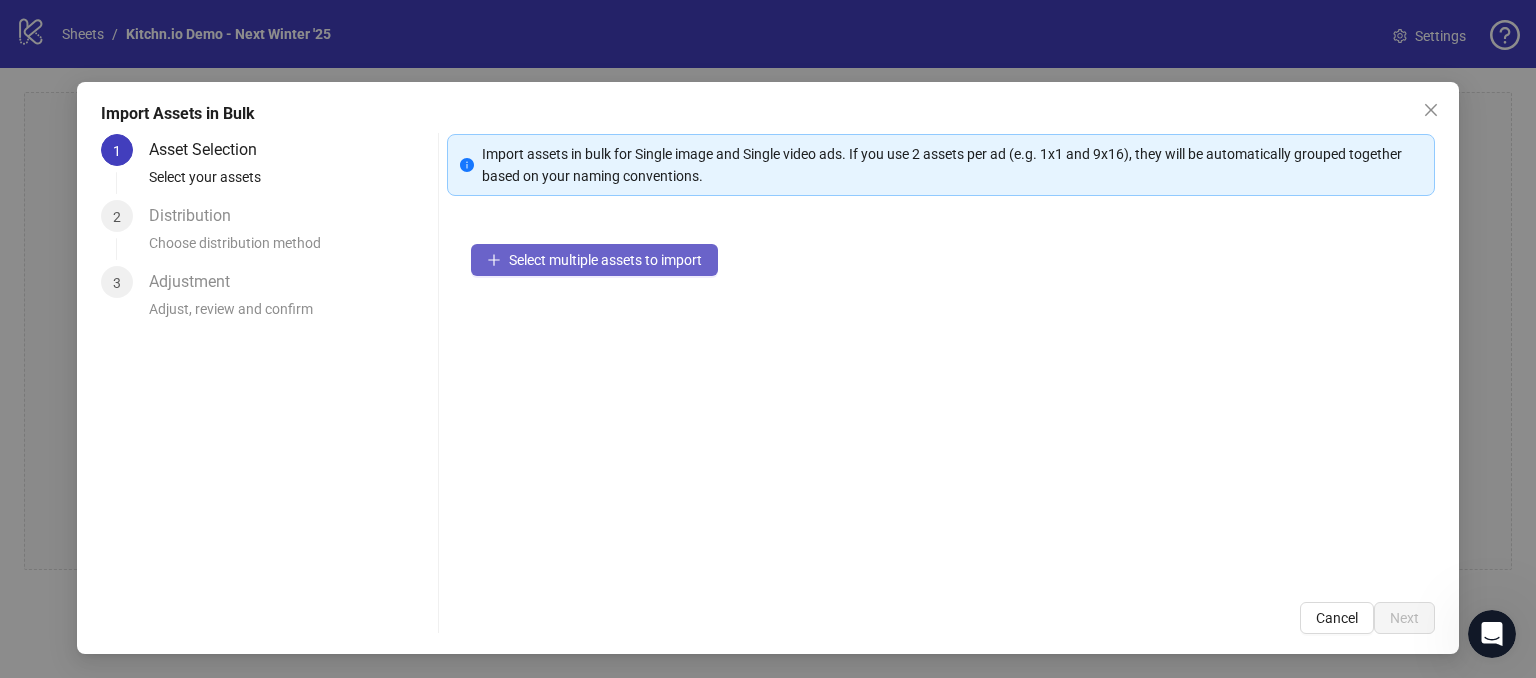 click on "Select multiple assets to import" at bounding box center (594, 260) 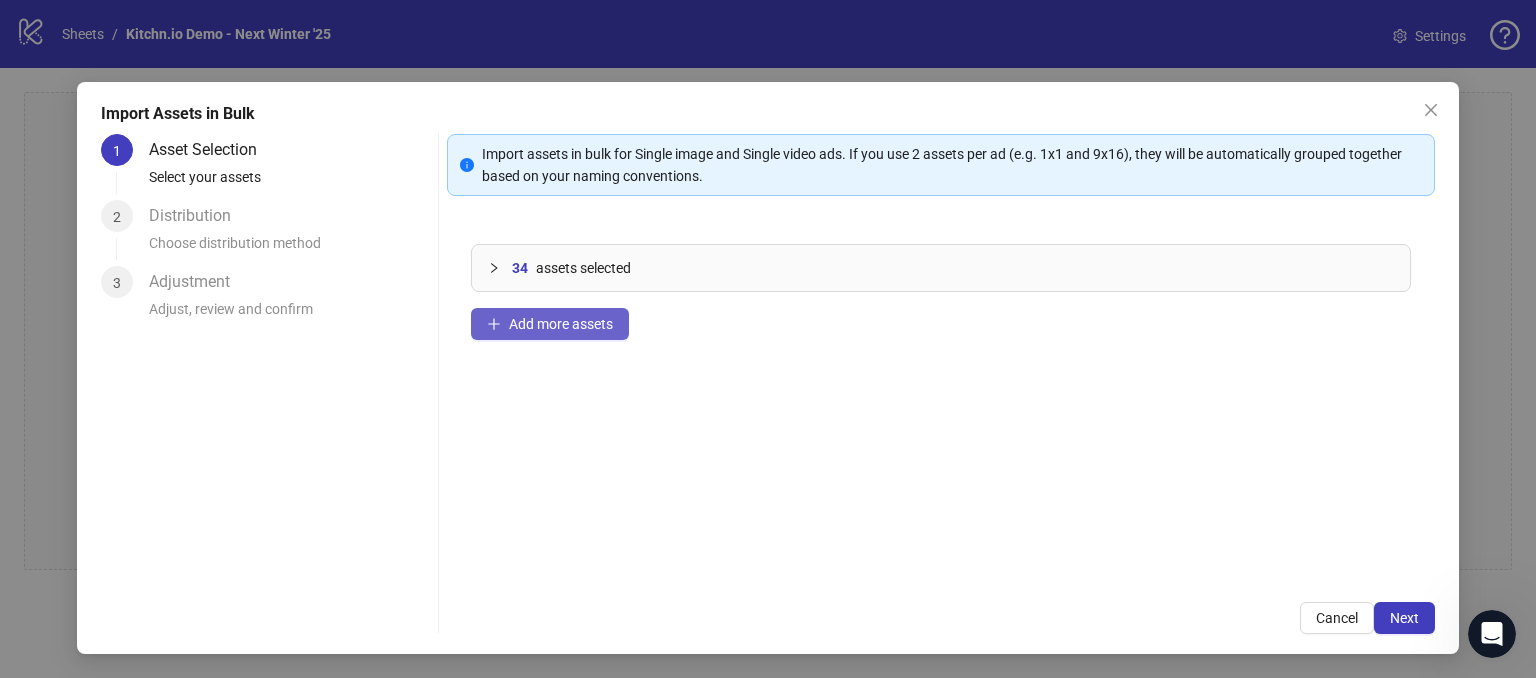 click on "Add more assets" at bounding box center (561, 324) 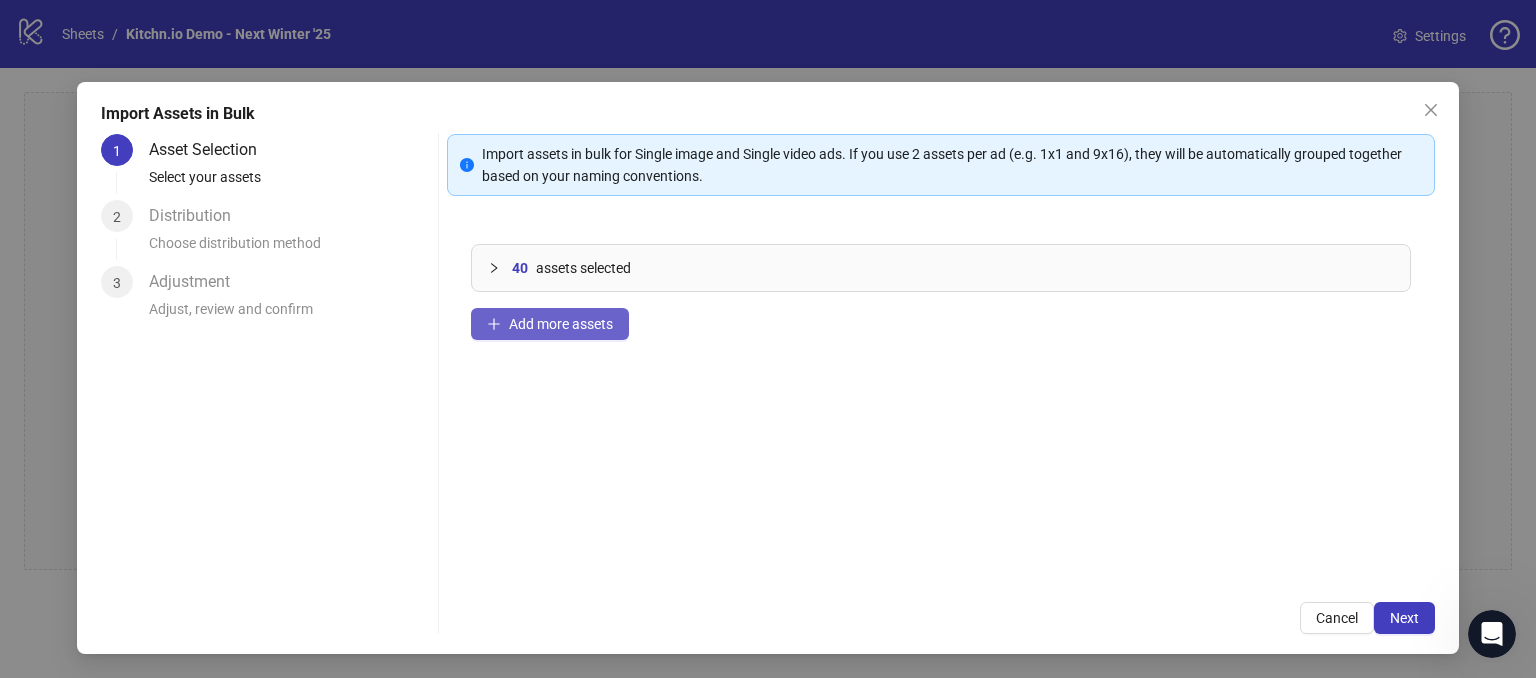 click on "Add more assets" at bounding box center (550, 324) 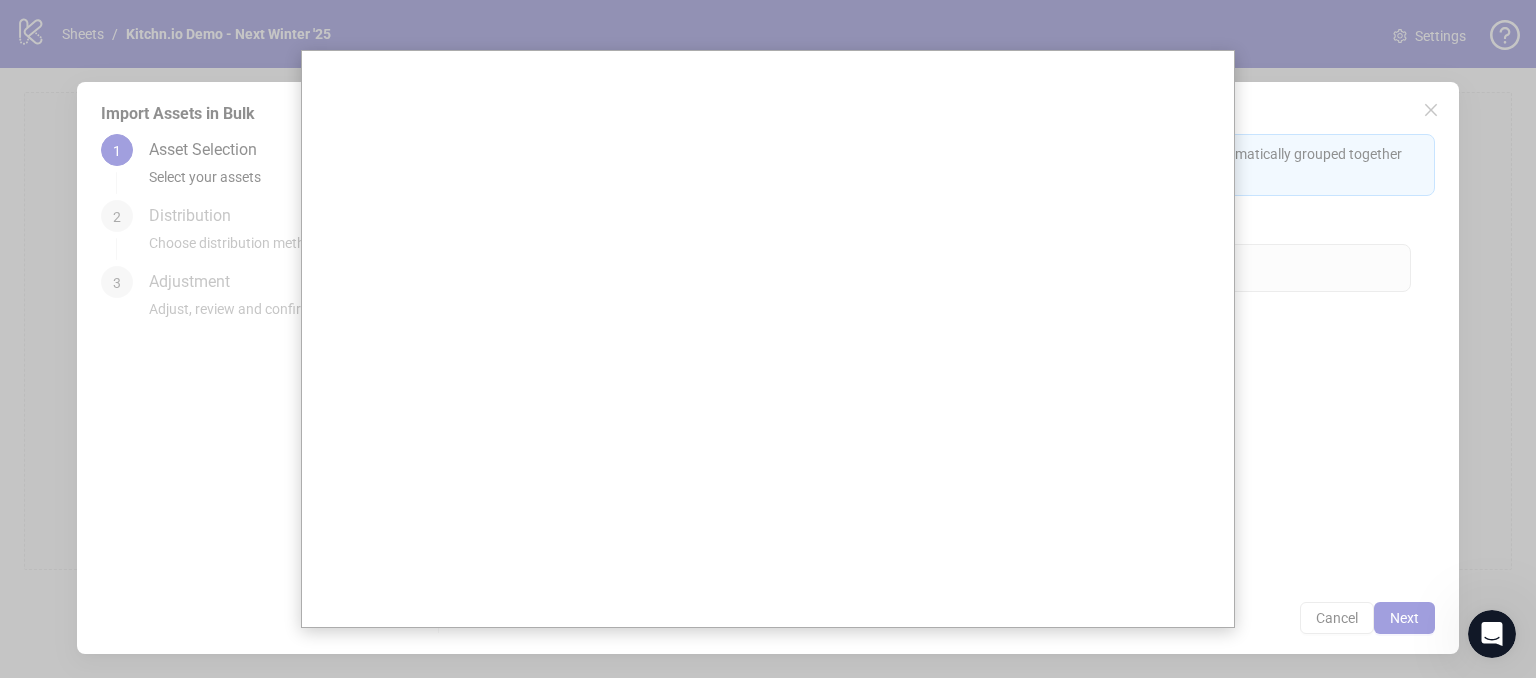 click at bounding box center [768, 339] 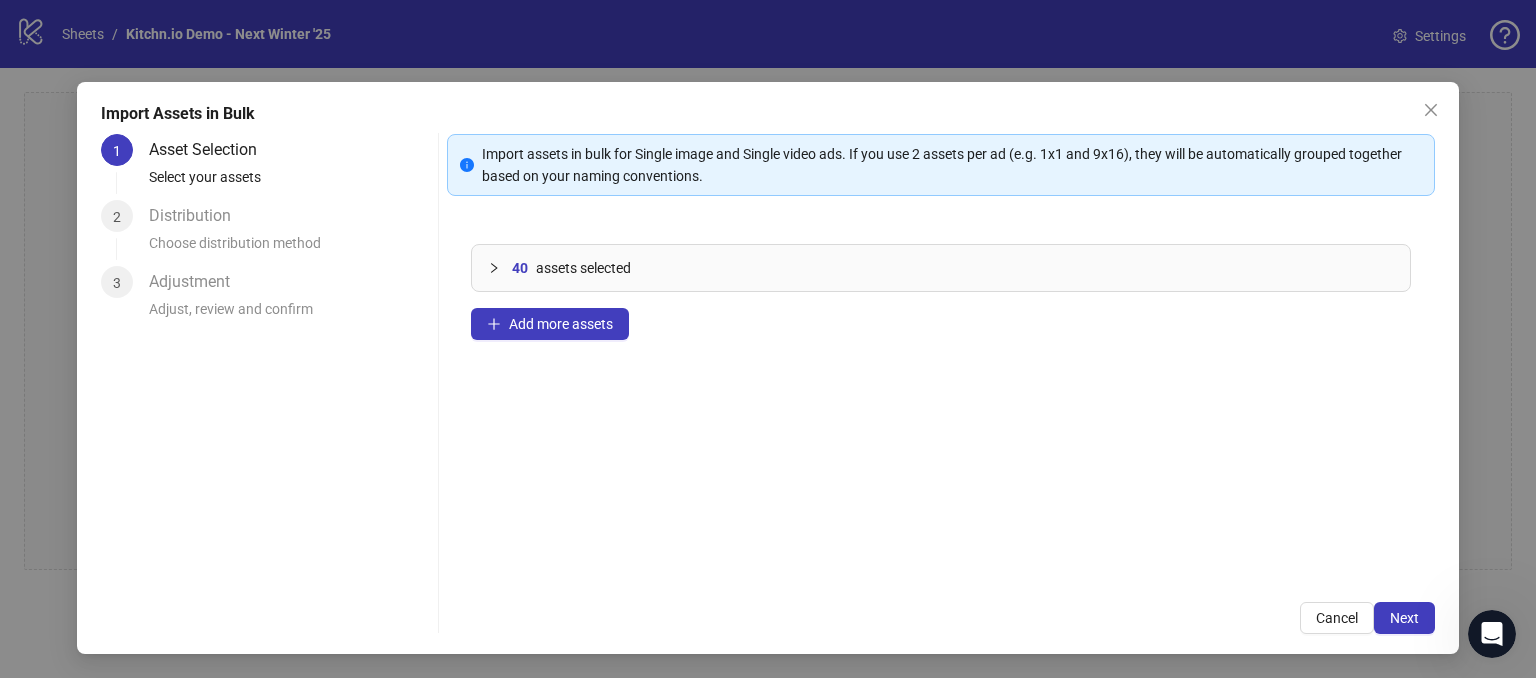 drag, startPoint x: 1234, startPoint y: 414, endPoint x: 1155, endPoint y: 436, distance: 82.006096 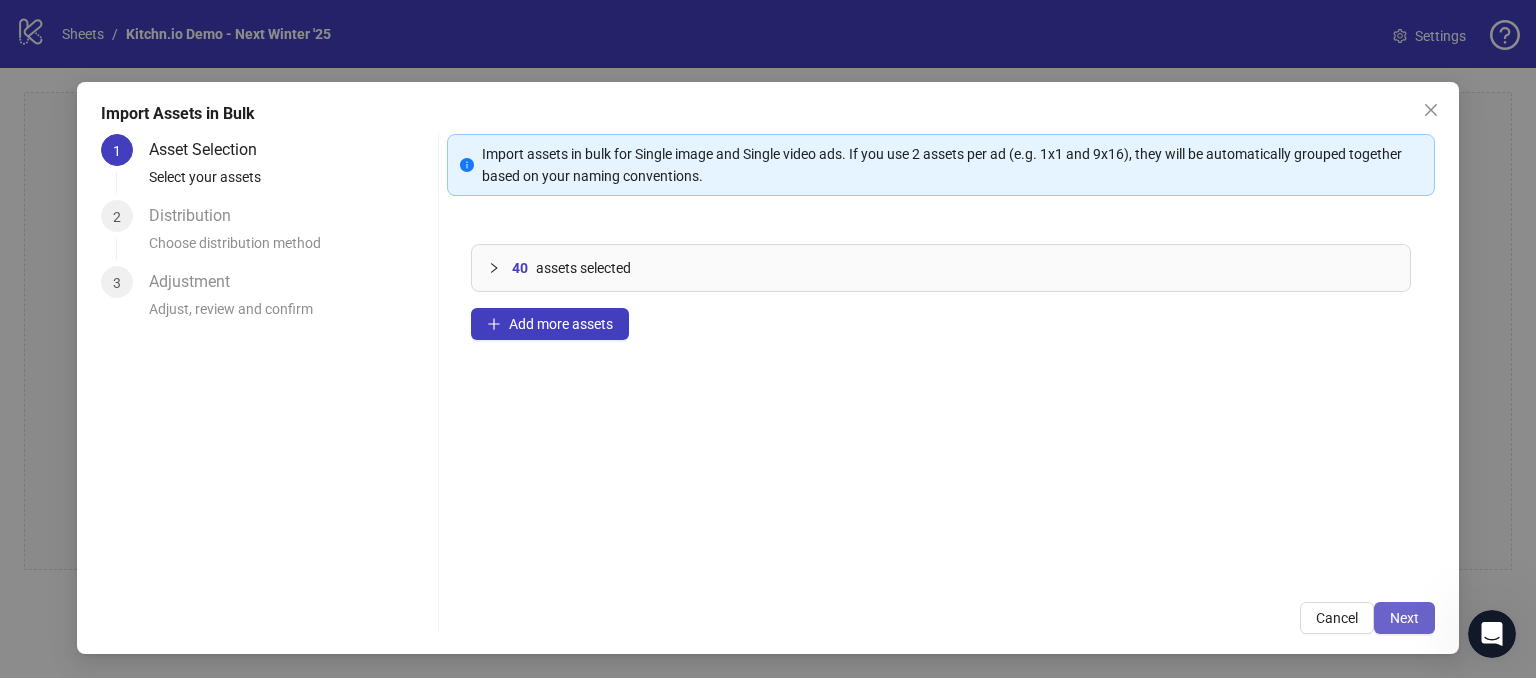 click on "Next" at bounding box center (1404, 618) 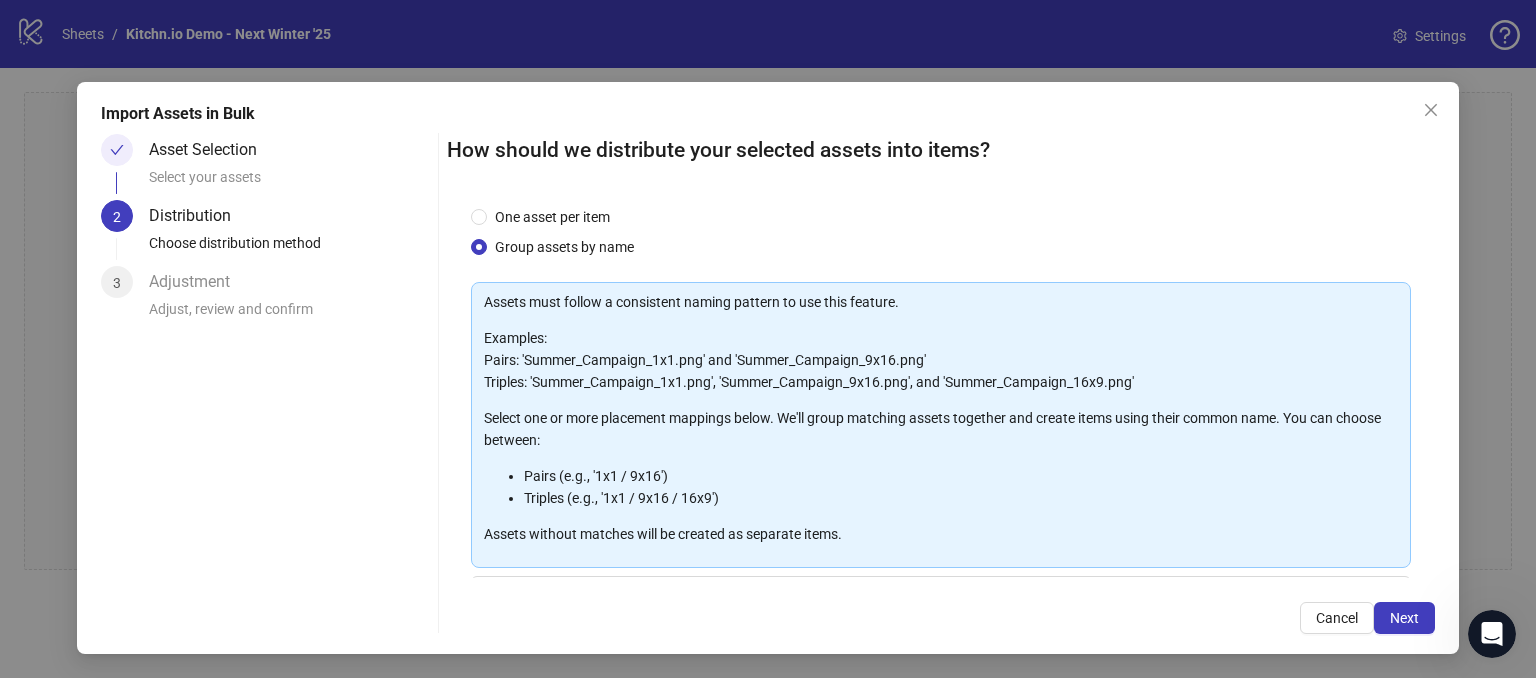 scroll, scrollTop: 42, scrollLeft: 0, axis: vertical 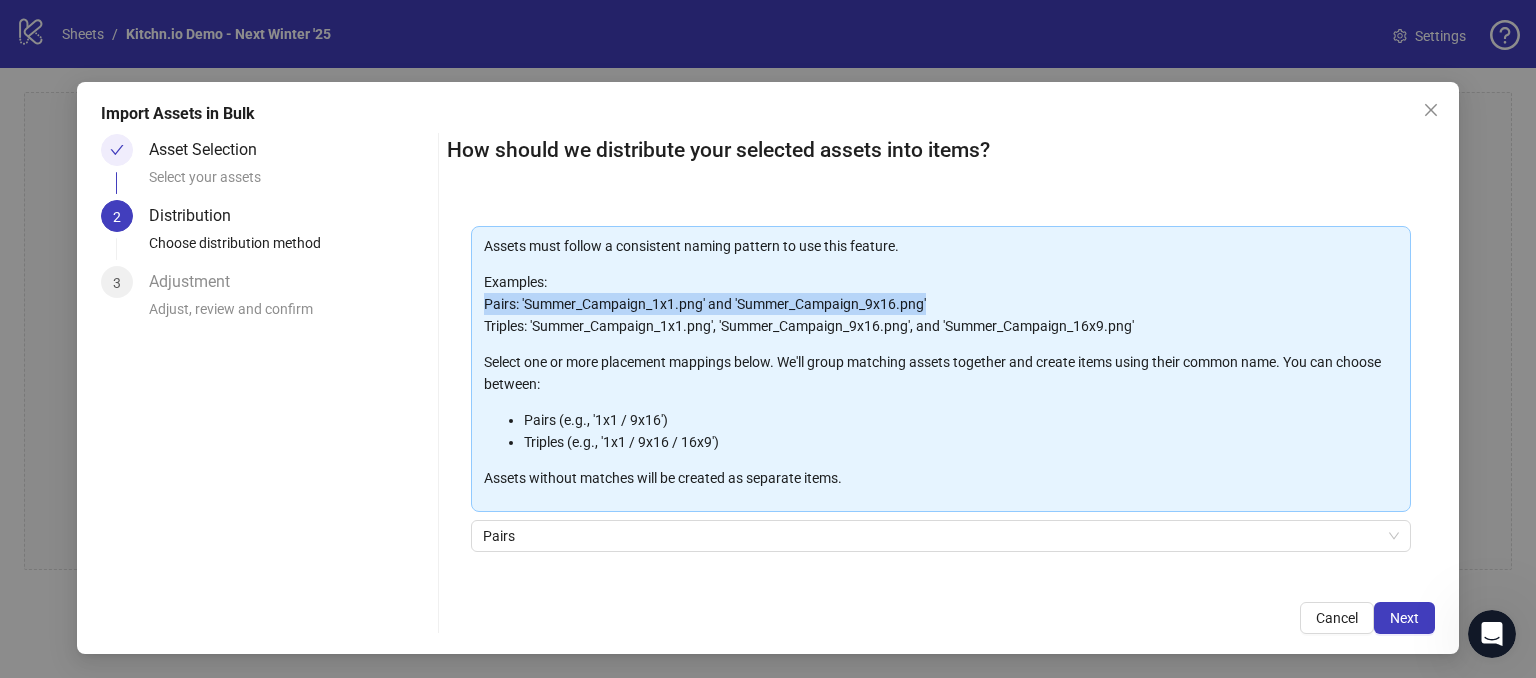 drag, startPoint x: 500, startPoint y: 299, endPoint x: 973, endPoint y: 305, distance: 473.03806 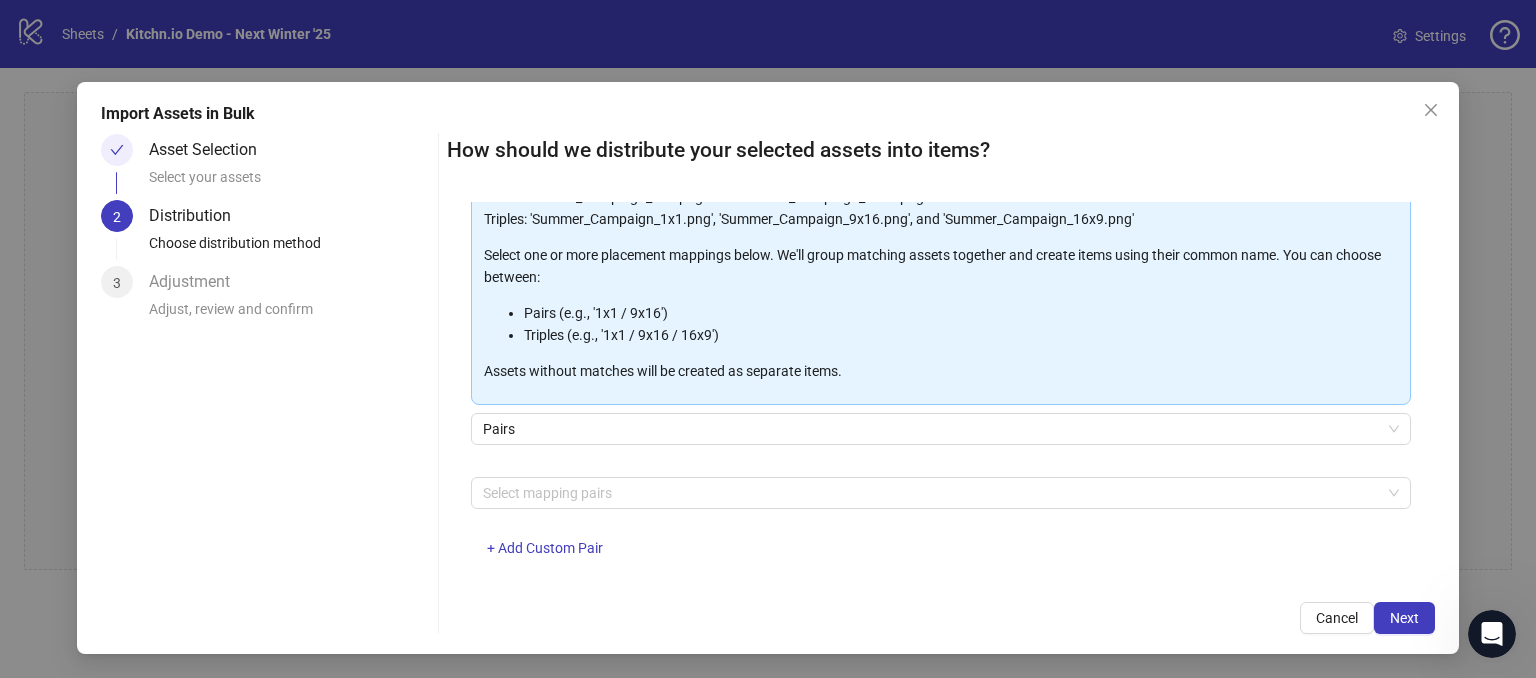 scroll, scrollTop: 208, scrollLeft: 0, axis: vertical 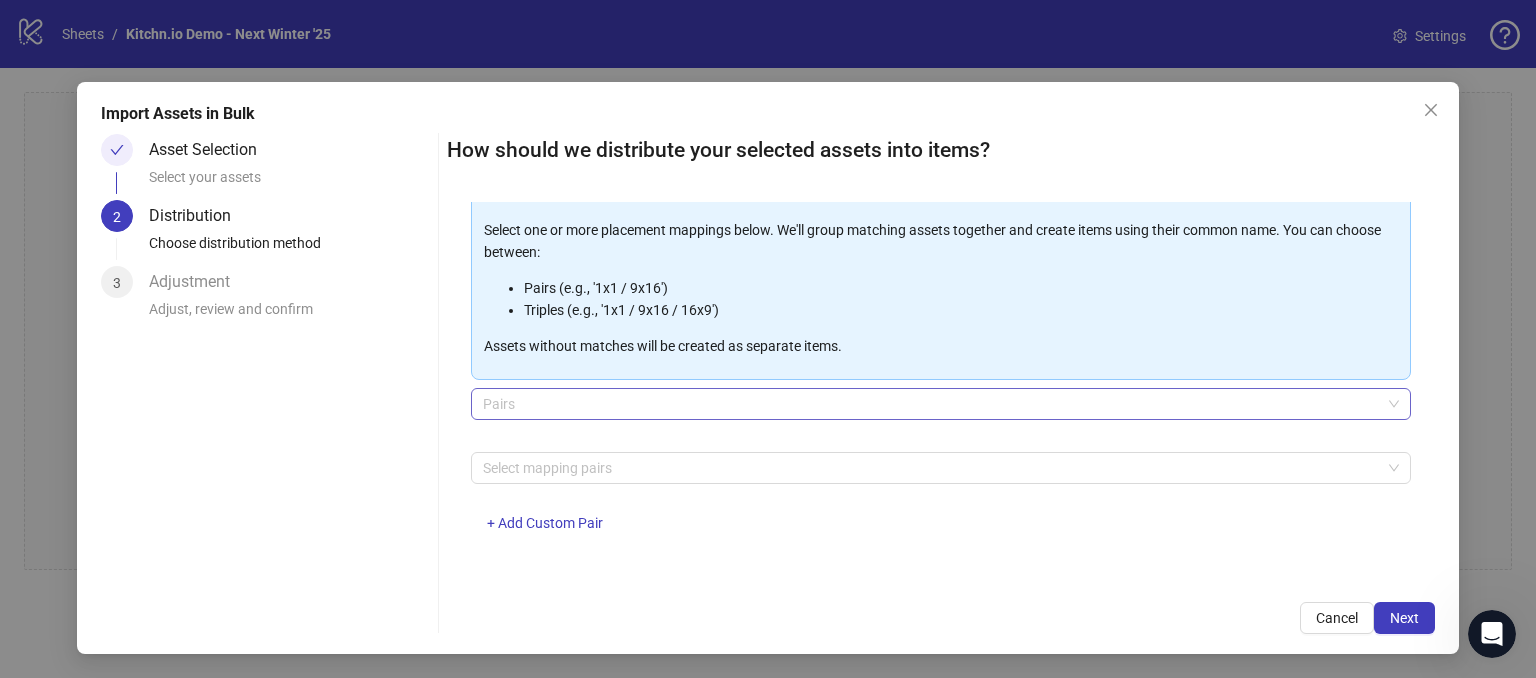 click on "Pairs" at bounding box center (941, 404) 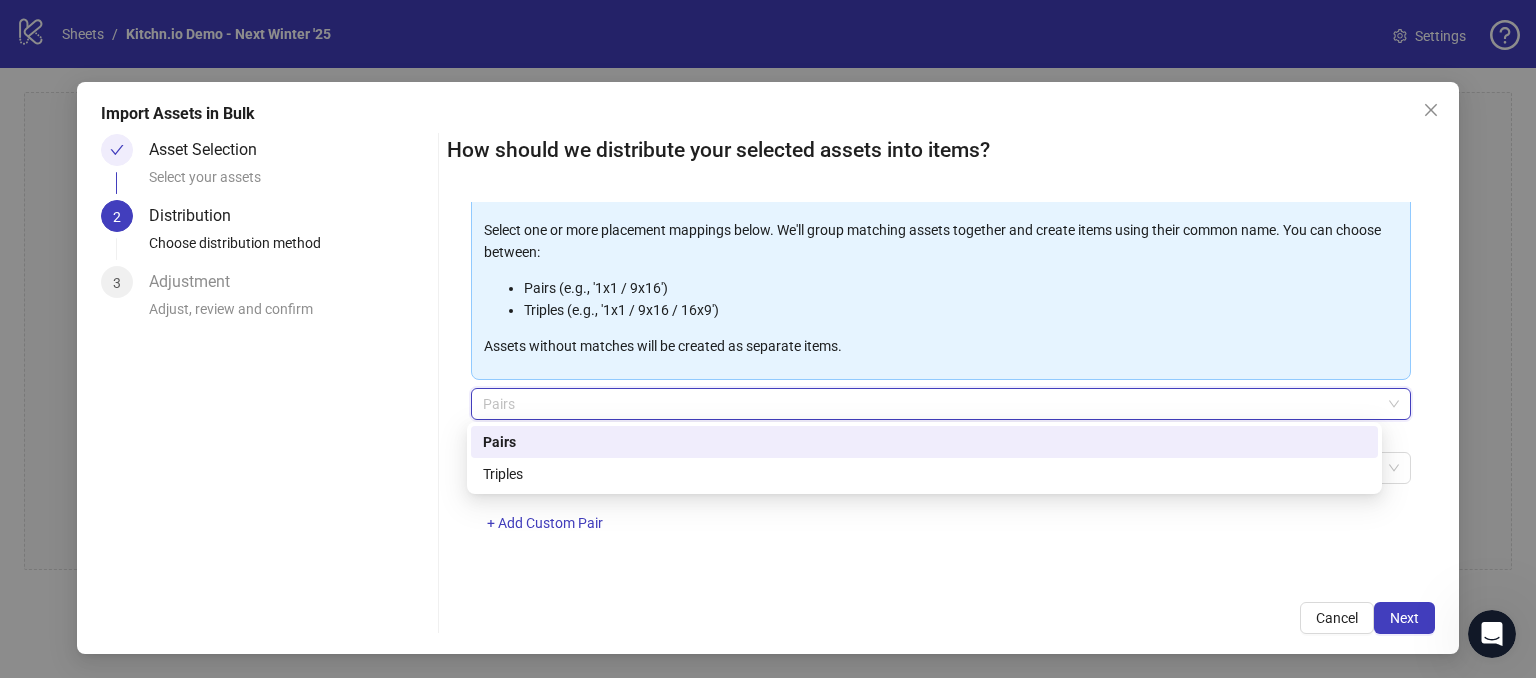 click on "Pairs" at bounding box center [924, 442] 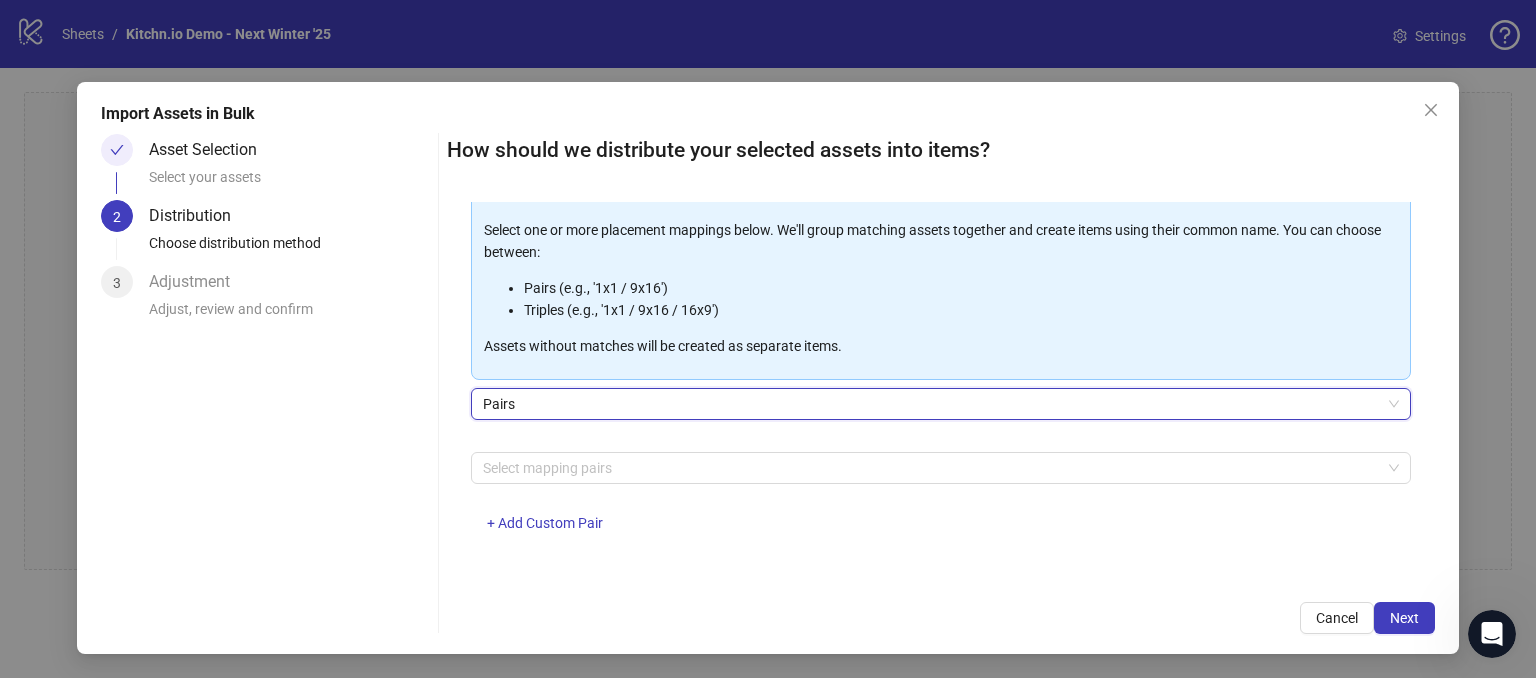 click on "Asset Selection Select your assets 2 Distribution Choose distribution method 3 Adjustment Adjust, review and confirm" at bounding box center (265, 384) 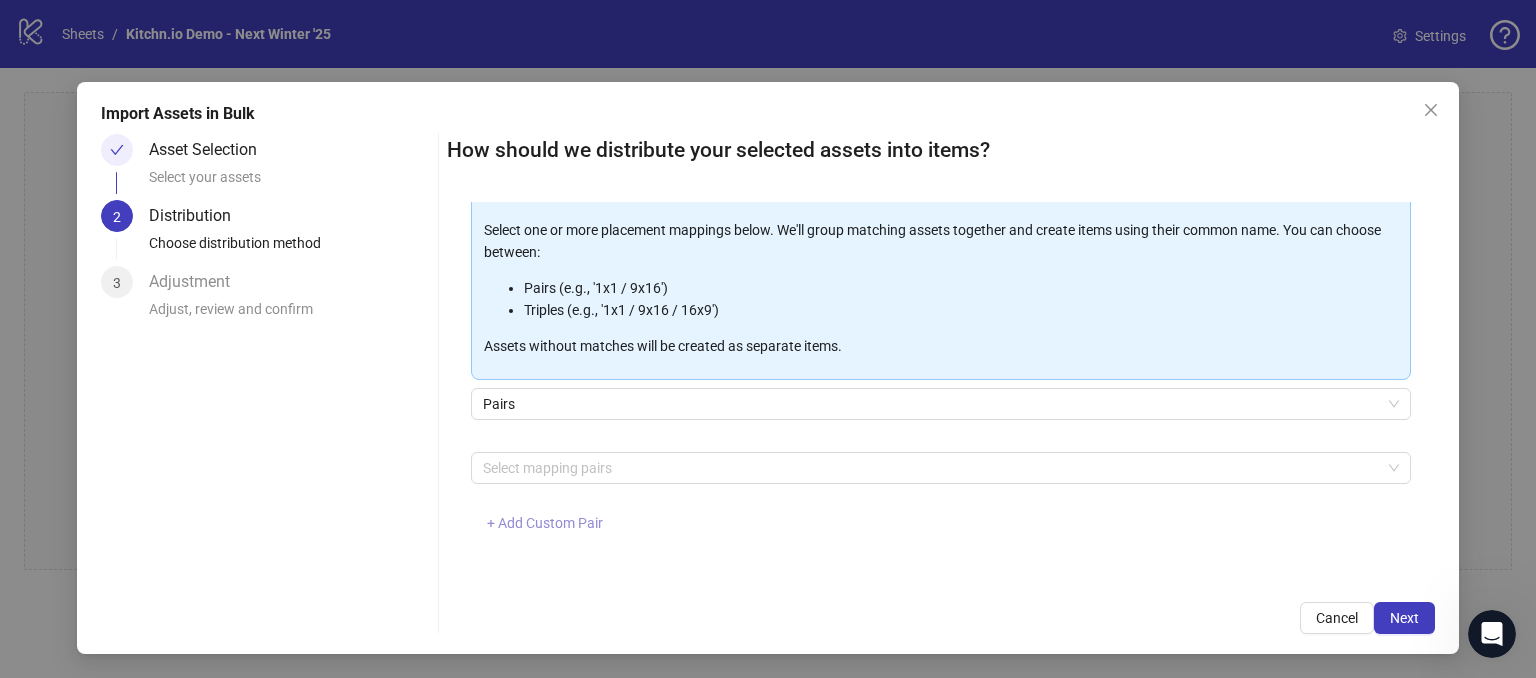 click on "+ Add Custom Pair" at bounding box center [545, 523] 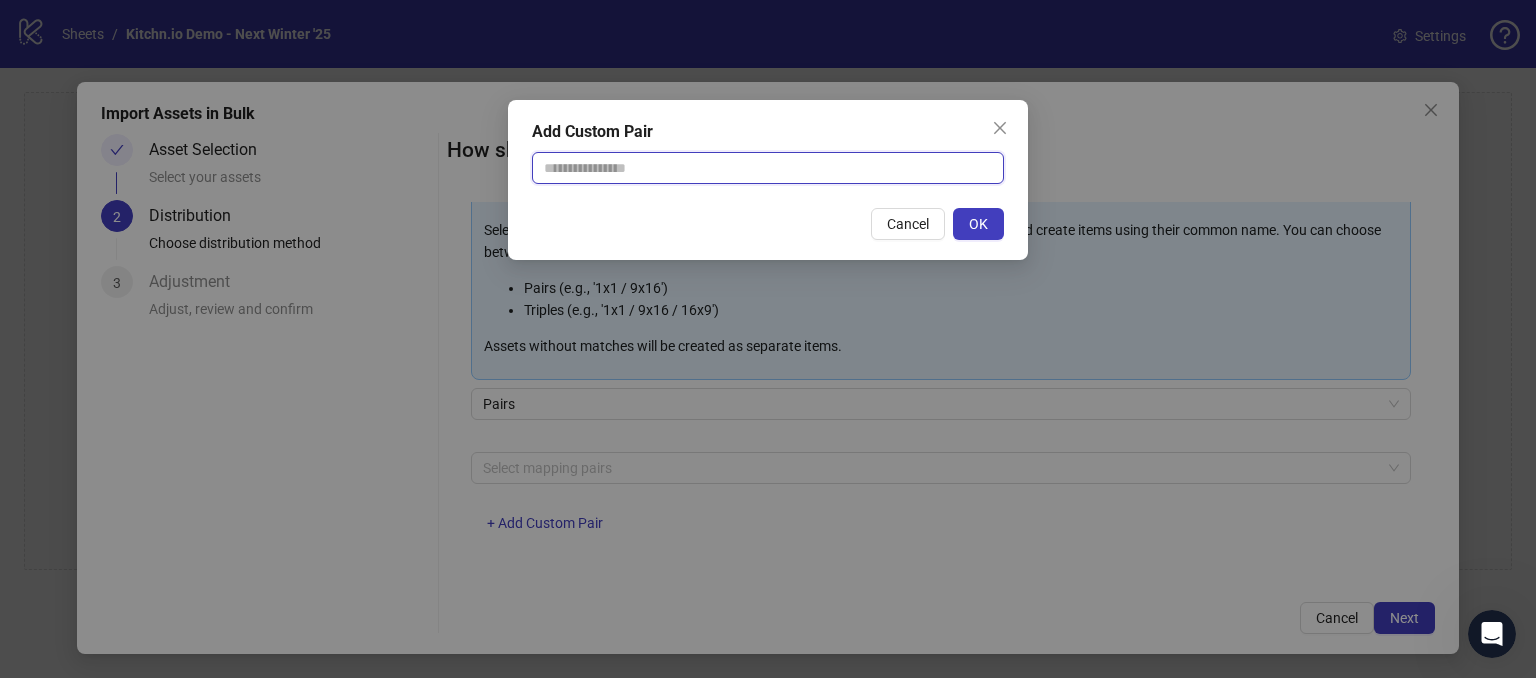 drag, startPoint x: 661, startPoint y: 167, endPoint x: 567, endPoint y: 180, distance: 94.89468 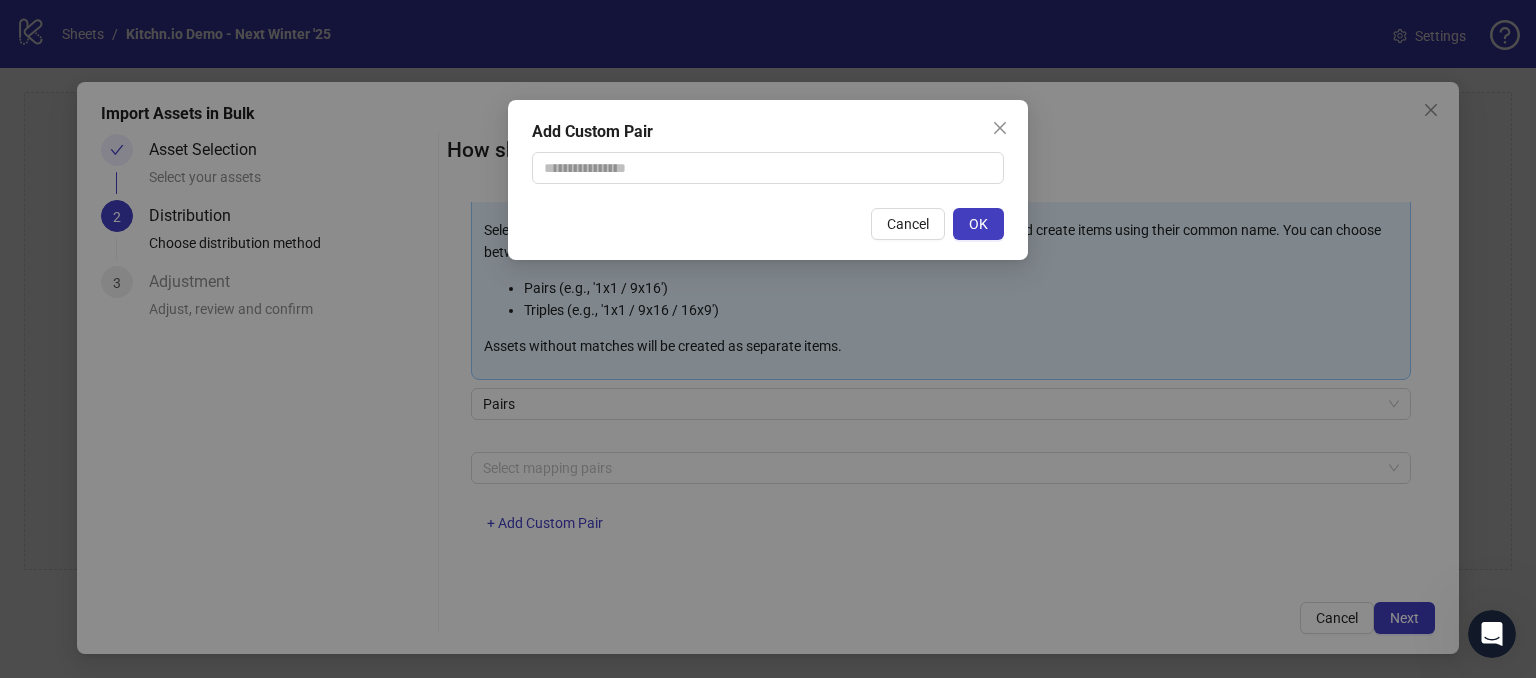click on "Add Custom Pair Cancel OK" at bounding box center [768, 339] 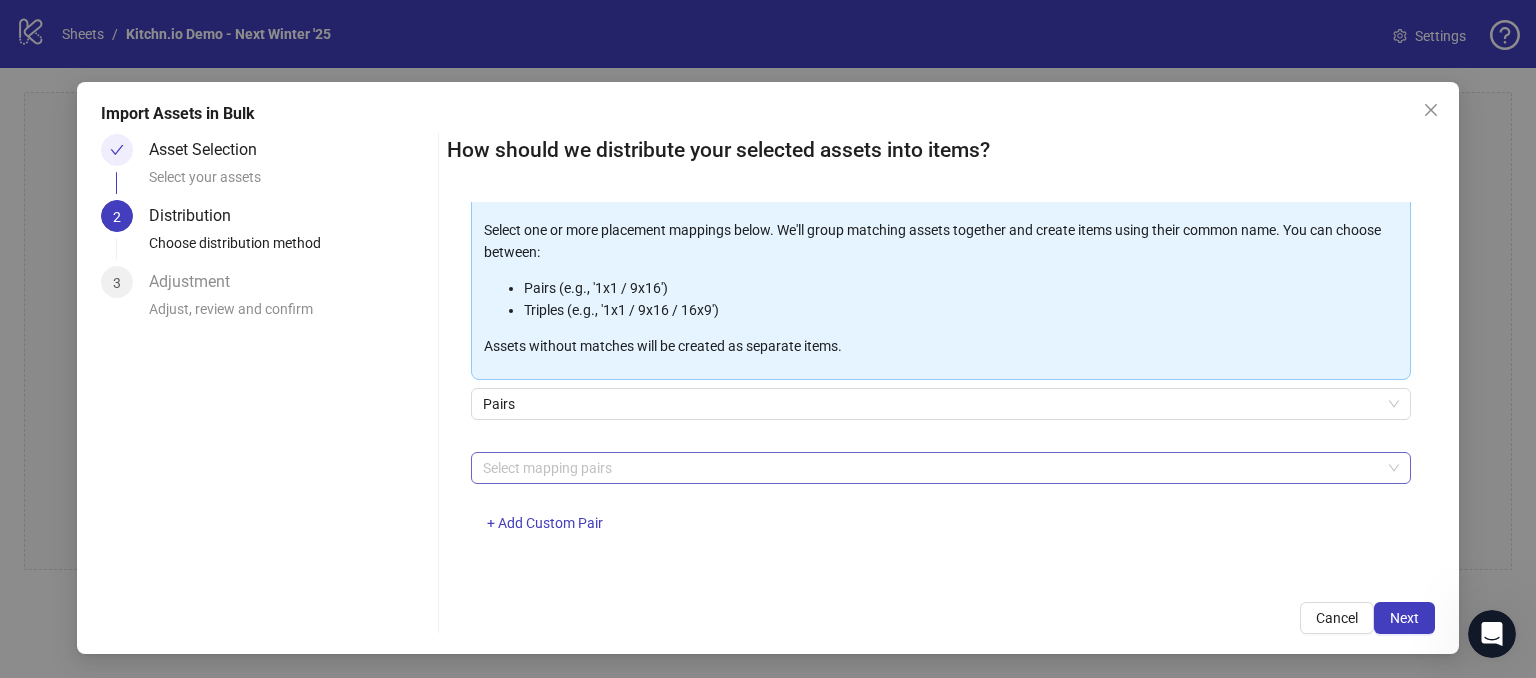 click at bounding box center (930, 468) 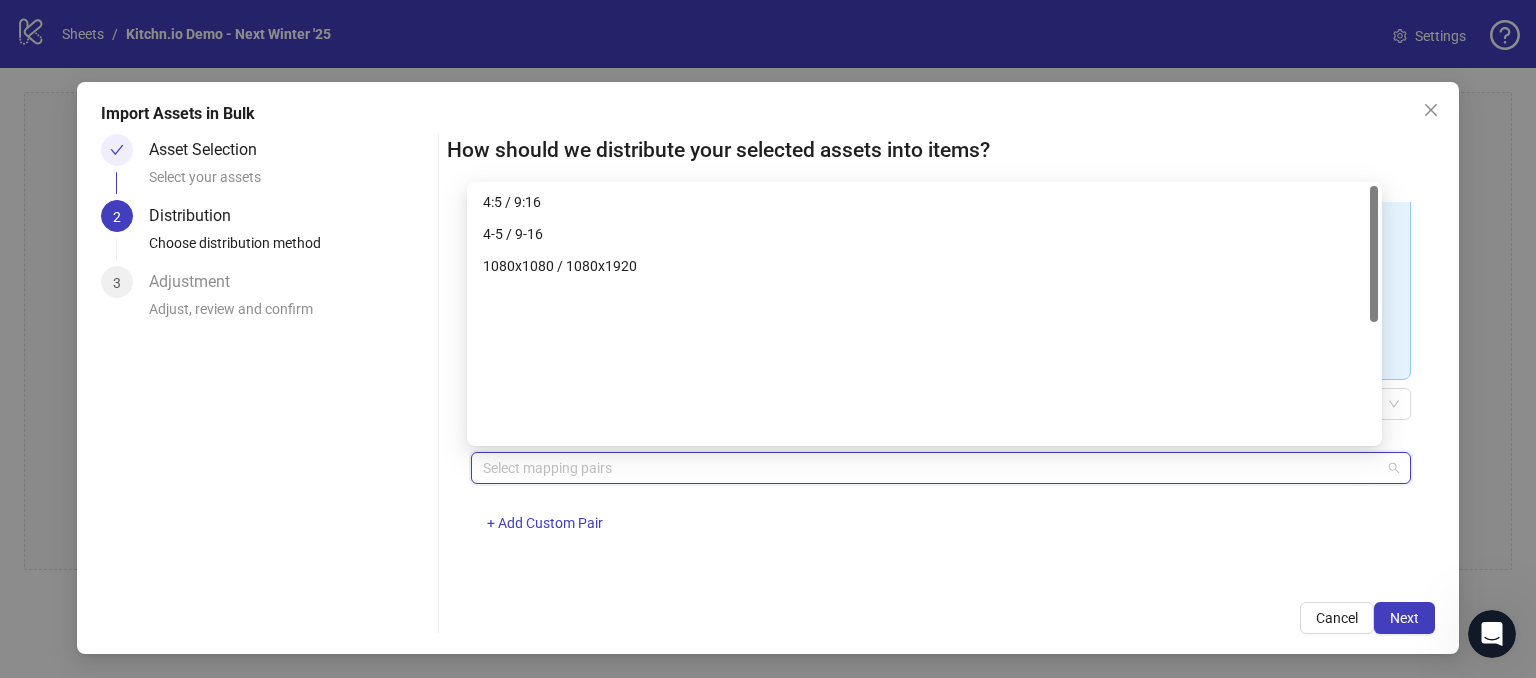scroll, scrollTop: 0, scrollLeft: 0, axis: both 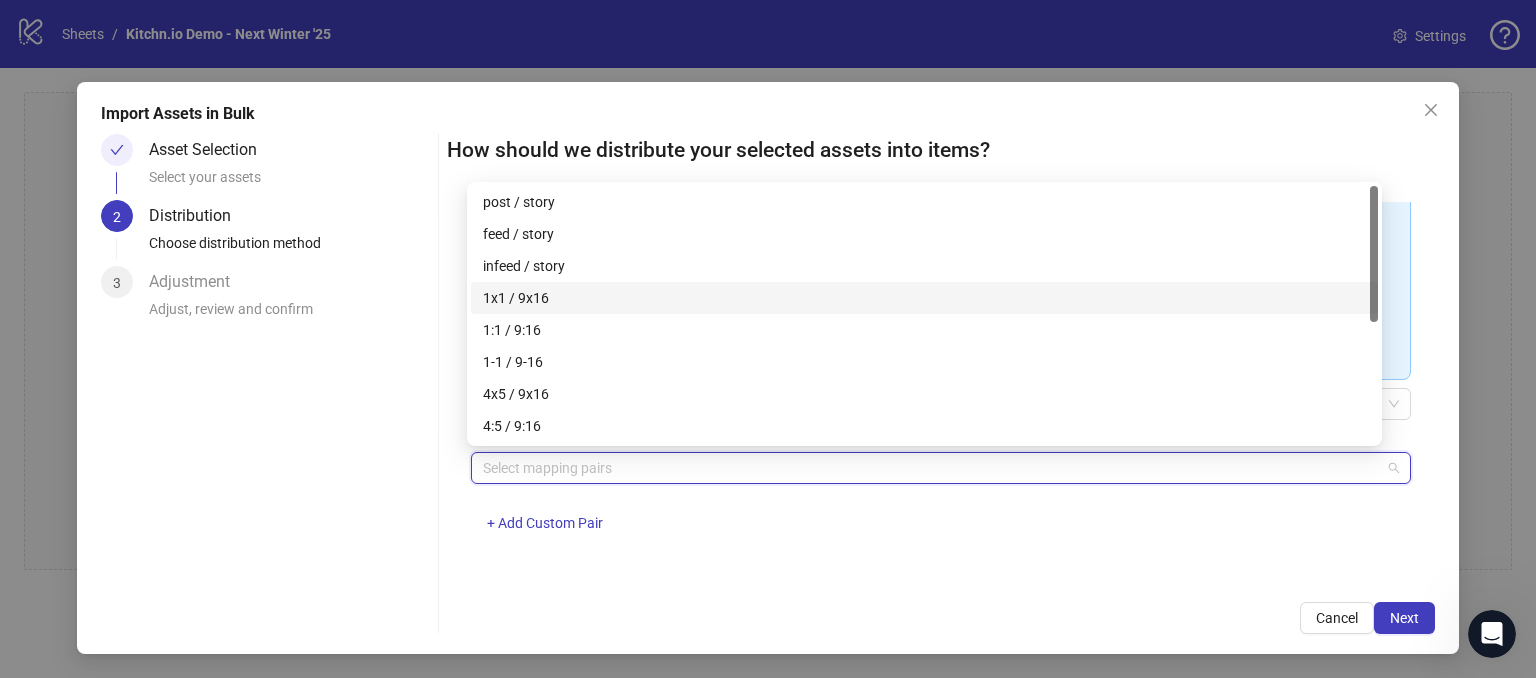 click on "1x1 / 9x16" at bounding box center [924, 298] 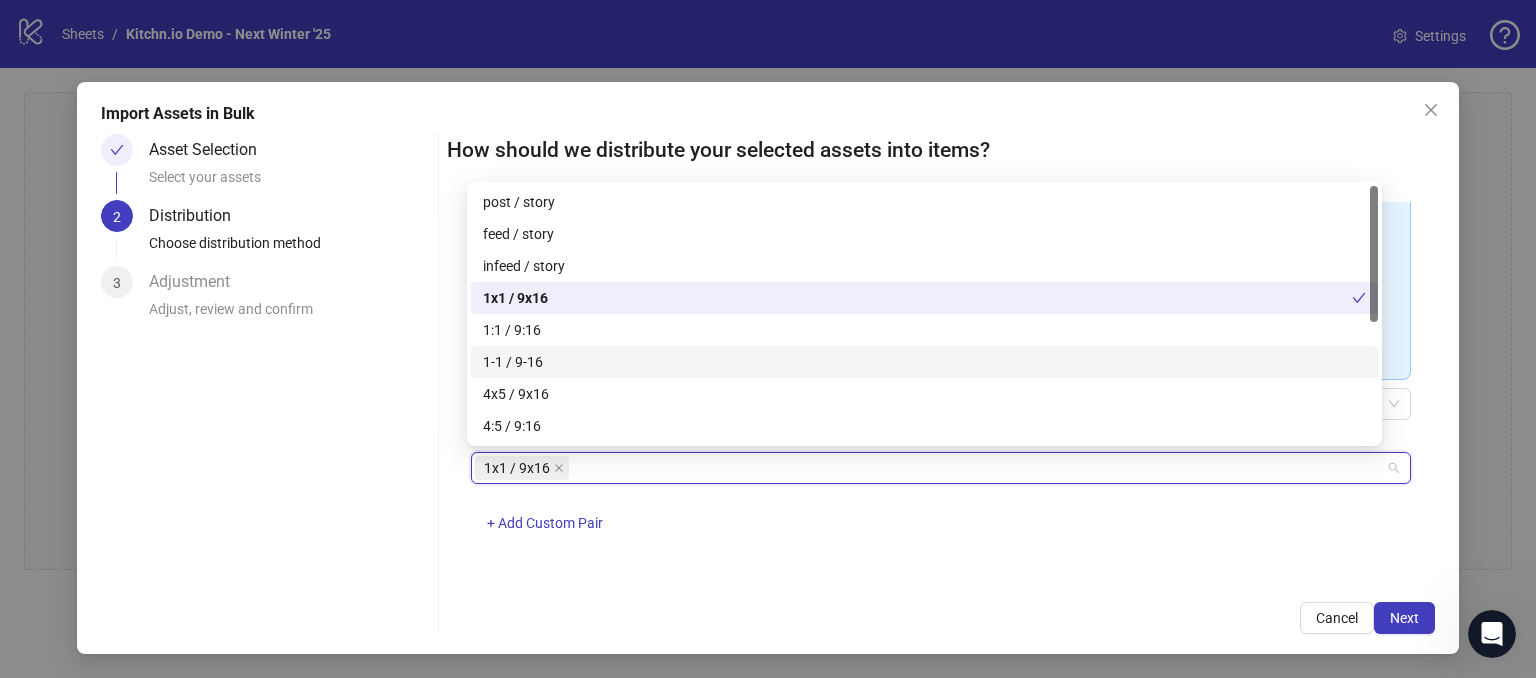 click on "One asset per item Group assets by name Assets must follow a consistent naming pattern to use this feature. Examples: Pairs: 'Summer_Campaign_1x1.png' and 'Summer_Campaign_9x16.png' Triples: 'Summer_Campaign_1x1.png', 'Summer_Campaign_9x16.png', and 'Summer_Campaign_16x9.png' Select one or more placement mappings below. We'll group matching assets together and create items using their common name. You can choose between: Pairs (e.g., '1x1 / 9x16') Triples (e.g., '1x1 / 9x16 / 16x9') Assets without matches will be created as separate items. Pairs 1x1 / 9x16   + Add Custom Pair" at bounding box center [941, 390] 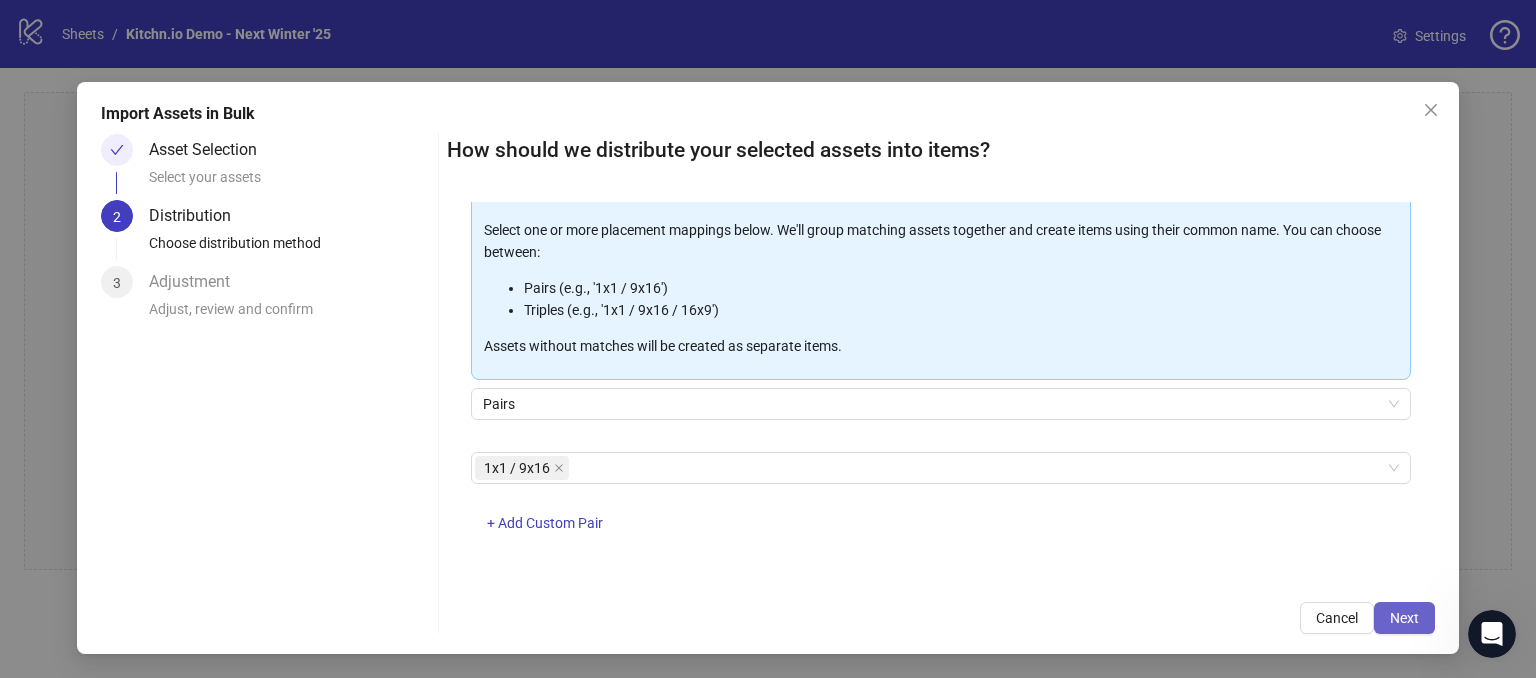 click on "Next" at bounding box center (1404, 618) 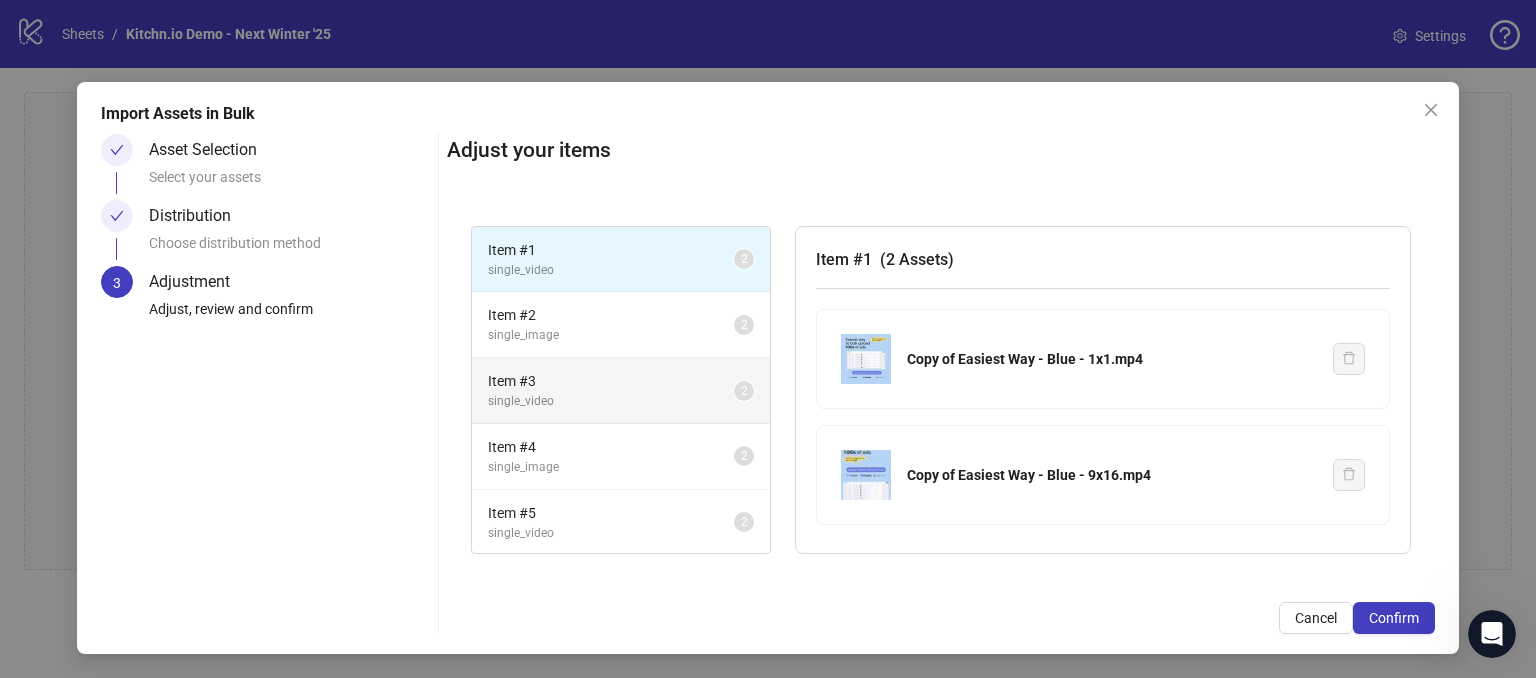 click on "single_video" at bounding box center [611, 401] 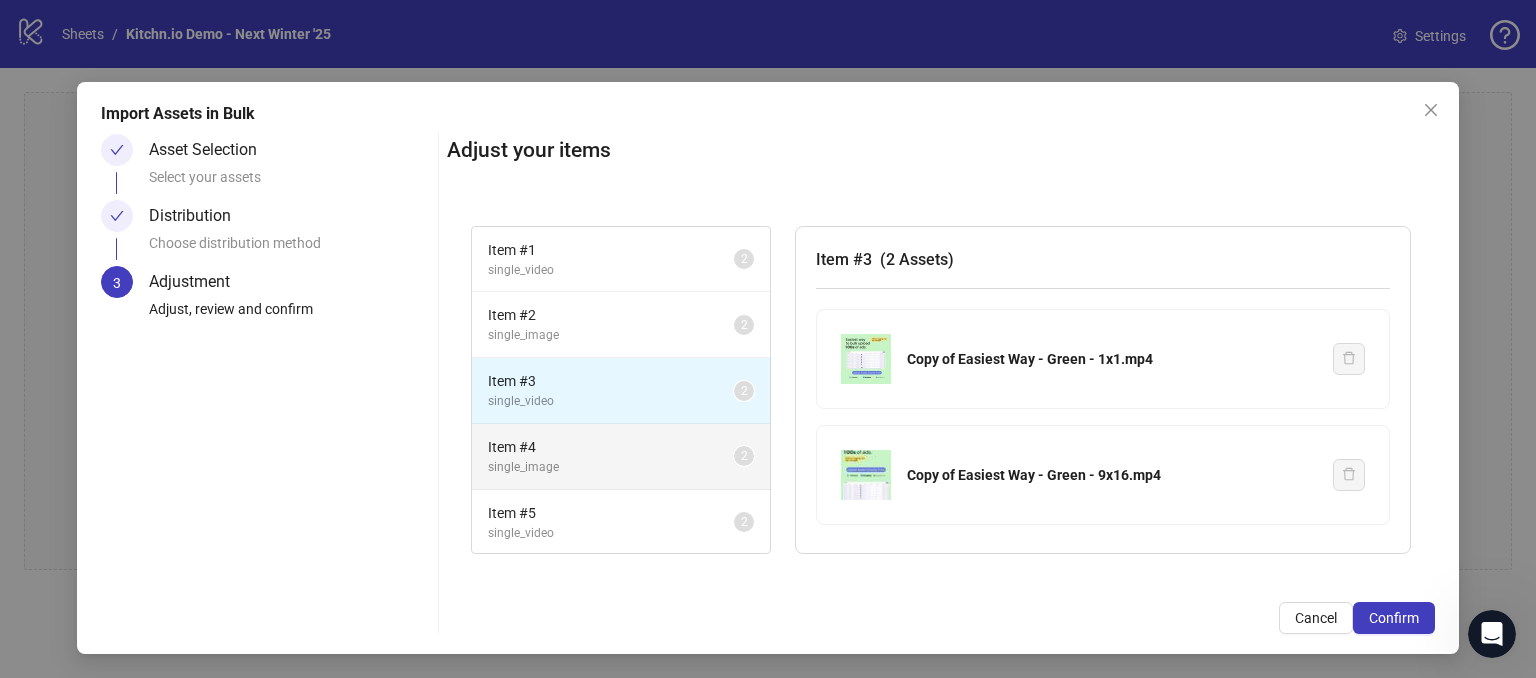 drag, startPoint x: 600, startPoint y: 461, endPoint x: 610, endPoint y: 486, distance: 26.925823 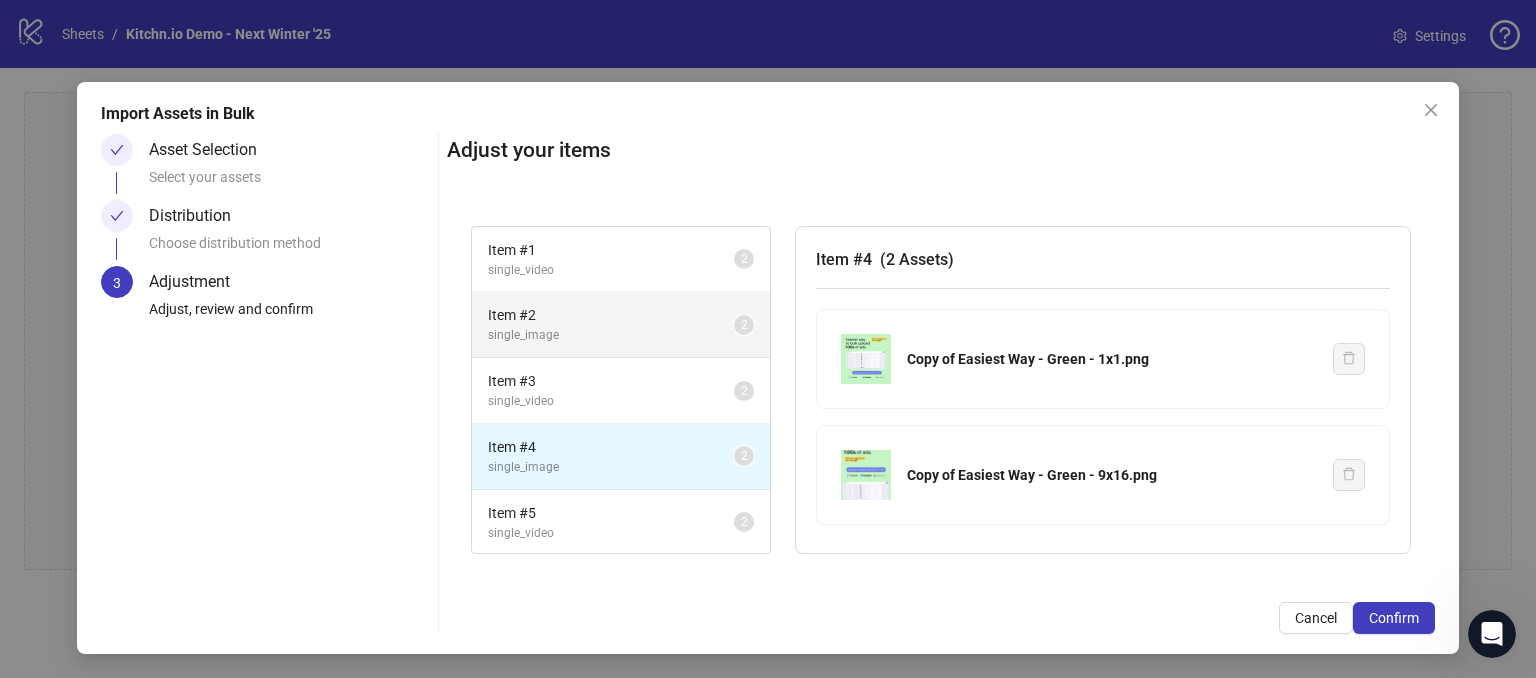 click on "Item # 2" at bounding box center (611, 315) 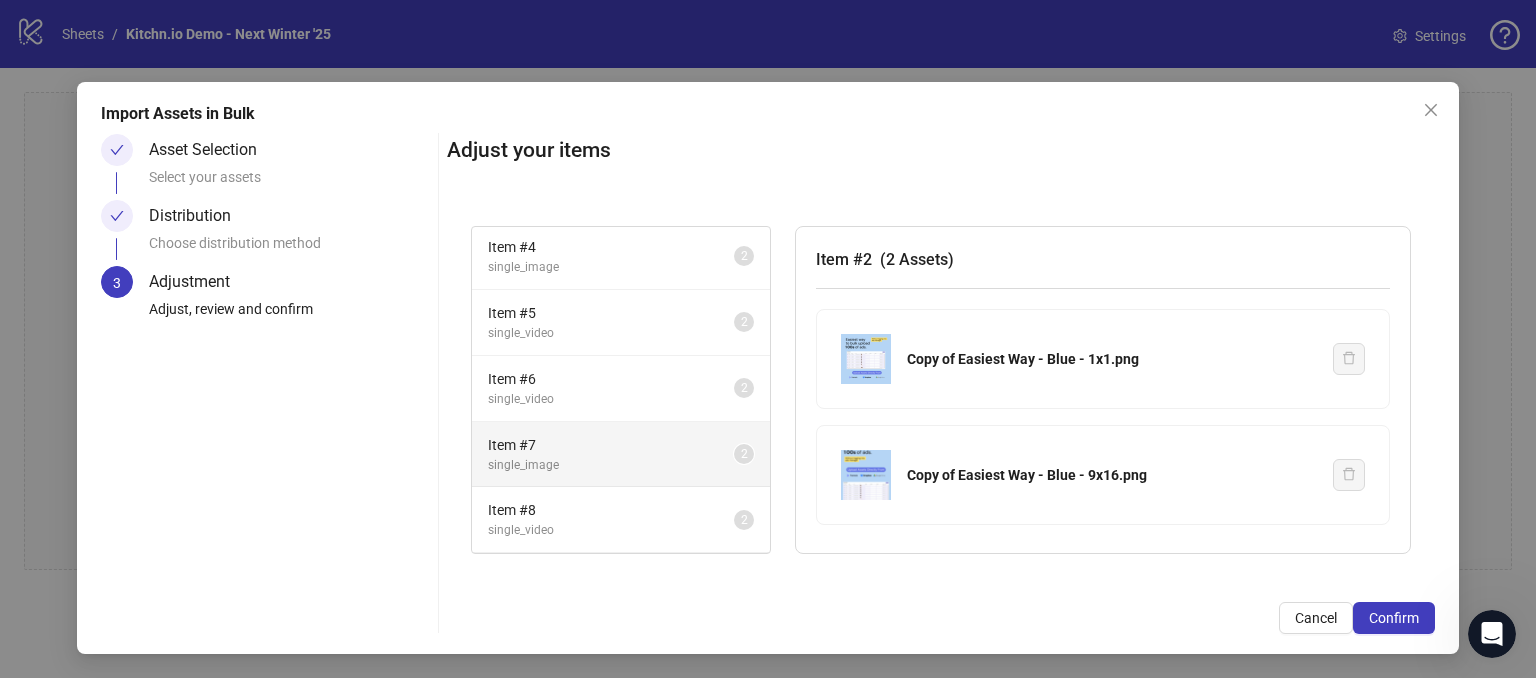 click on "Item # 7" at bounding box center (611, 445) 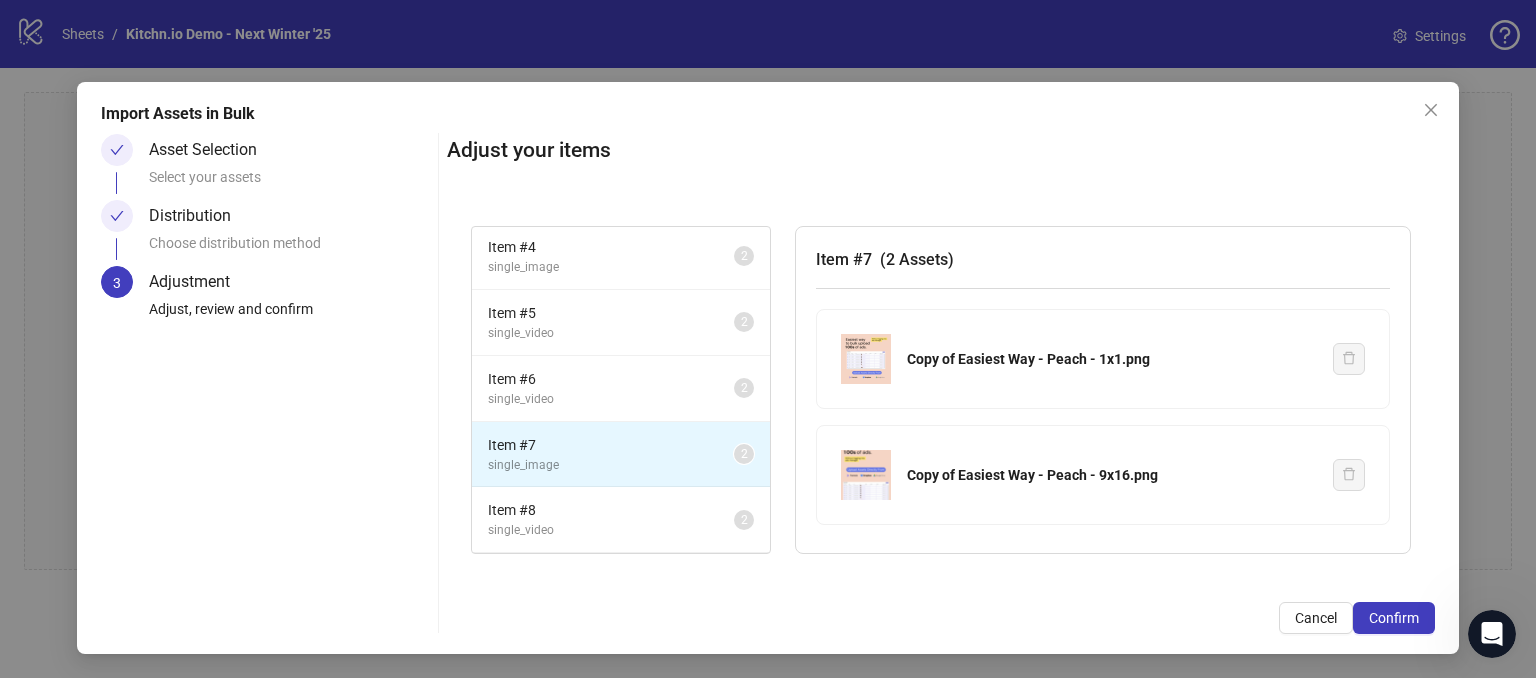 scroll, scrollTop: 600, scrollLeft: 0, axis: vertical 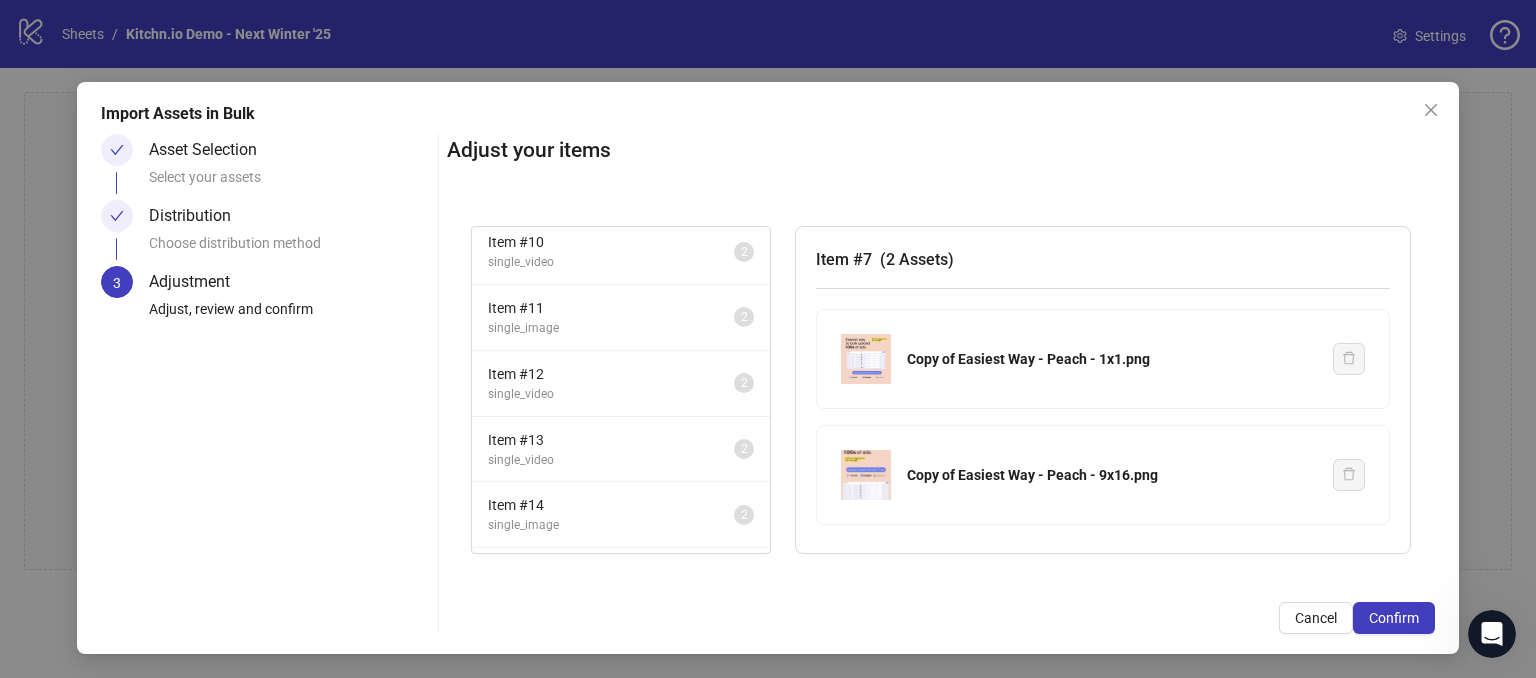 drag, startPoint x: 1024, startPoint y: 117, endPoint x: 1016, endPoint y: 129, distance: 14.422205 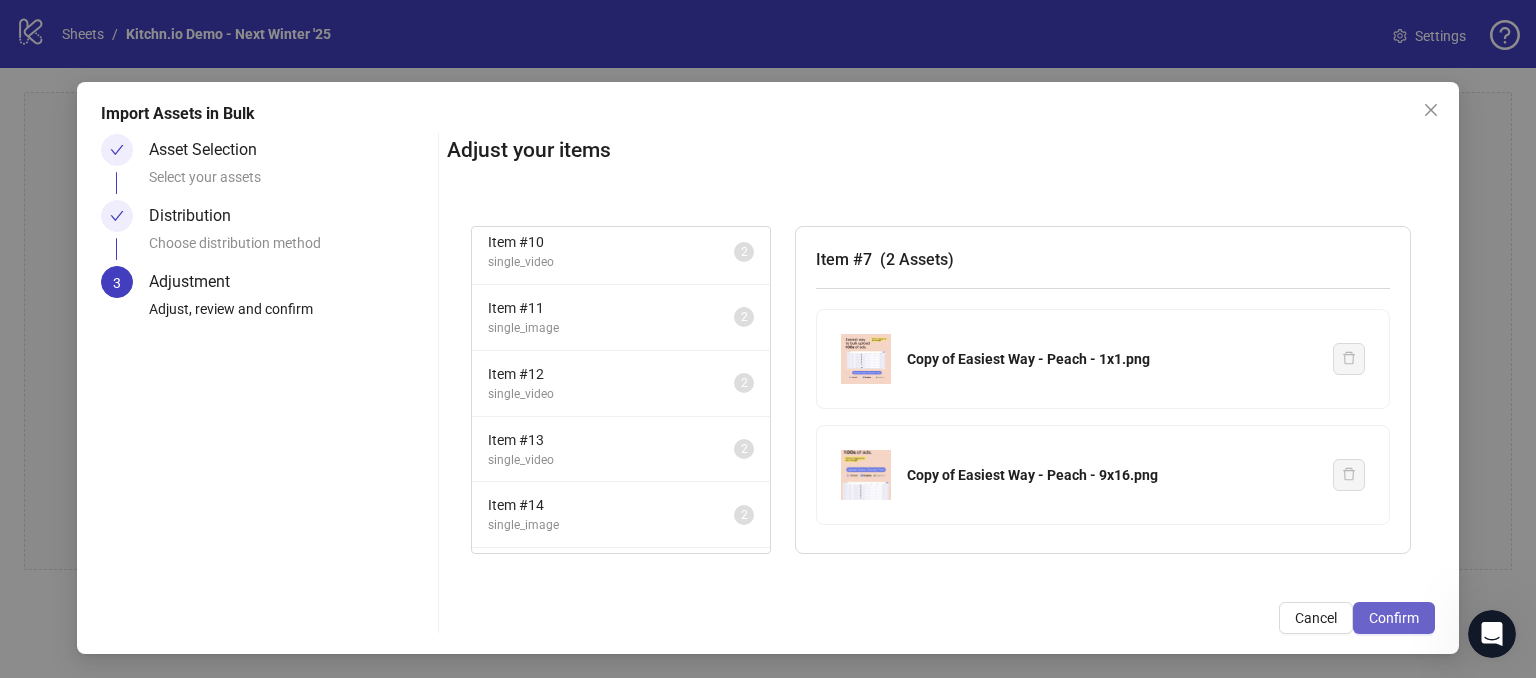 click on "Confirm" at bounding box center [1394, 618] 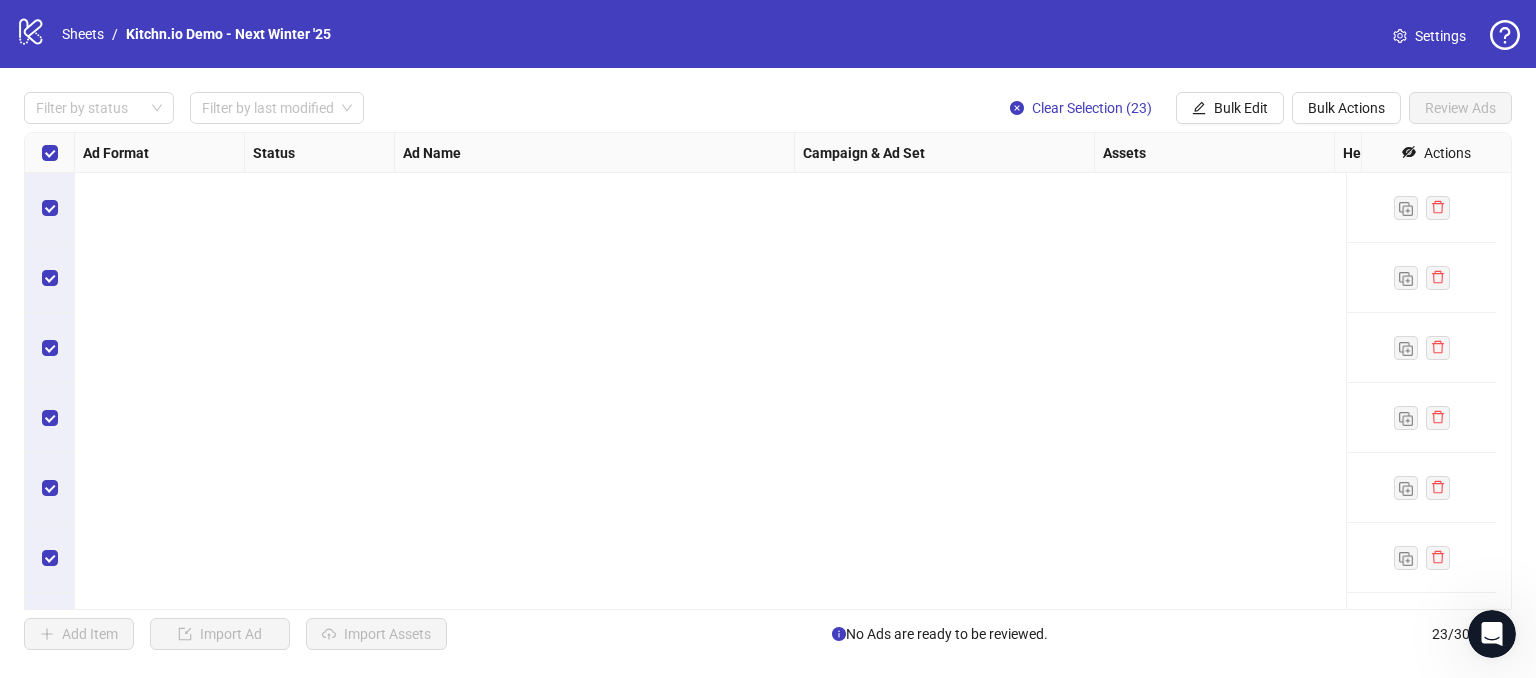 scroll, scrollTop: 1188, scrollLeft: 0, axis: vertical 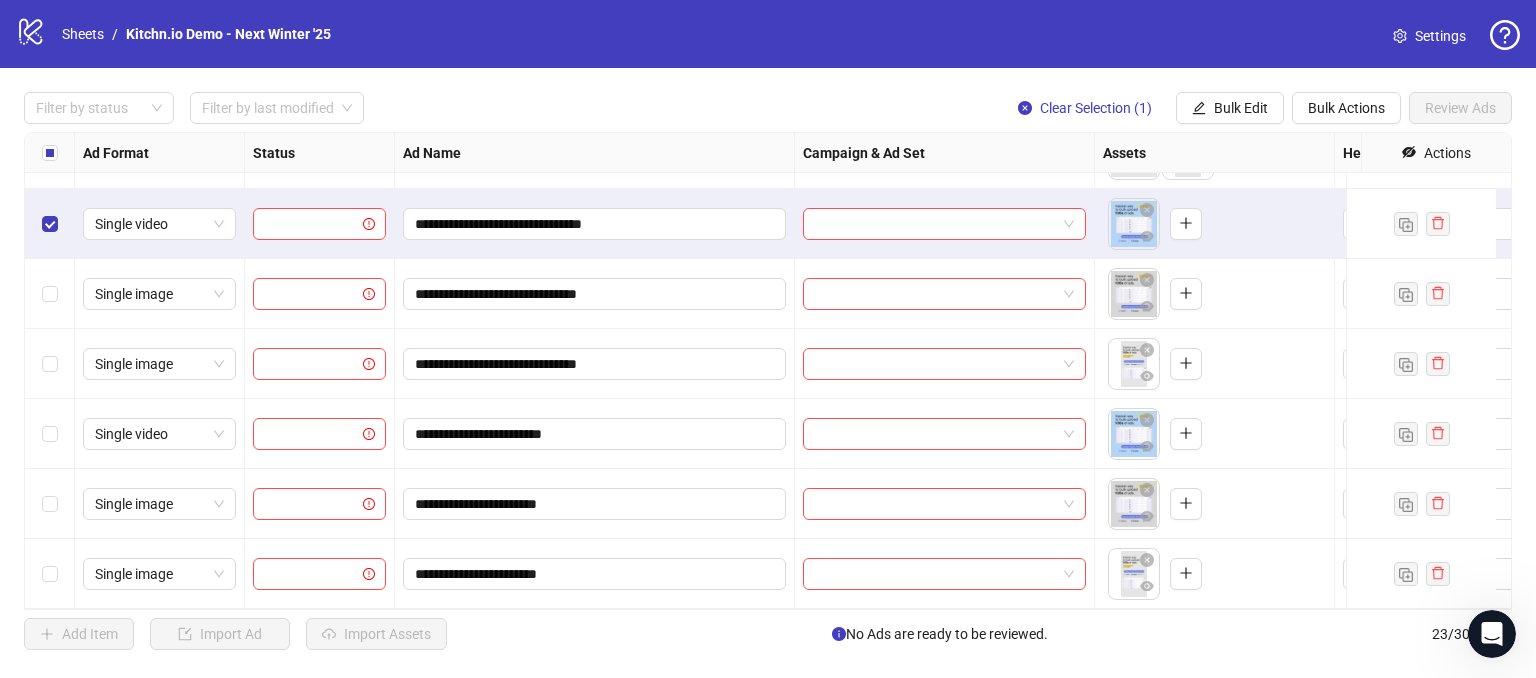click at bounding box center (50, 364) 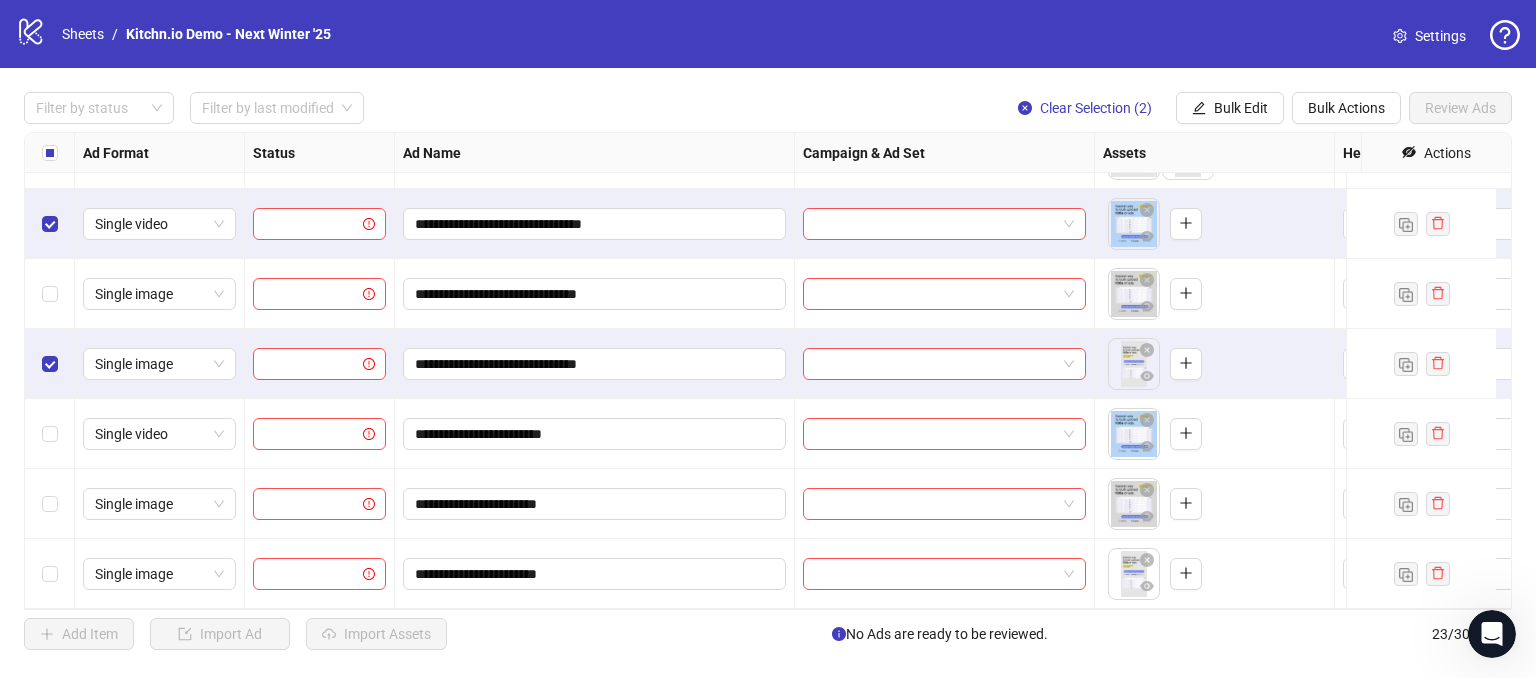 click at bounding box center [50, 434] 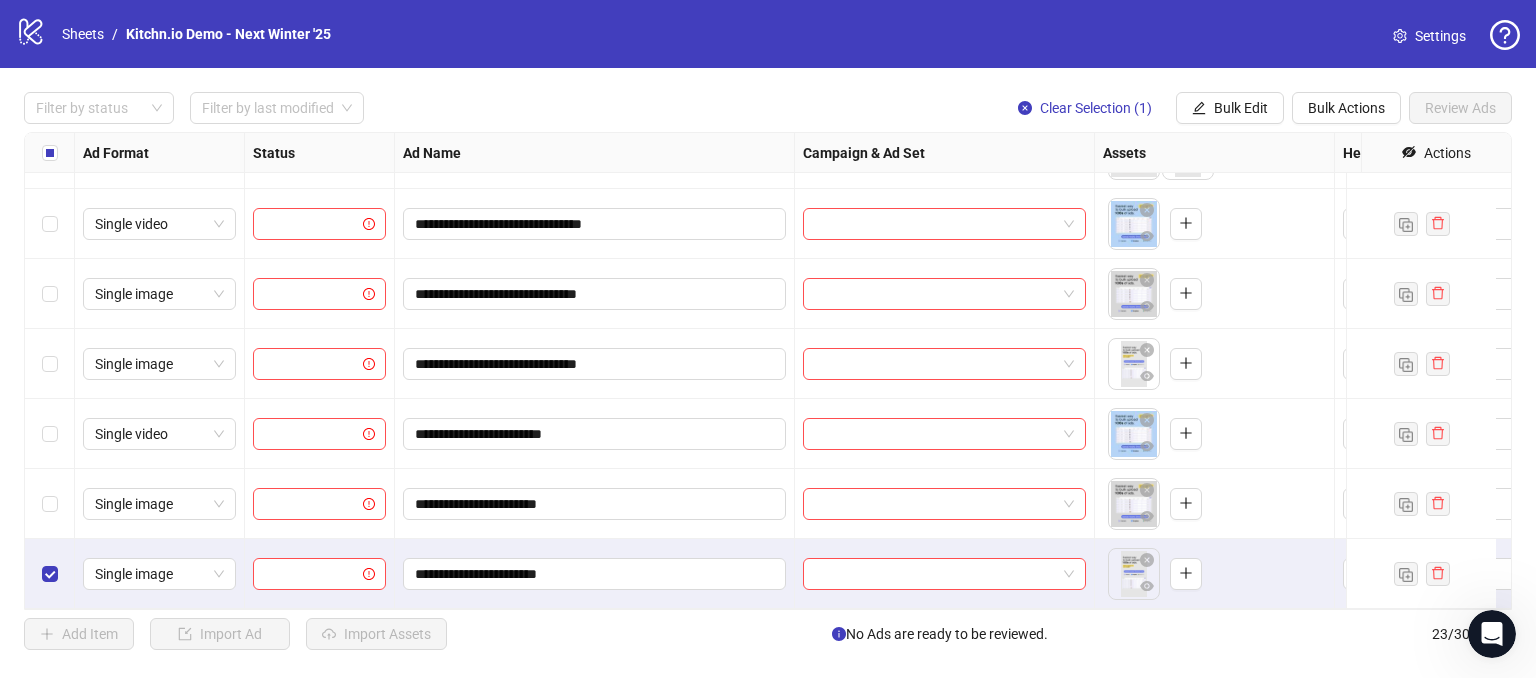 click at bounding box center (50, 504) 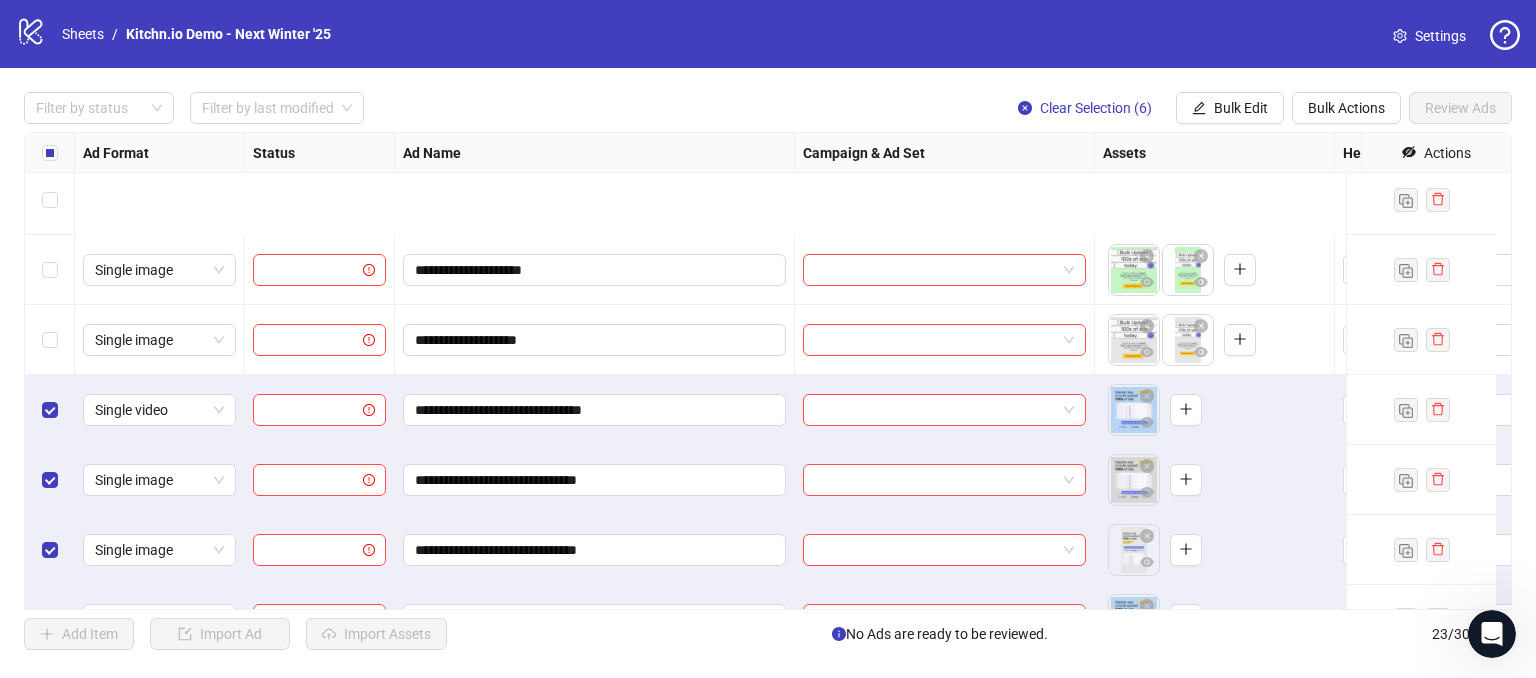 scroll, scrollTop: 1188, scrollLeft: 0, axis: vertical 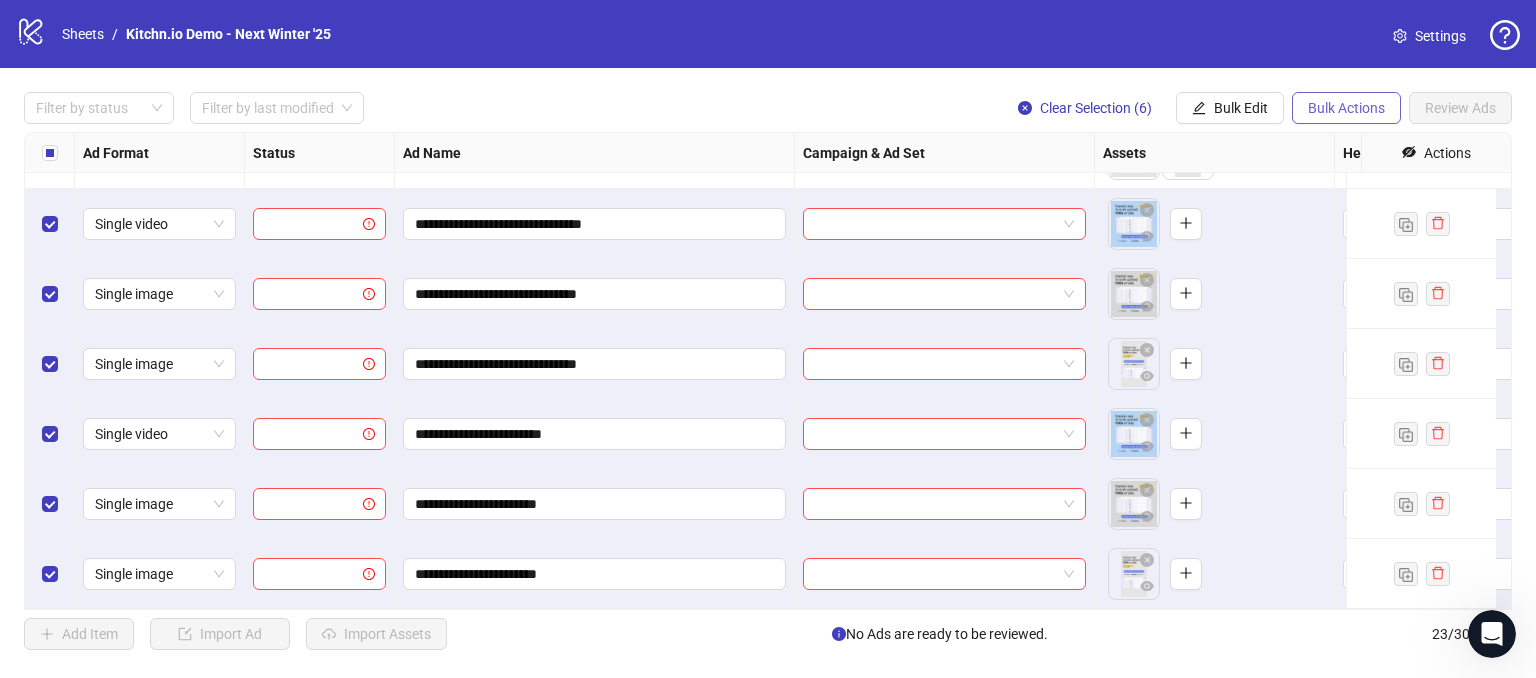 click on "Bulk Actions" at bounding box center (1346, 108) 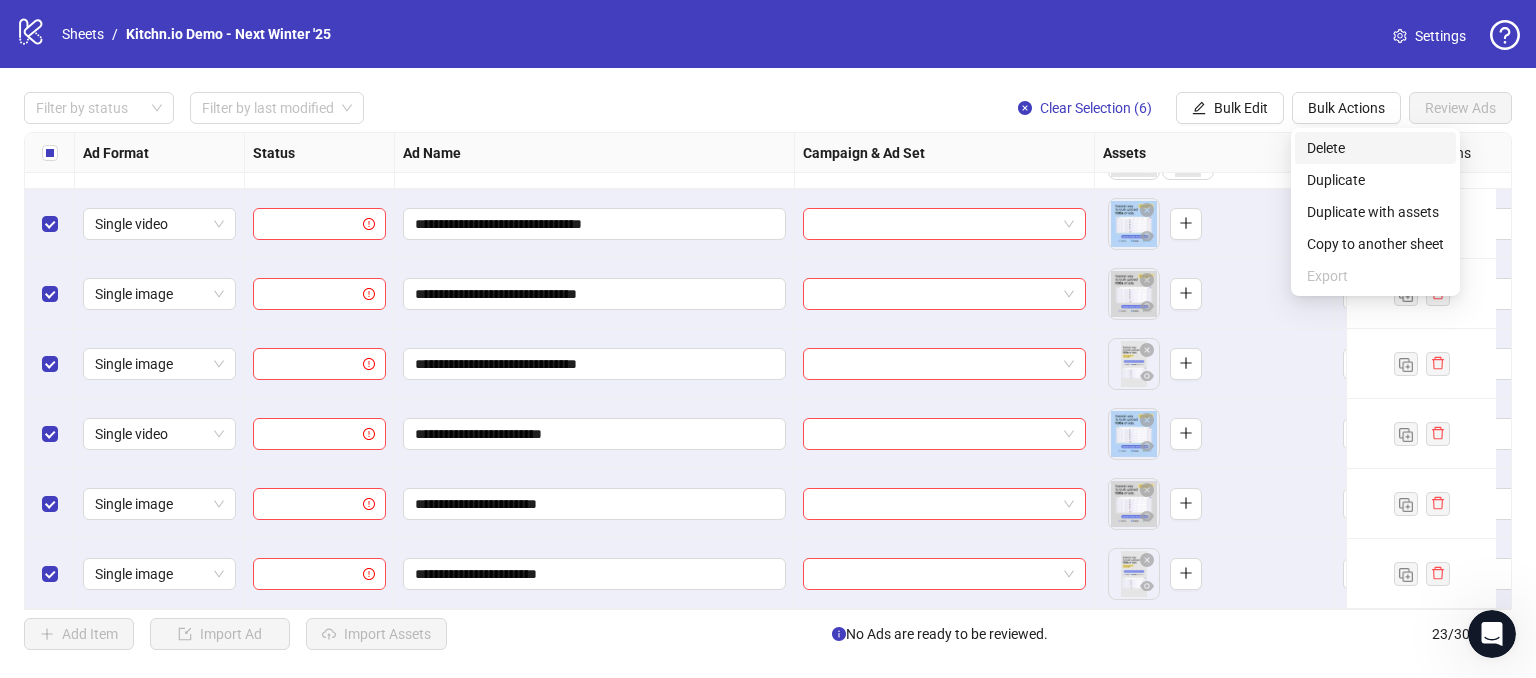 click on "Delete" at bounding box center [1375, 148] 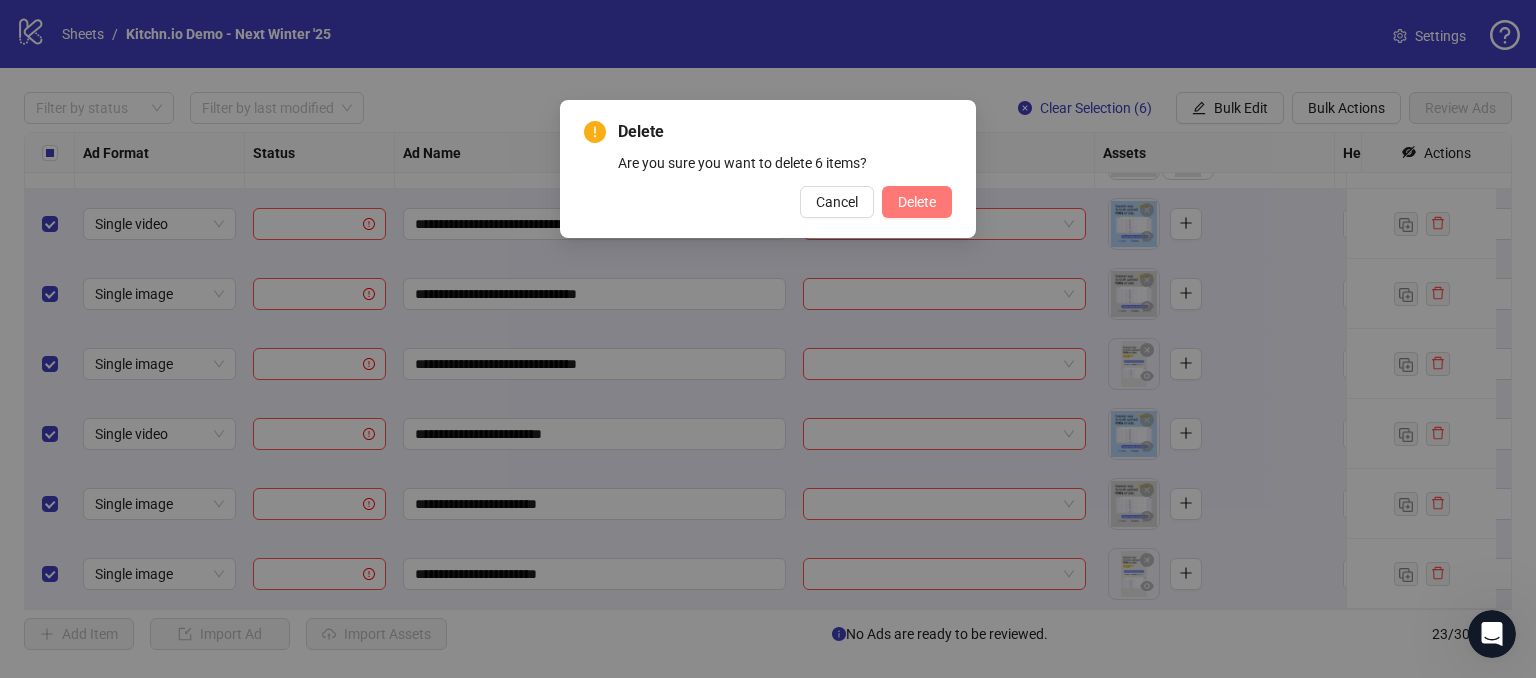 click on "Delete" at bounding box center (917, 202) 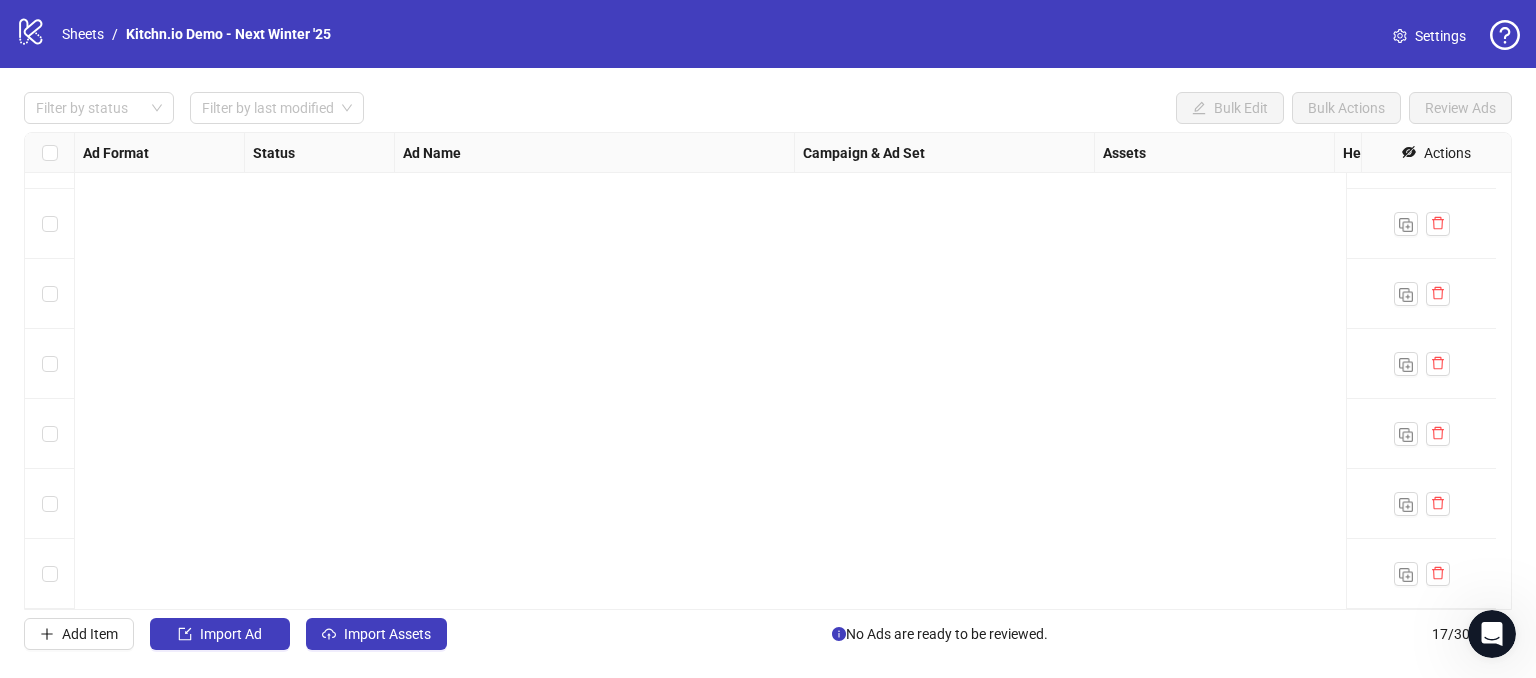 scroll, scrollTop: 0, scrollLeft: 0, axis: both 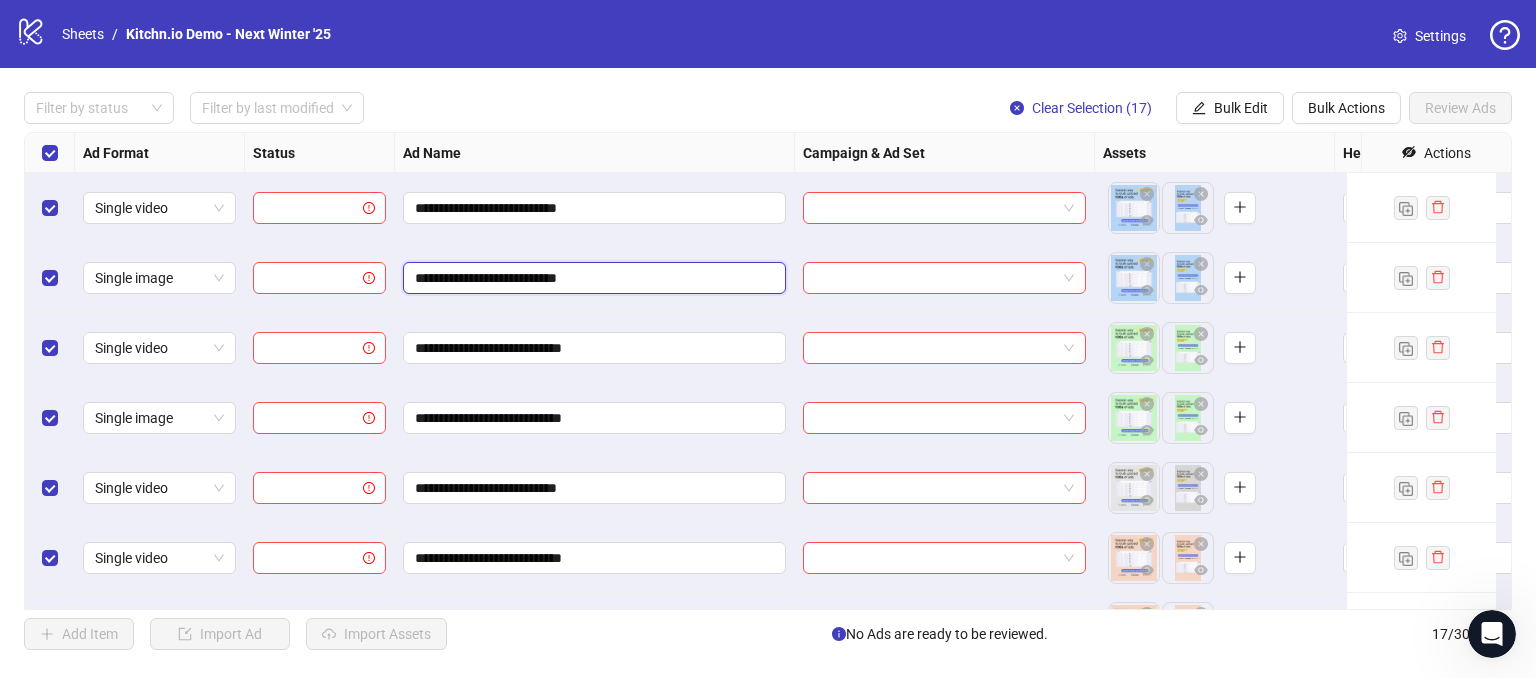 click on "**********" at bounding box center (592, 278) 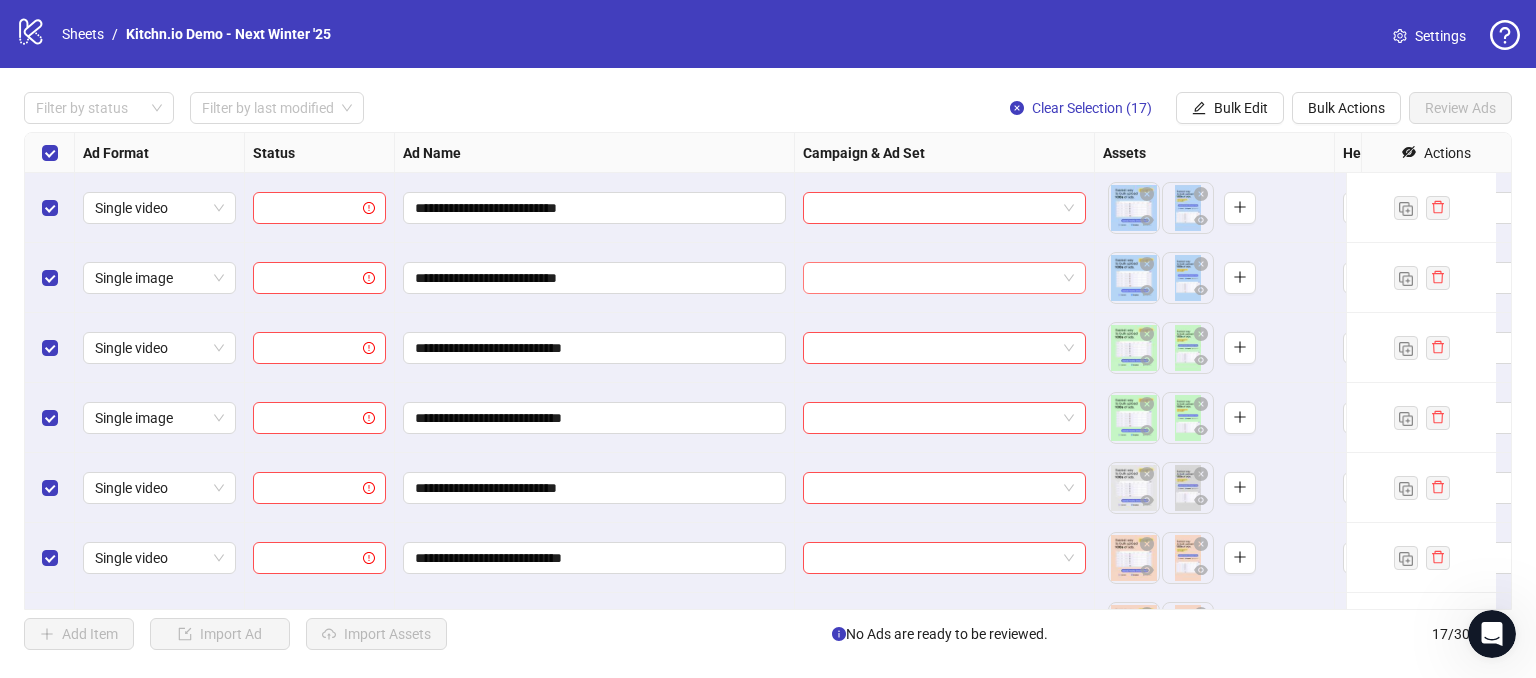 click at bounding box center [935, 278] 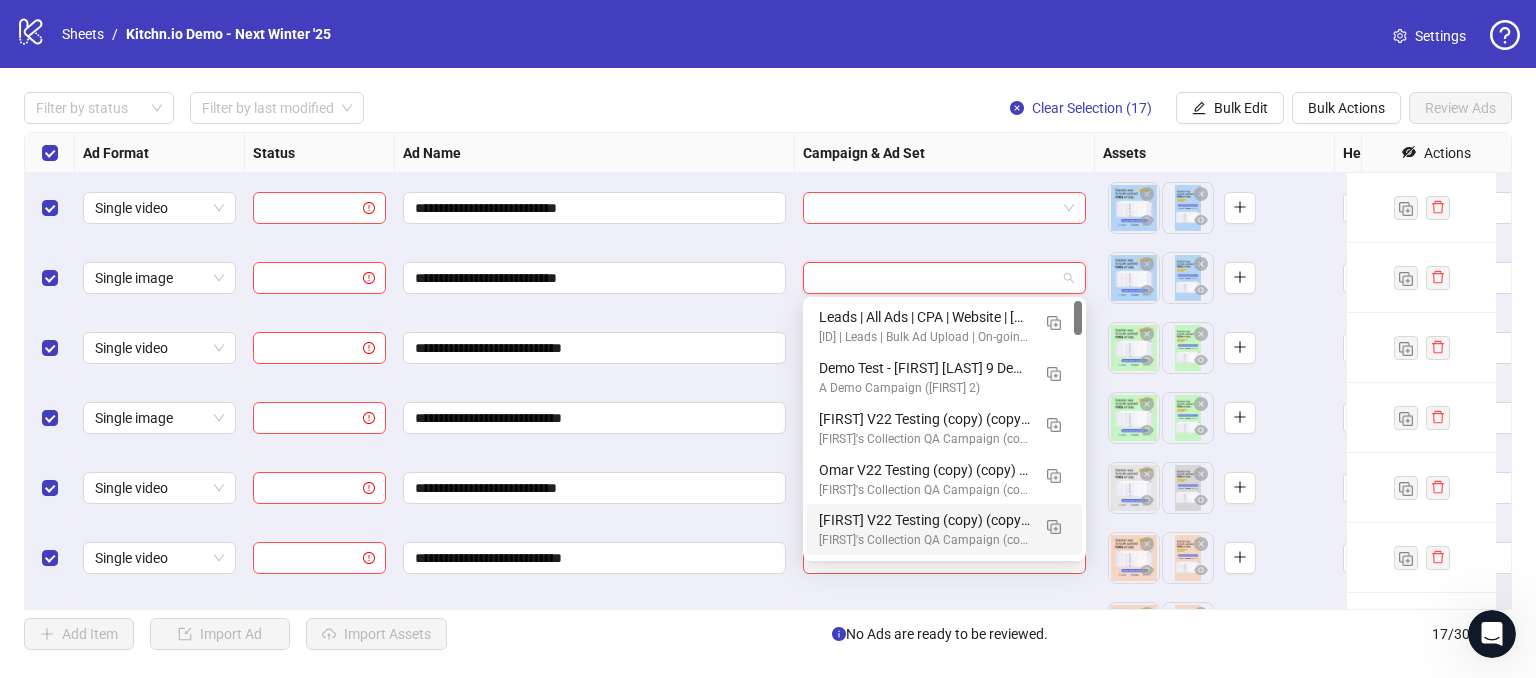 click on "**********" at bounding box center [595, 208] 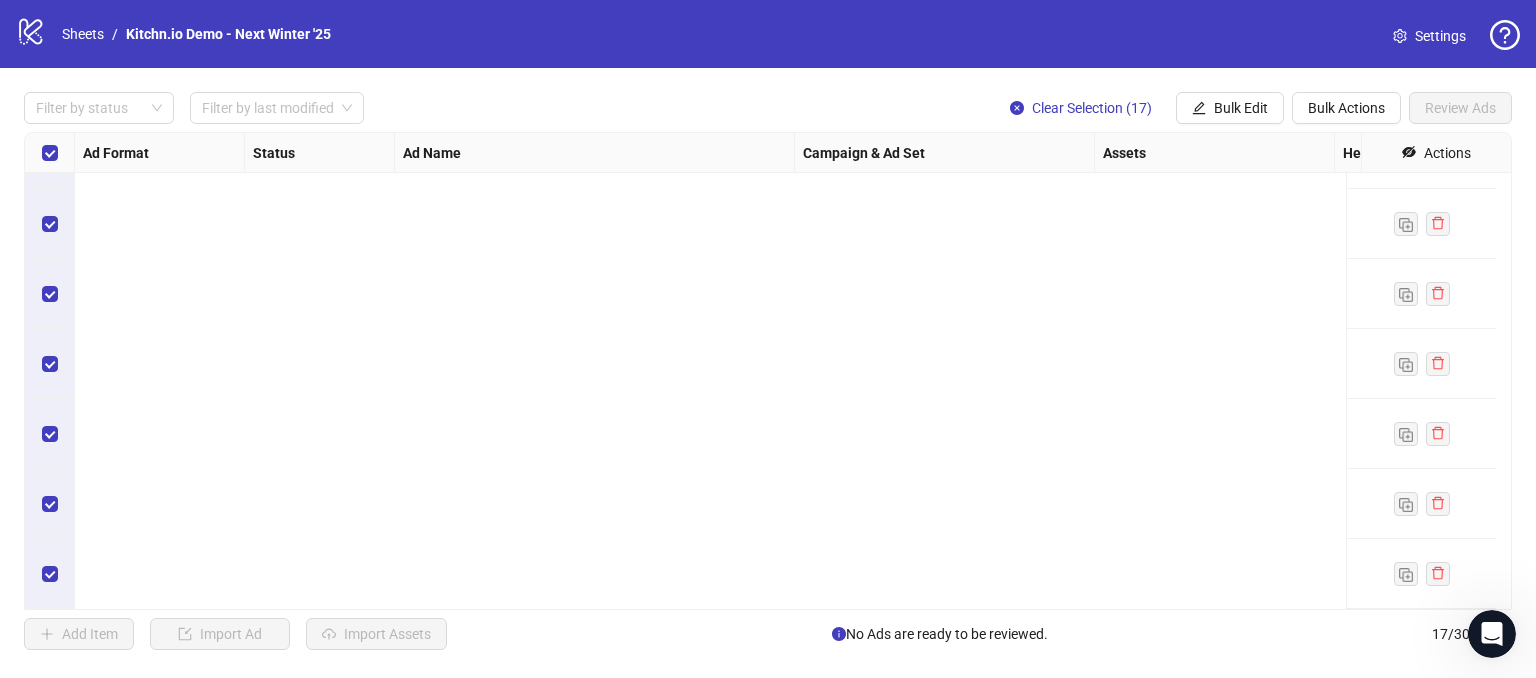 scroll, scrollTop: 0, scrollLeft: 0, axis: both 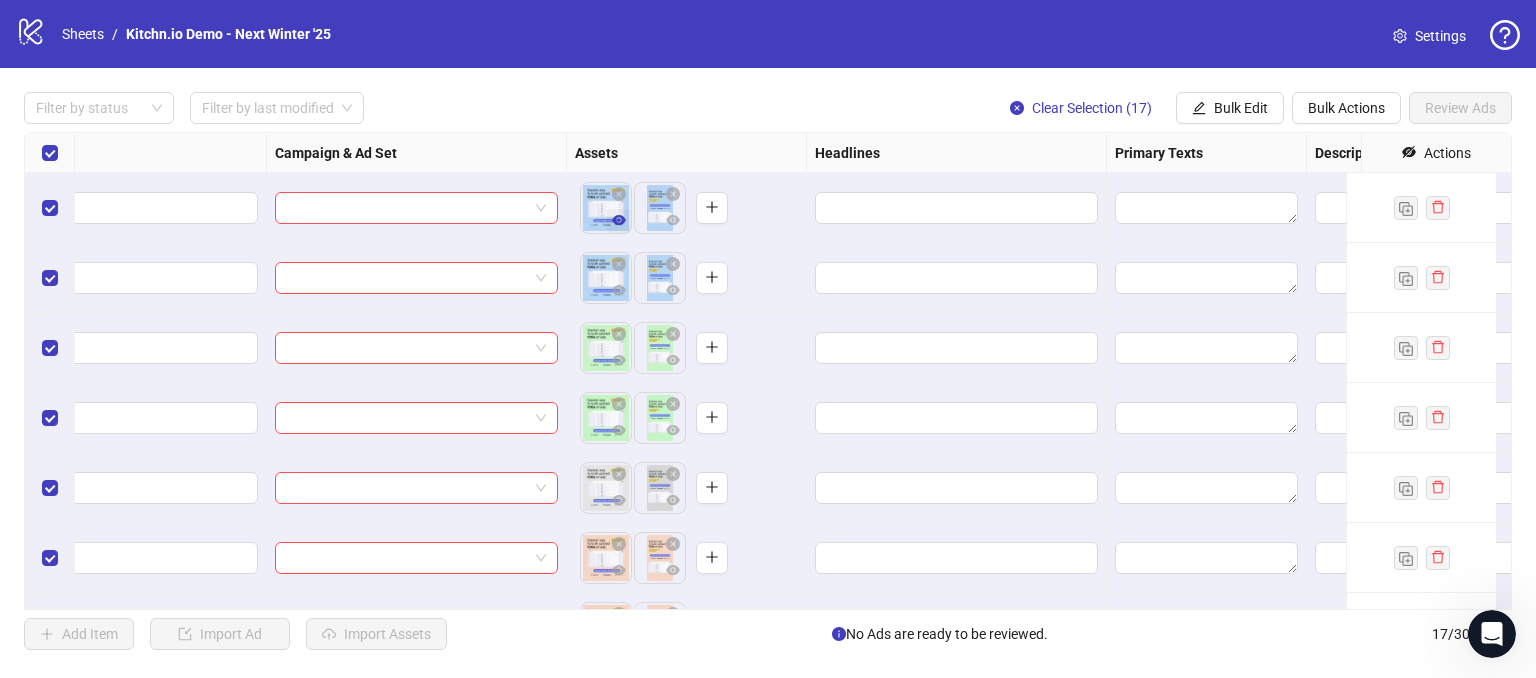 click 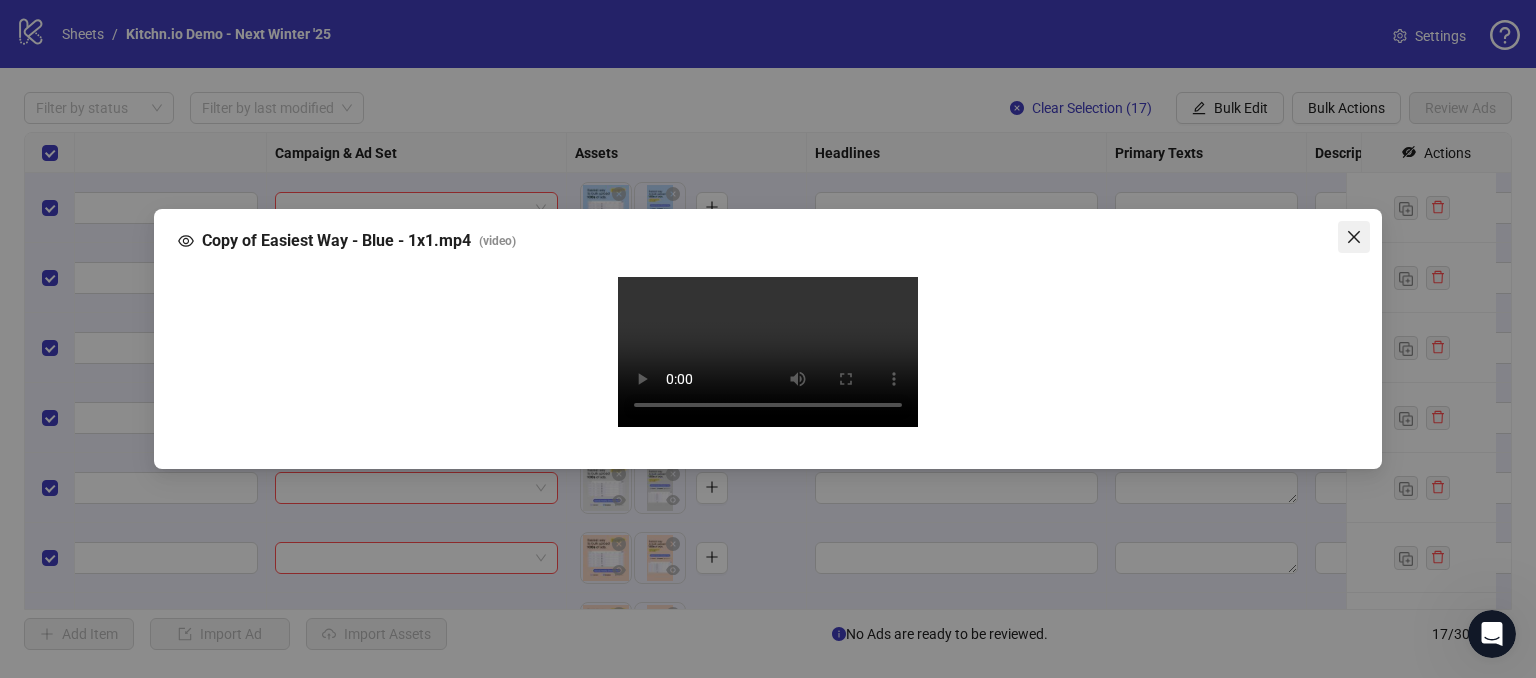 click 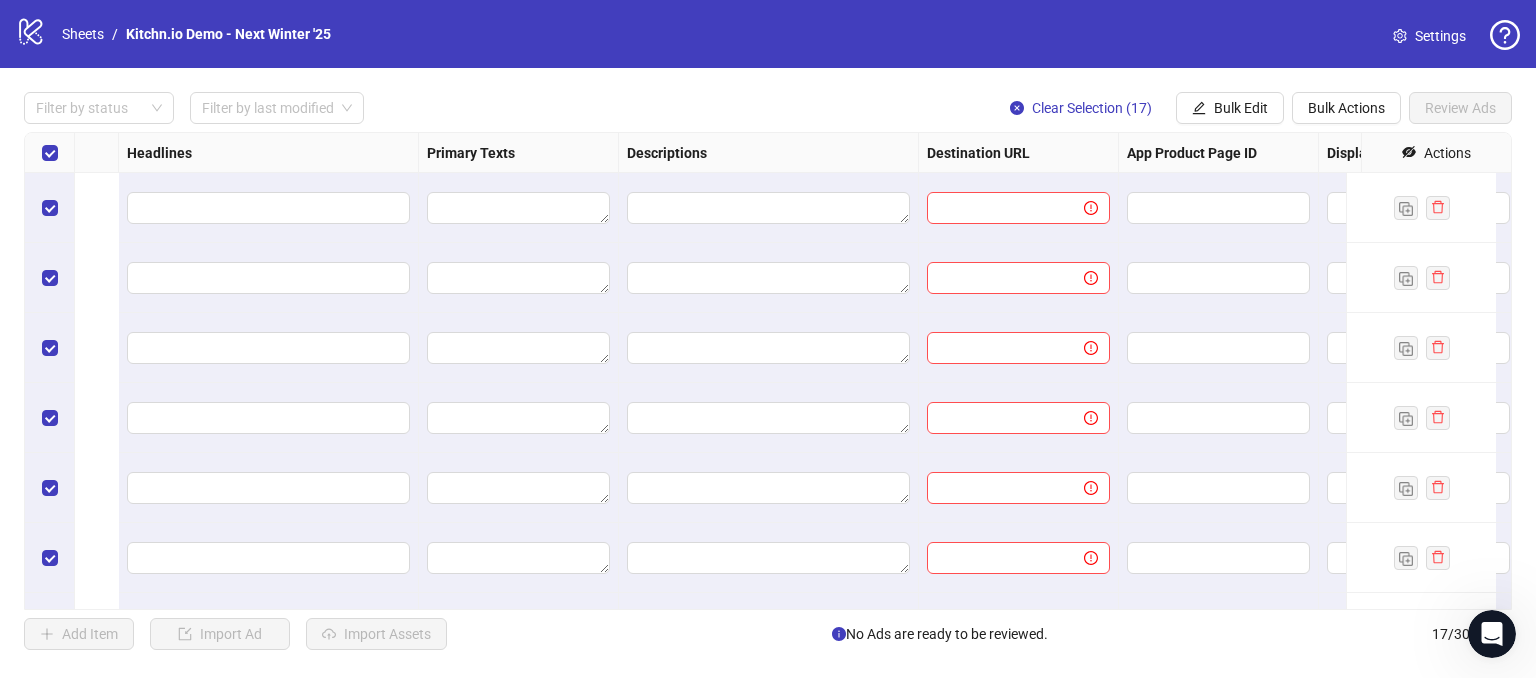 scroll, scrollTop: 0, scrollLeft: 1799, axis: horizontal 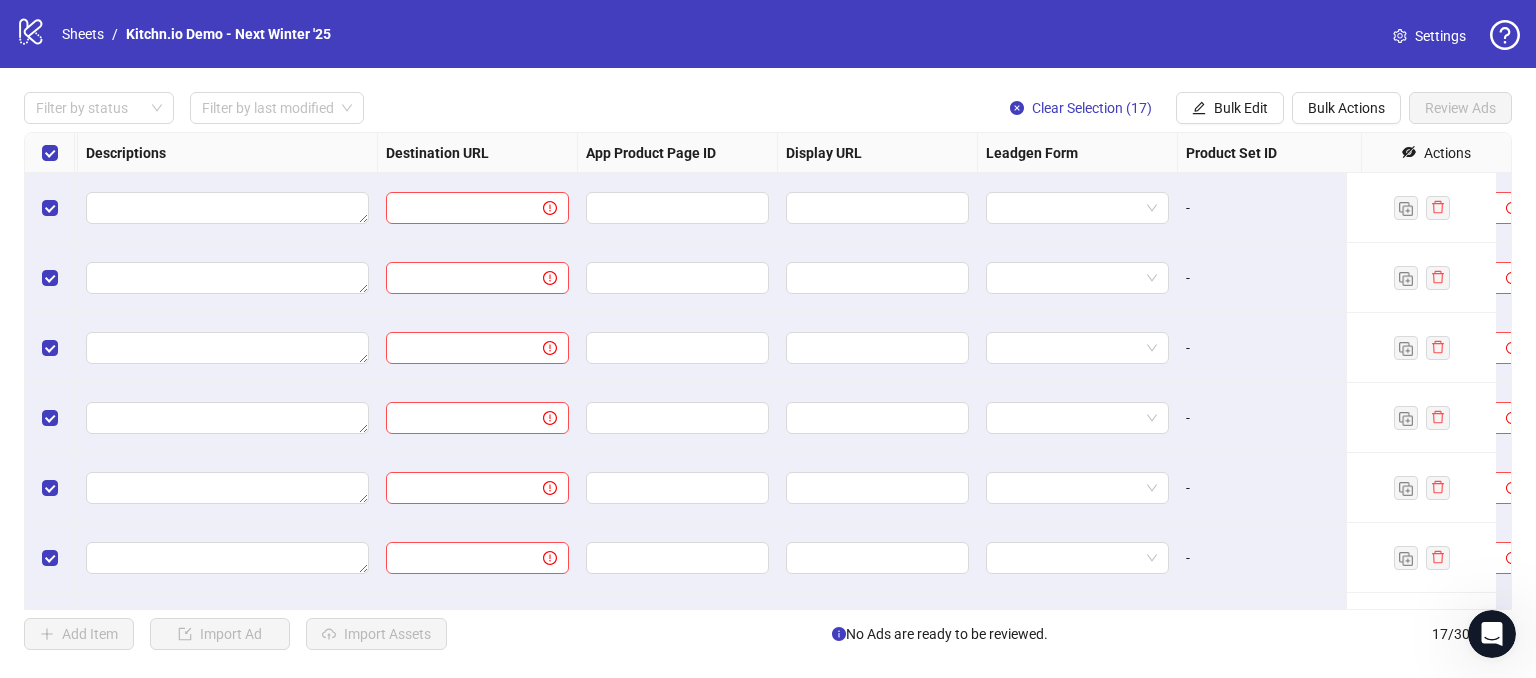 click 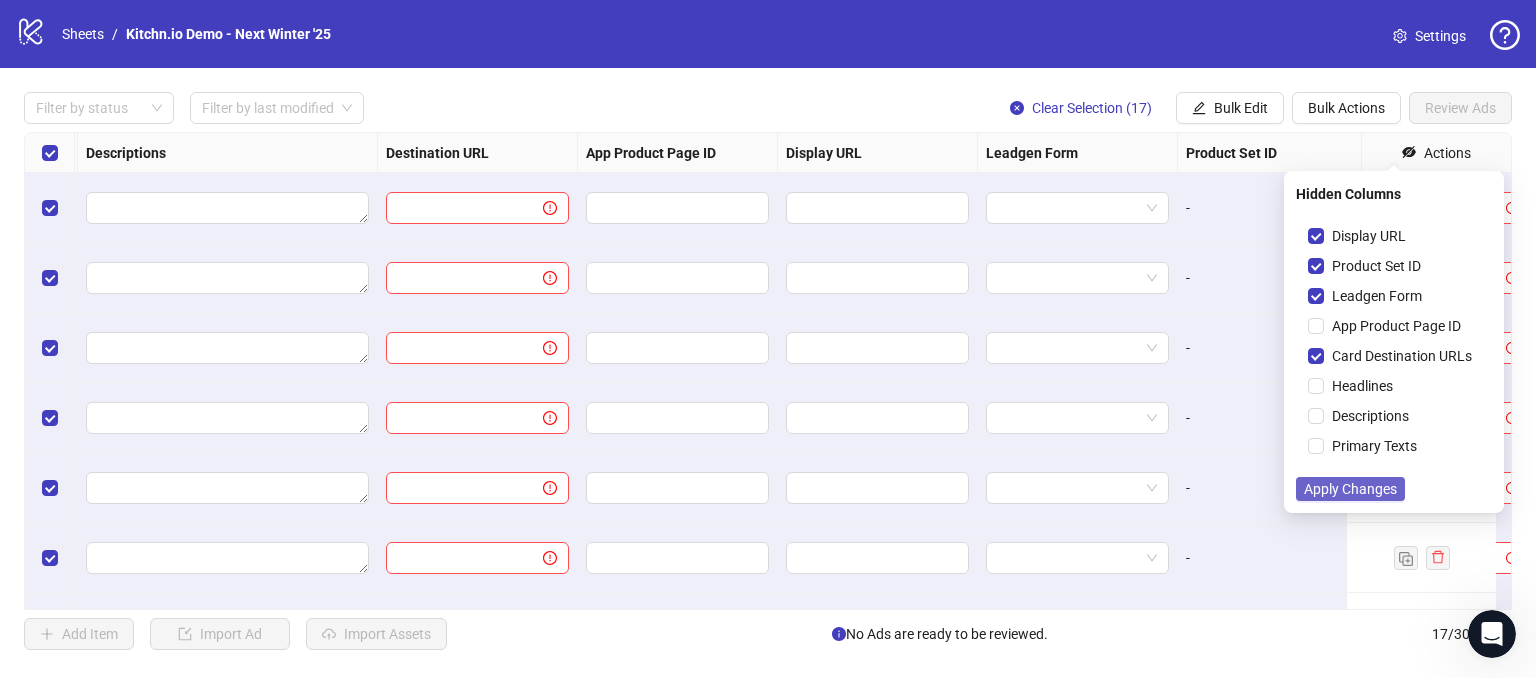 click on "Apply Changes" at bounding box center [1350, 489] 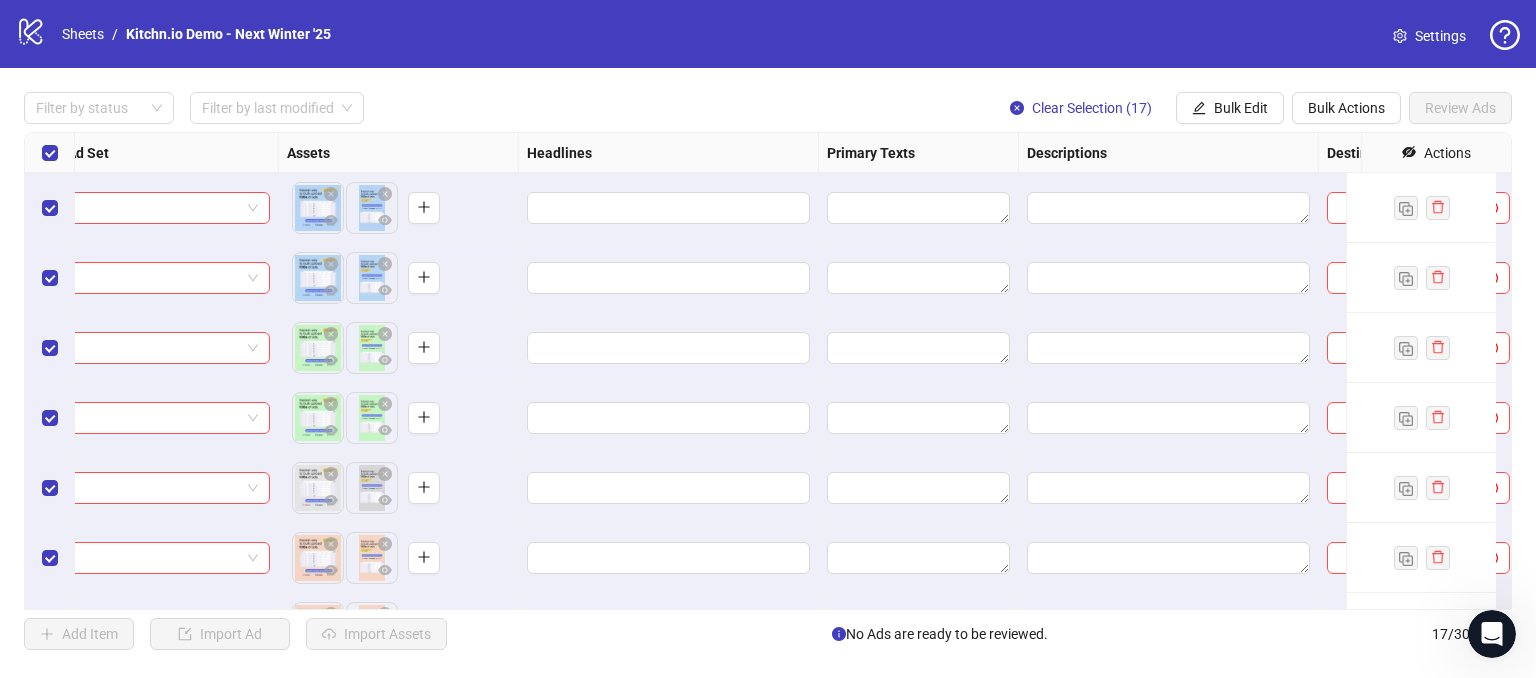 scroll, scrollTop: 0, scrollLeft: 812, axis: horizontal 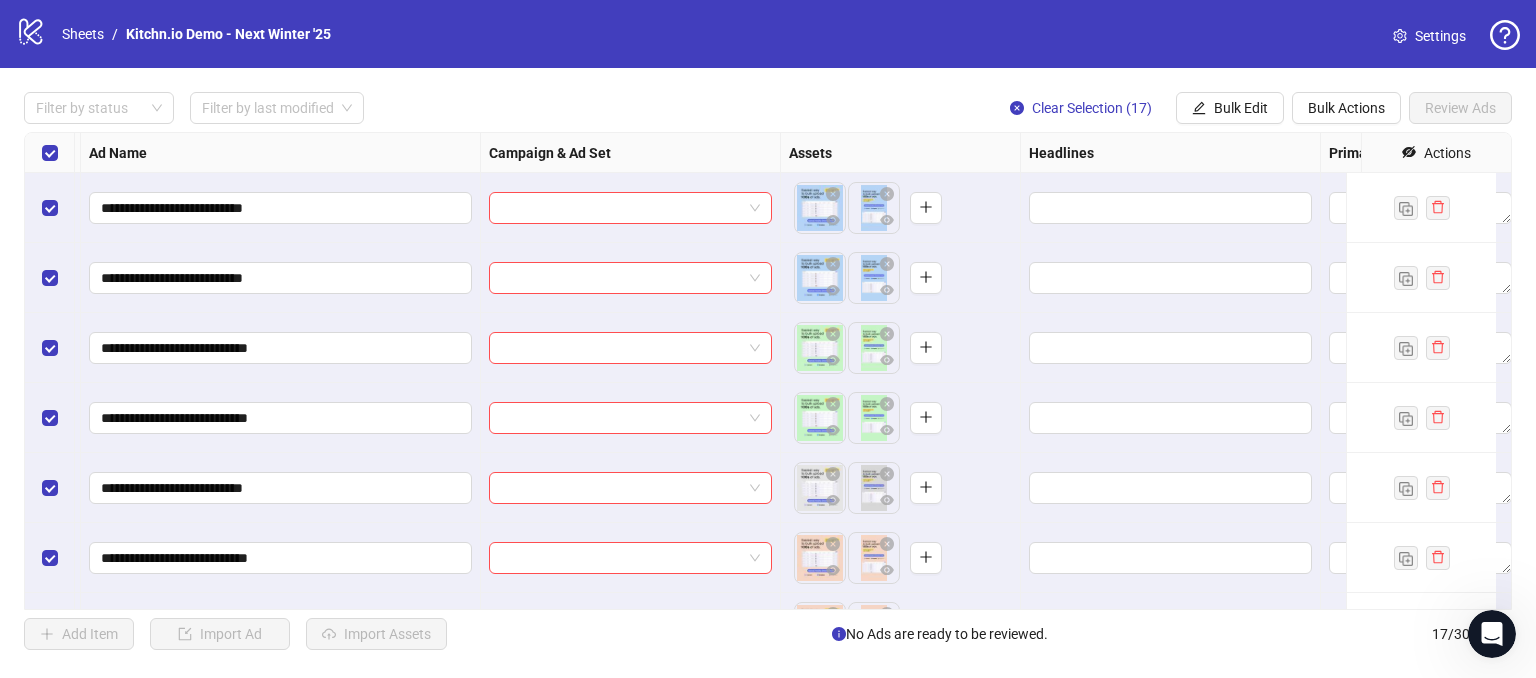 drag, startPoint x: 1061, startPoint y: 643, endPoint x: 844, endPoint y: 633, distance: 217.23029 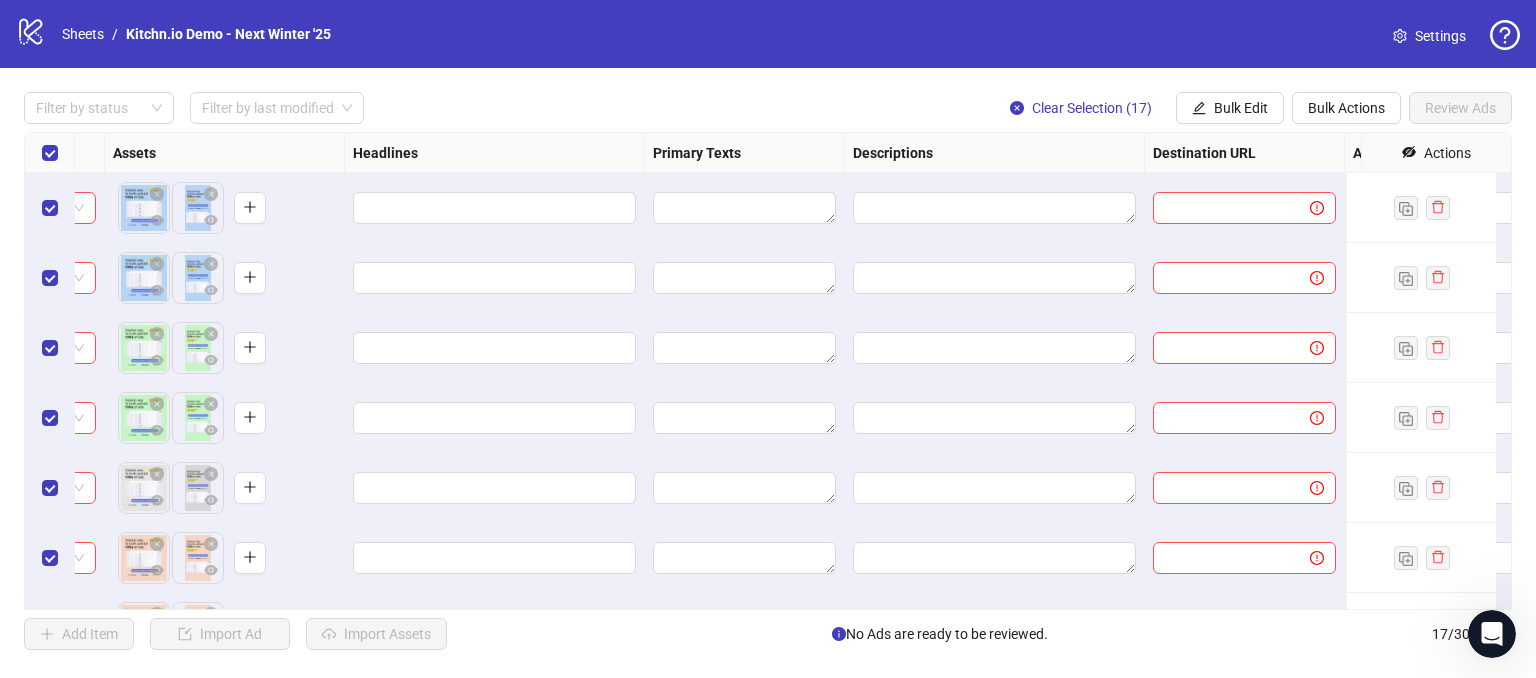 scroll, scrollTop: 0, scrollLeft: 996, axis: horizontal 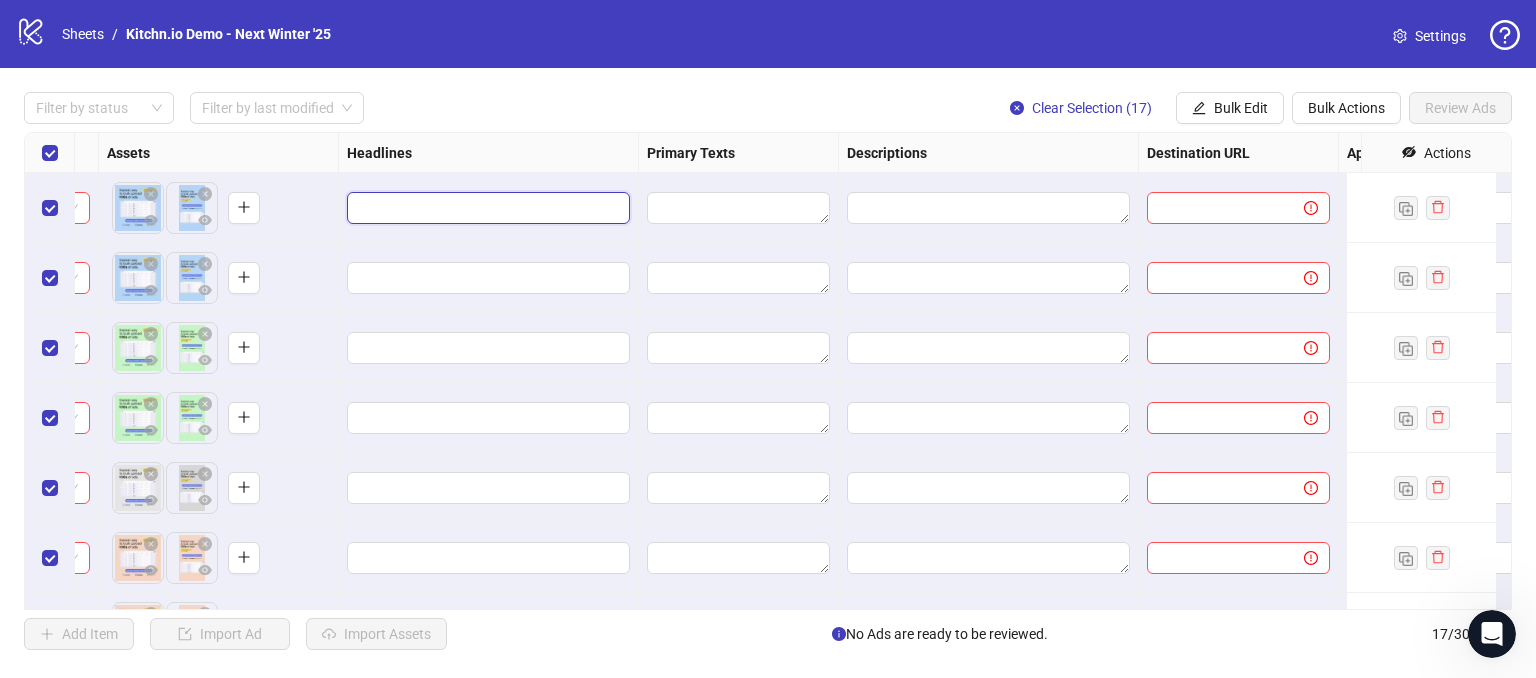 click at bounding box center (486, 208) 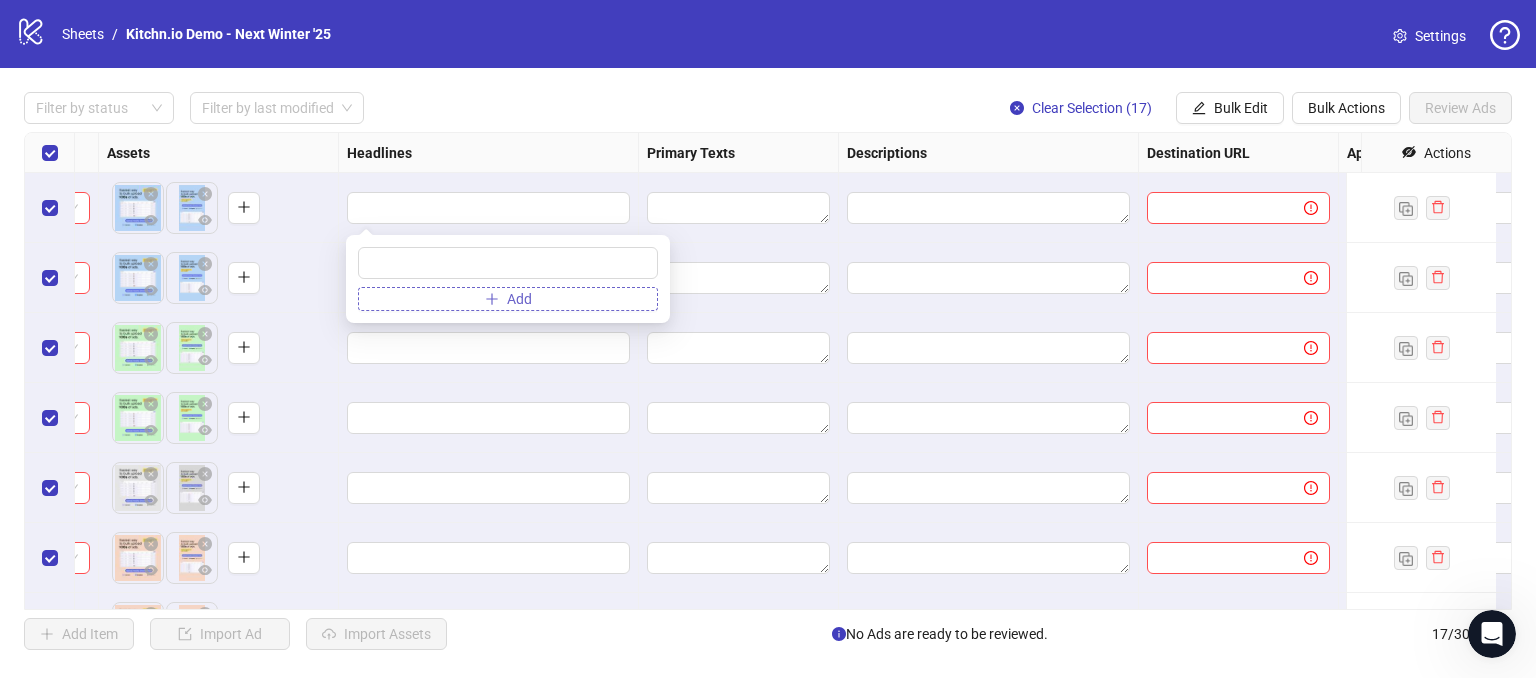 click on "Add" at bounding box center (508, 299) 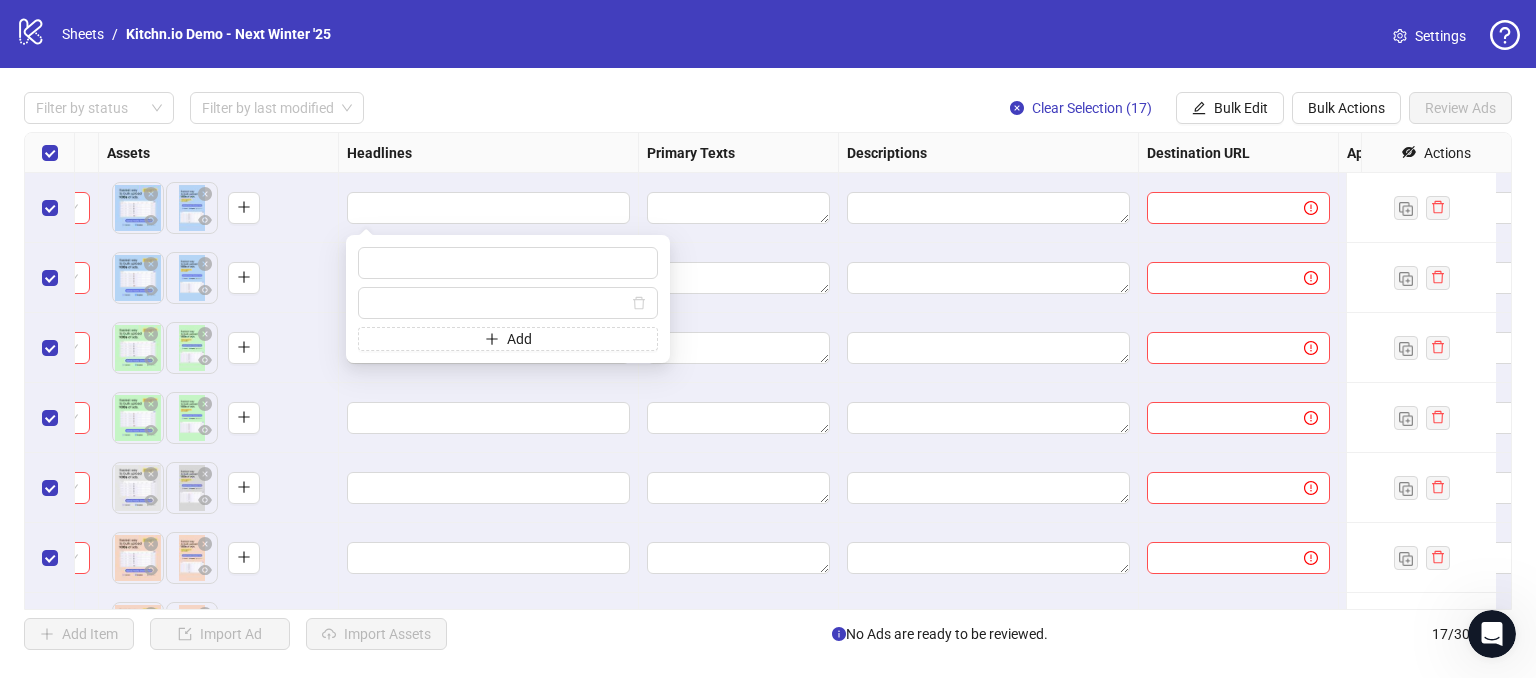 click at bounding box center (739, 208) 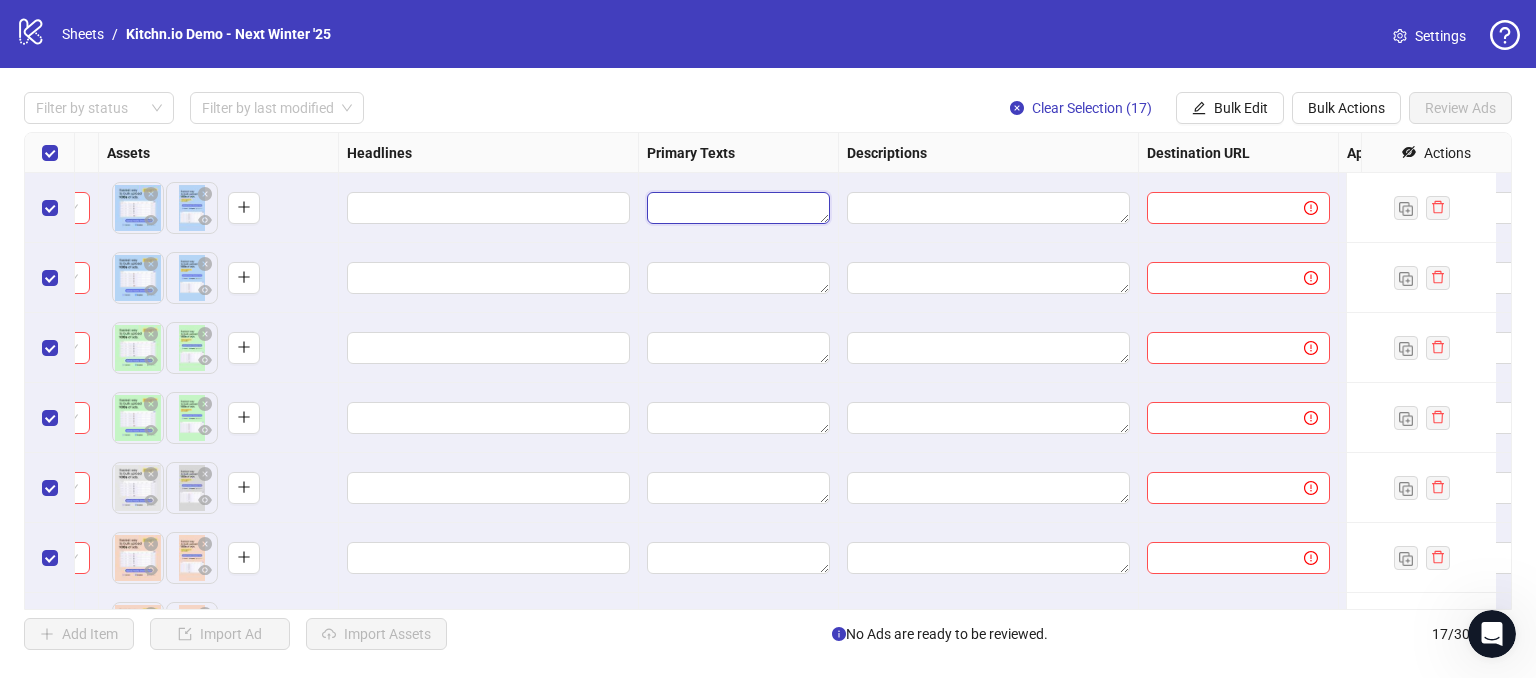 click at bounding box center [738, 208] 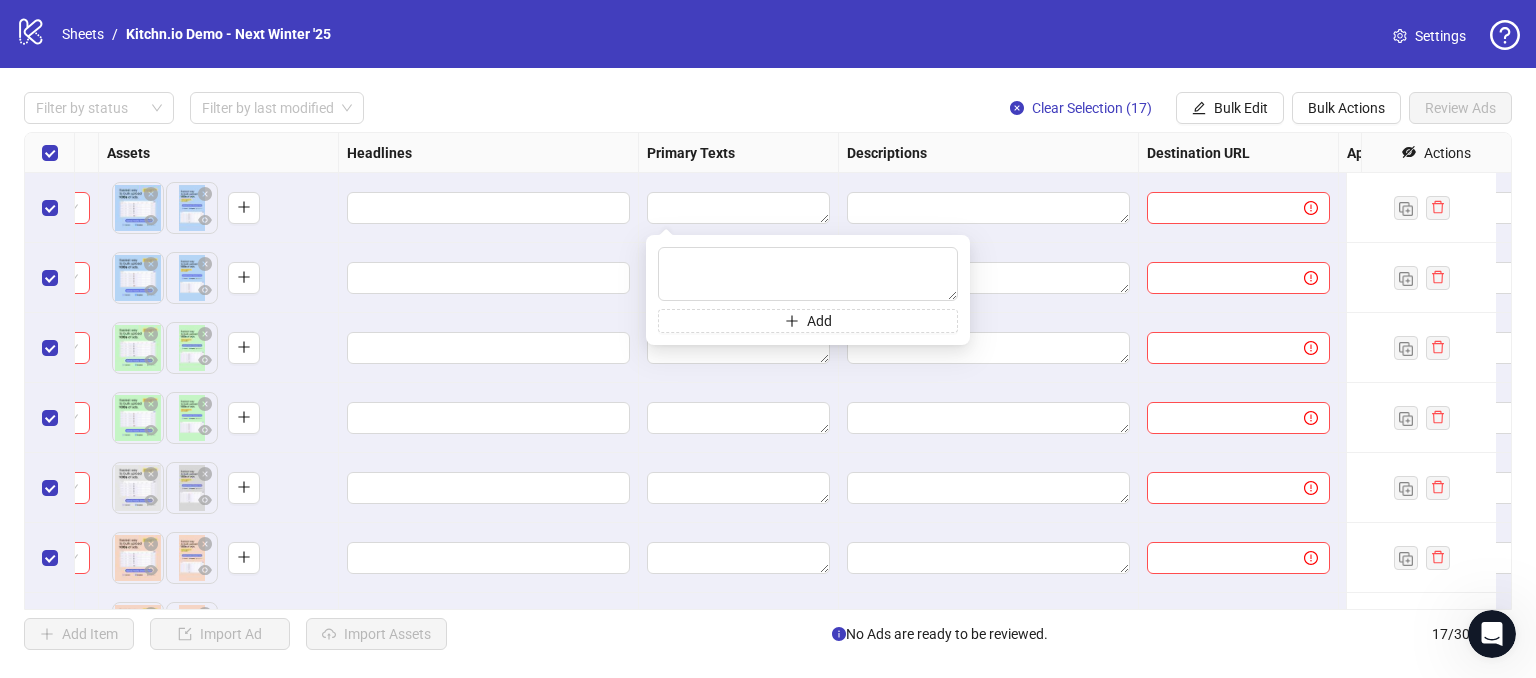 click on "Add" at bounding box center (808, 290) 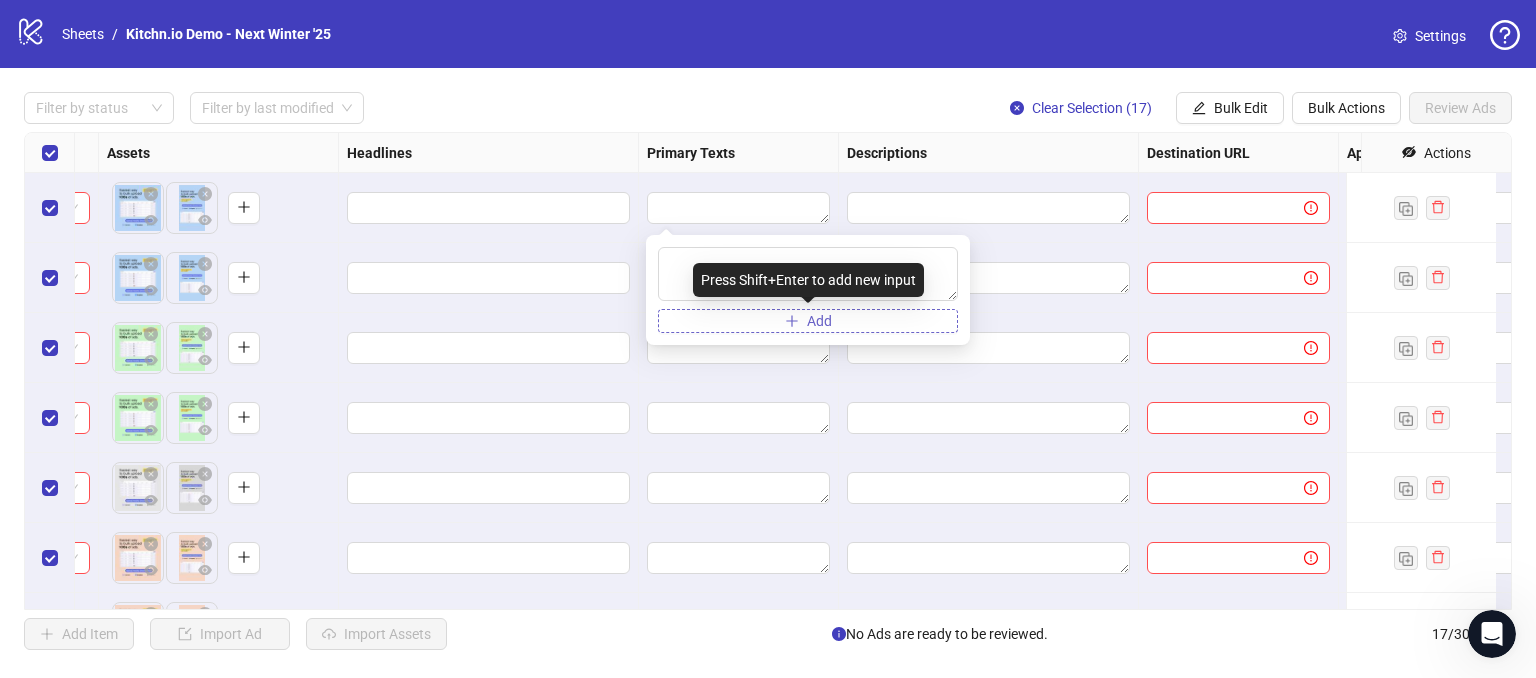 click on "Add" at bounding box center (808, 321) 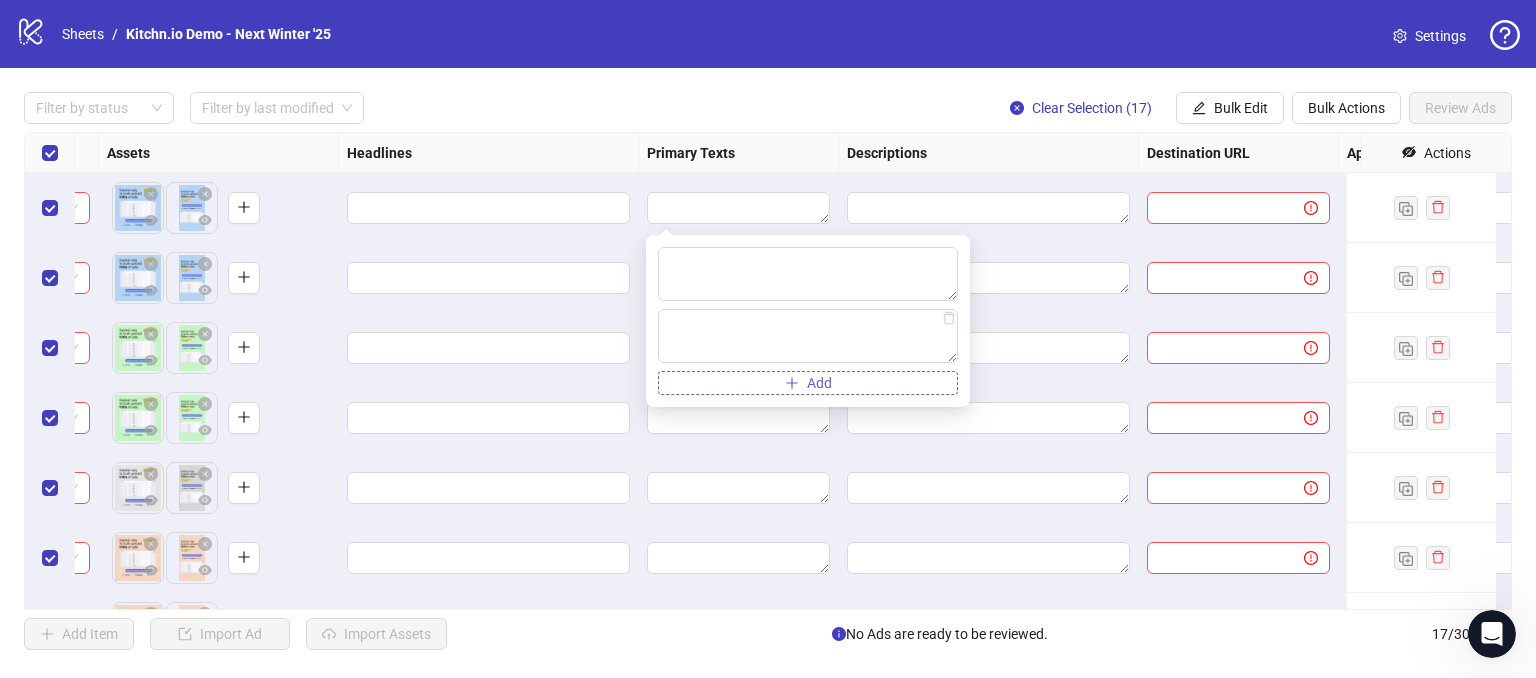 click on "Add" at bounding box center (808, 383) 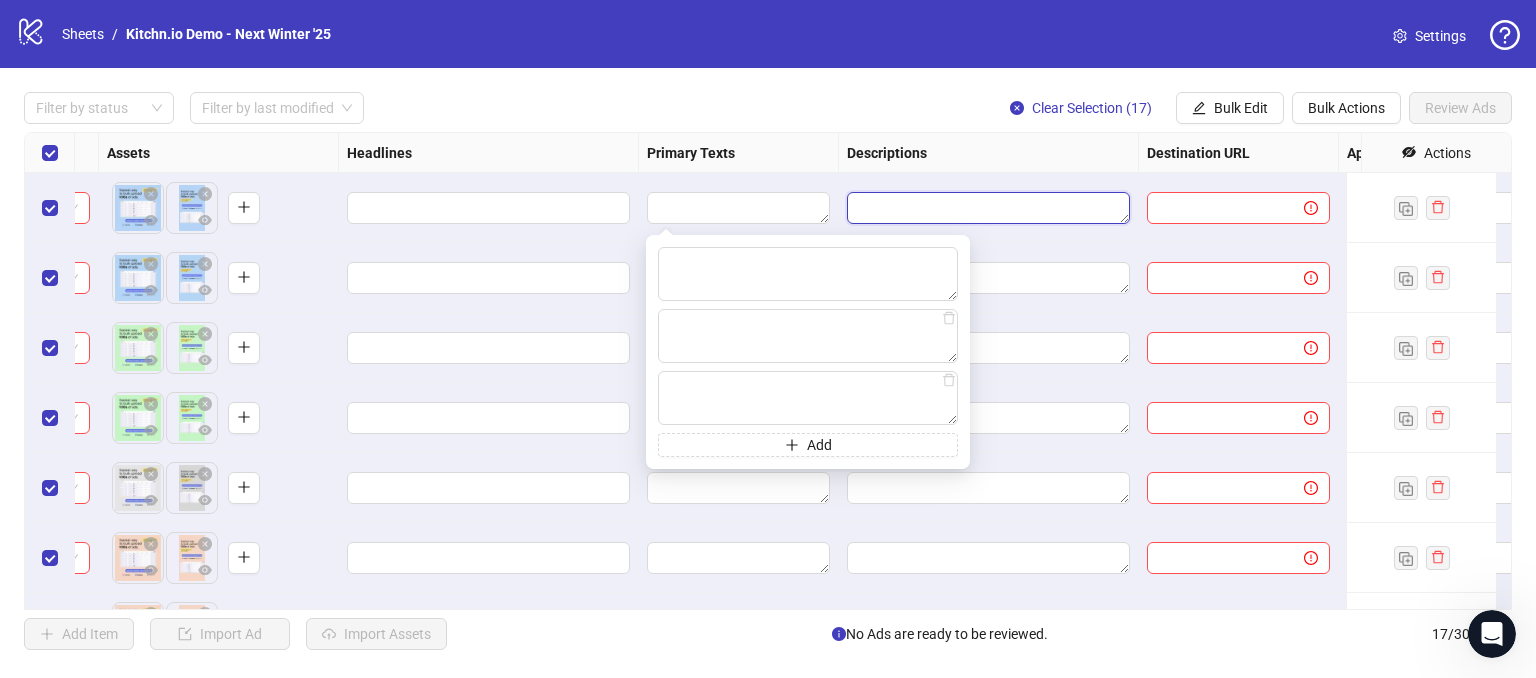 click at bounding box center (988, 208) 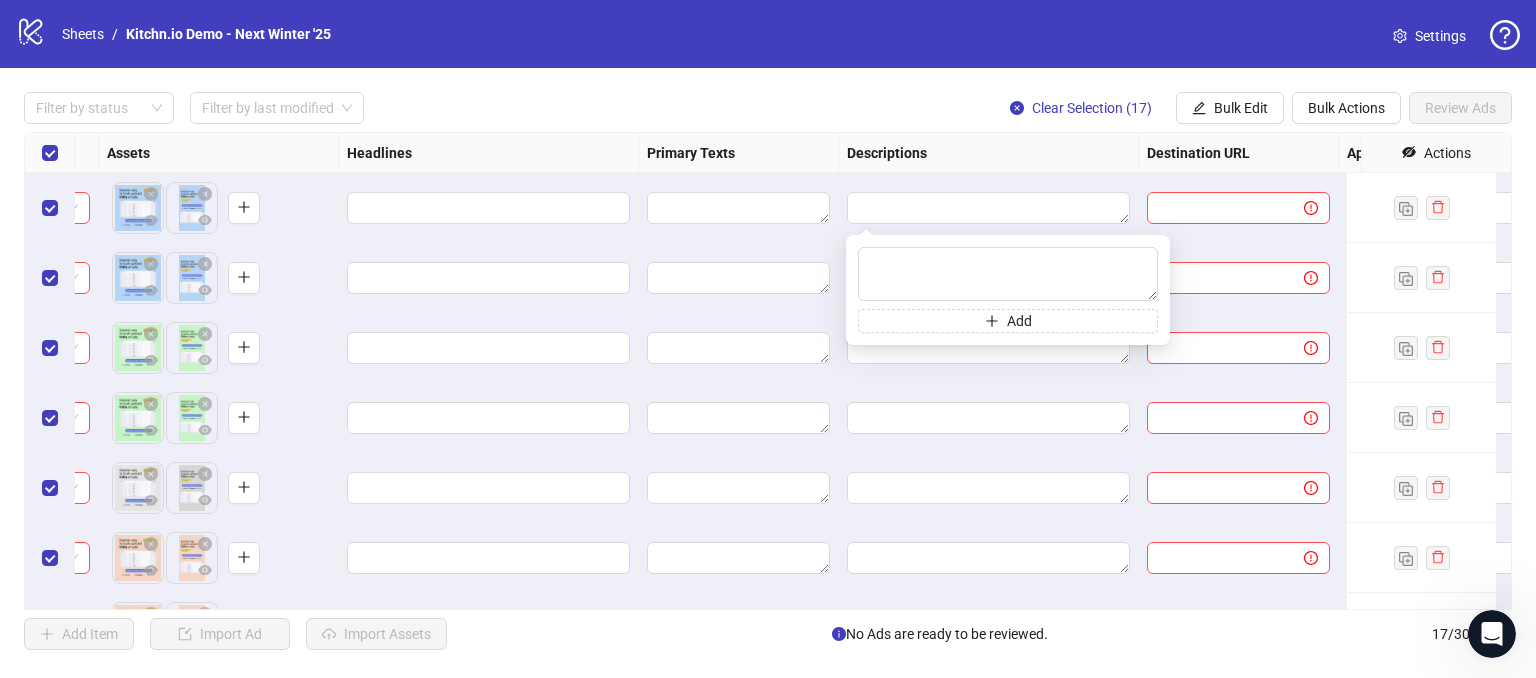 click on "Descriptions" at bounding box center [989, 153] 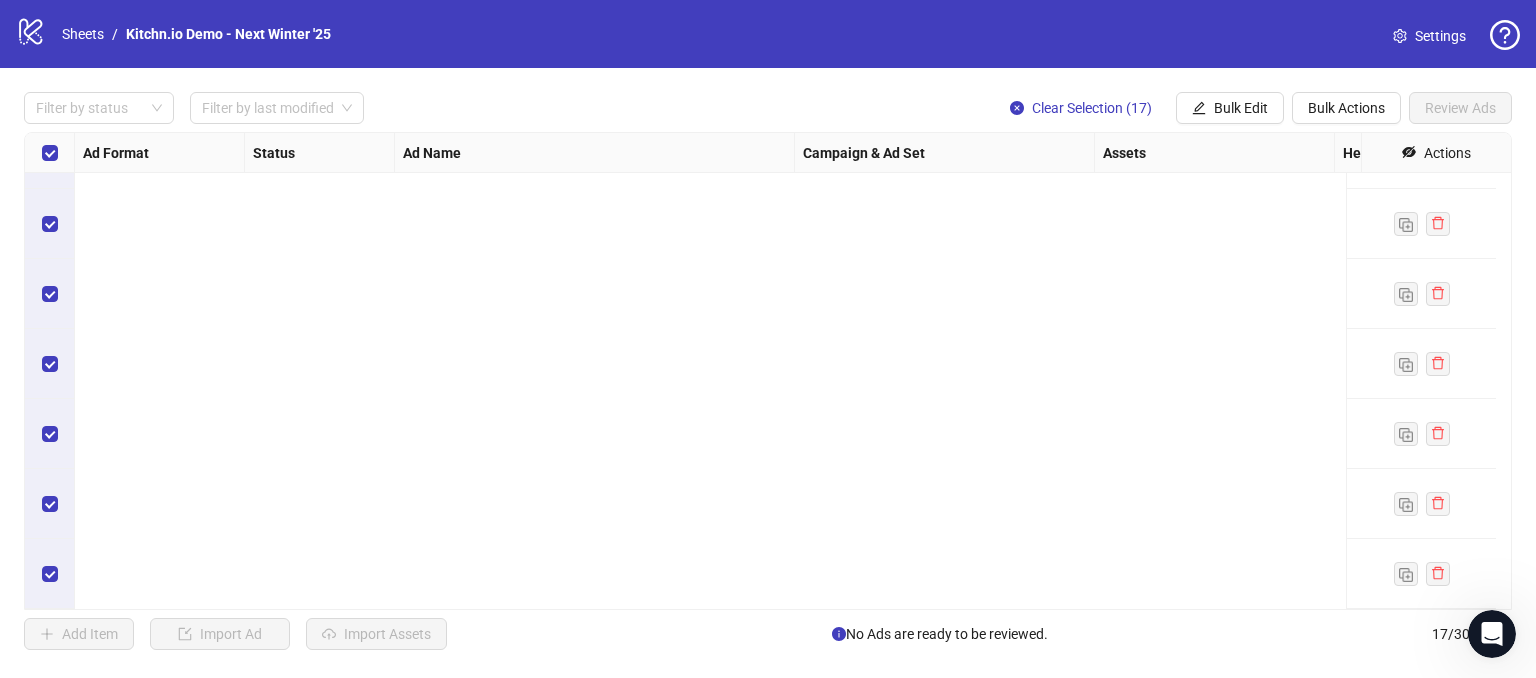 scroll, scrollTop: 0, scrollLeft: 0, axis: both 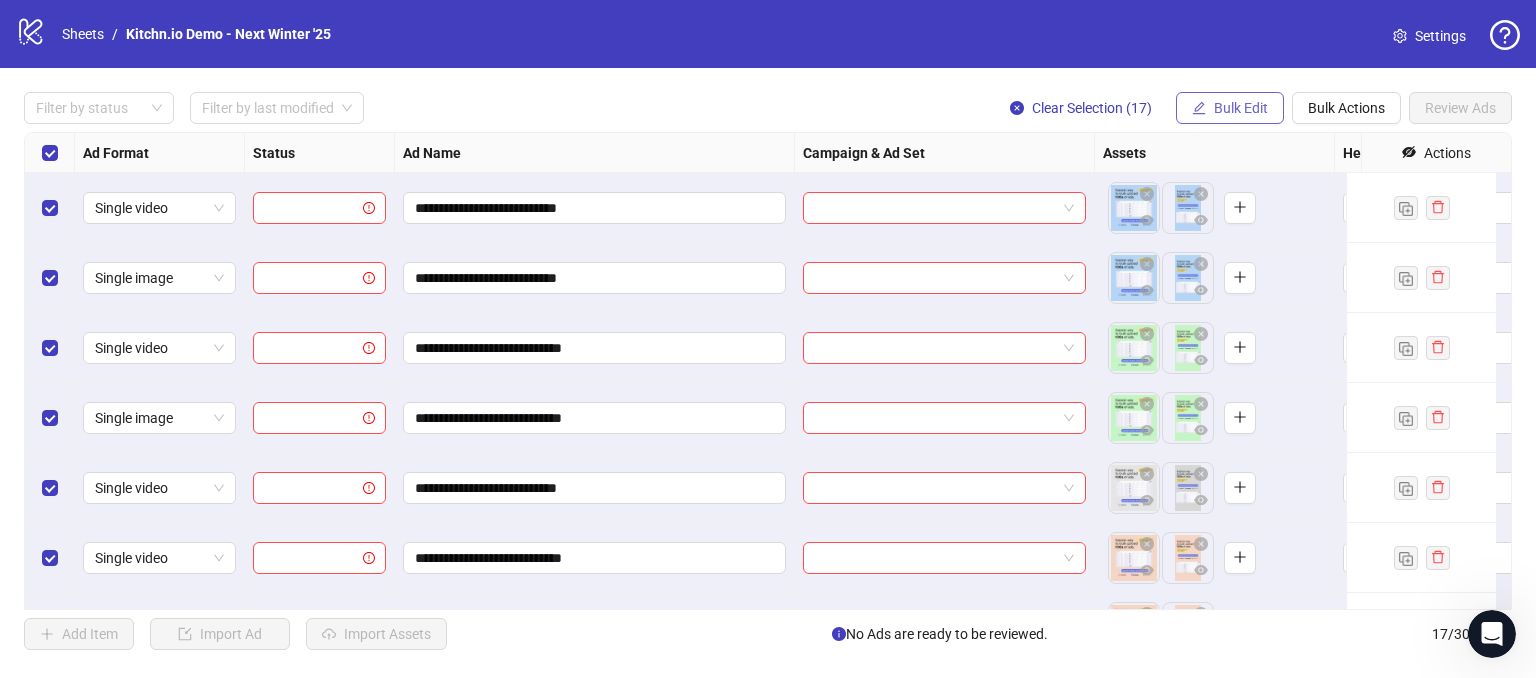 click on "Bulk Edit" at bounding box center [1241, 108] 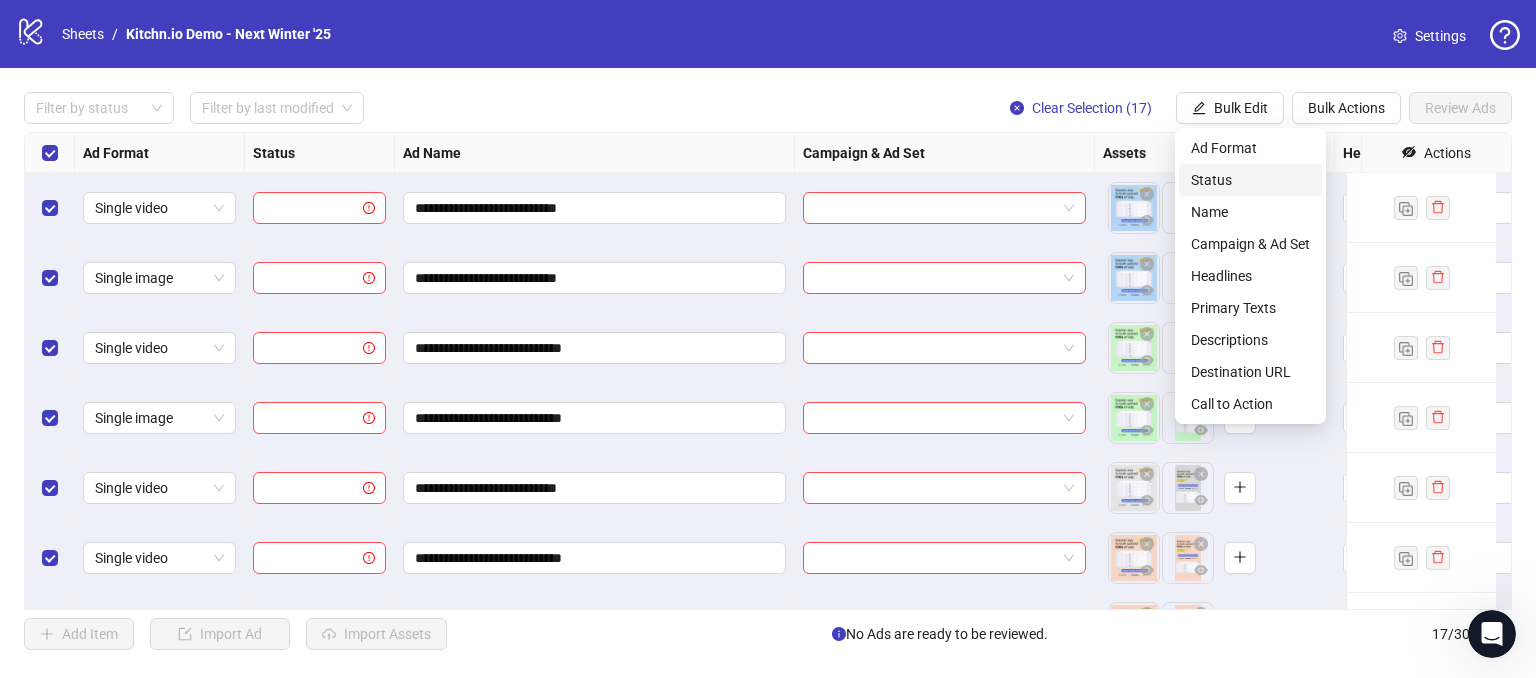 click on "Status" at bounding box center (1250, 180) 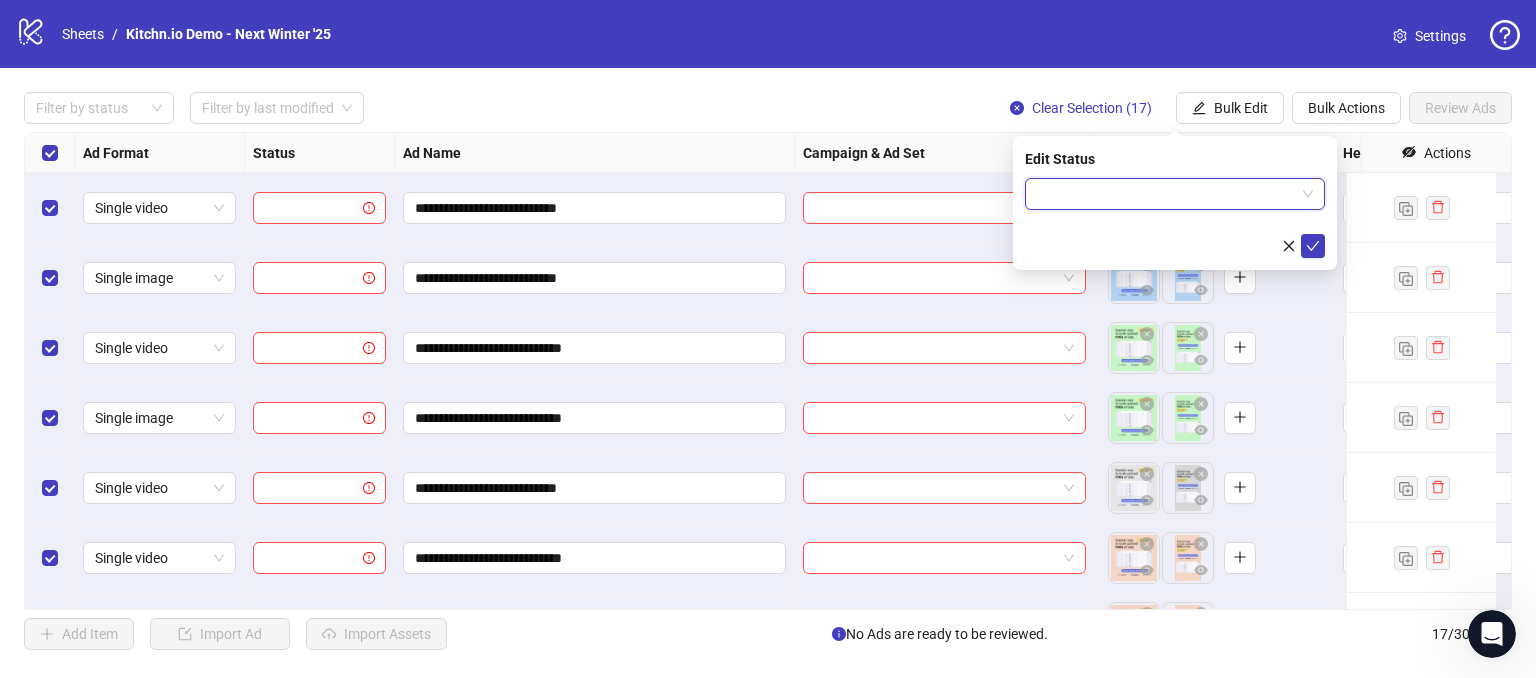 click at bounding box center [1166, 194] 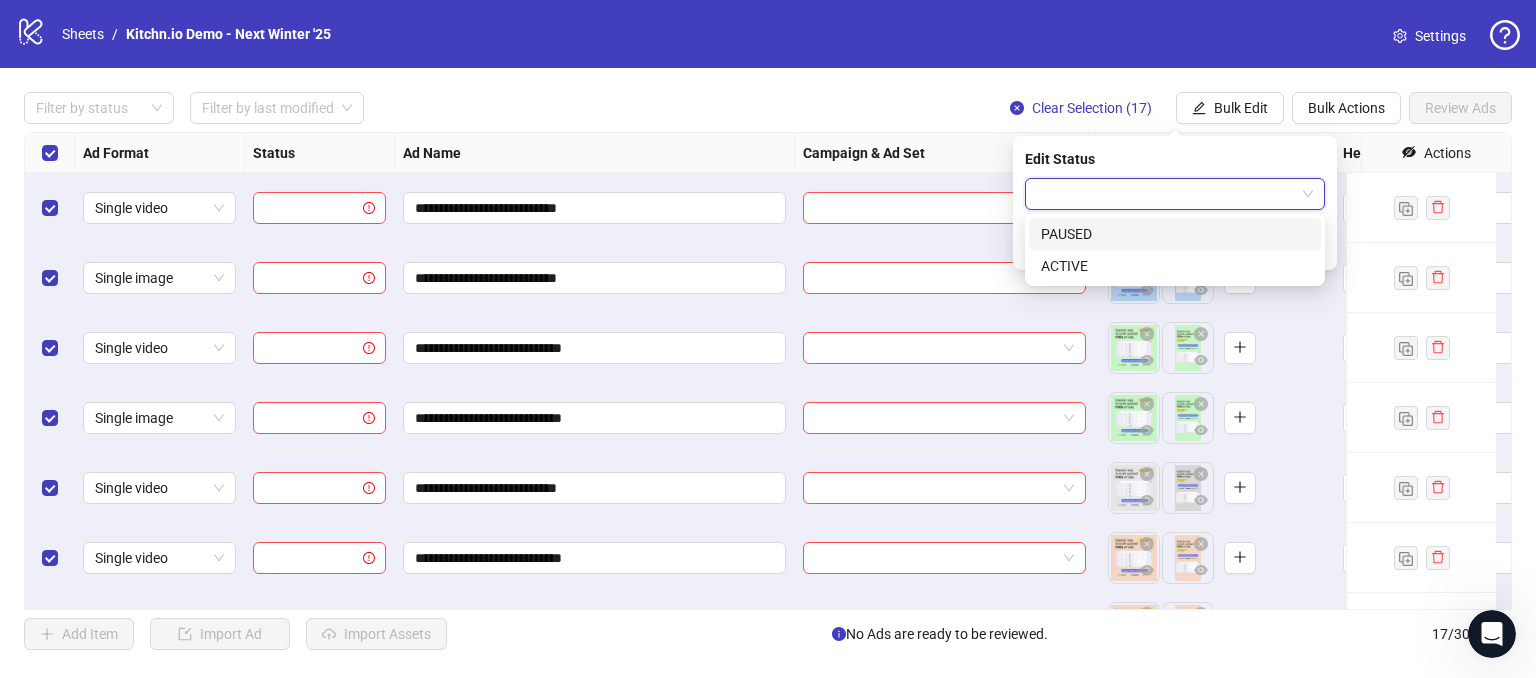 click on "PAUSED" at bounding box center (1175, 234) 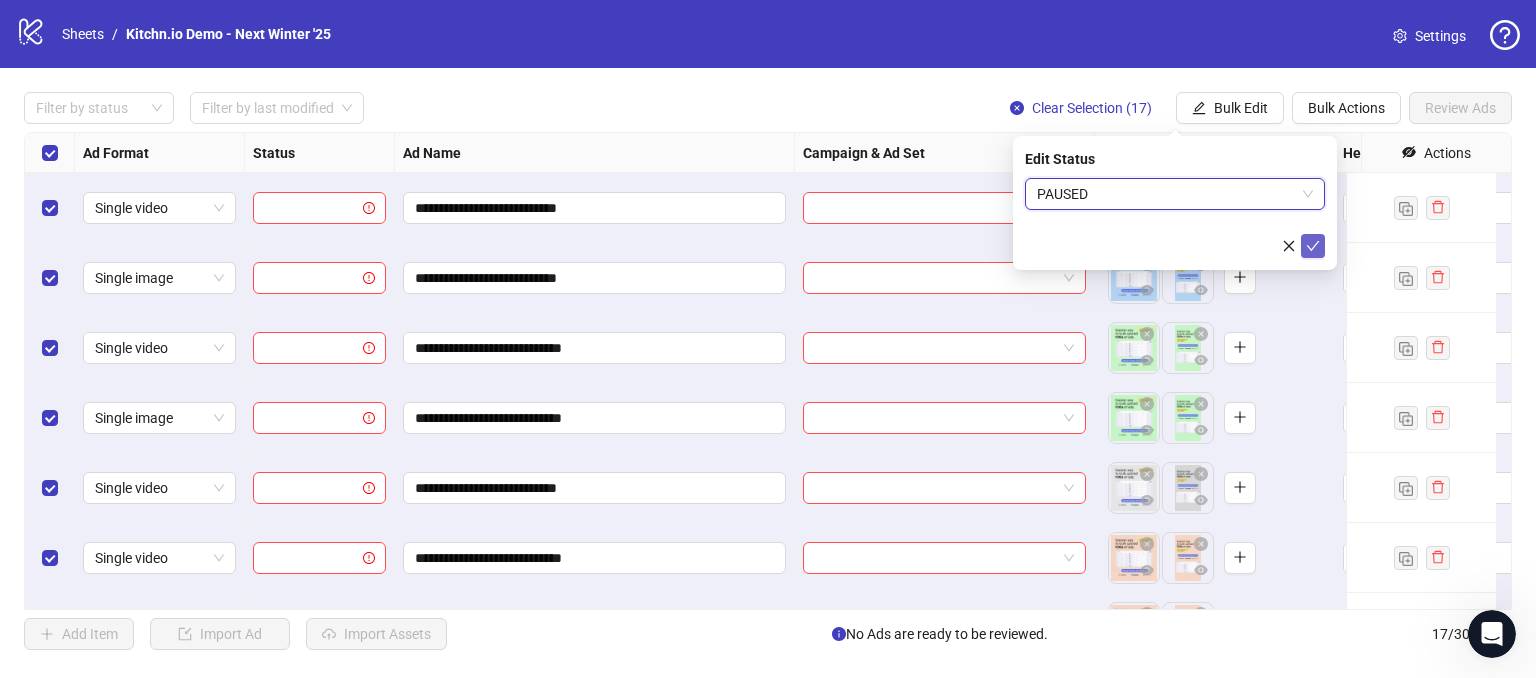 click 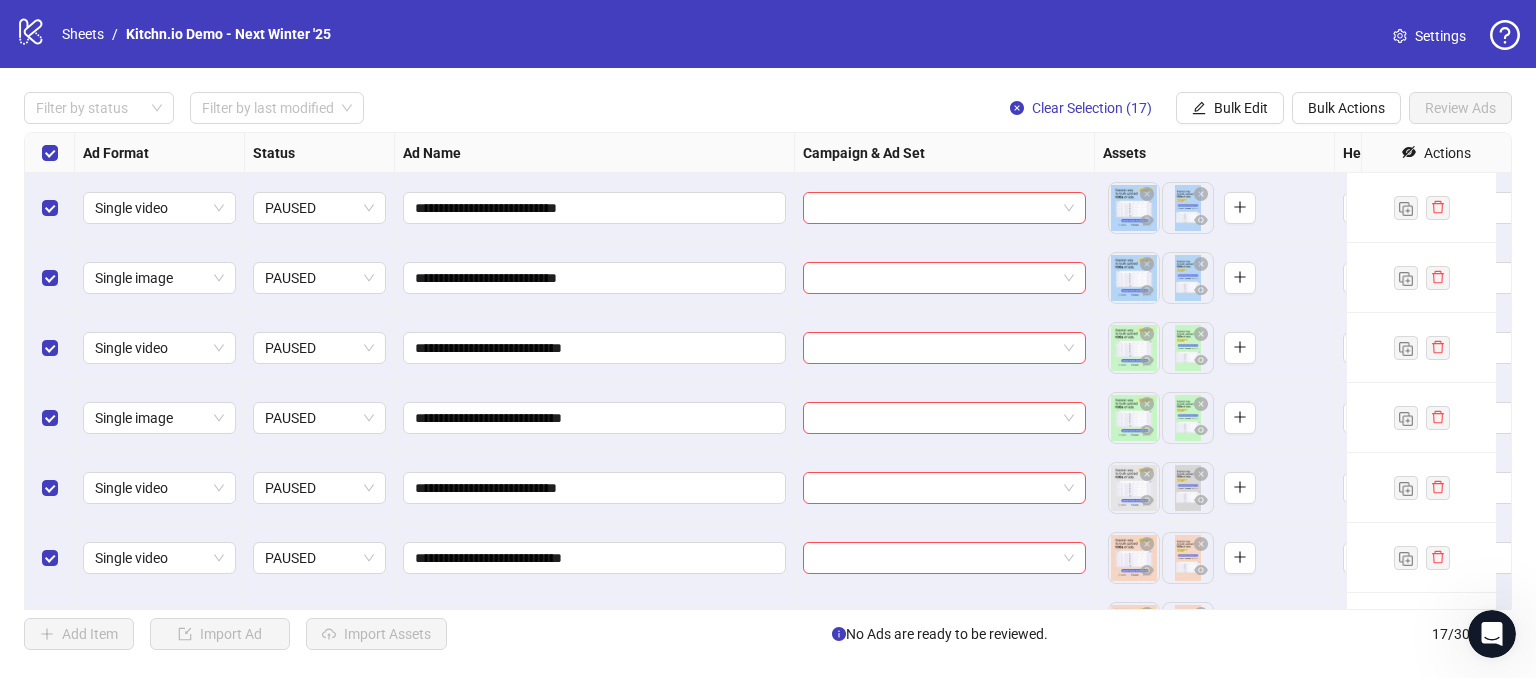 scroll, scrollTop: 0, scrollLeft: 48, axis: horizontal 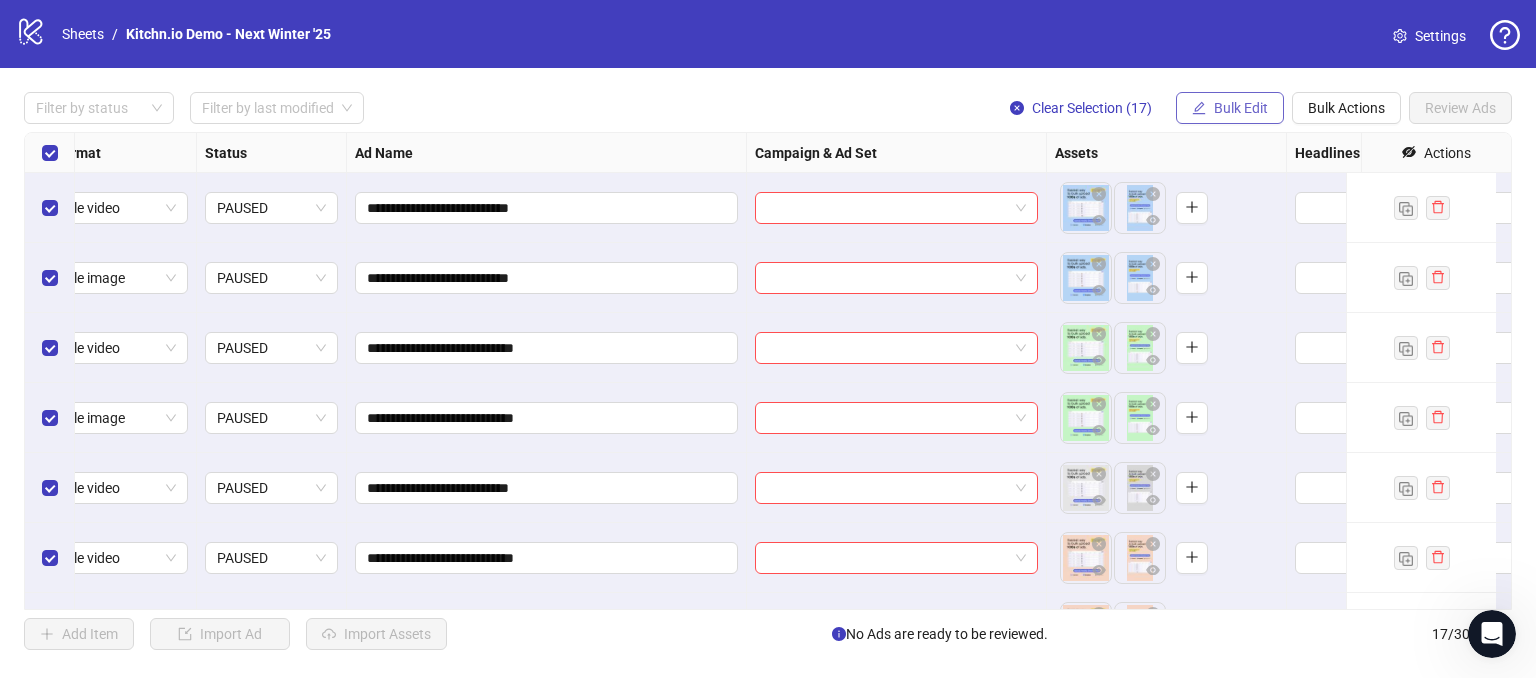 click on "Bulk Edit" at bounding box center (1241, 108) 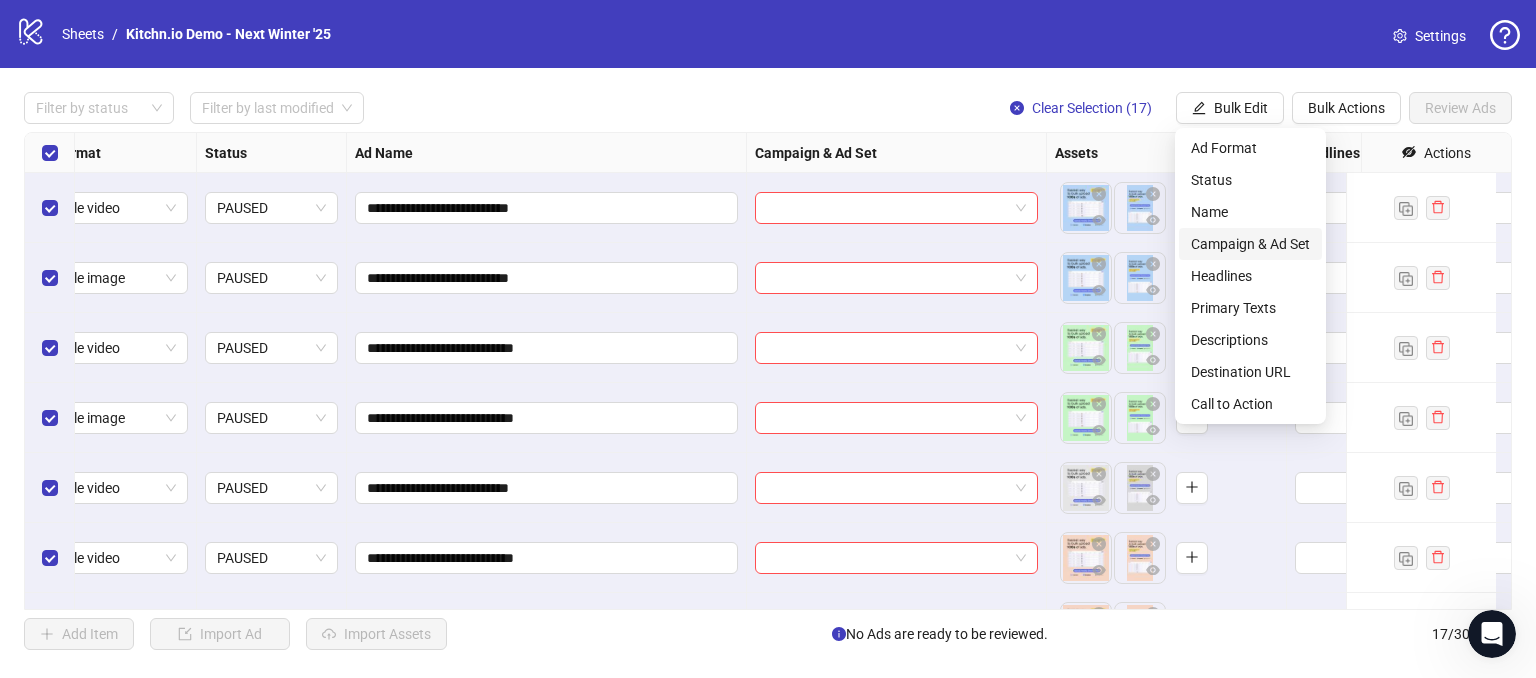 click on "Campaign & Ad Set" at bounding box center [1250, 244] 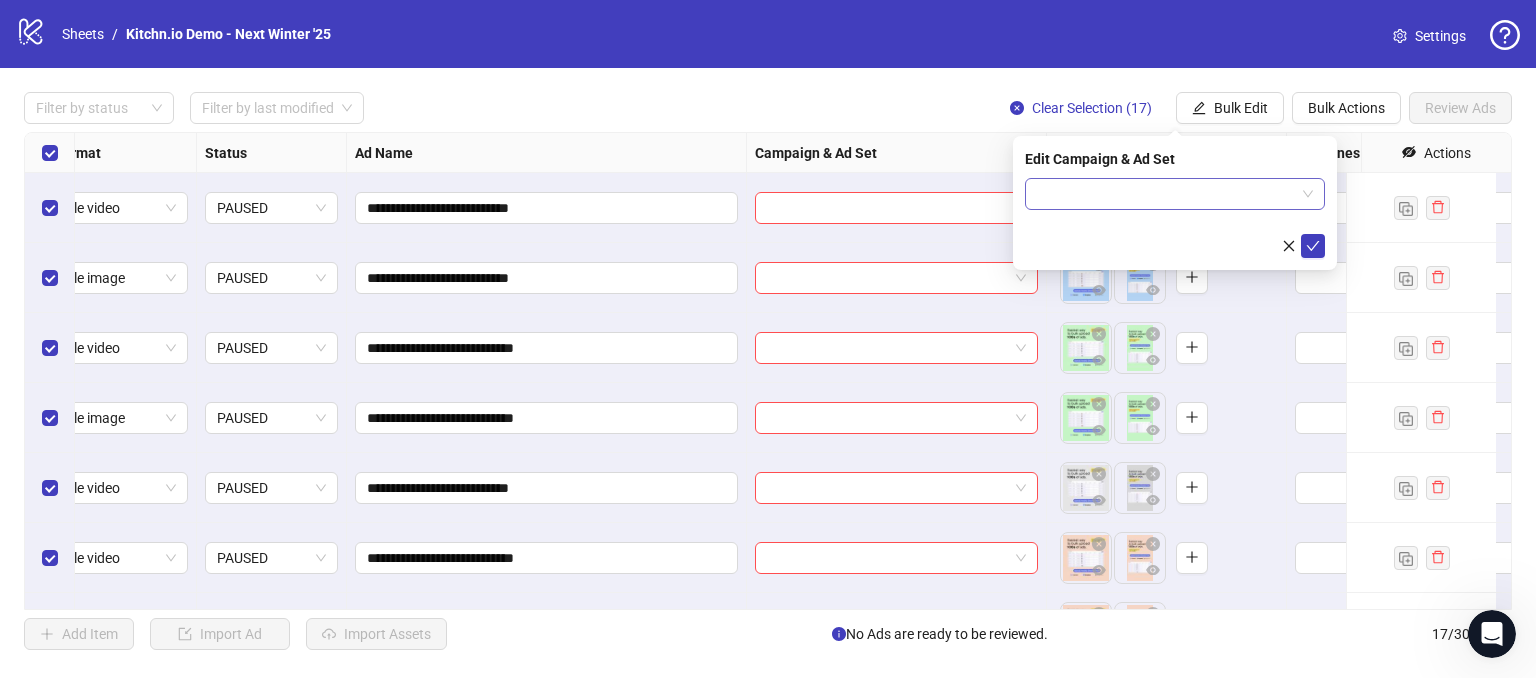click at bounding box center (1166, 194) 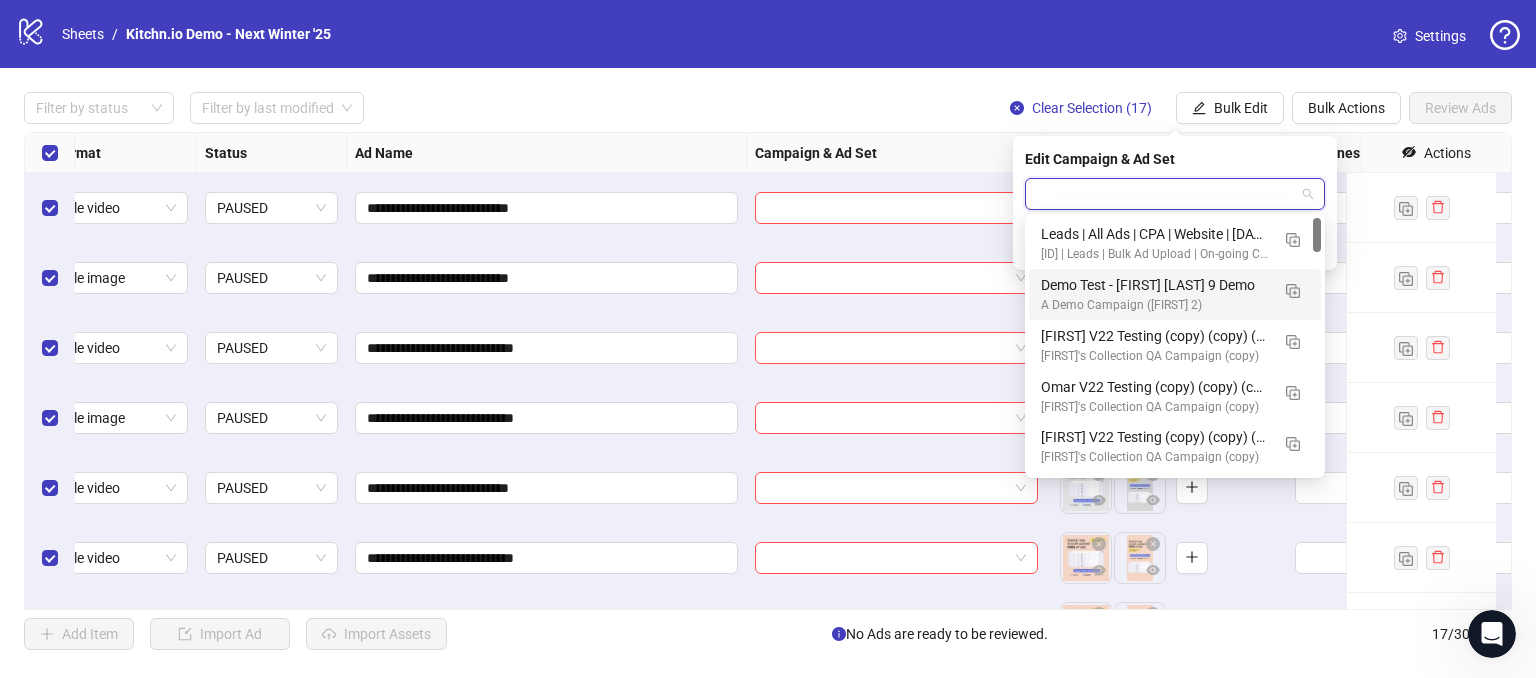 click on "A Demo Campaign ([FIRST] 2)" at bounding box center (1155, 305) 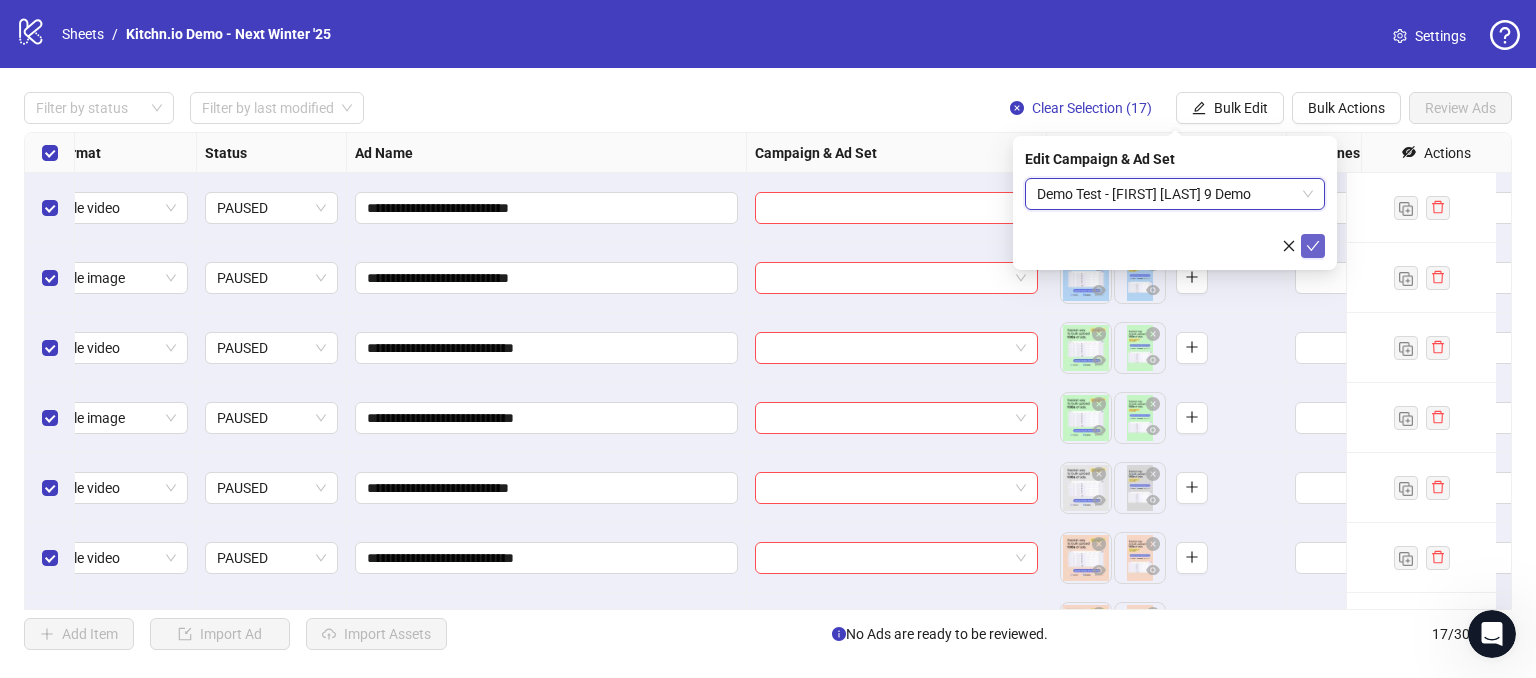 click 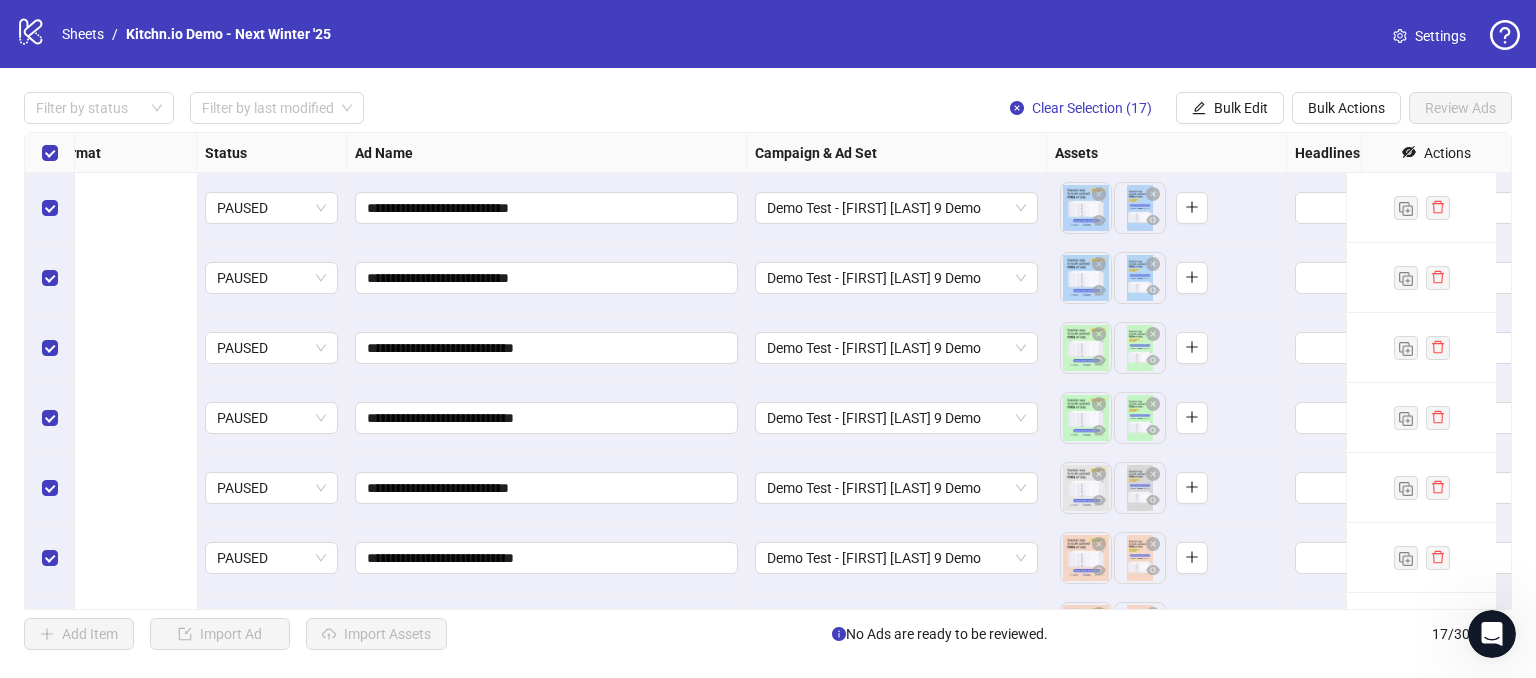 scroll, scrollTop: 0, scrollLeft: 800, axis: horizontal 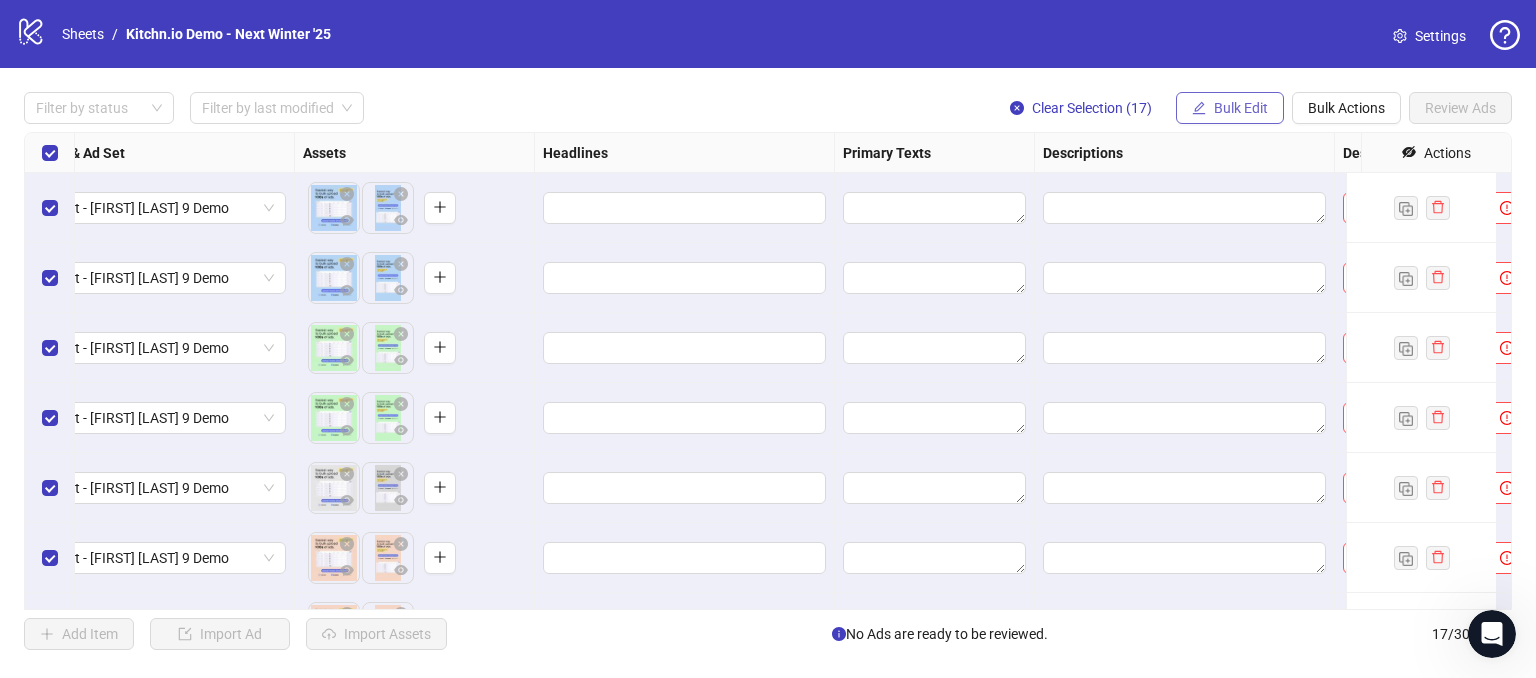click on "Bulk Edit" at bounding box center [1230, 108] 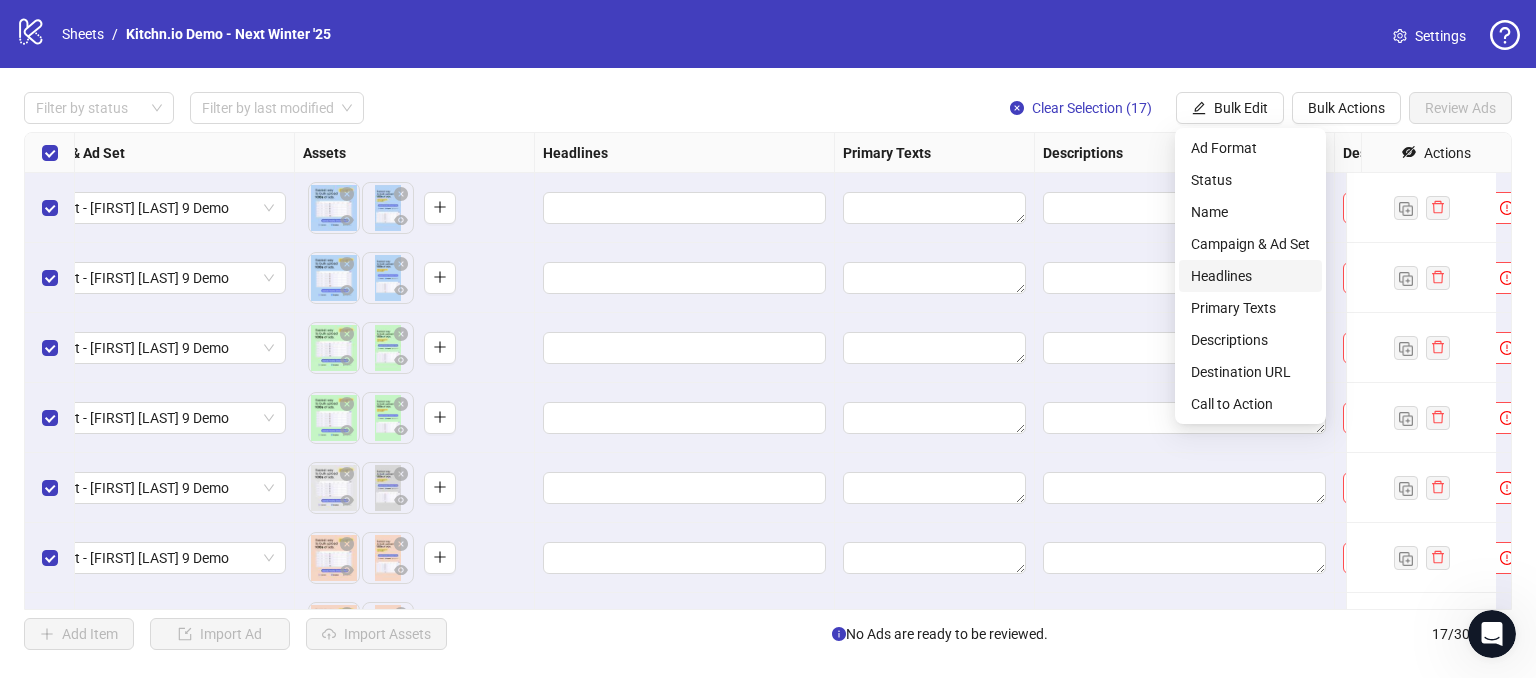 click on "Headlines" at bounding box center [1250, 276] 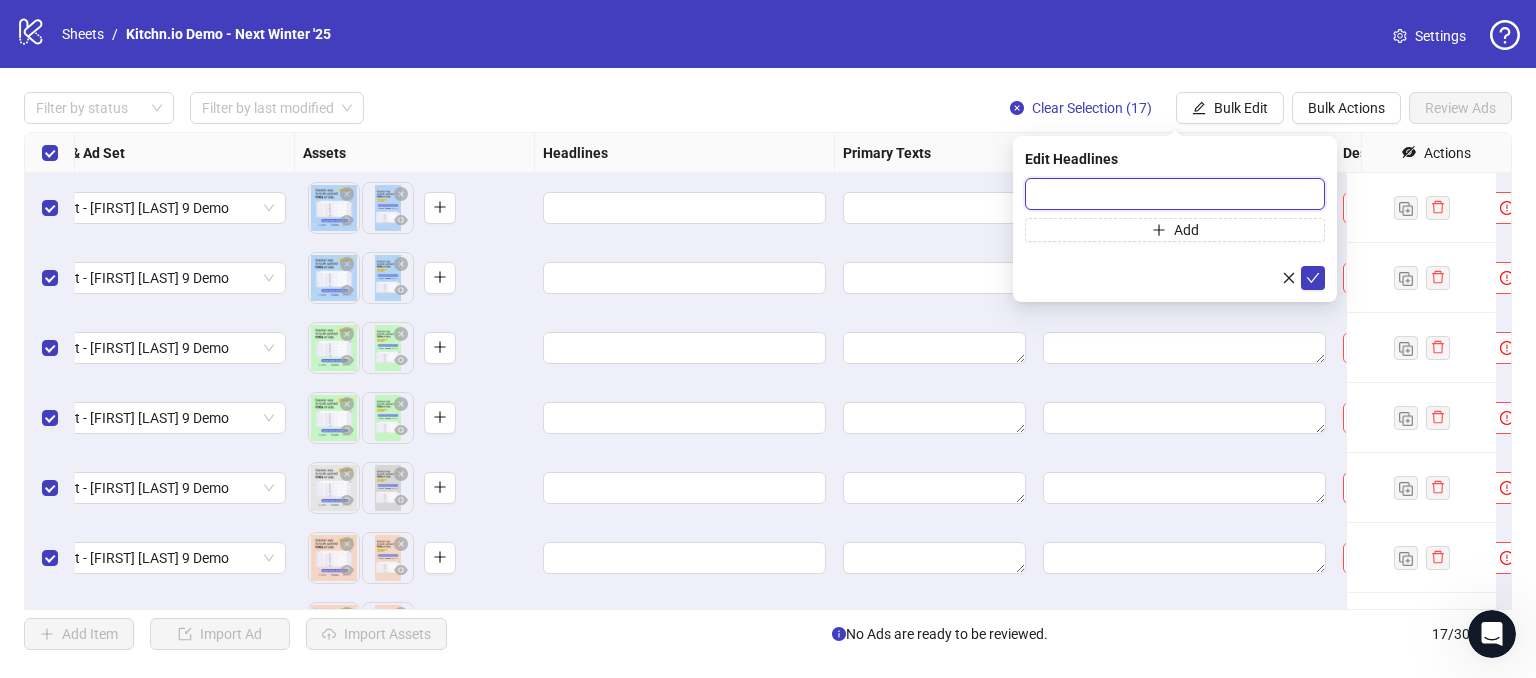click at bounding box center [1175, 194] 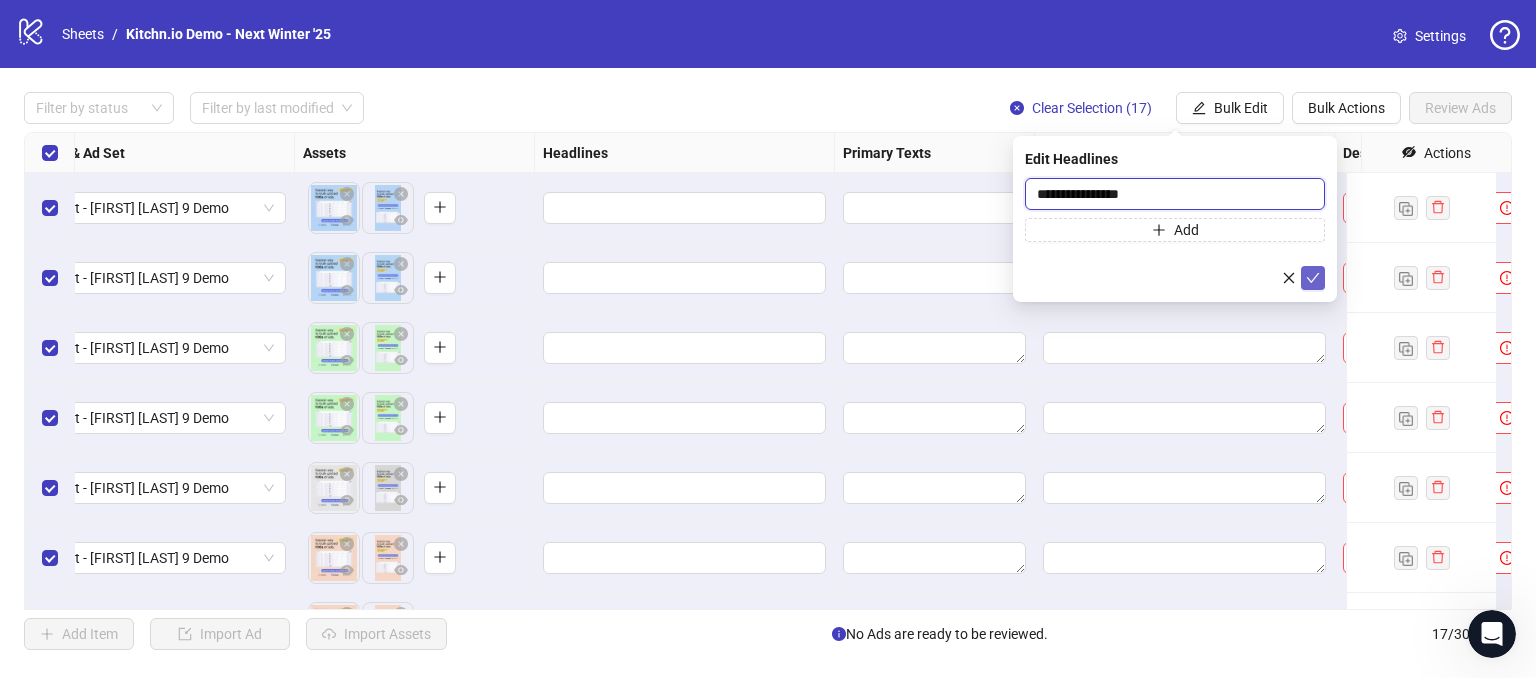 type on "**********" 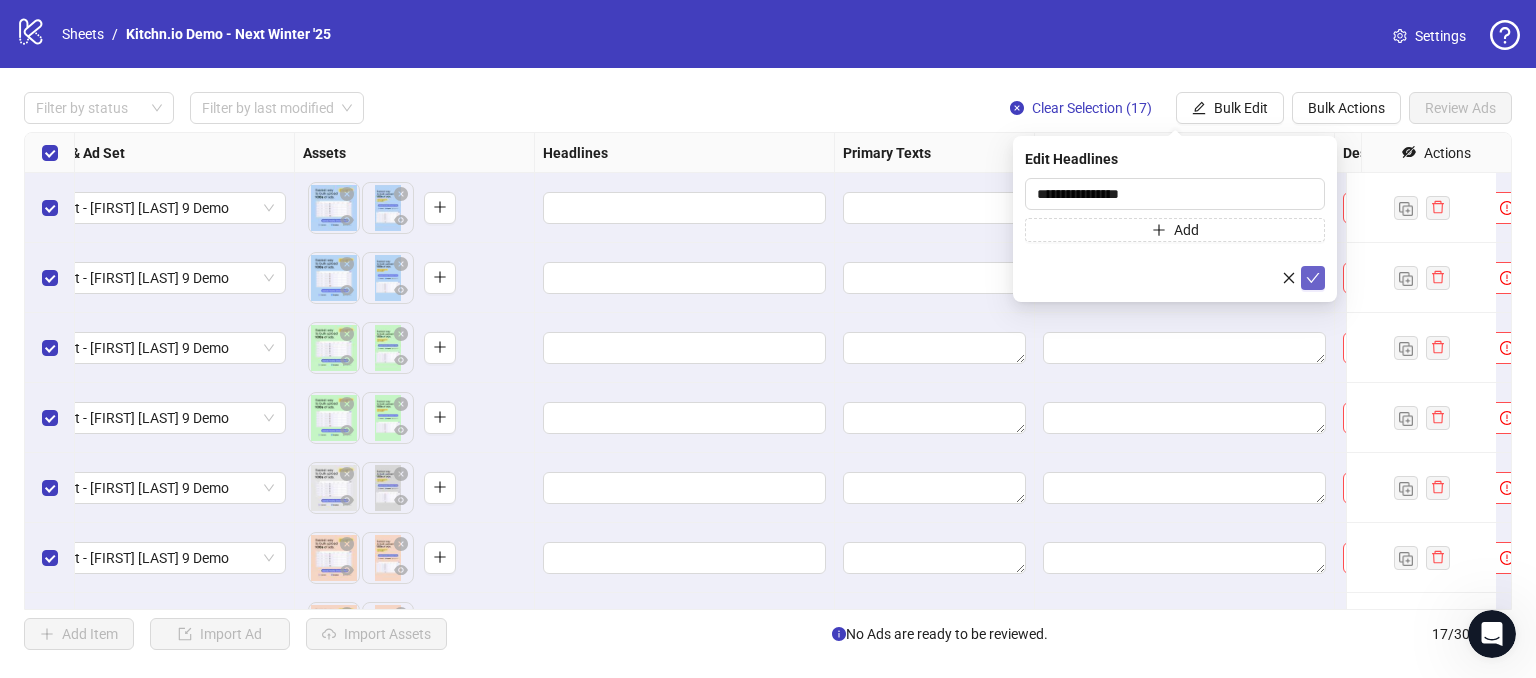 click 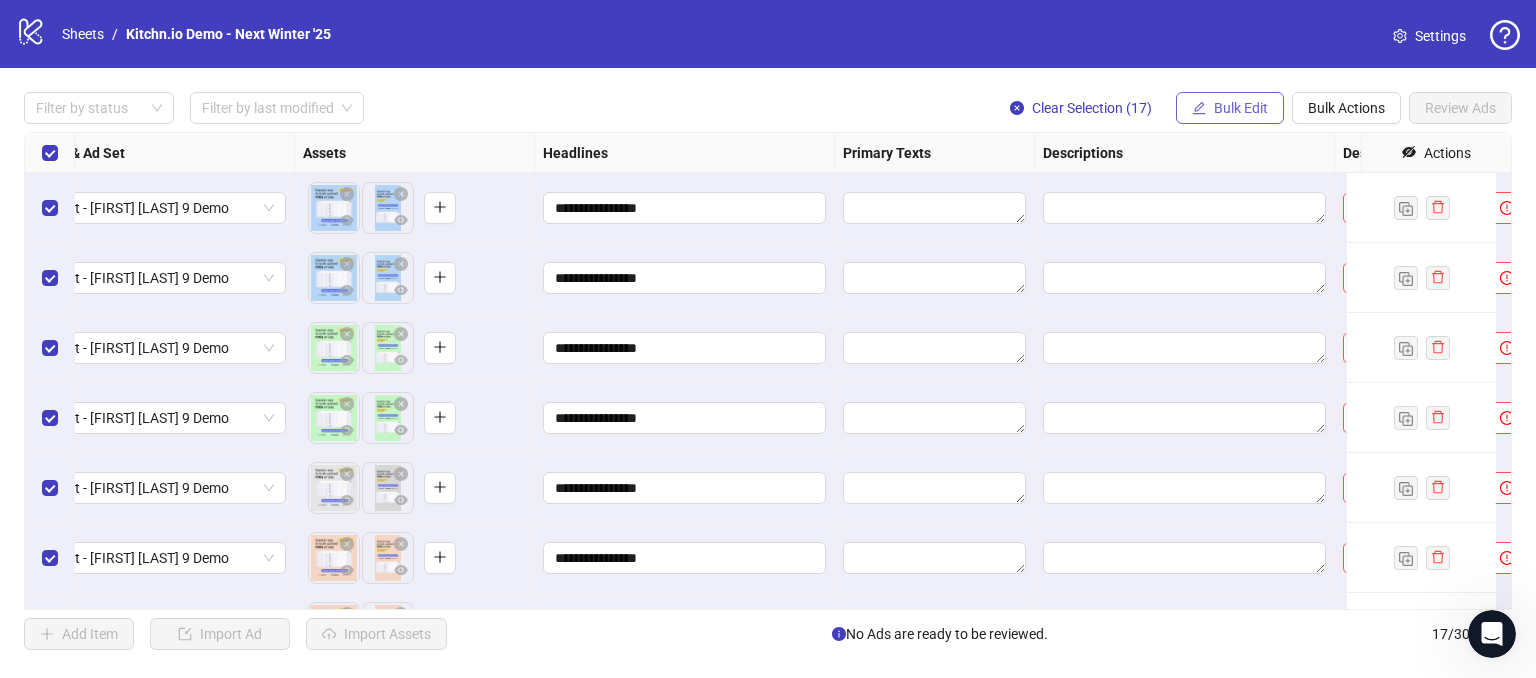 click on "Bulk Edit" at bounding box center [1230, 108] 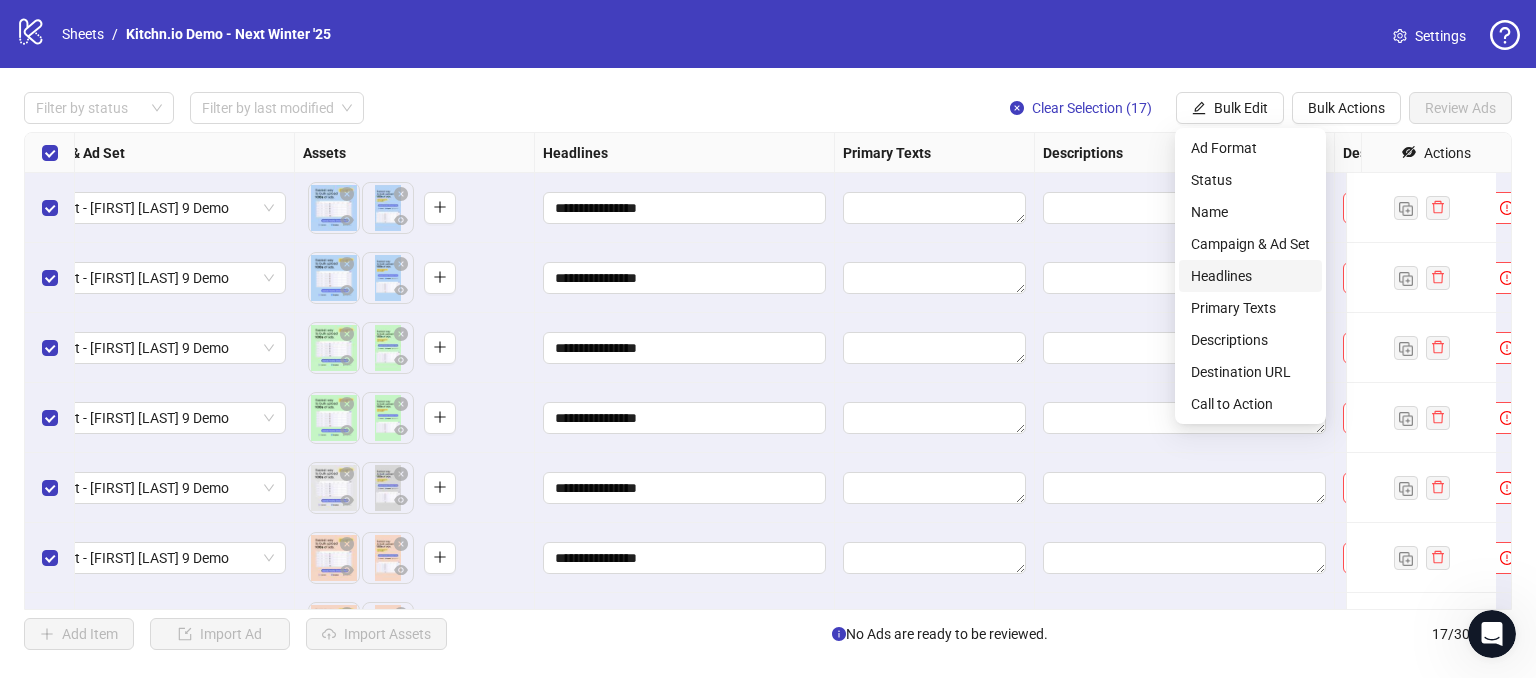 click on "Headlines" at bounding box center (1250, 276) 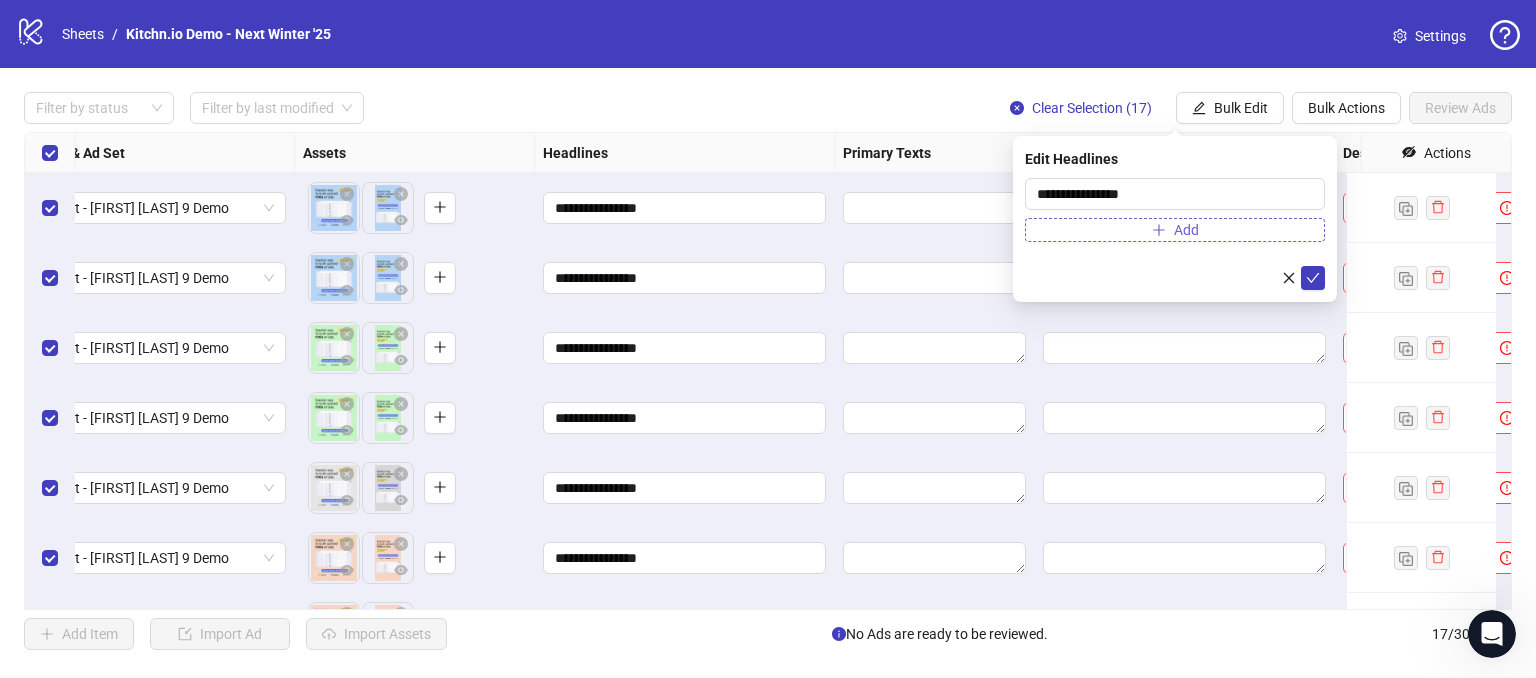 click on "Add" at bounding box center (1175, 230) 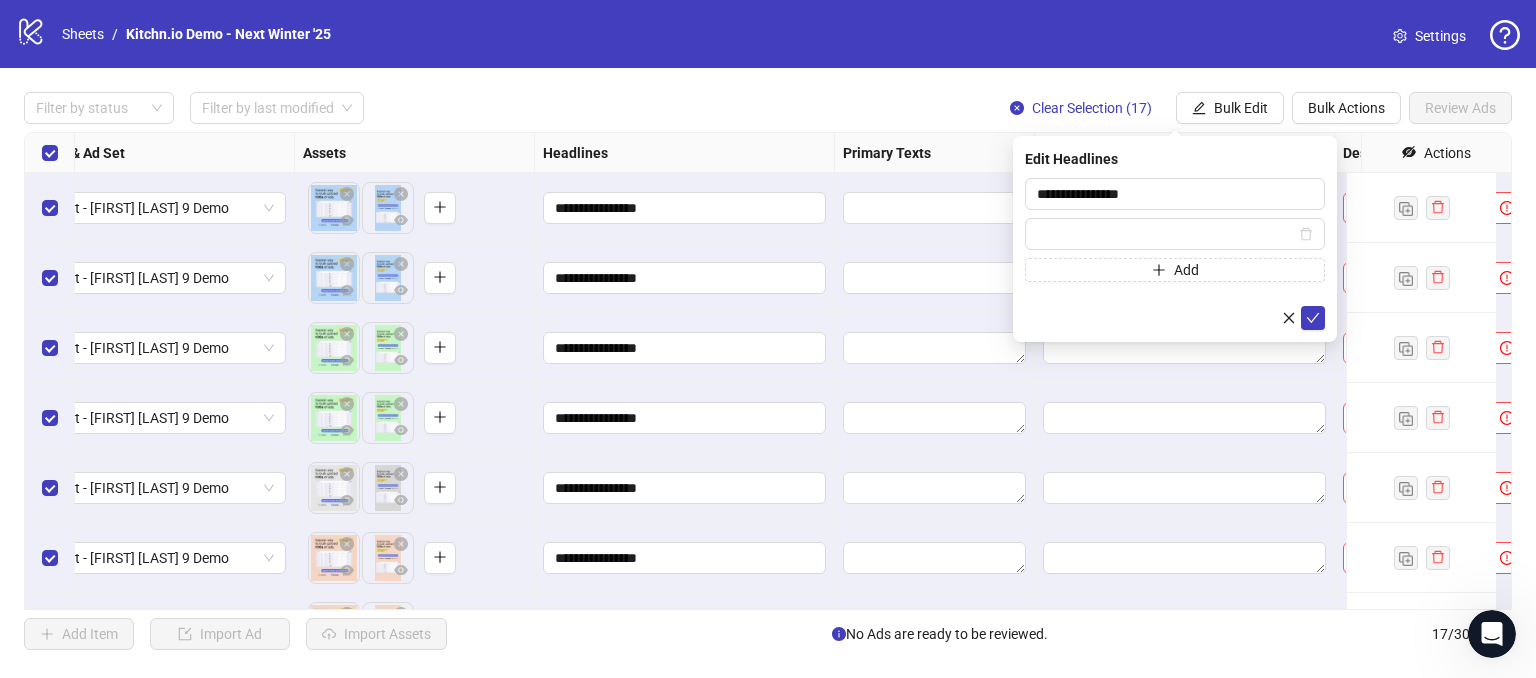 click 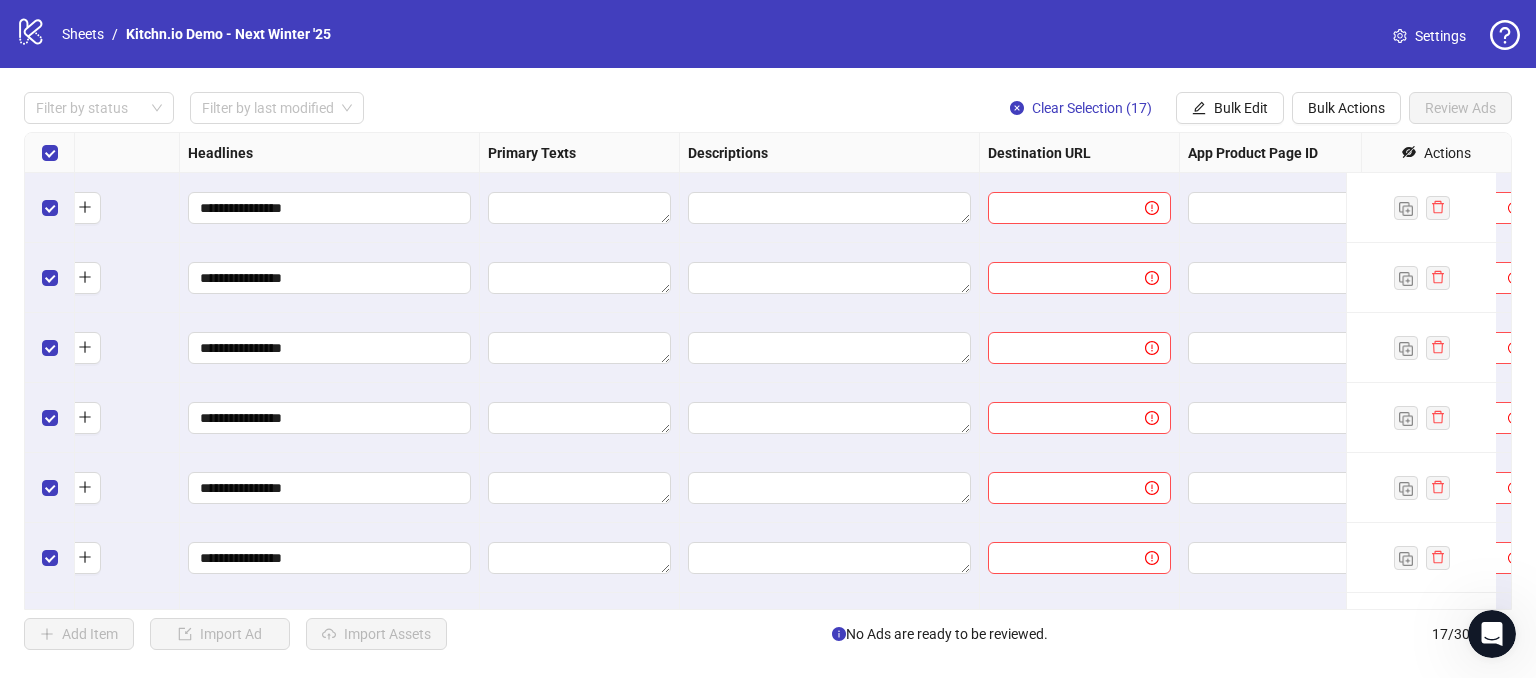 scroll, scrollTop: 0, scrollLeft: 1348, axis: horizontal 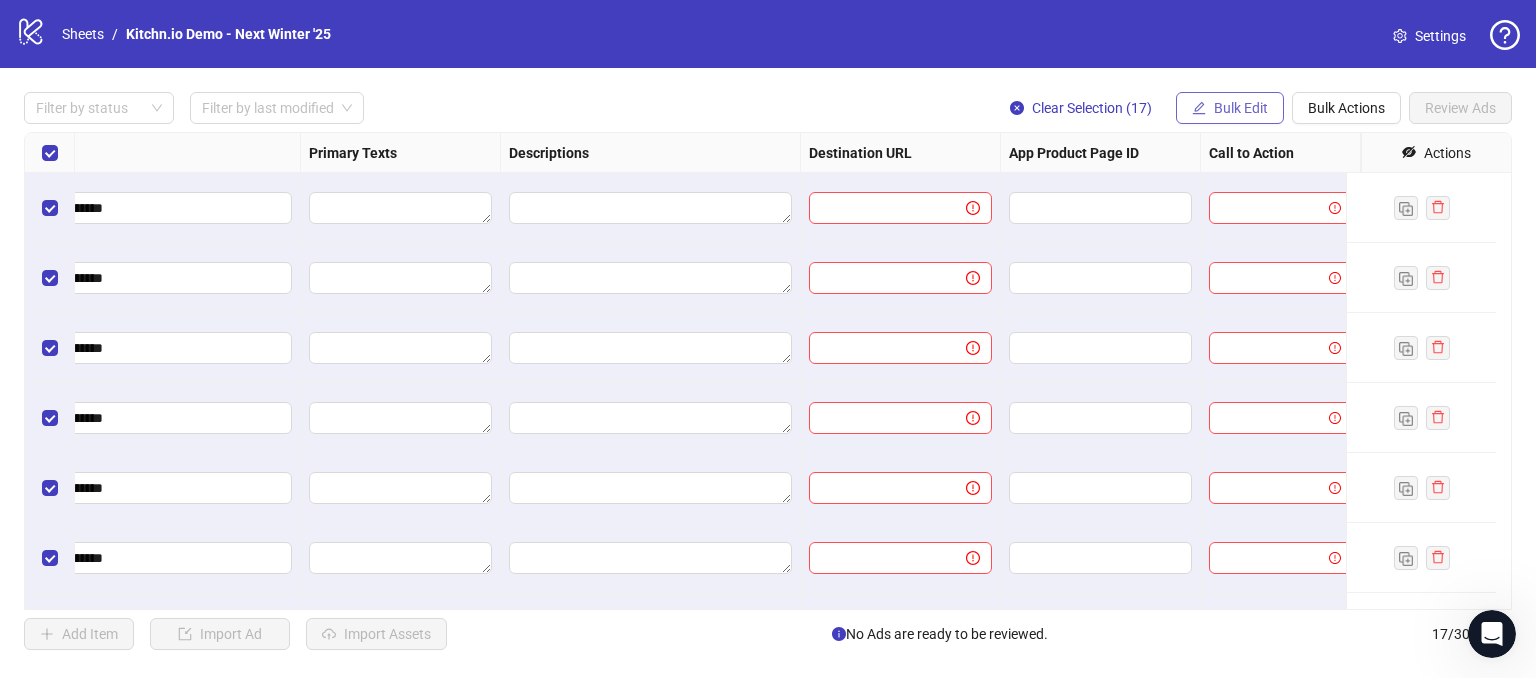 click on "Bulk Edit" at bounding box center (1241, 108) 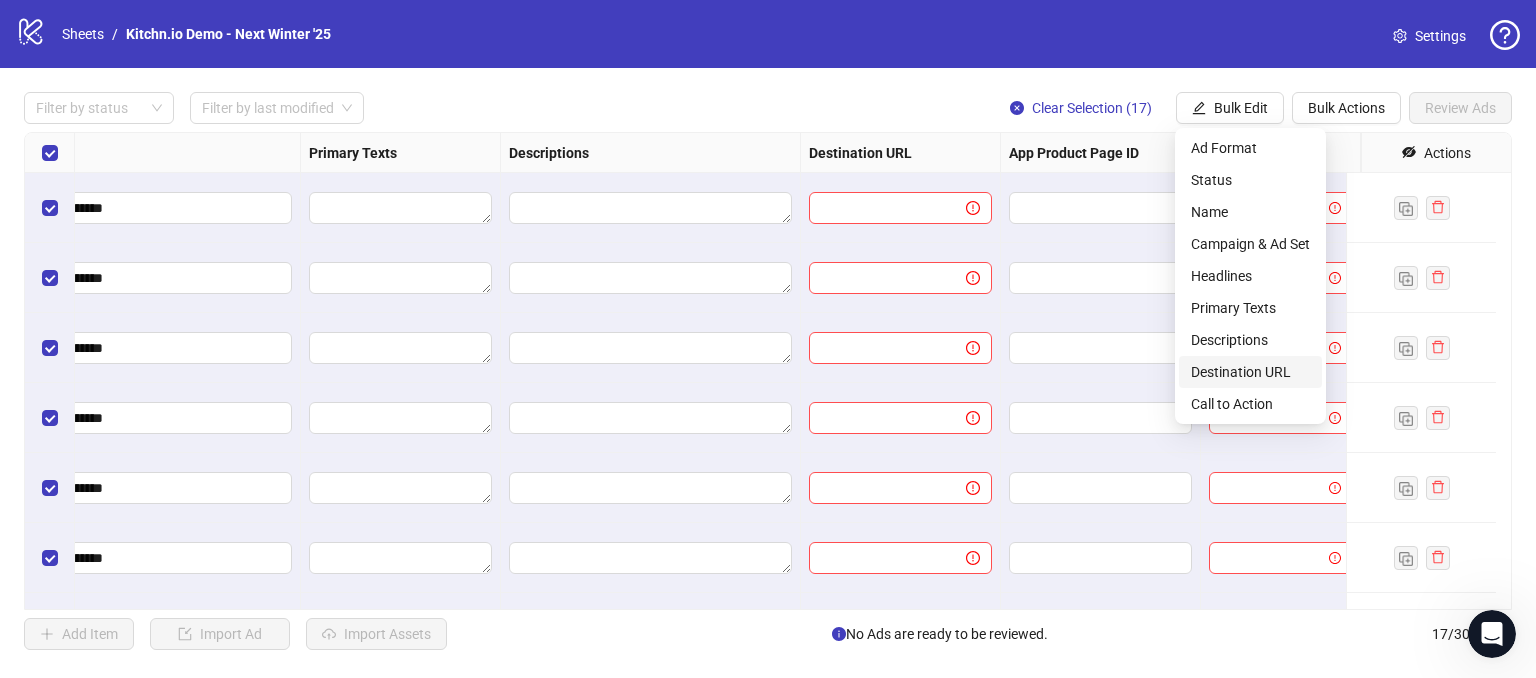 click on "Destination URL" at bounding box center [1250, 372] 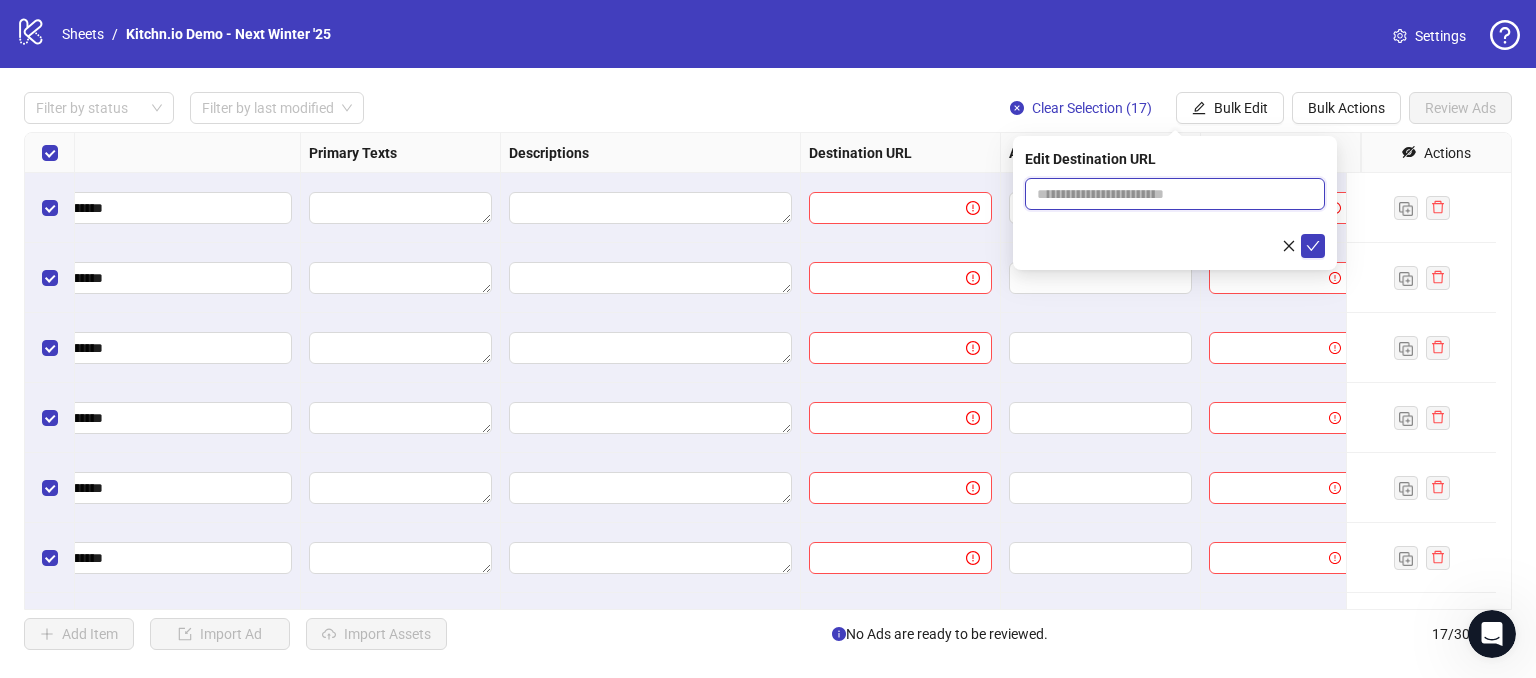 click at bounding box center [1167, 194] 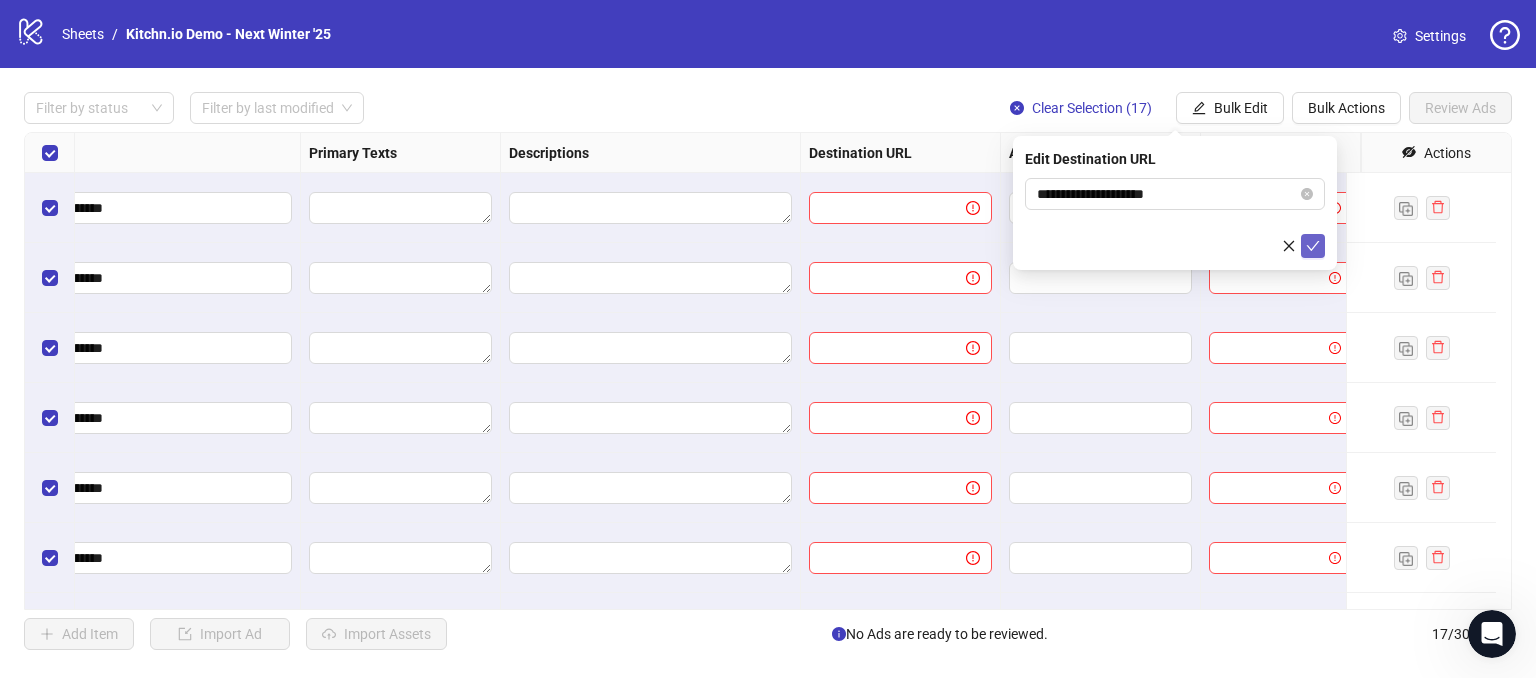 click 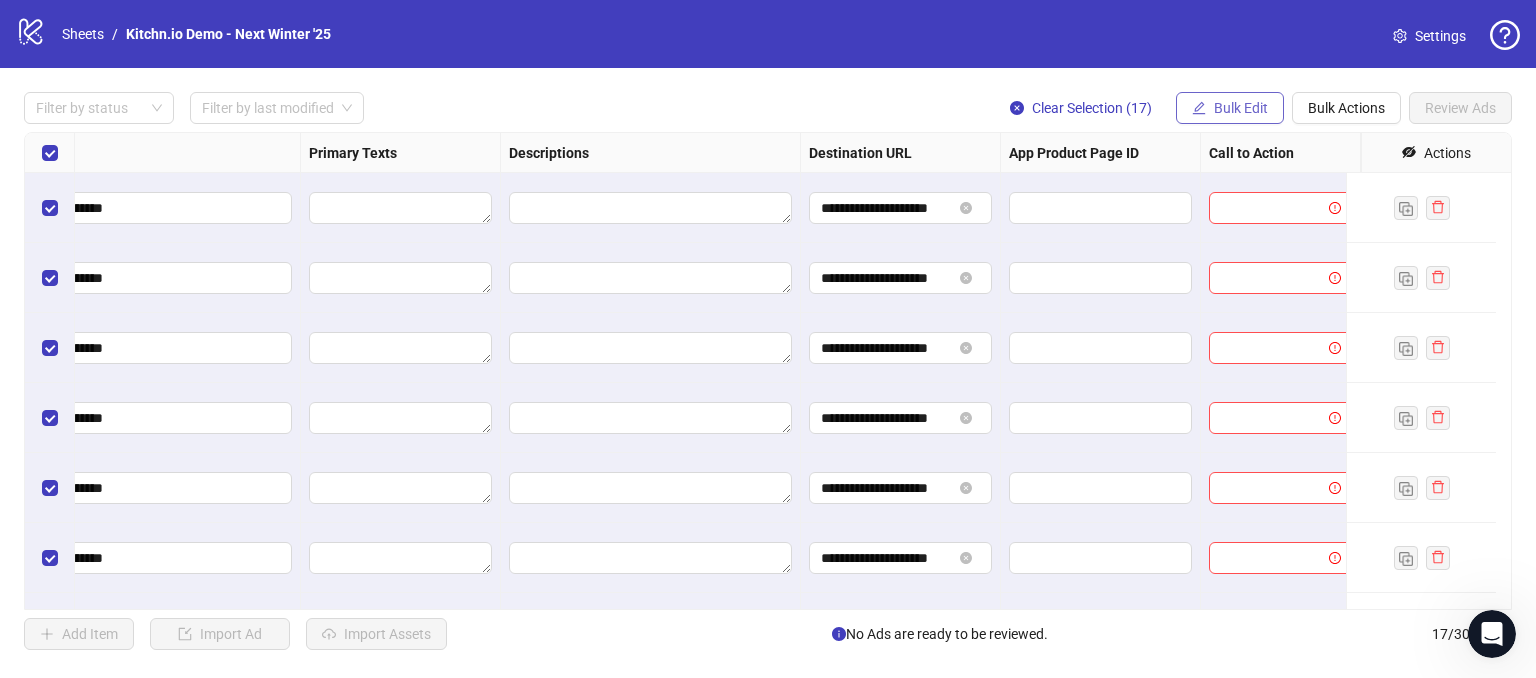 click on "Bulk Edit" at bounding box center (1241, 108) 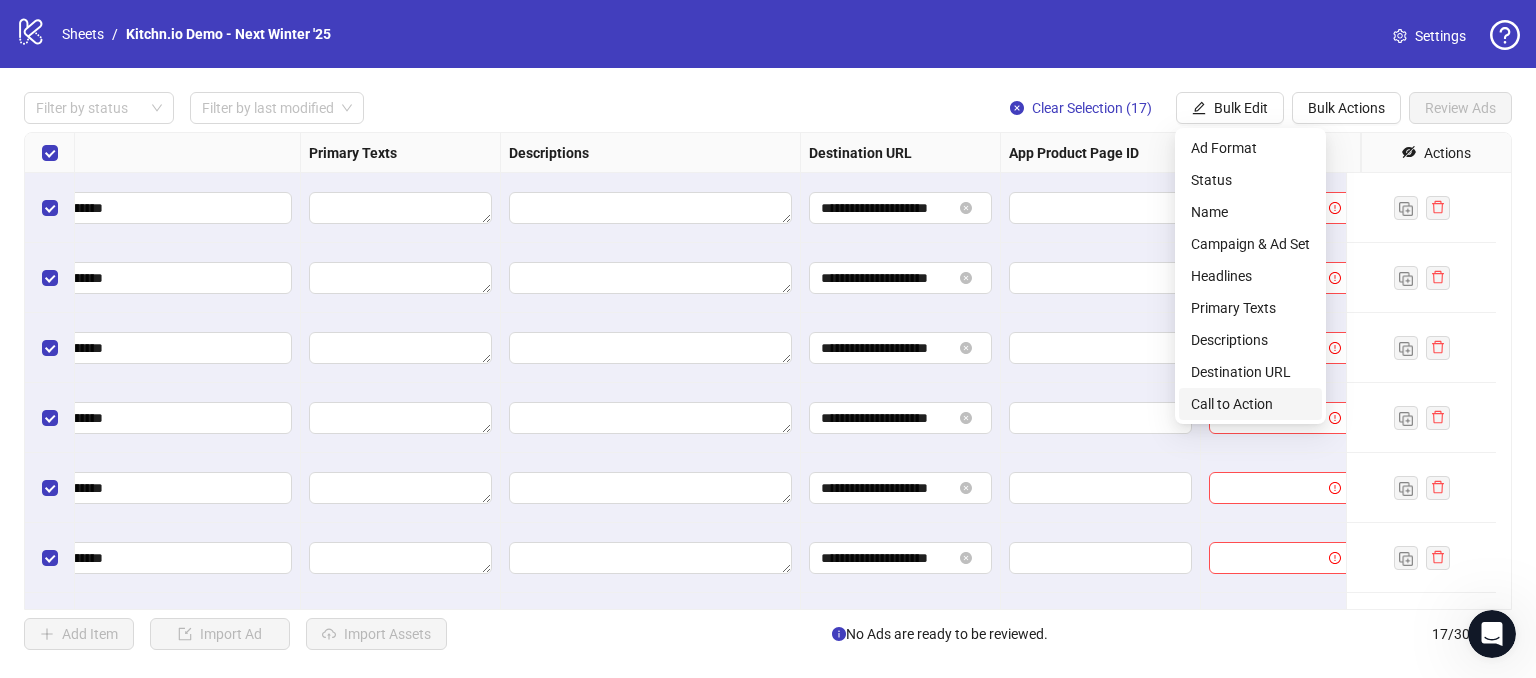 click on "Call to Action" at bounding box center (1250, 404) 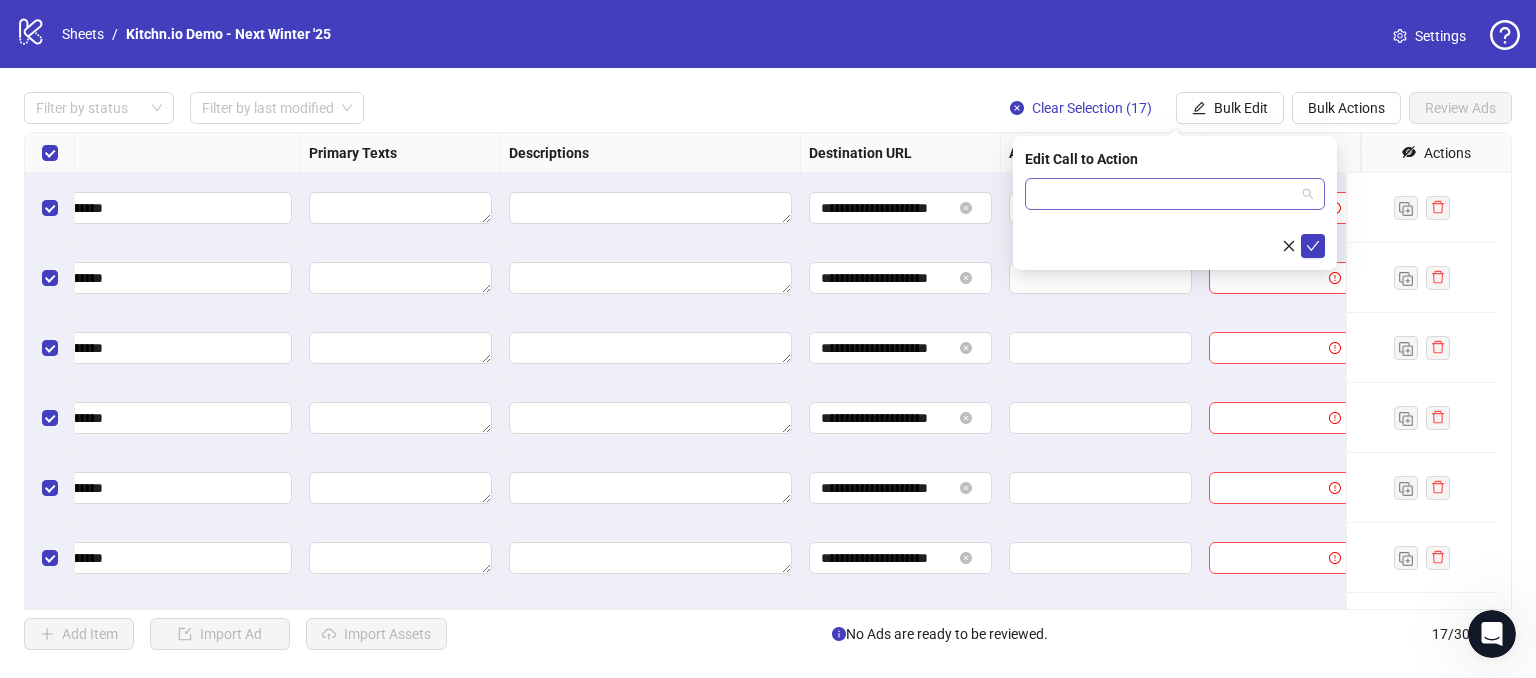 click at bounding box center [1166, 194] 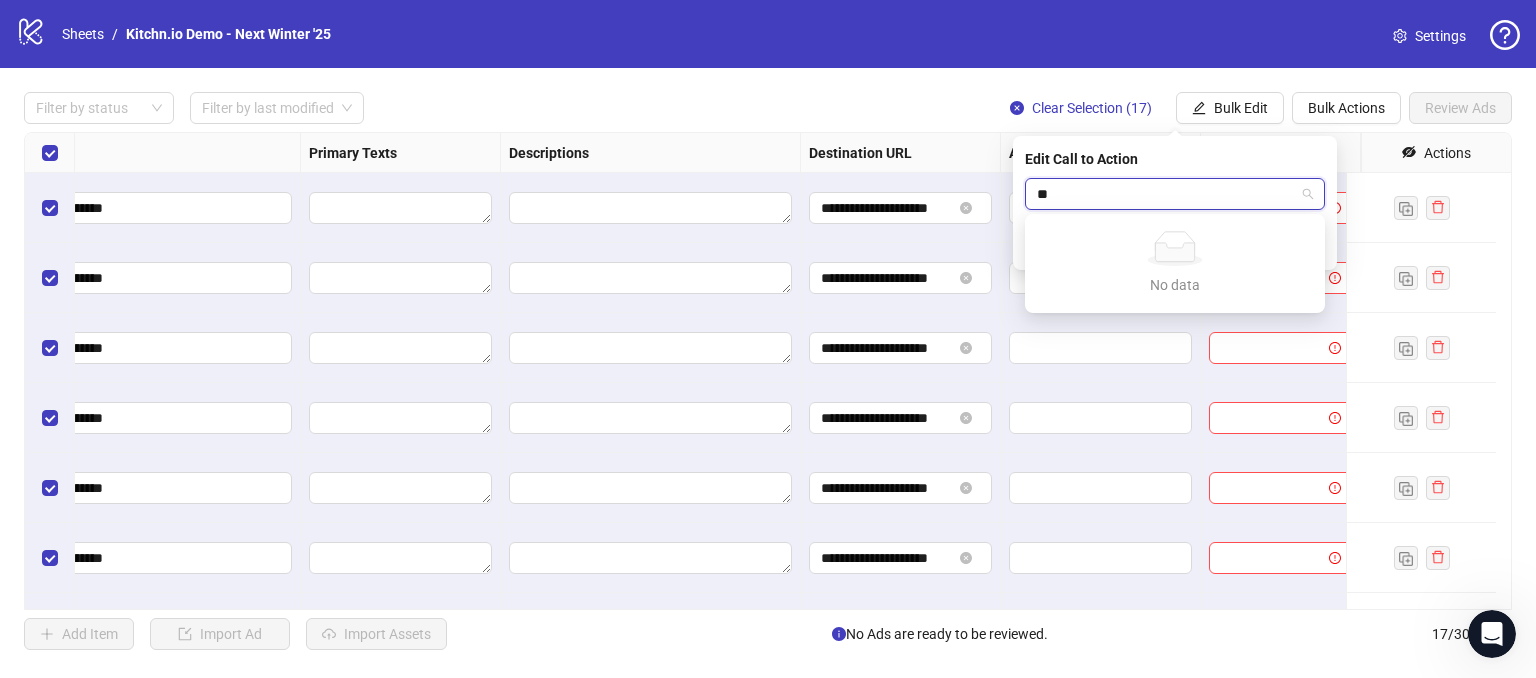 type on "*" 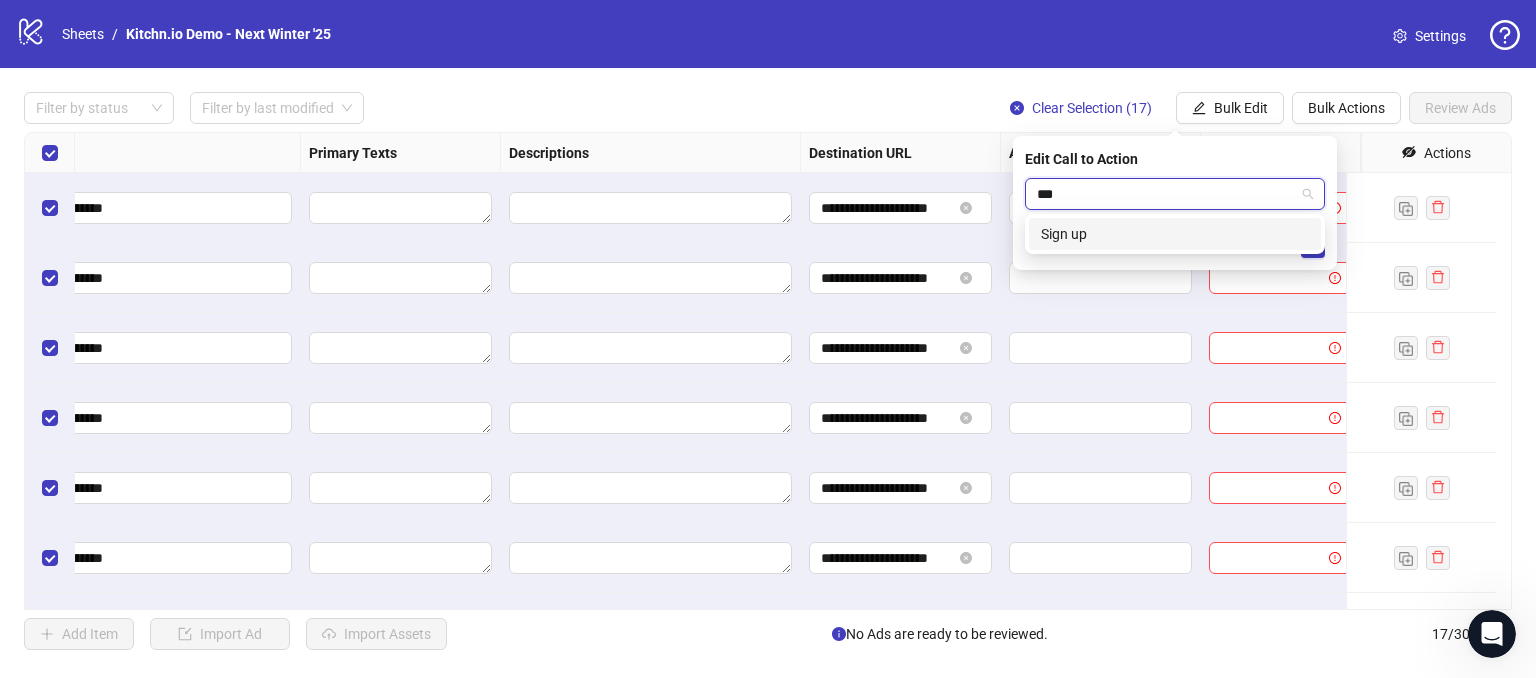 type on "****" 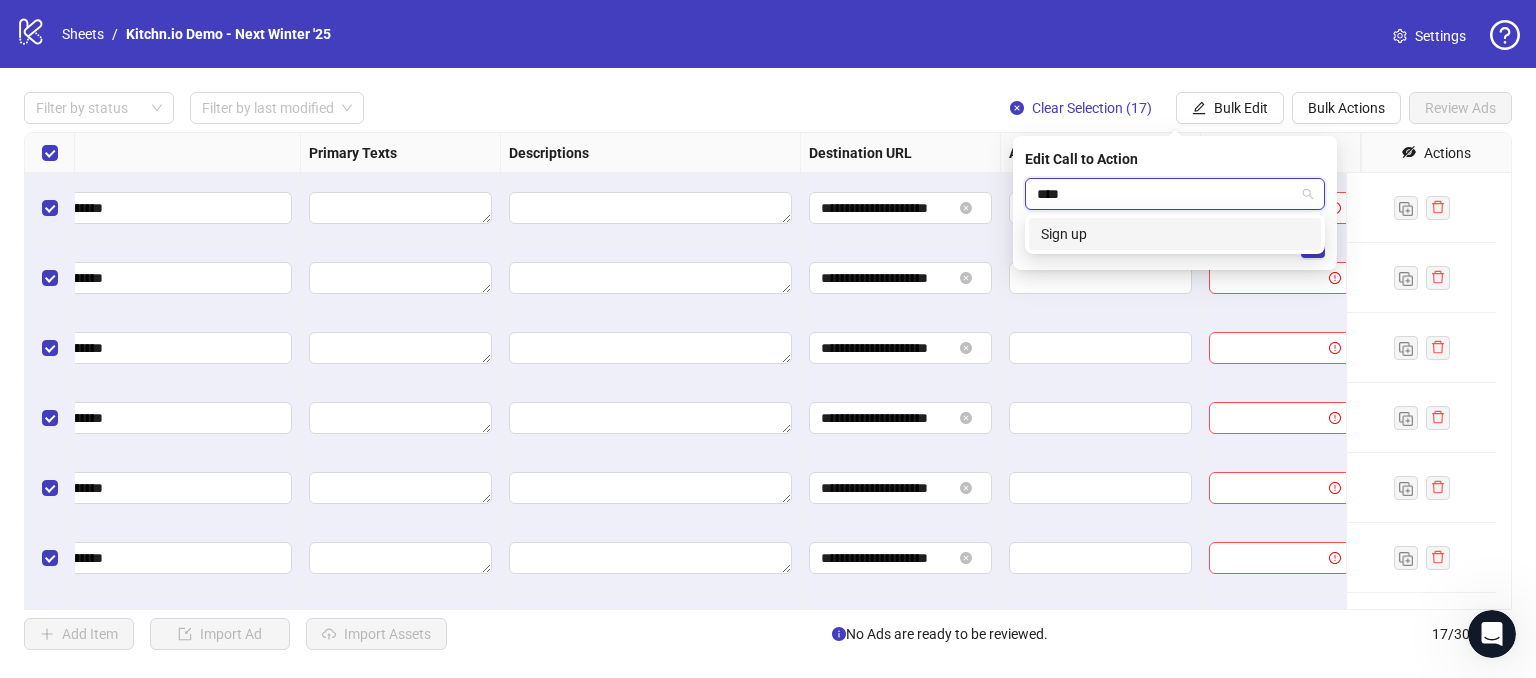 click on "Sign up" at bounding box center (1175, 234) 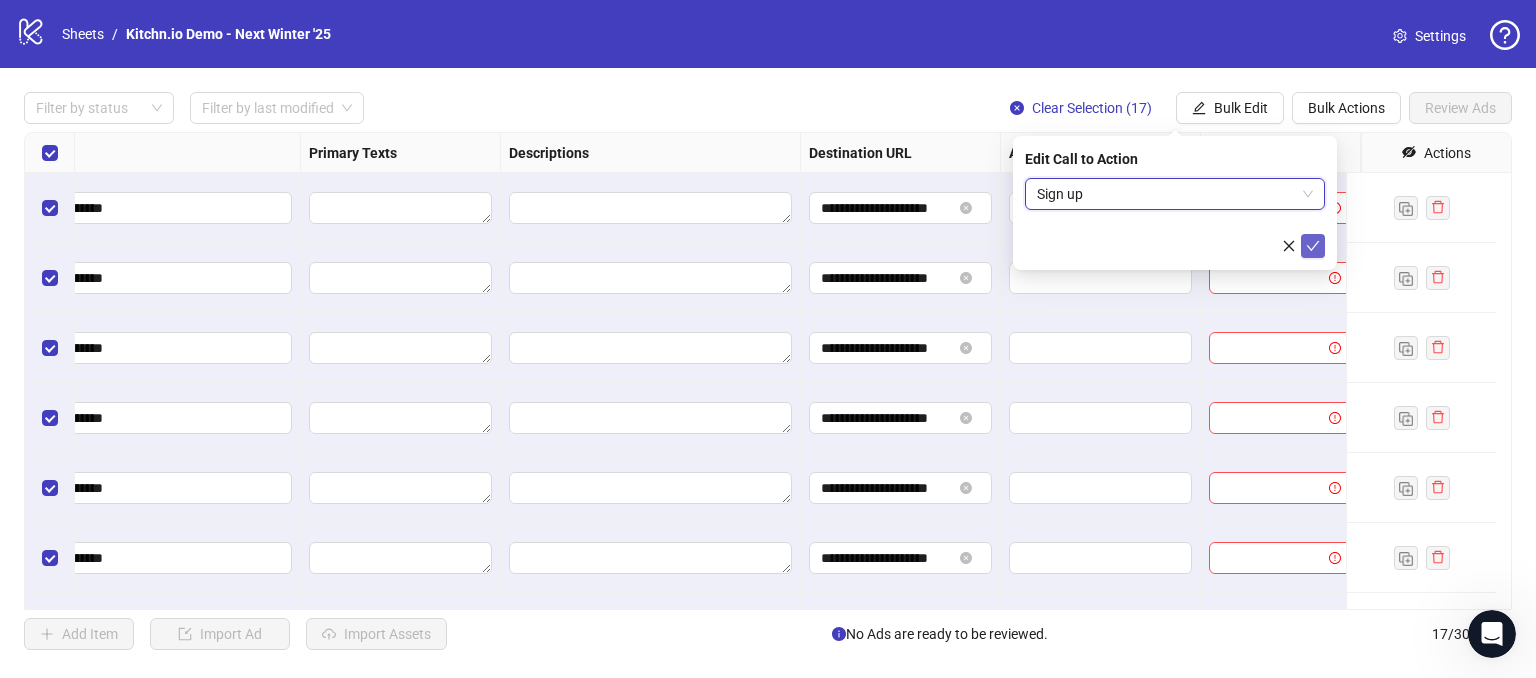click at bounding box center (1313, 246) 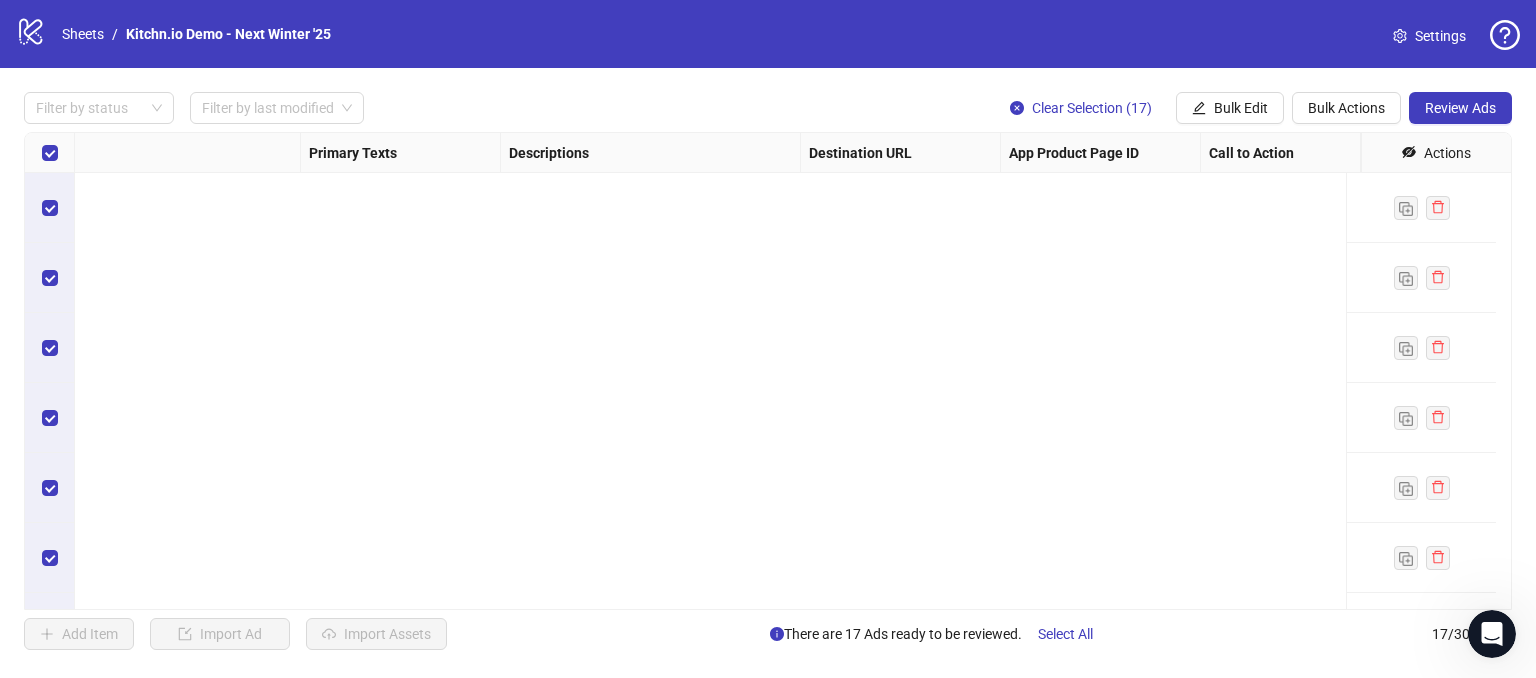 scroll, scrollTop: 768, scrollLeft: 1348, axis: both 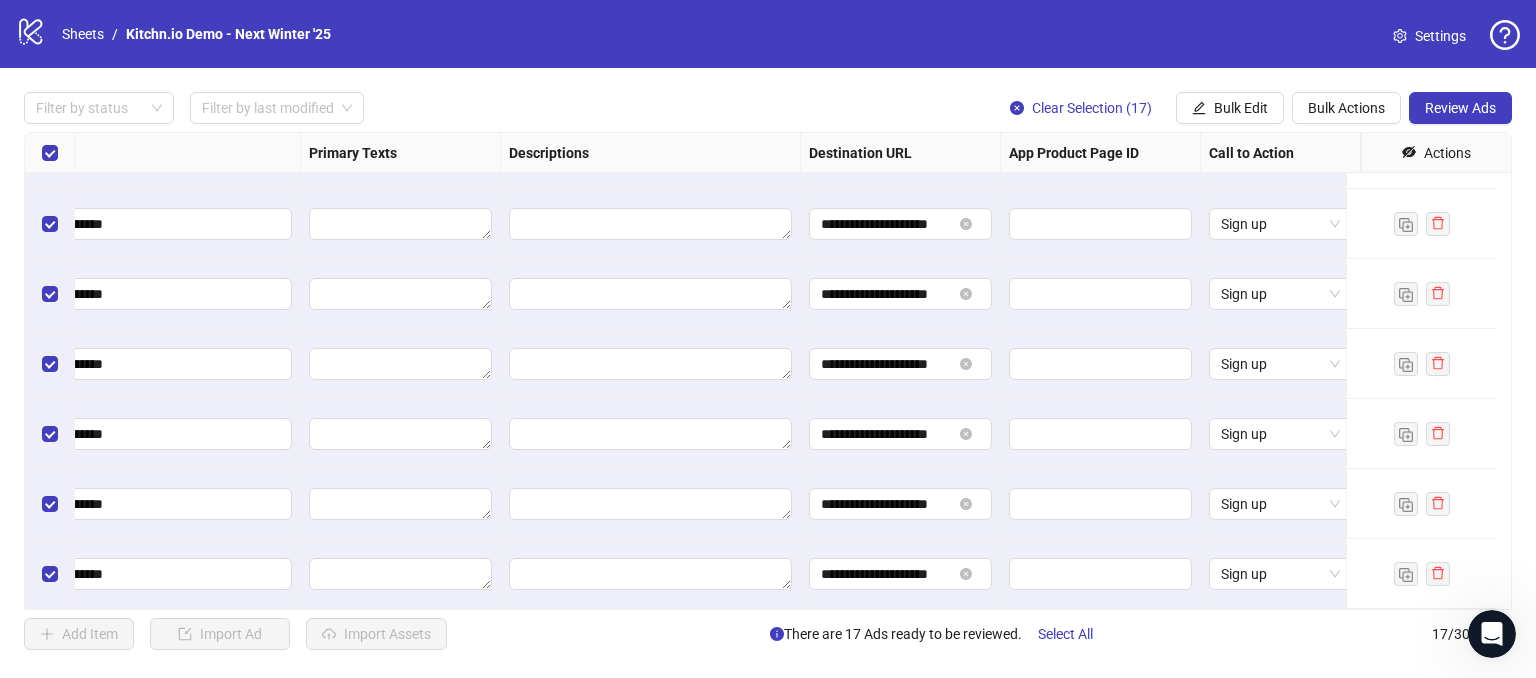 drag, startPoint x: 784, startPoint y: 637, endPoint x: 1019, endPoint y: 642, distance: 235.05319 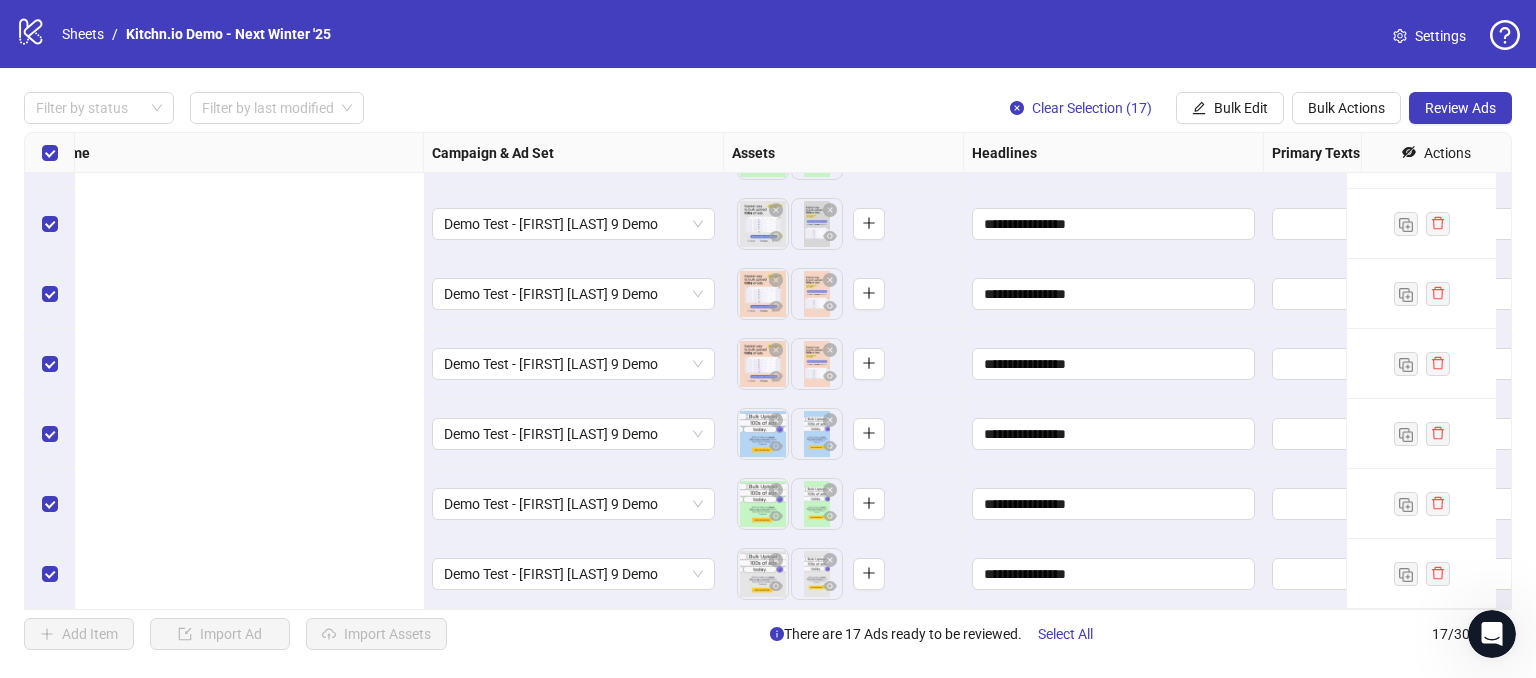 scroll, scrollTop: 768, scrollLeft: 1348, axis: both 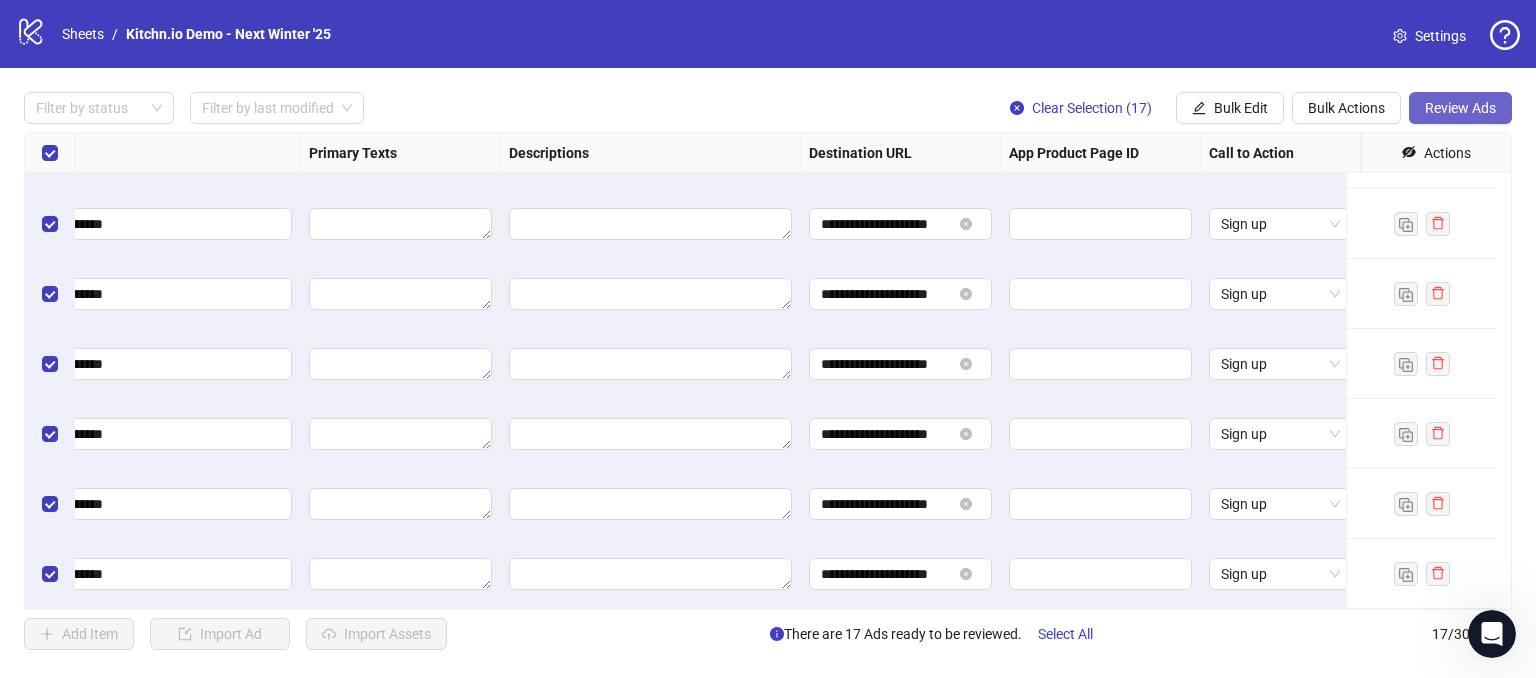 click on "Review Ads" at bounding box center [1460, 108] 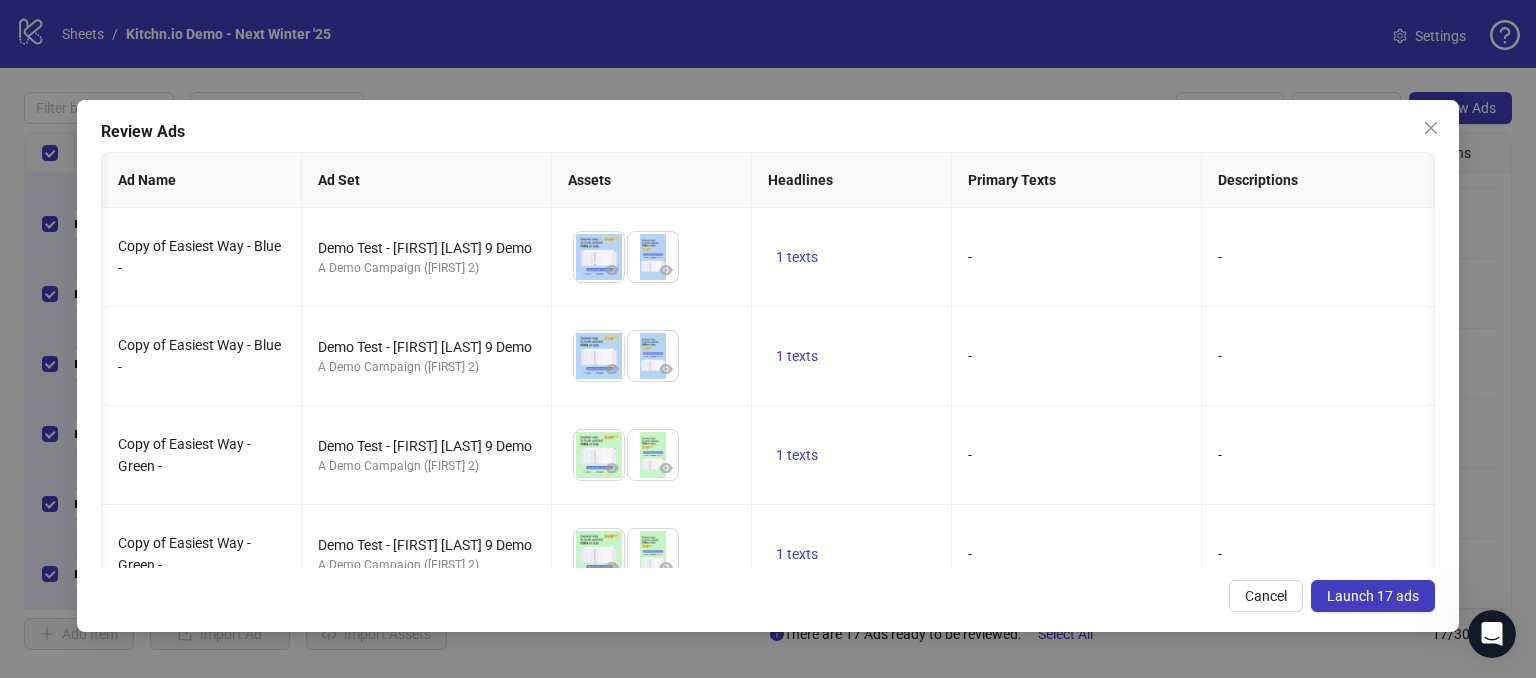 scroll, scrollTop: 0, scrollLeft: 58, axis: horizontal 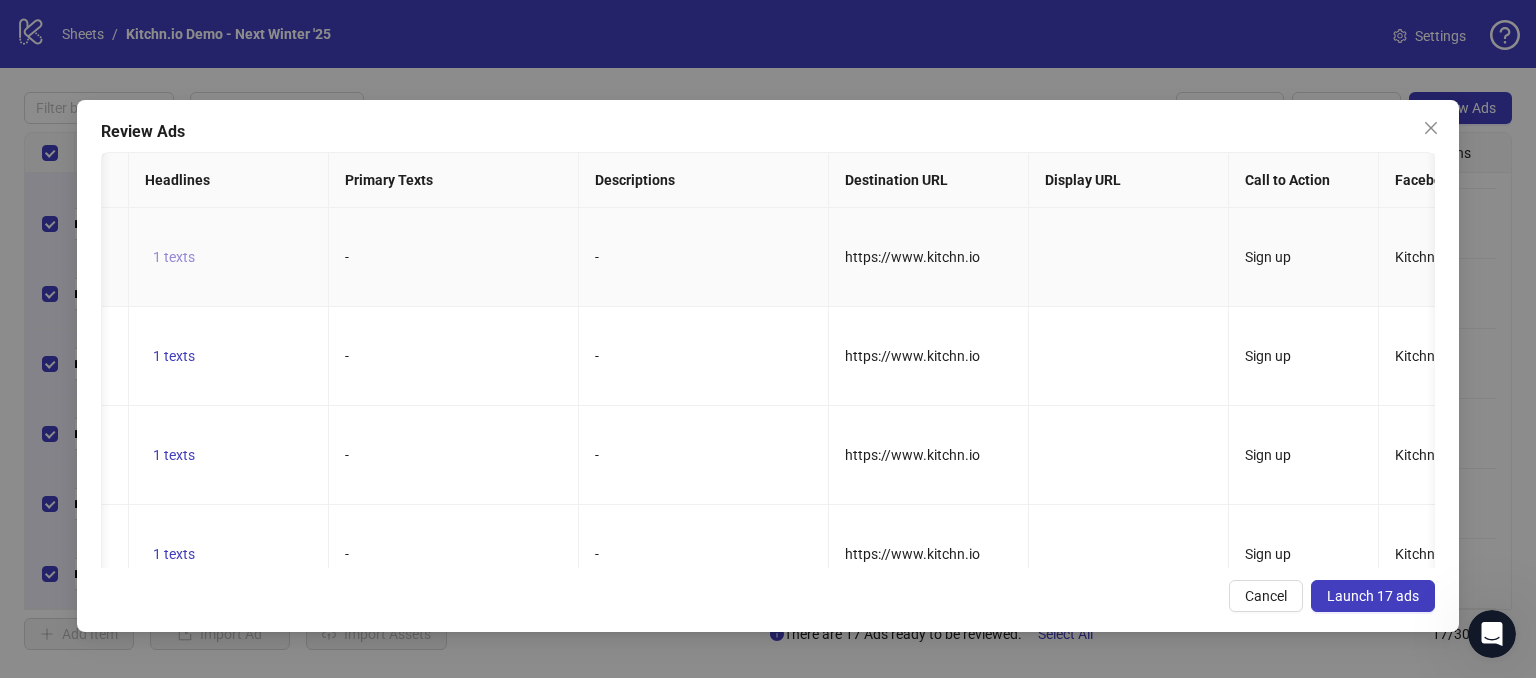 click on "1 texts" at bounding box center (174, 257) 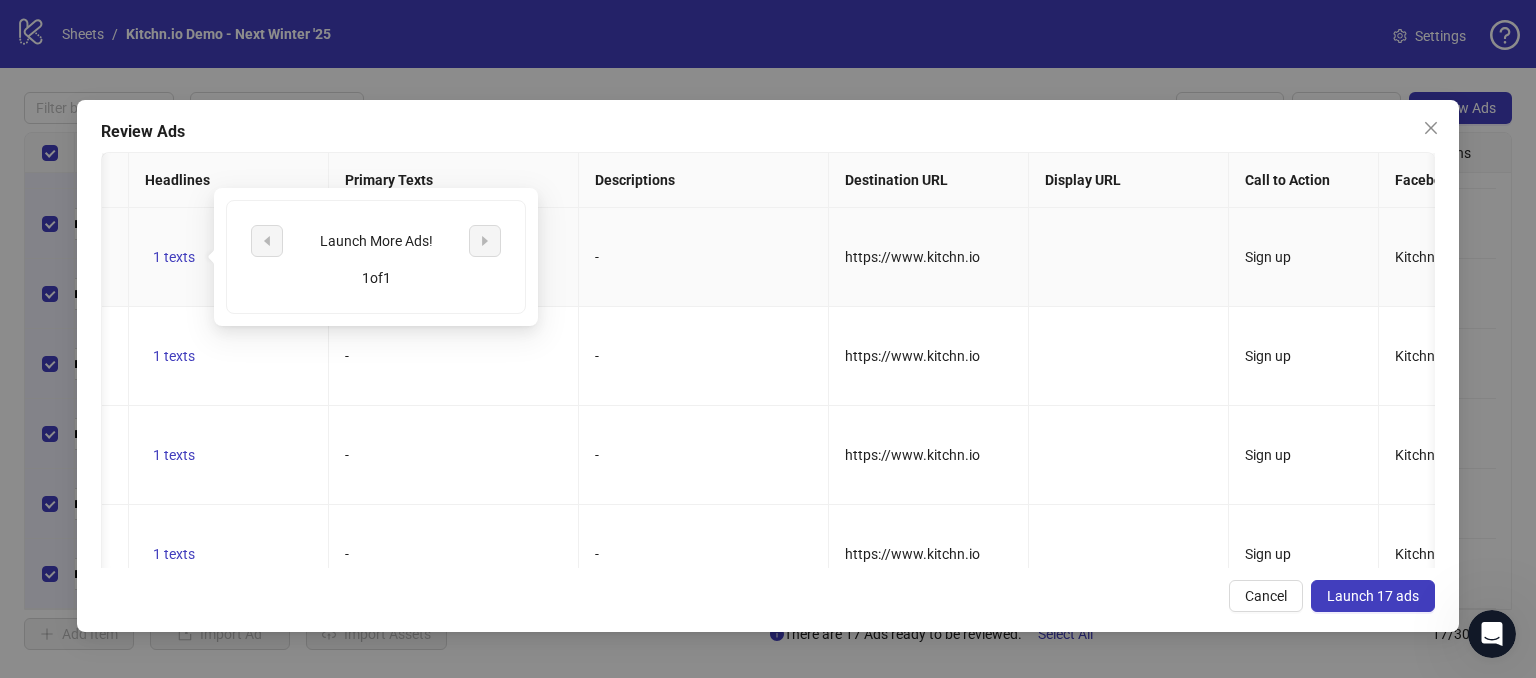 click on "-" at bounding box center (704, 257) 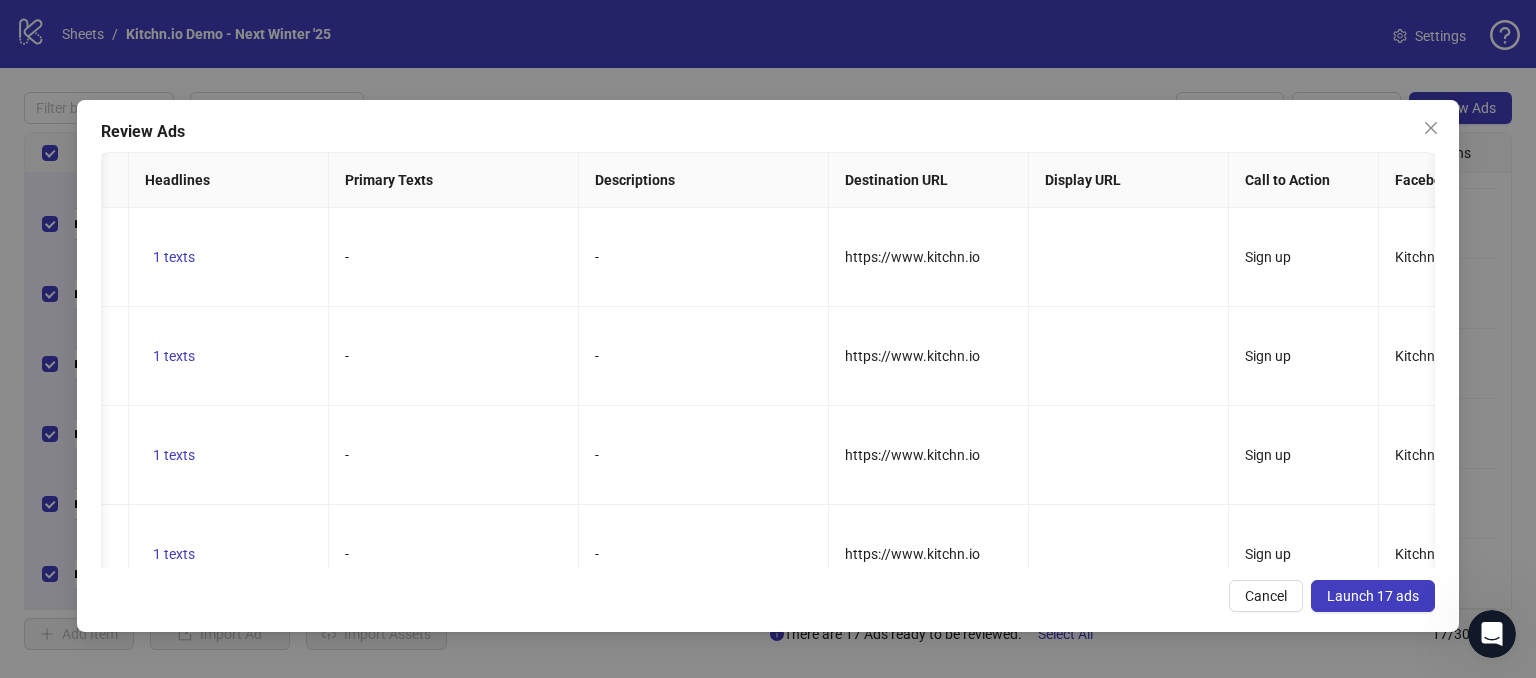 scroll, scrollTop: 0, scrollLeft: 716, axis: horizontal 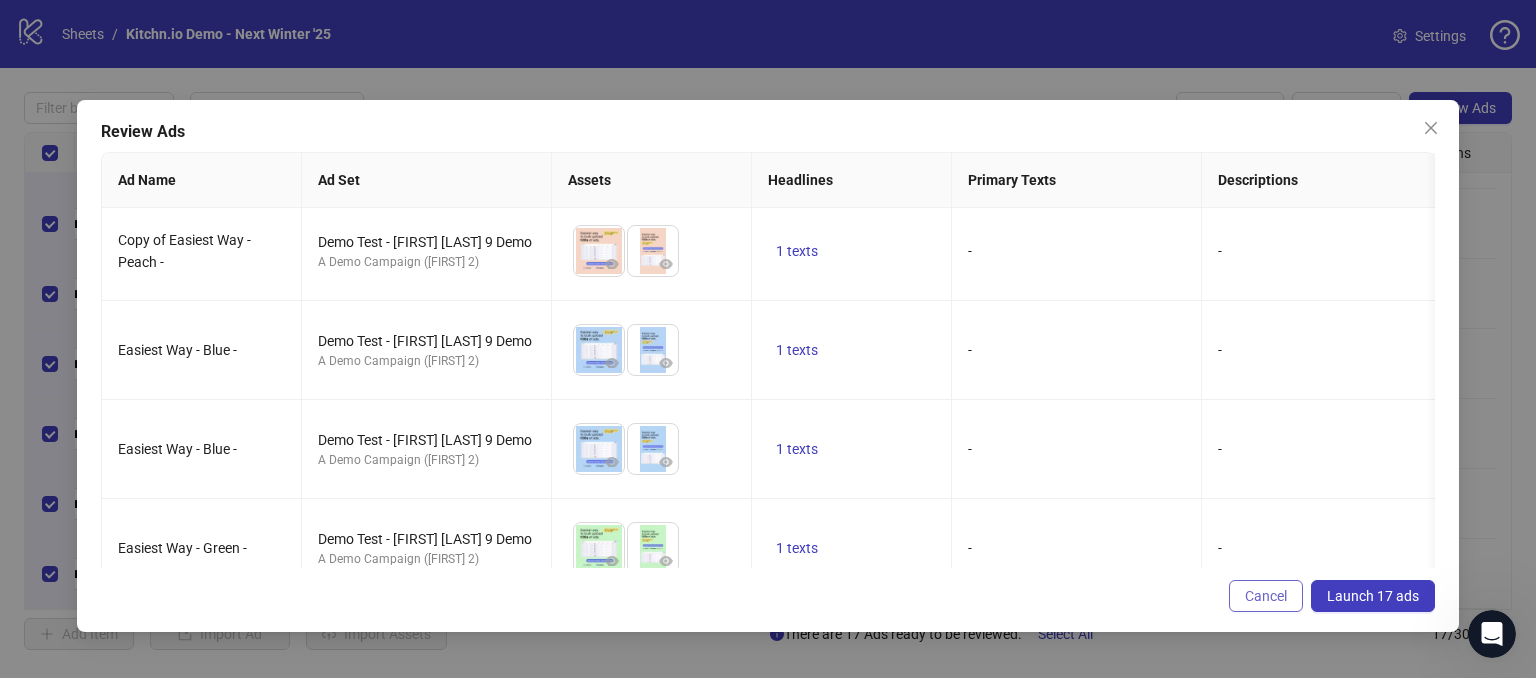 click on "Cancel" at bounding box center [1266, 596] 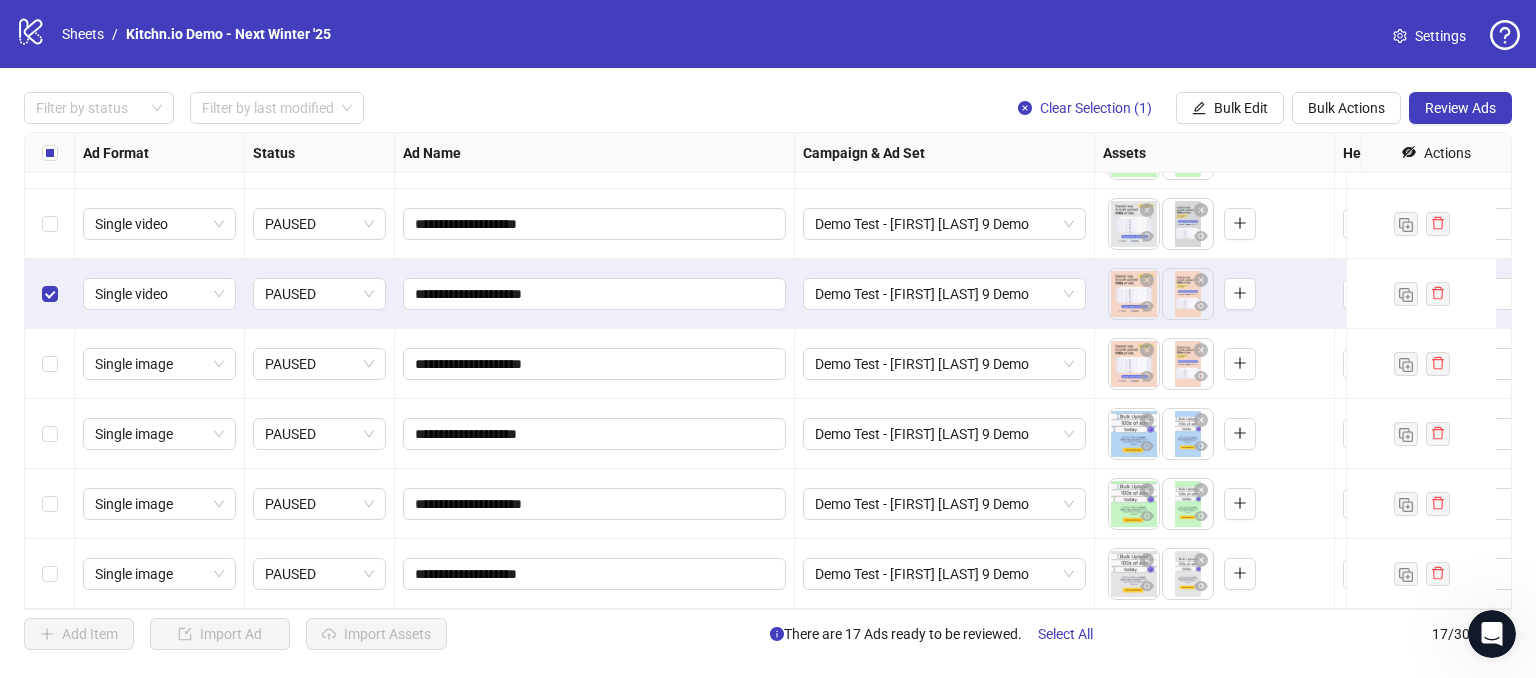 drag, startPoint x: 43, startPoint y: 567, endPoint x: 52, endPoint y: 306, distance: 261.15512 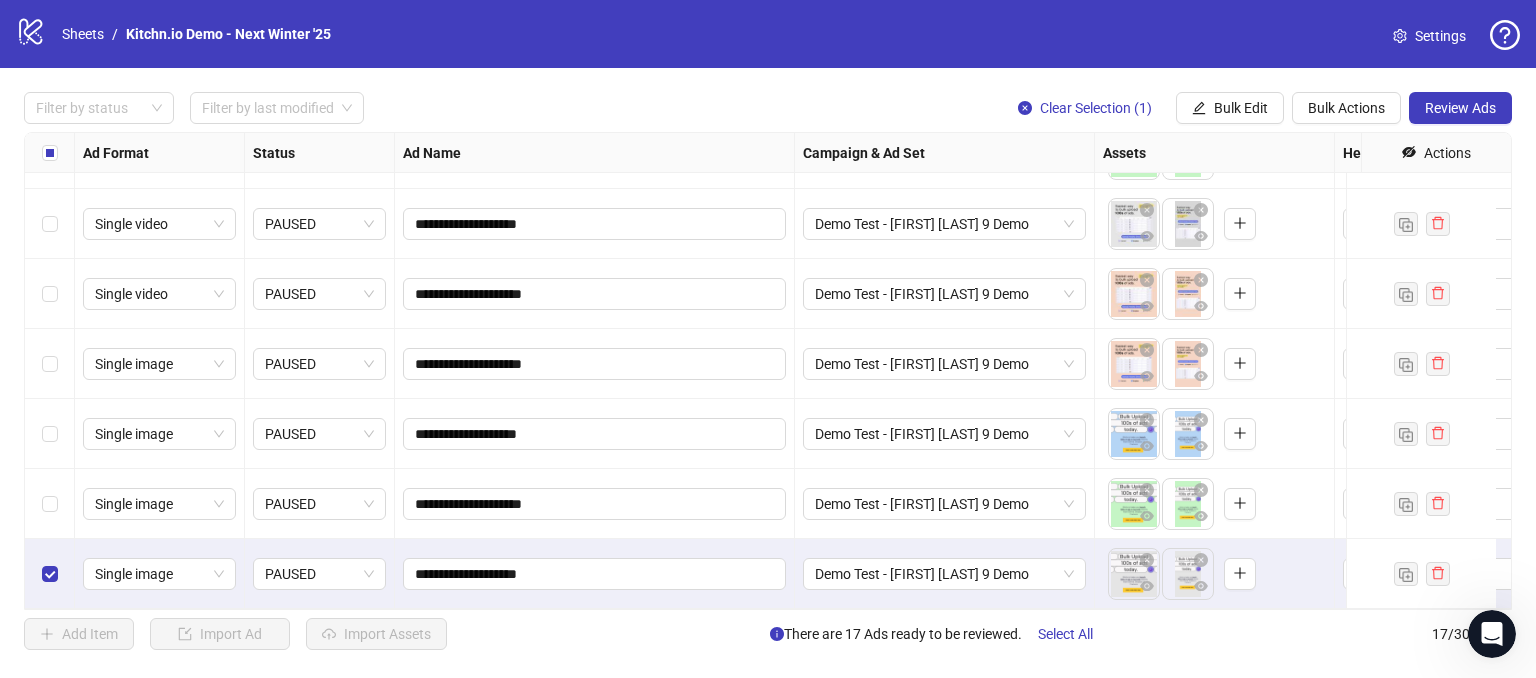 click at bounding box center (50, 504) 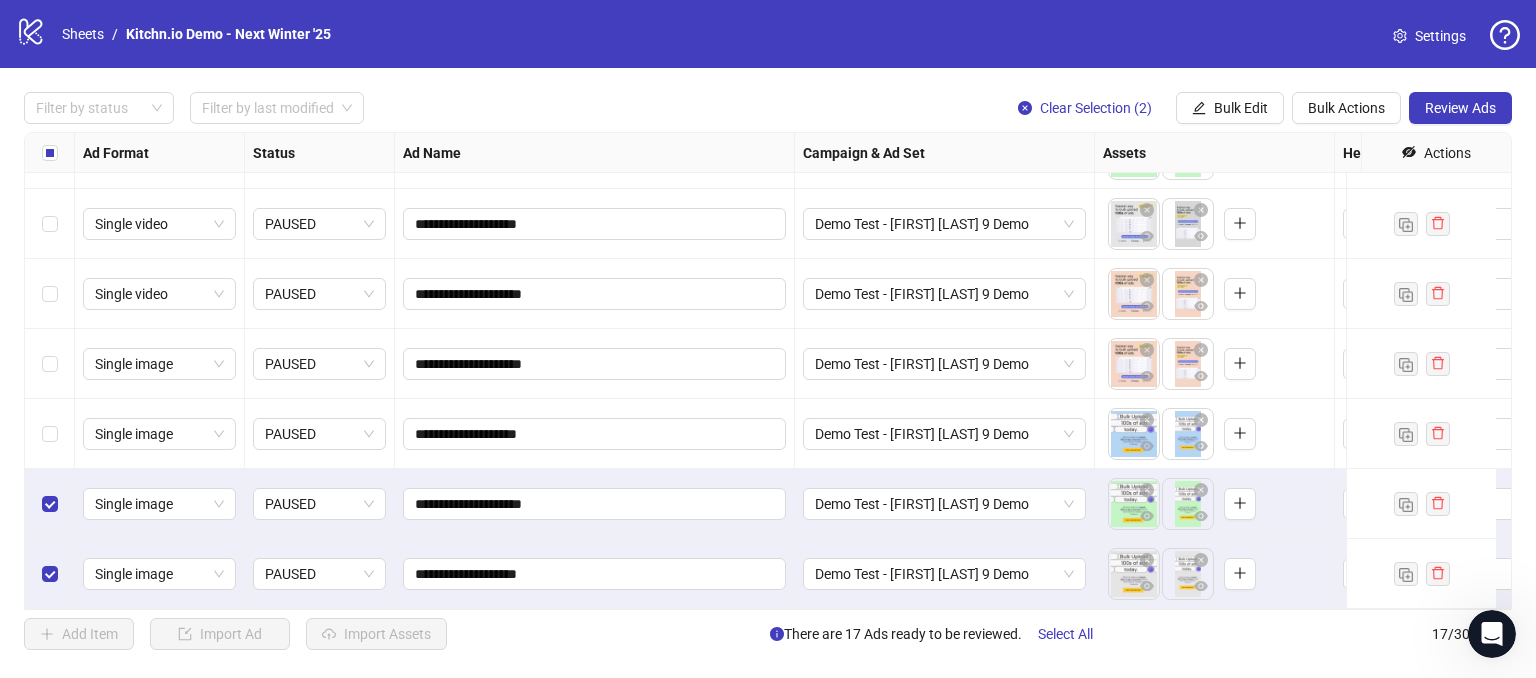 click at bounding box center [50, 434] 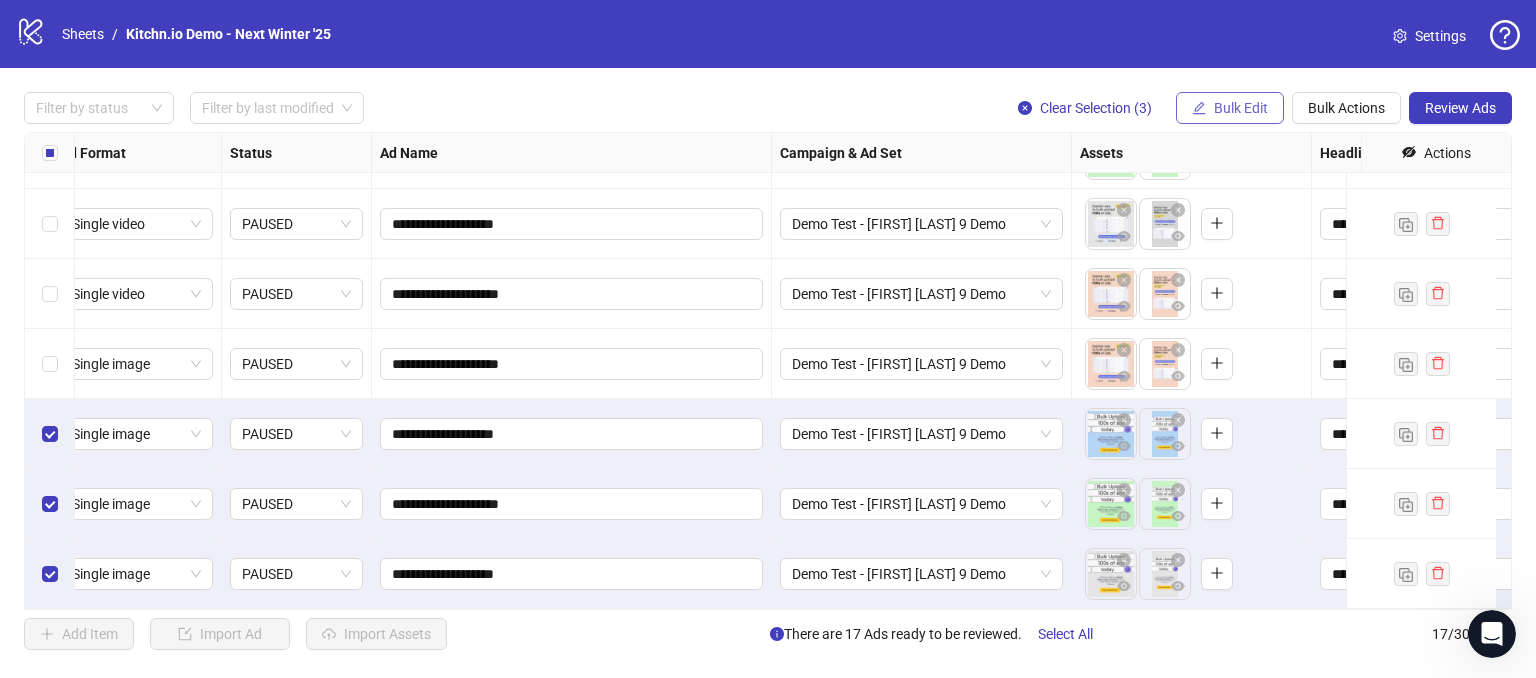 click on "Bulk Edit" at bounding box center [1241, 108] 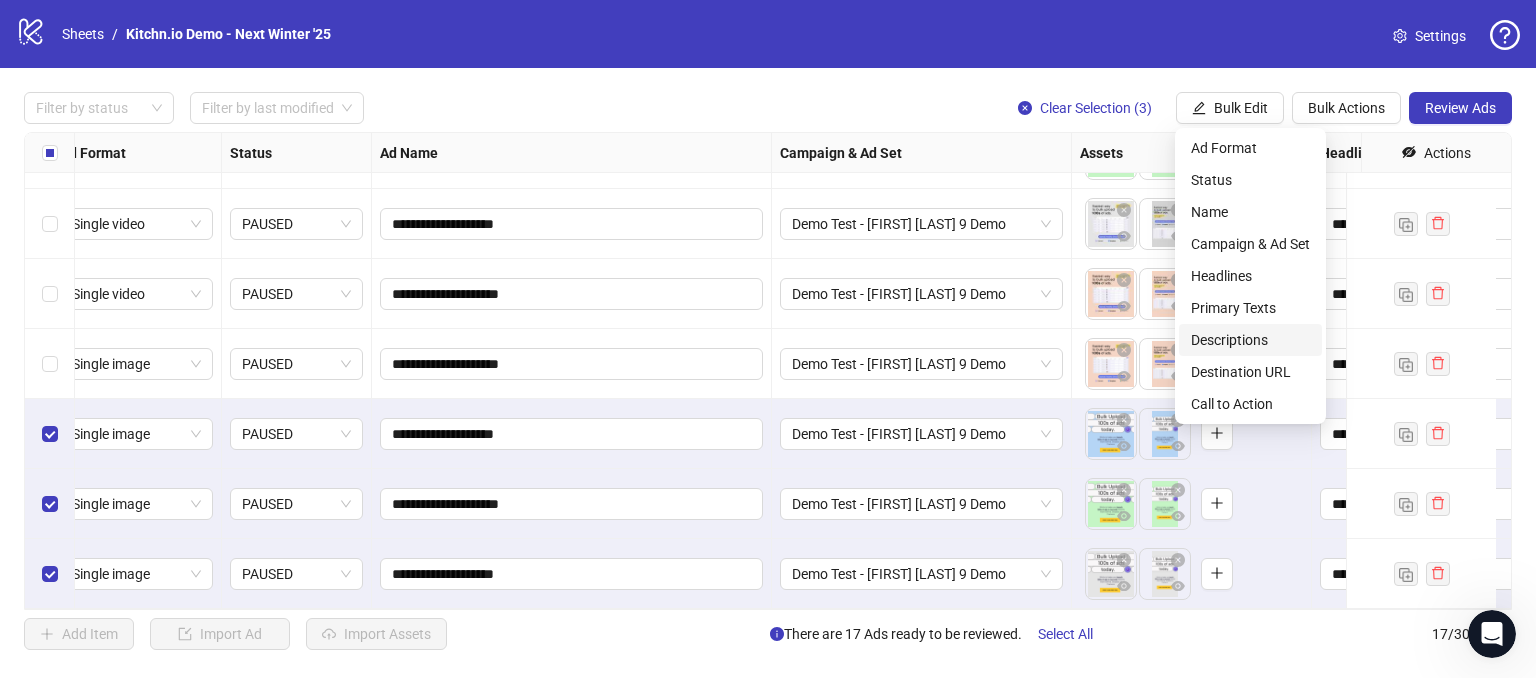 click on "Descriptions" at bounding box center (1250, 340) 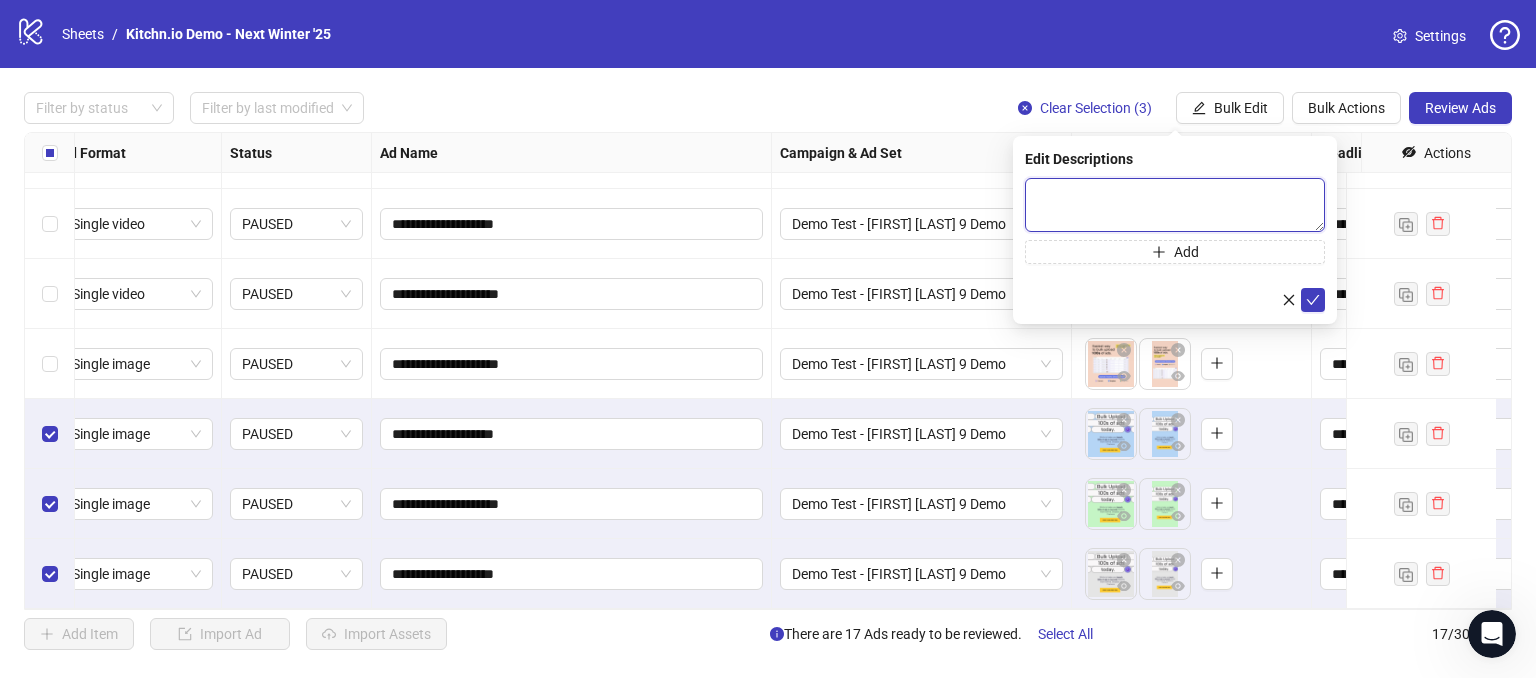 click at bounding box center [1175, 205] 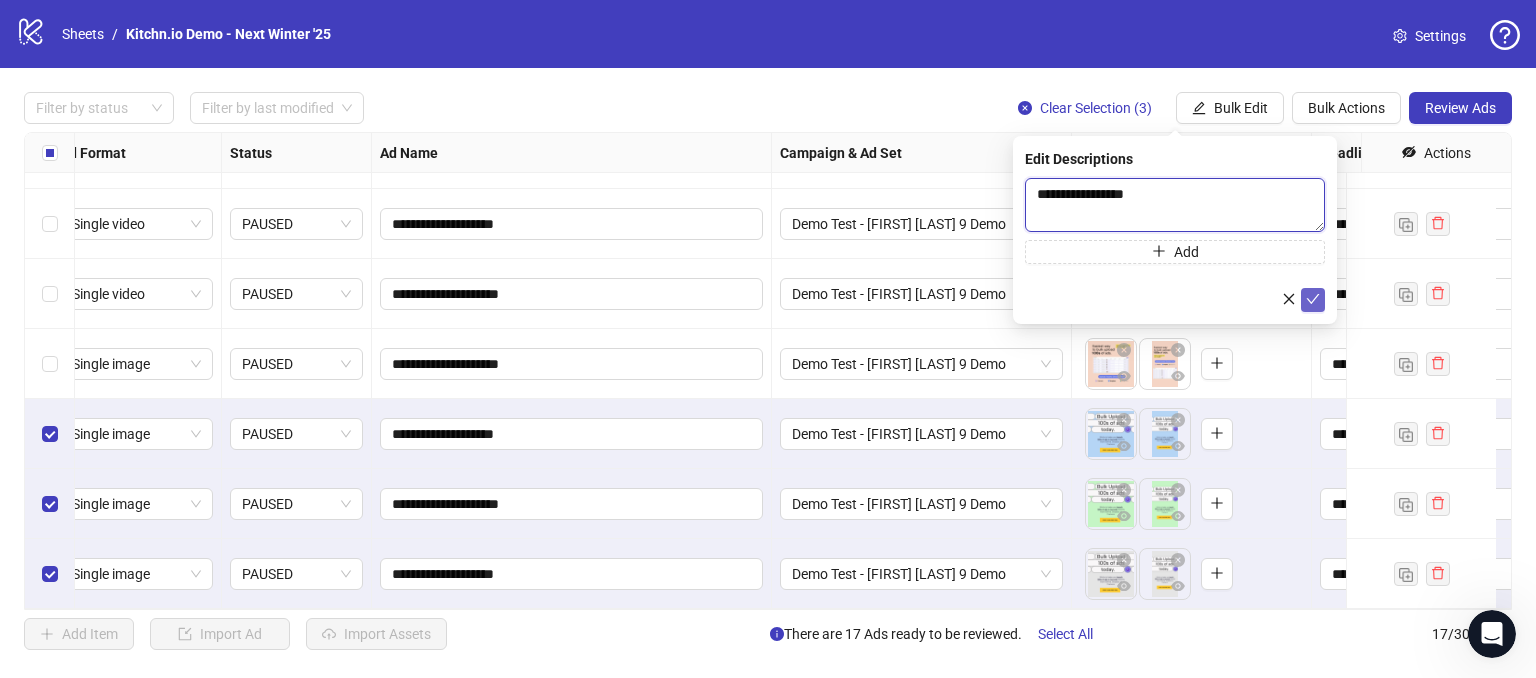 type on "**********" 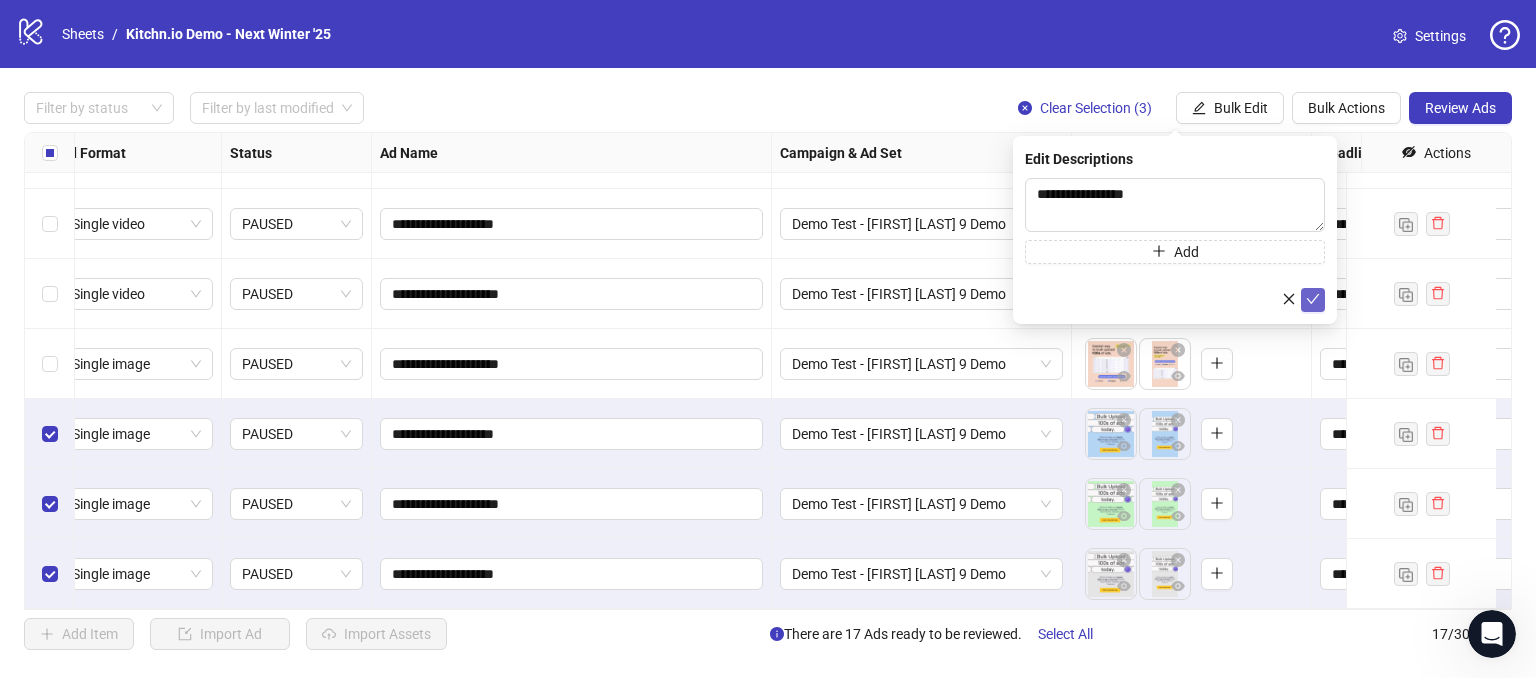 click 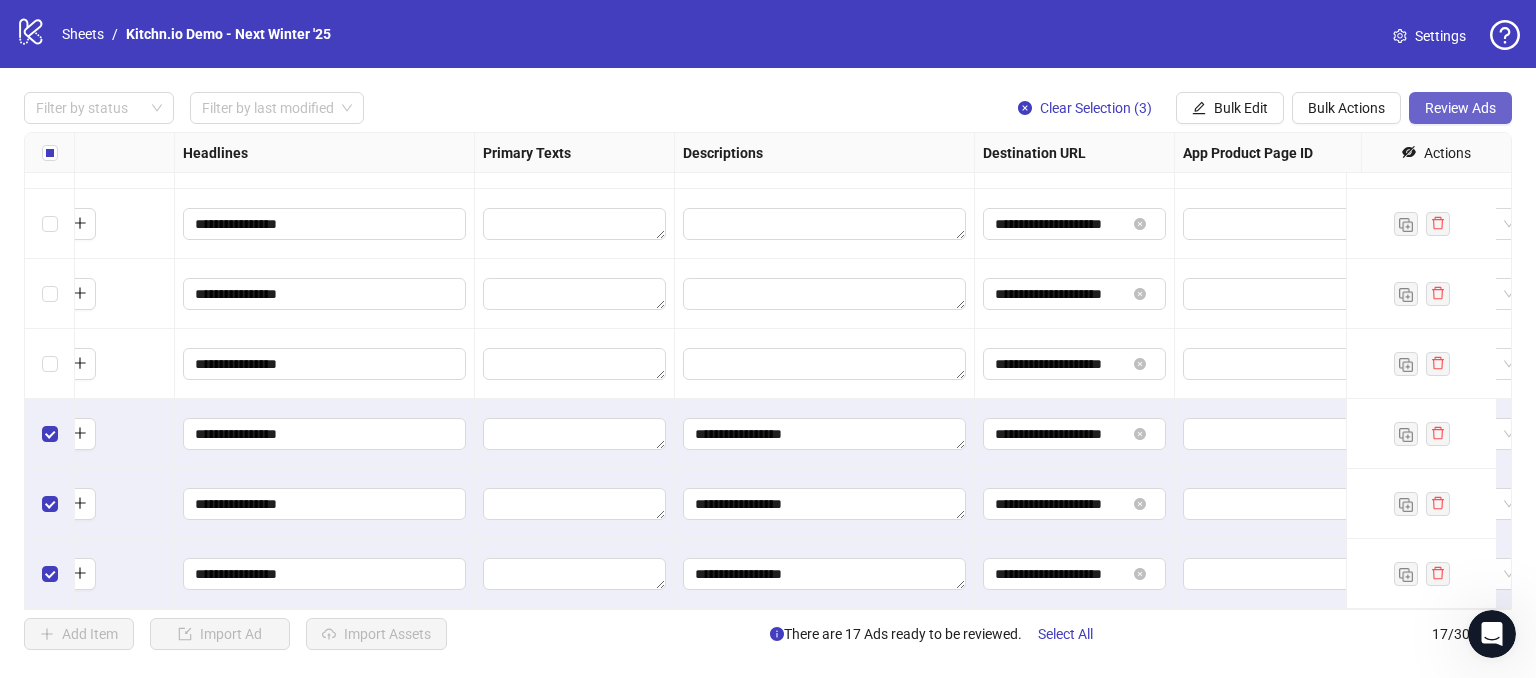 click on "Review Ads" at bounding box center [1460, 108] 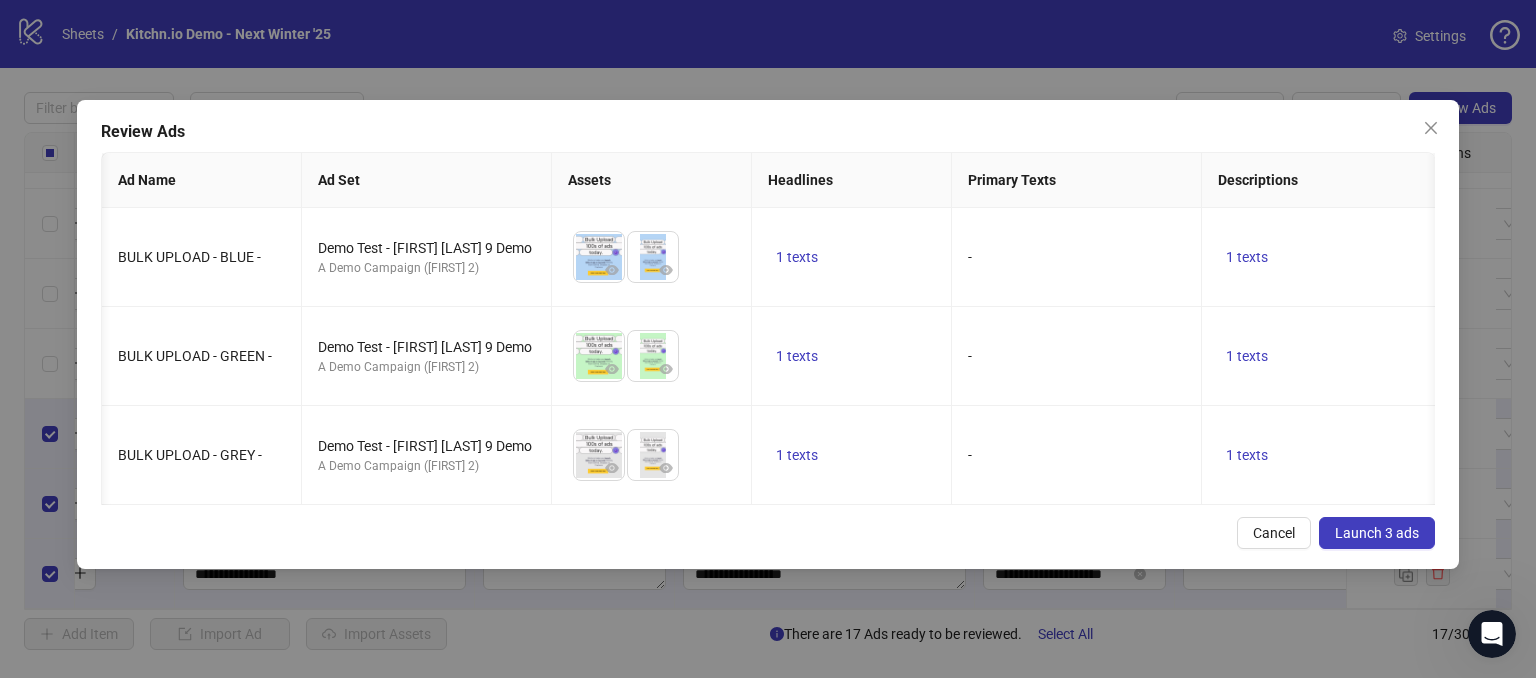 scroll, scrollTop: 0, scrollLeft: 212, axis: horizontal 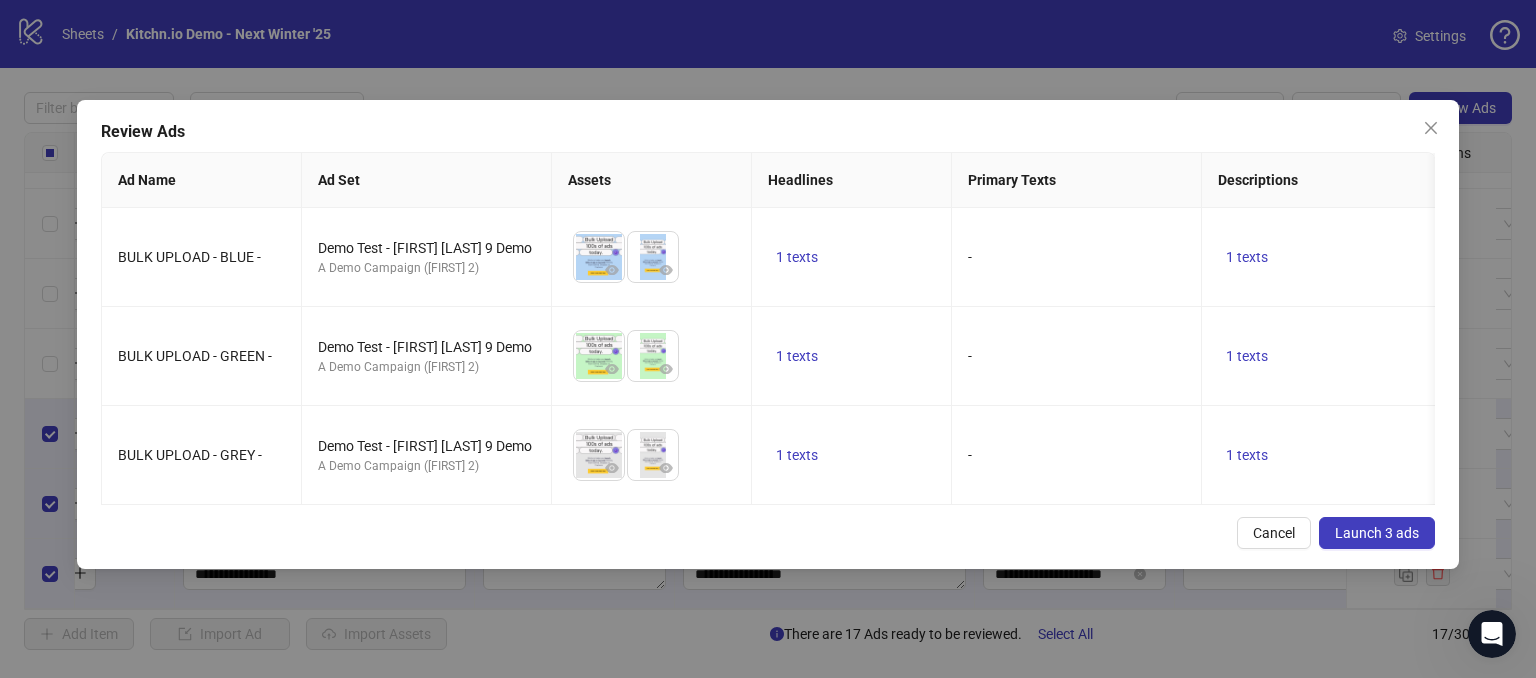 click on "Launch 3 ads" at bounding box center (1377, 533) 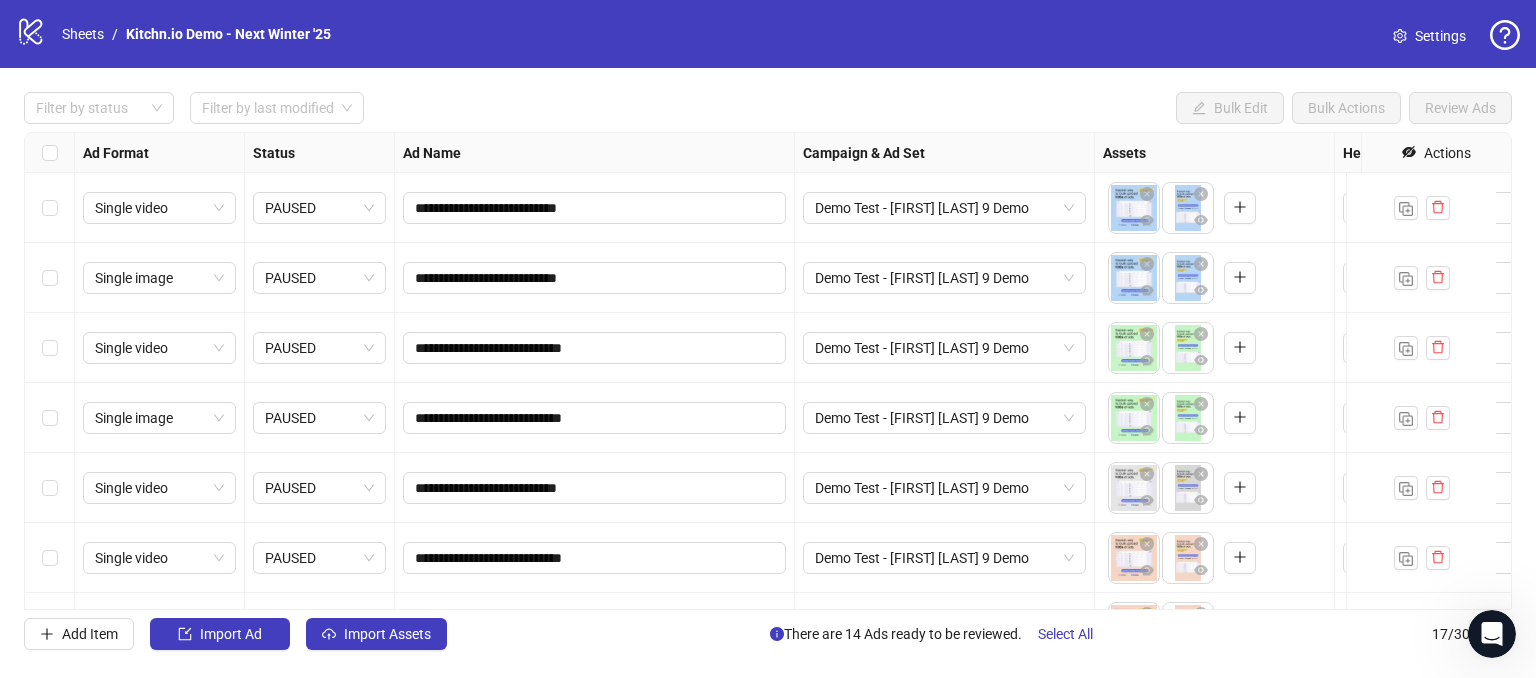 click at bounding box center [50, 278] 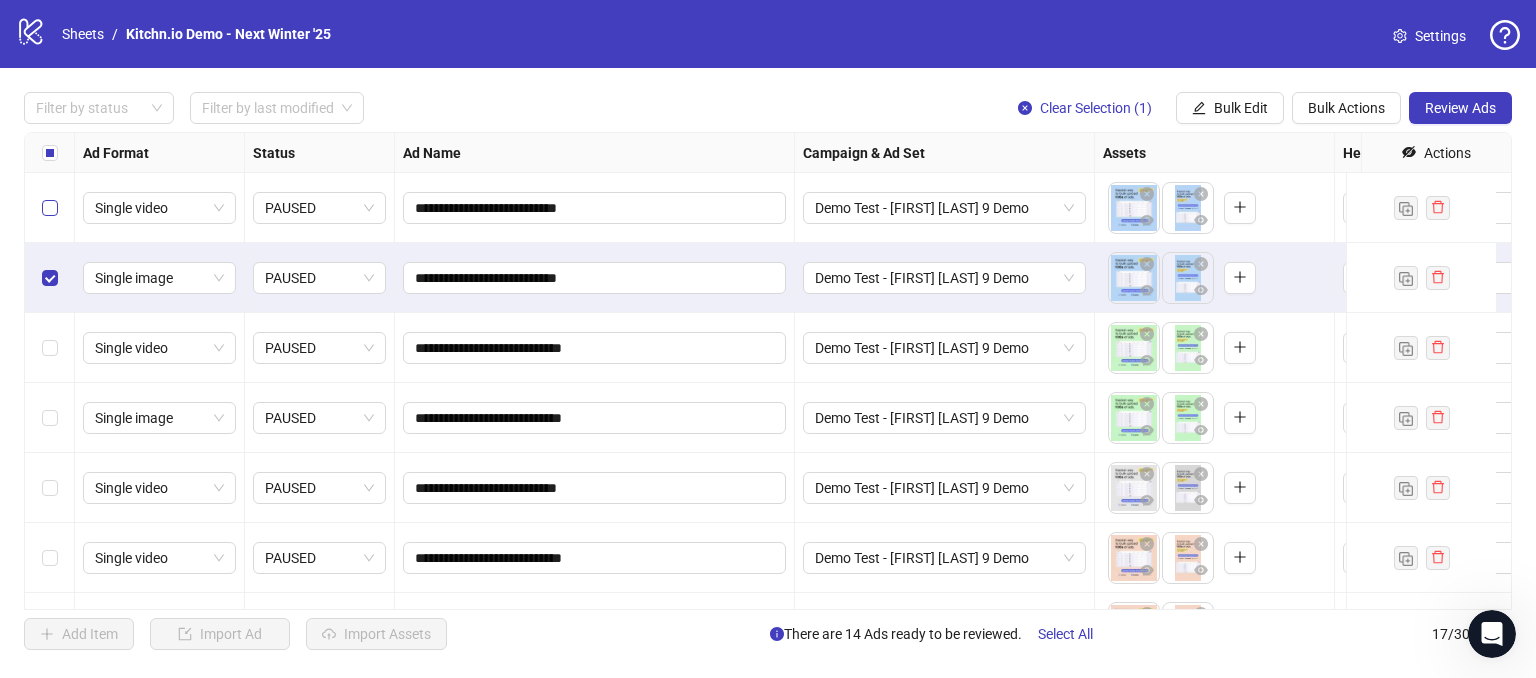 click at bounding box center (50, 208) 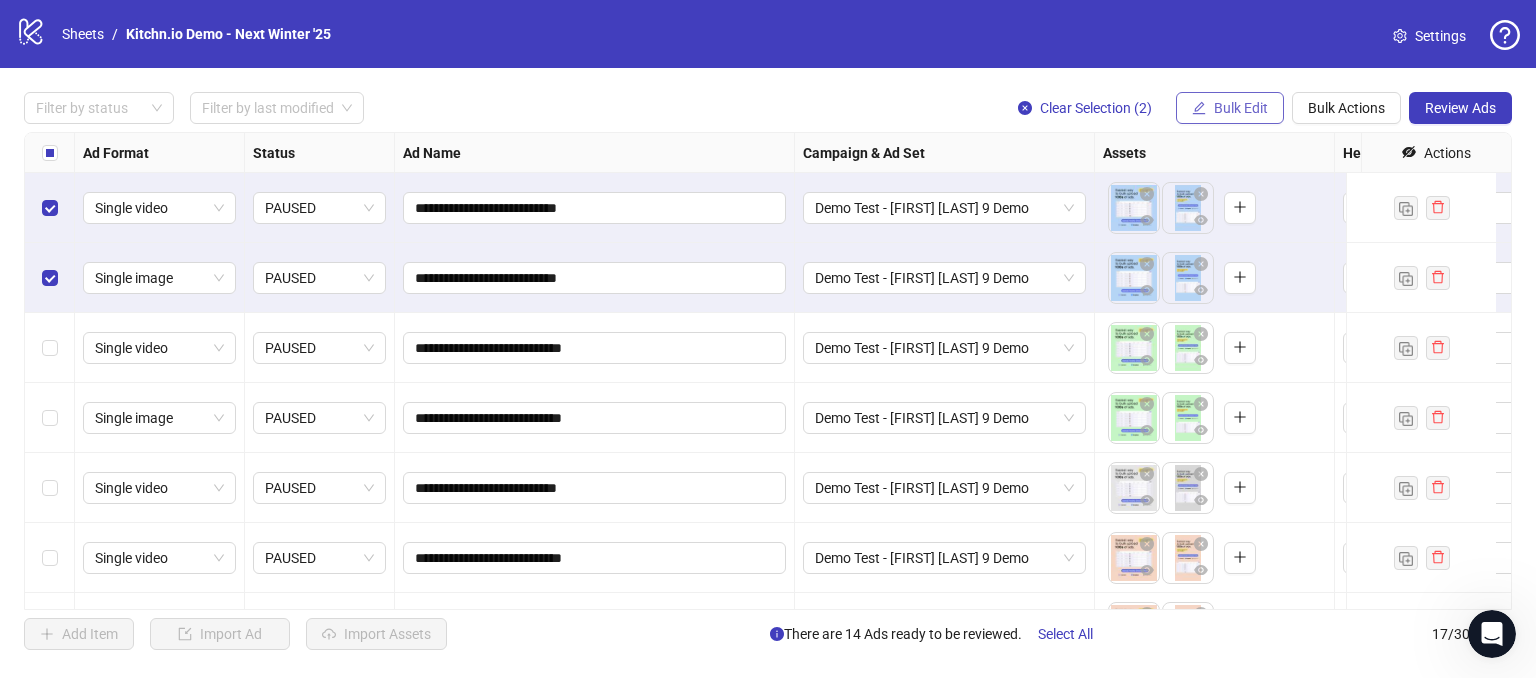 click on "Bulk Edit" at bounding box center [1241, 108] 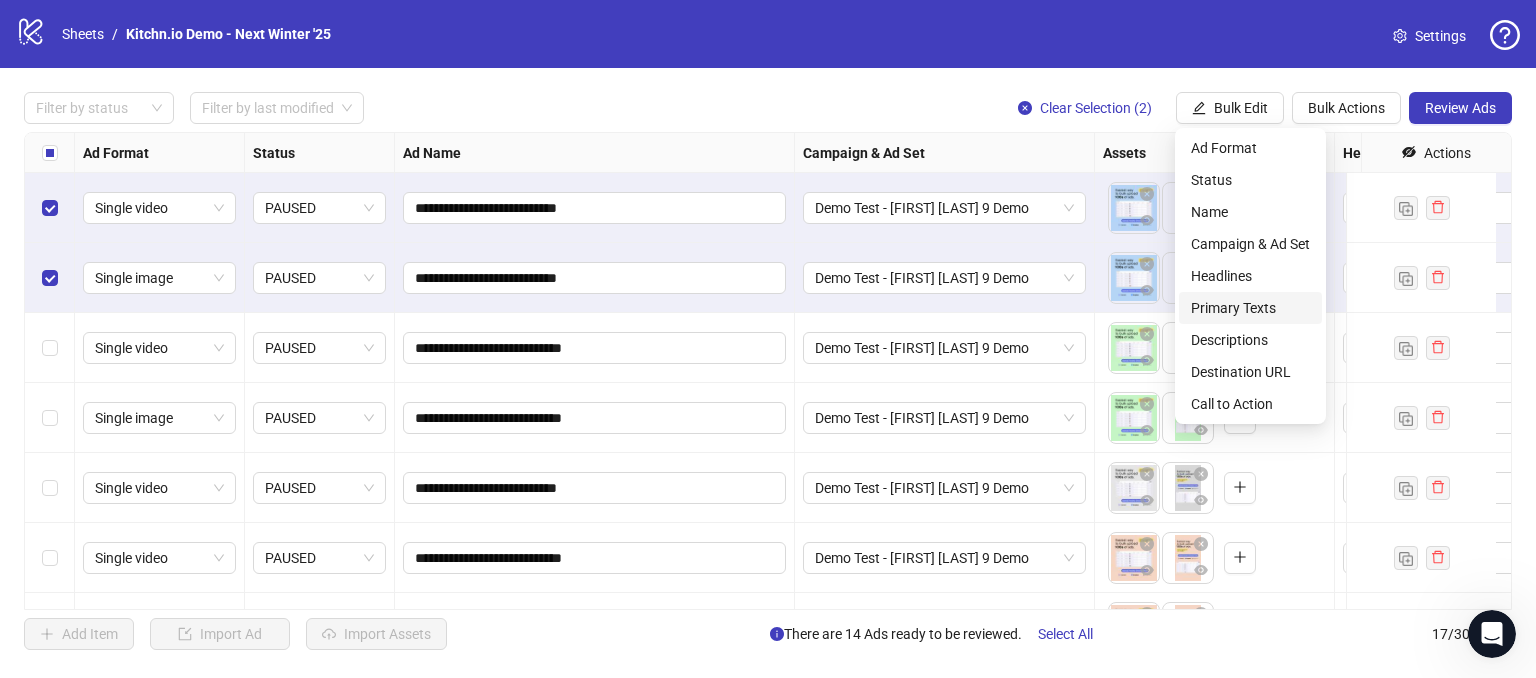 click on "Primary Texts" at bounding box center (1250, 308) 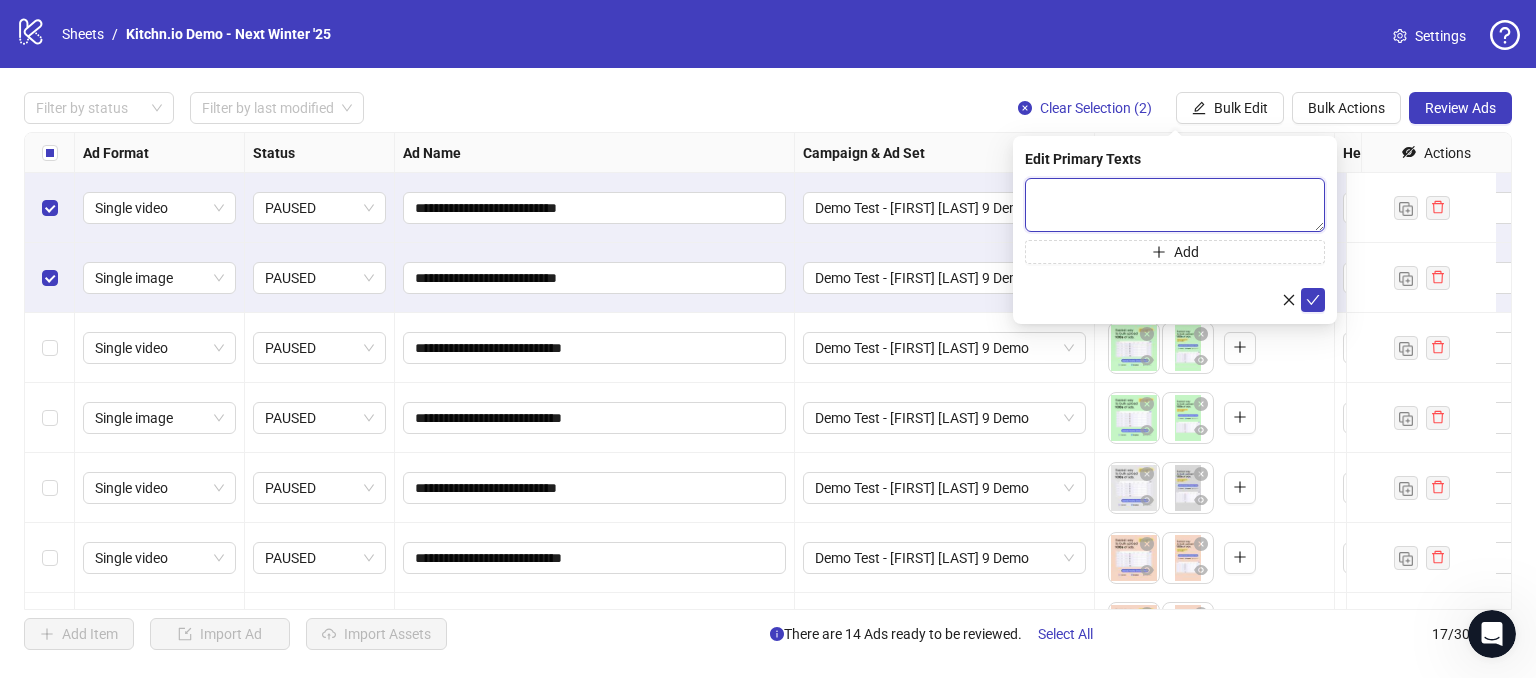 click at bounding box center [1175, 205] 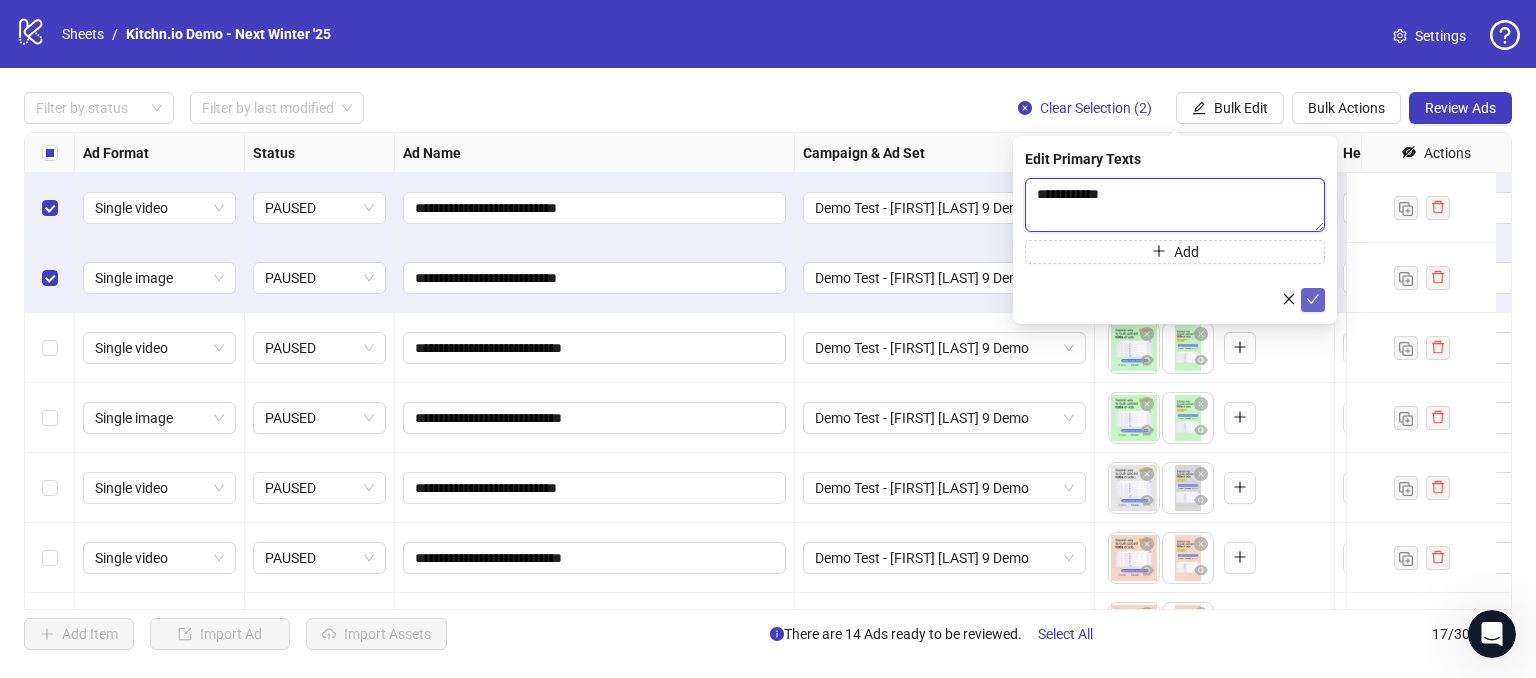 type on "**********" 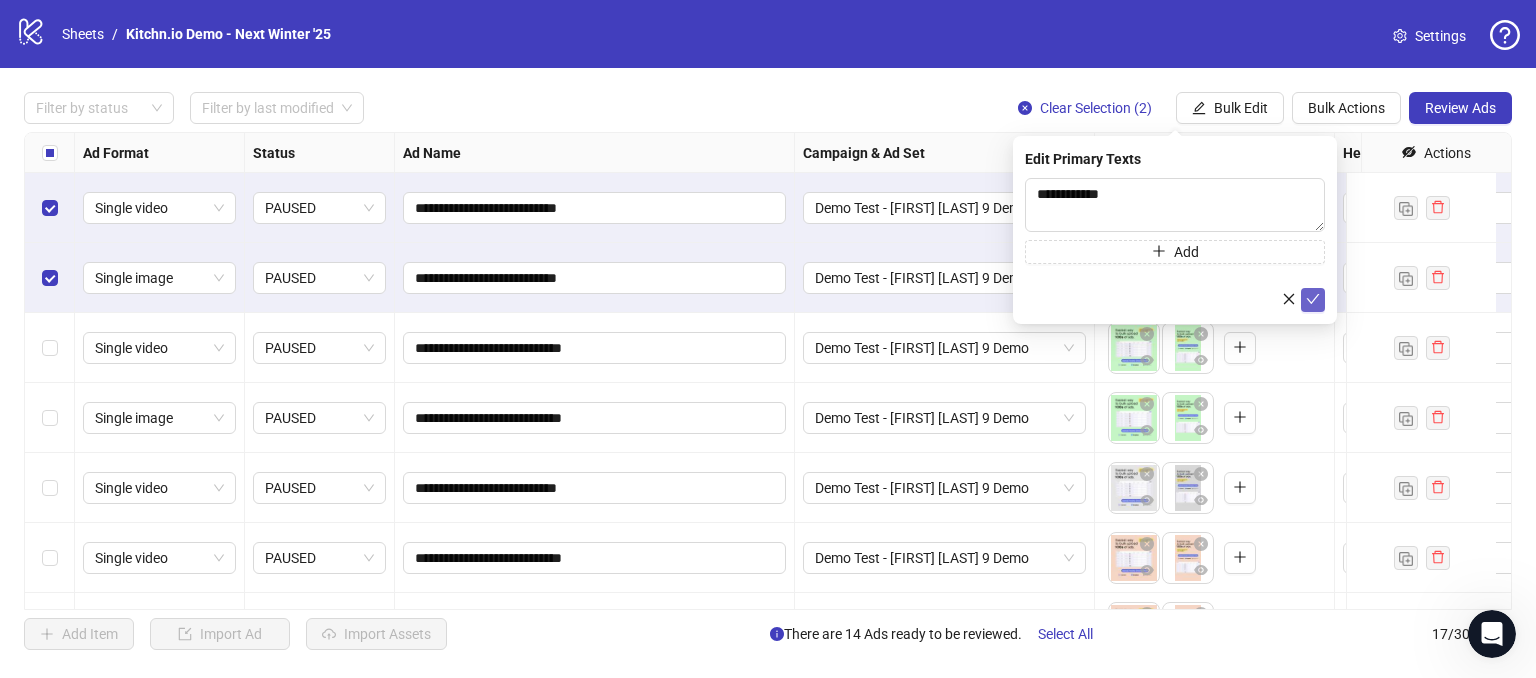 click 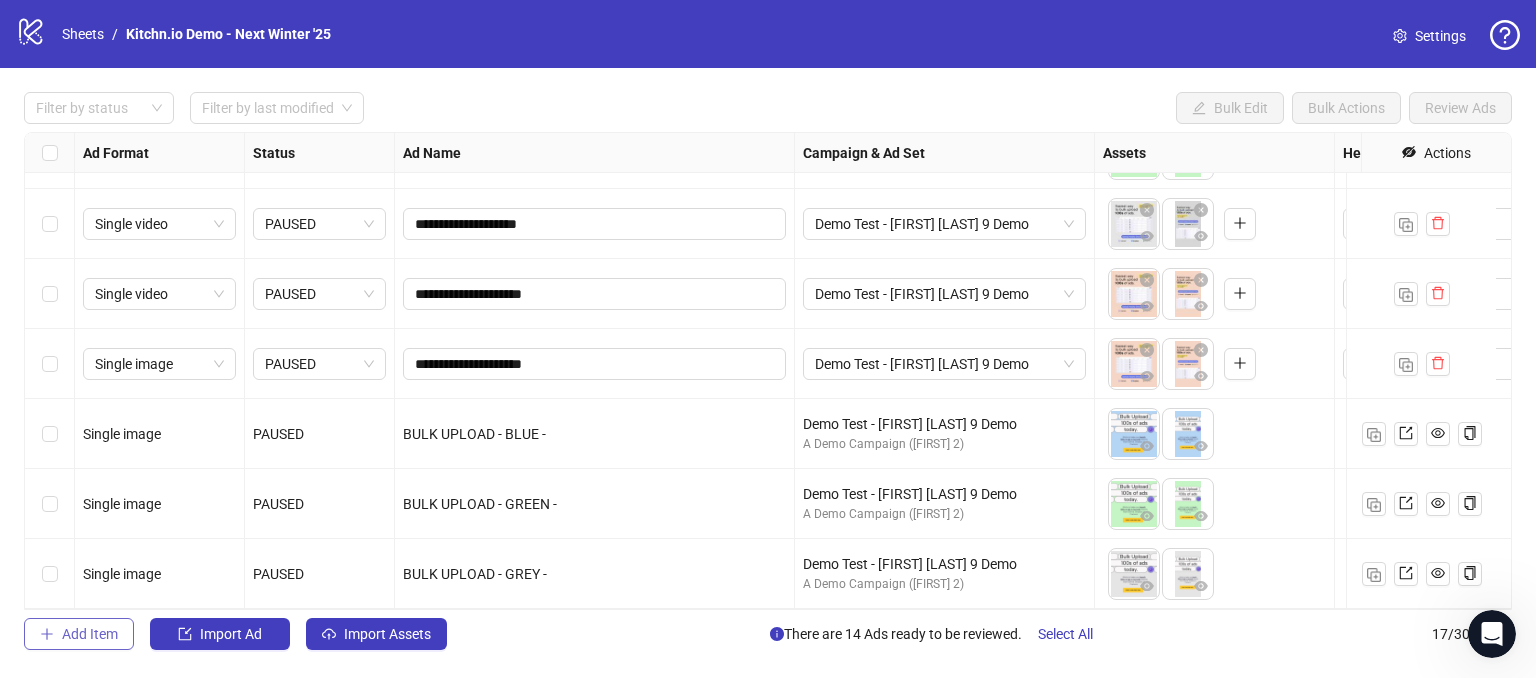 click on "Add Item" at bounding box center (90, 634) 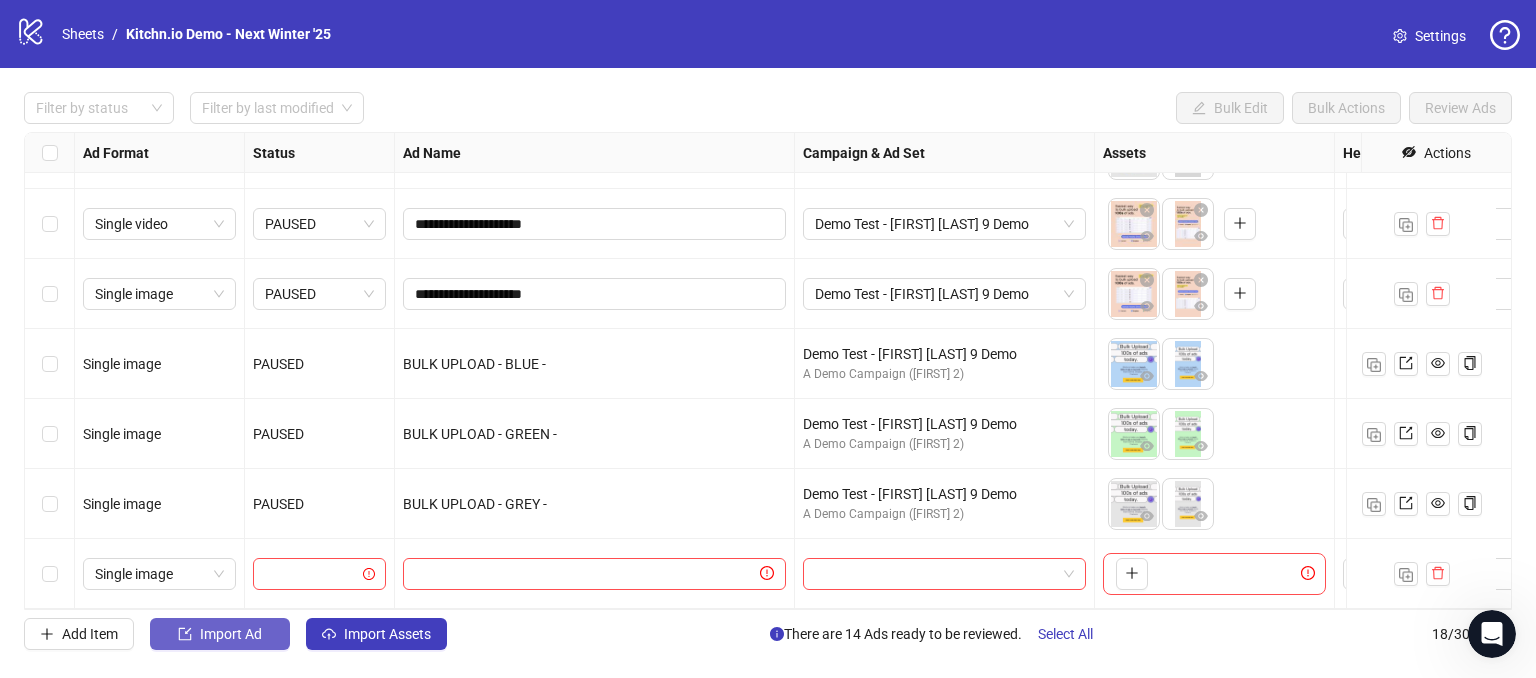click on "Import Ad" at bounding box center [231, 634] 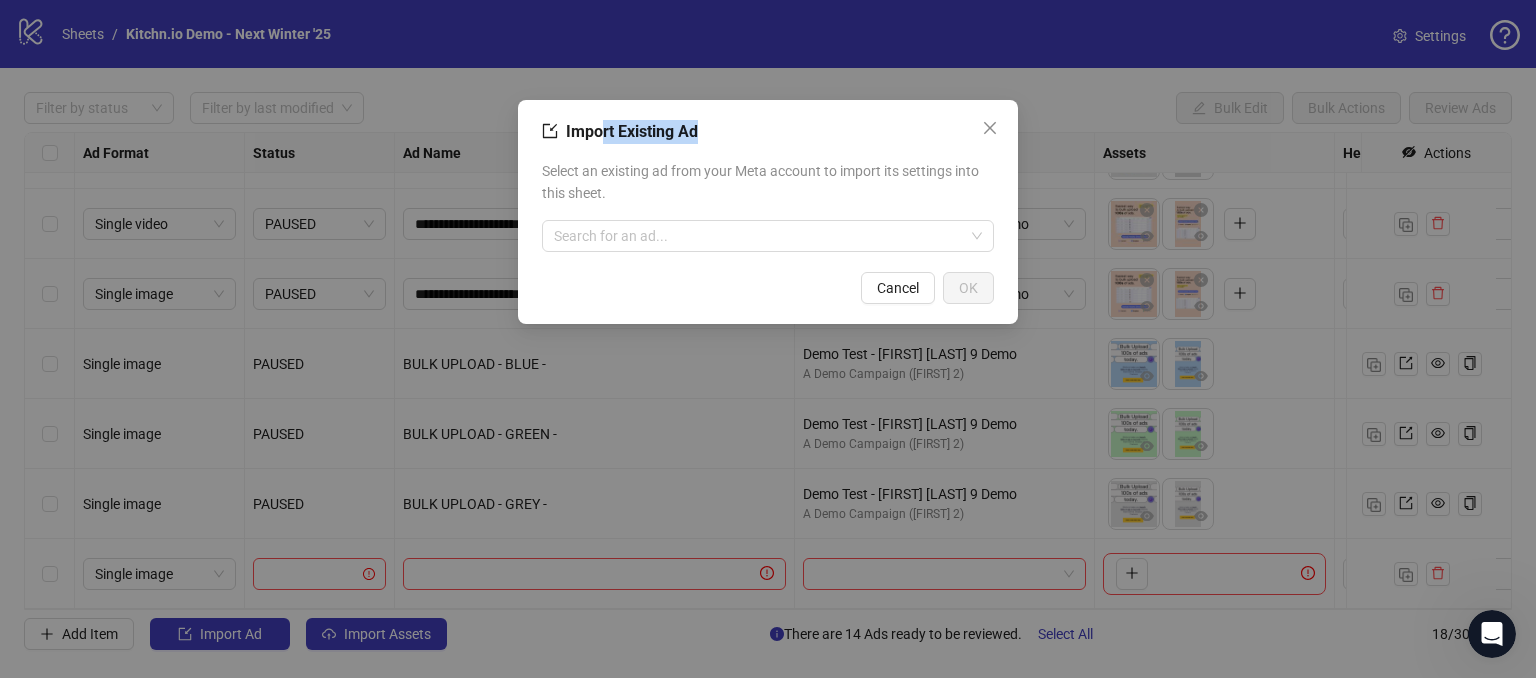 drag, startPoint x: 600, startPoint y: 125, endPoint x: 743, endPoint y: 145, distance: 144.39183 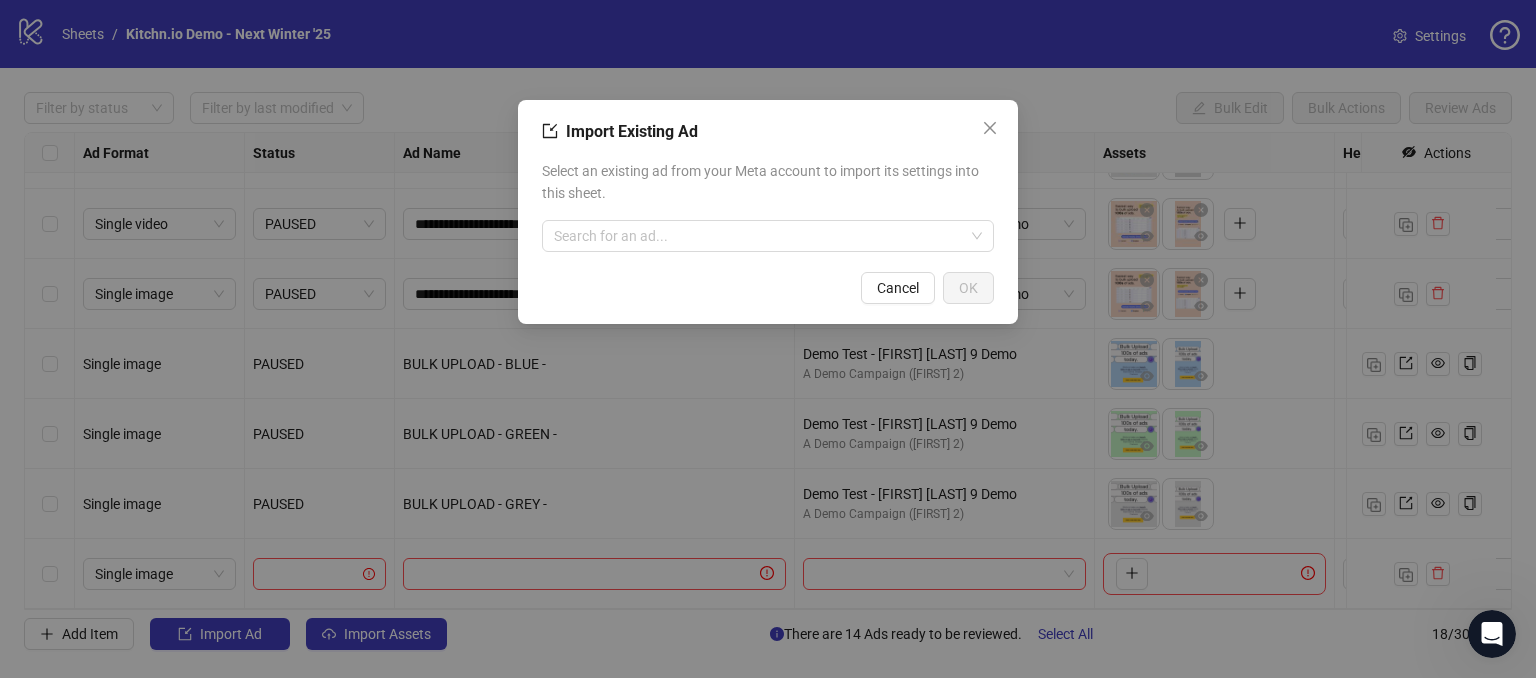 click on "Import Existing Ad Select an existing ad from your Meta account to import its settings into this sheet. Search for an ad... Cancel OK" at bounding box center [768, 212] 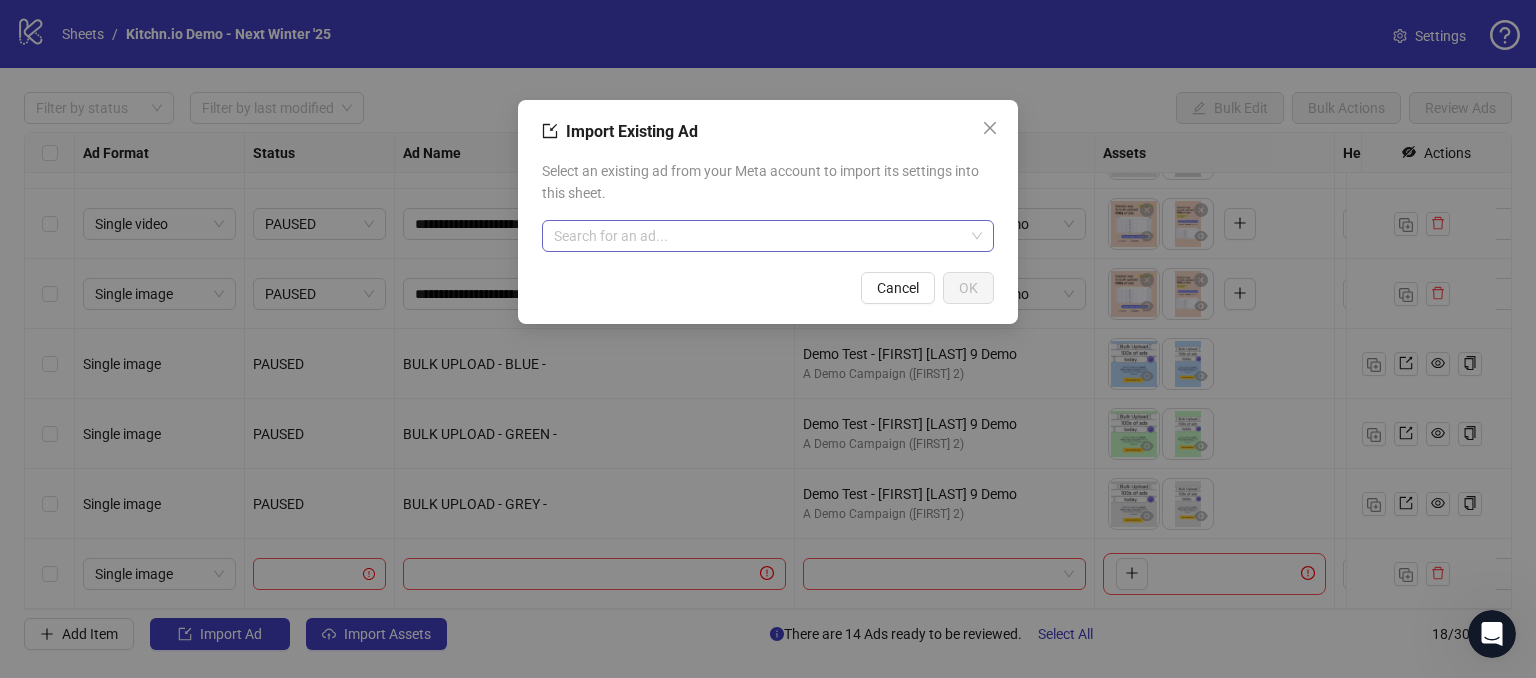 click at bounding box center [759, 236] 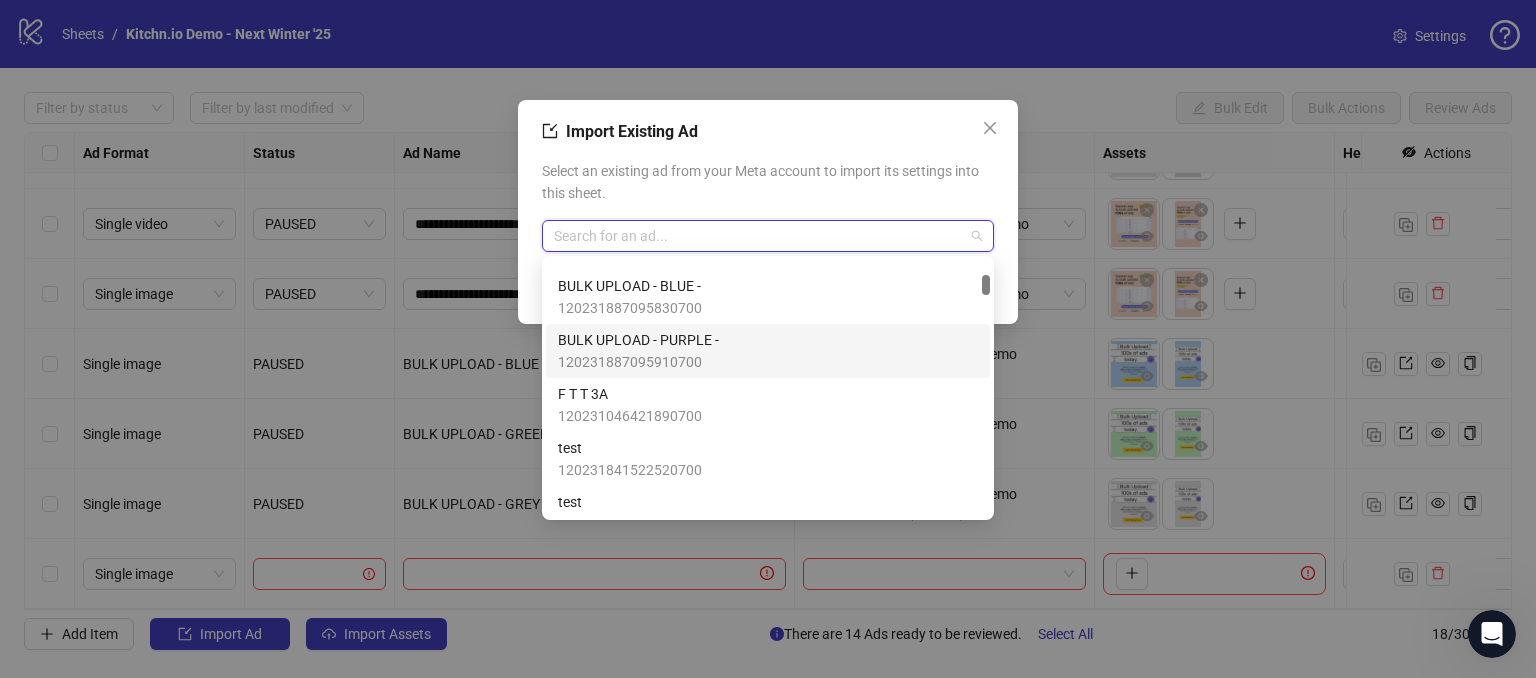 scroll, scrollTop: 0, scrollLeft: 0, axis: both 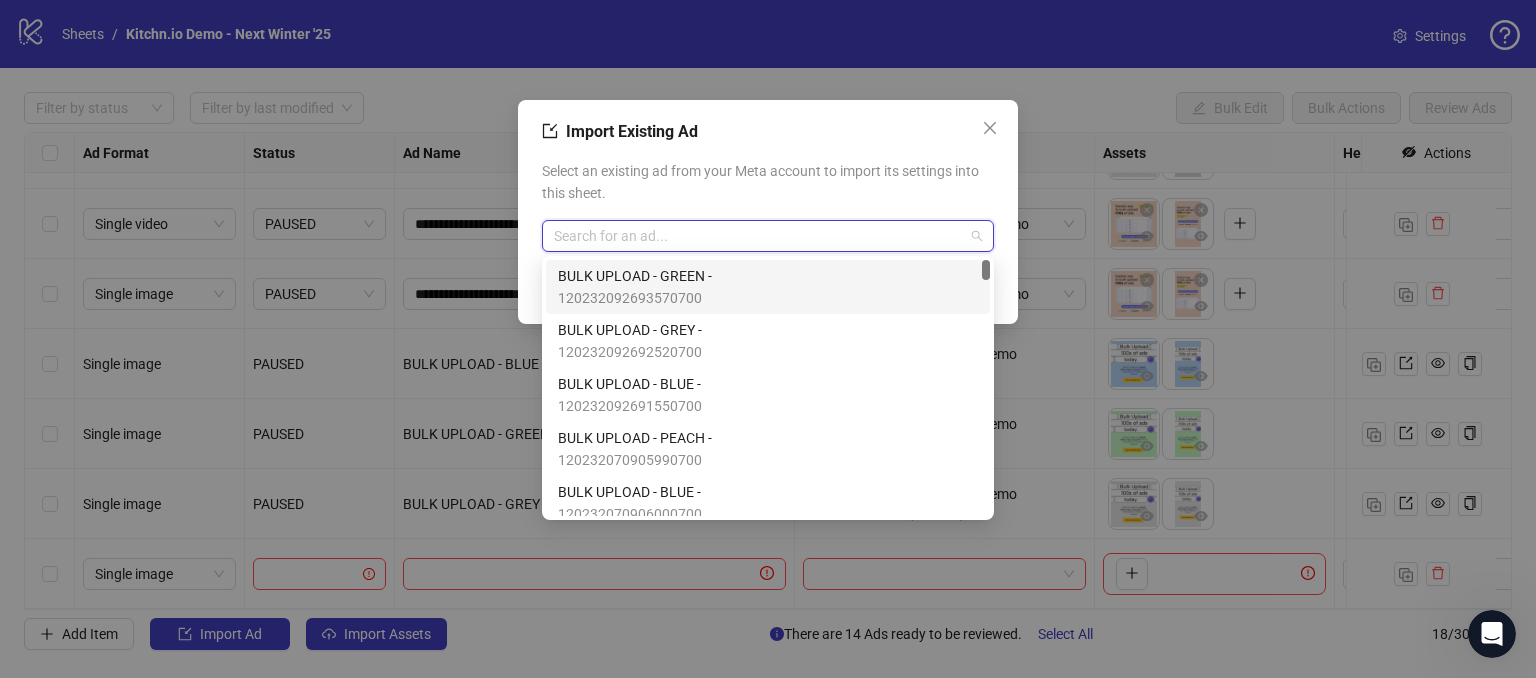 click on "Select an existing ad from your Meta account to import its settings into this sheet." at bounding box center (768, 182) 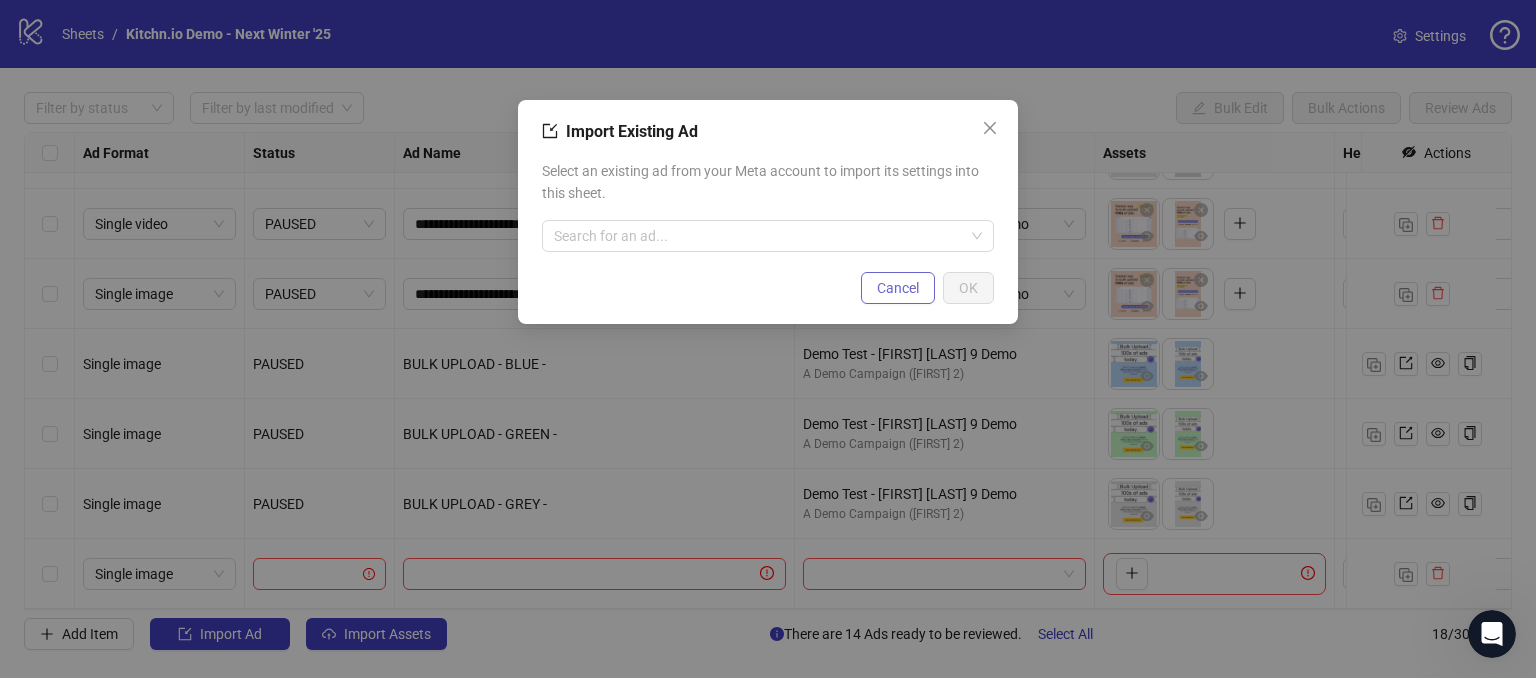 click on "Cancel" at bounding box center (898, 288) 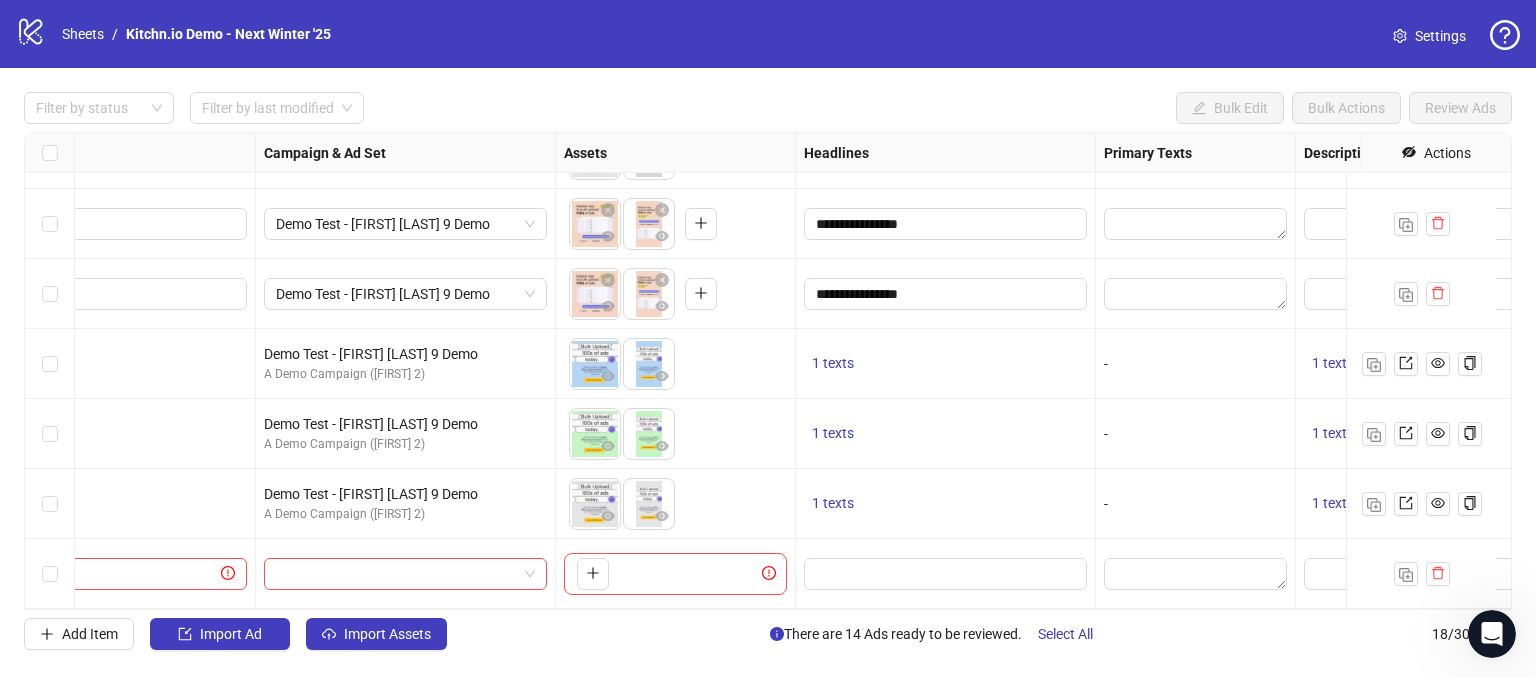 scroll, scrollTop: 838, scrollLeft: 565, axis: both 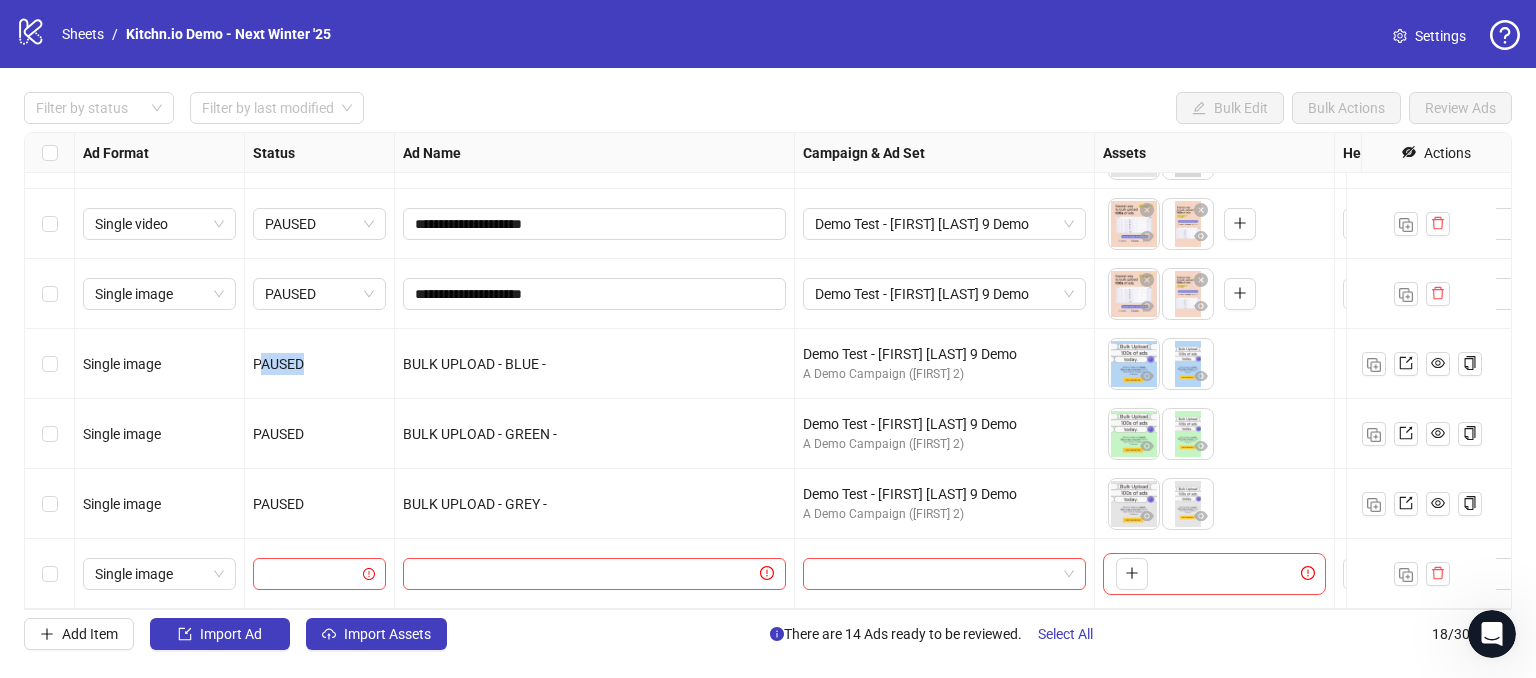drag, startPoint x: 263, startPoint y: 350, endPoint x: 343, endPoint y: 353, distance: 80.05623 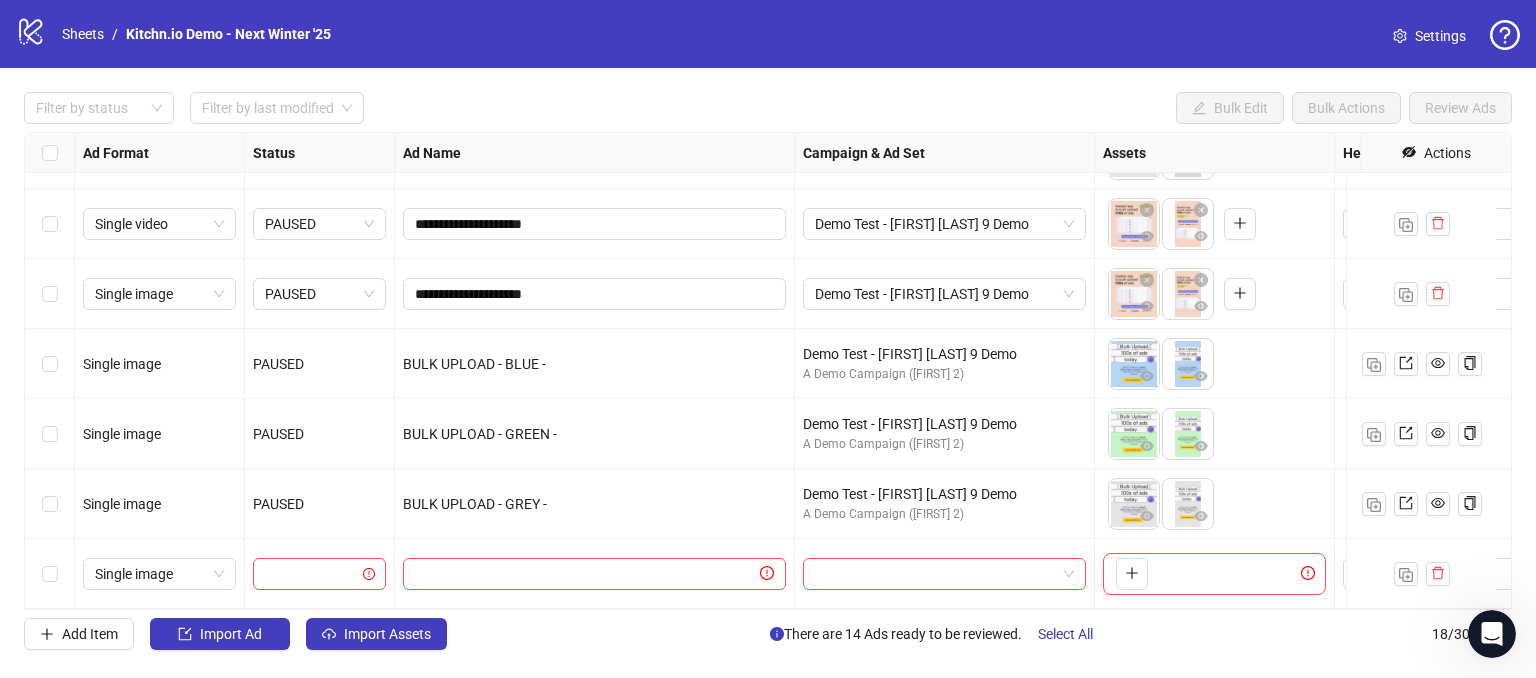click on "To pick up a draggable item, press the space bar.
While dragging, use the arrow keys to move the item.
Press space again to drop the item in its new position, or press escape to cancel." at bounding box center [1214, 364] 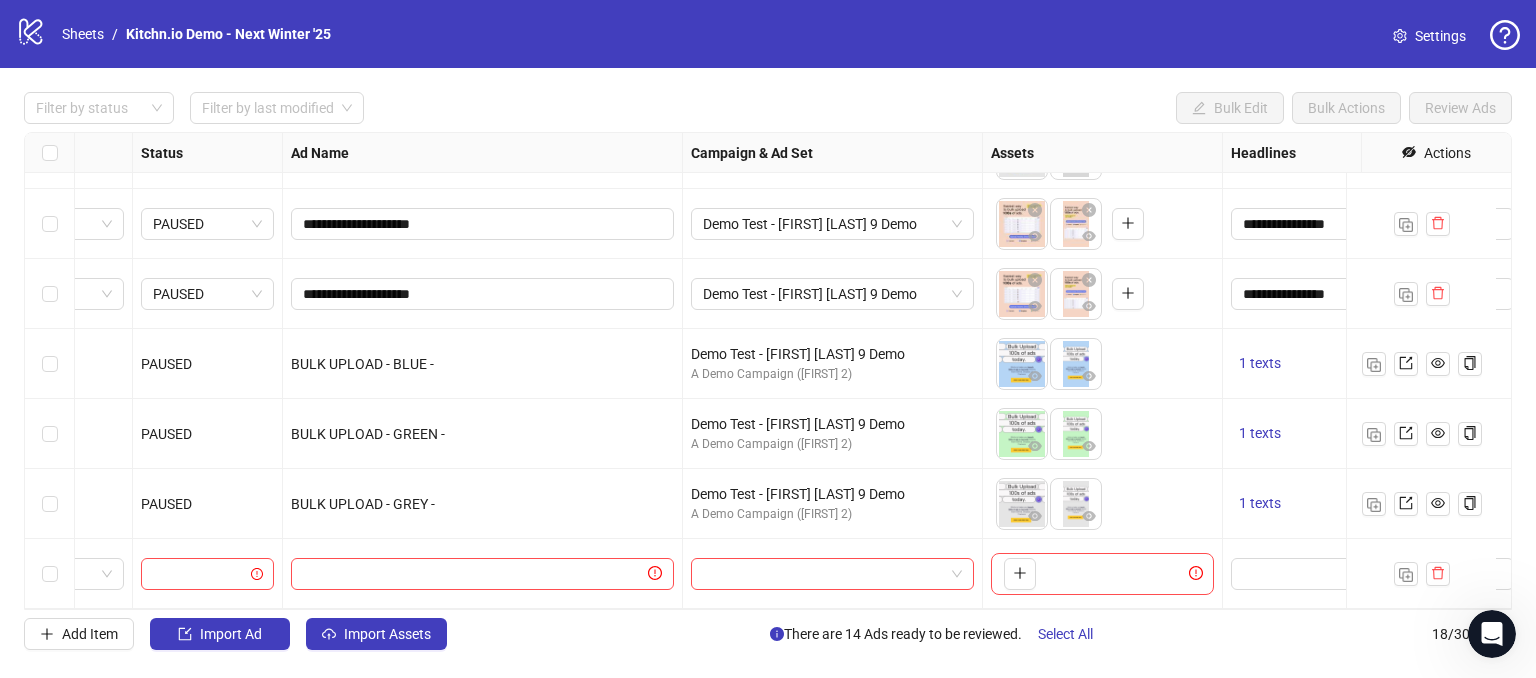 scroll, scrollTop: 838, scrollLeft: 0, axis: vertical 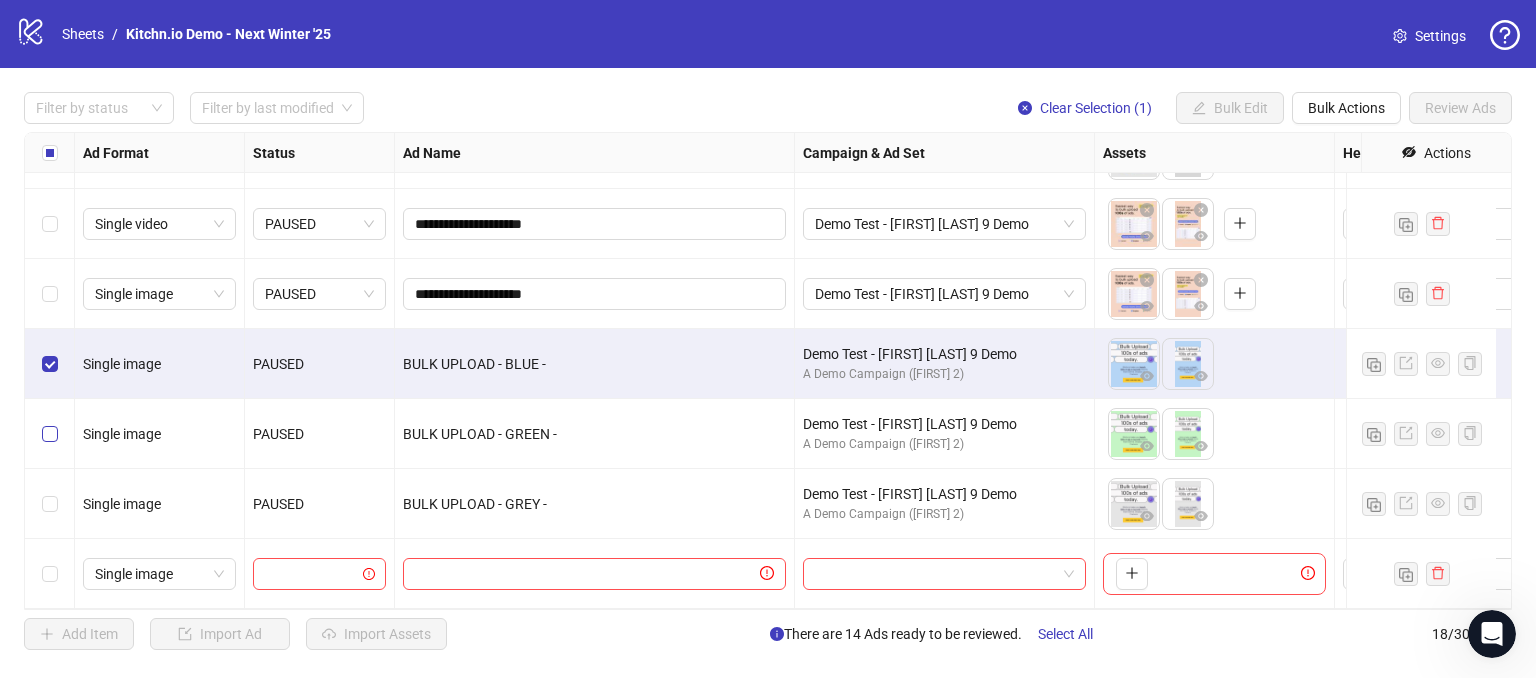 click at bounding box center [50, 434] 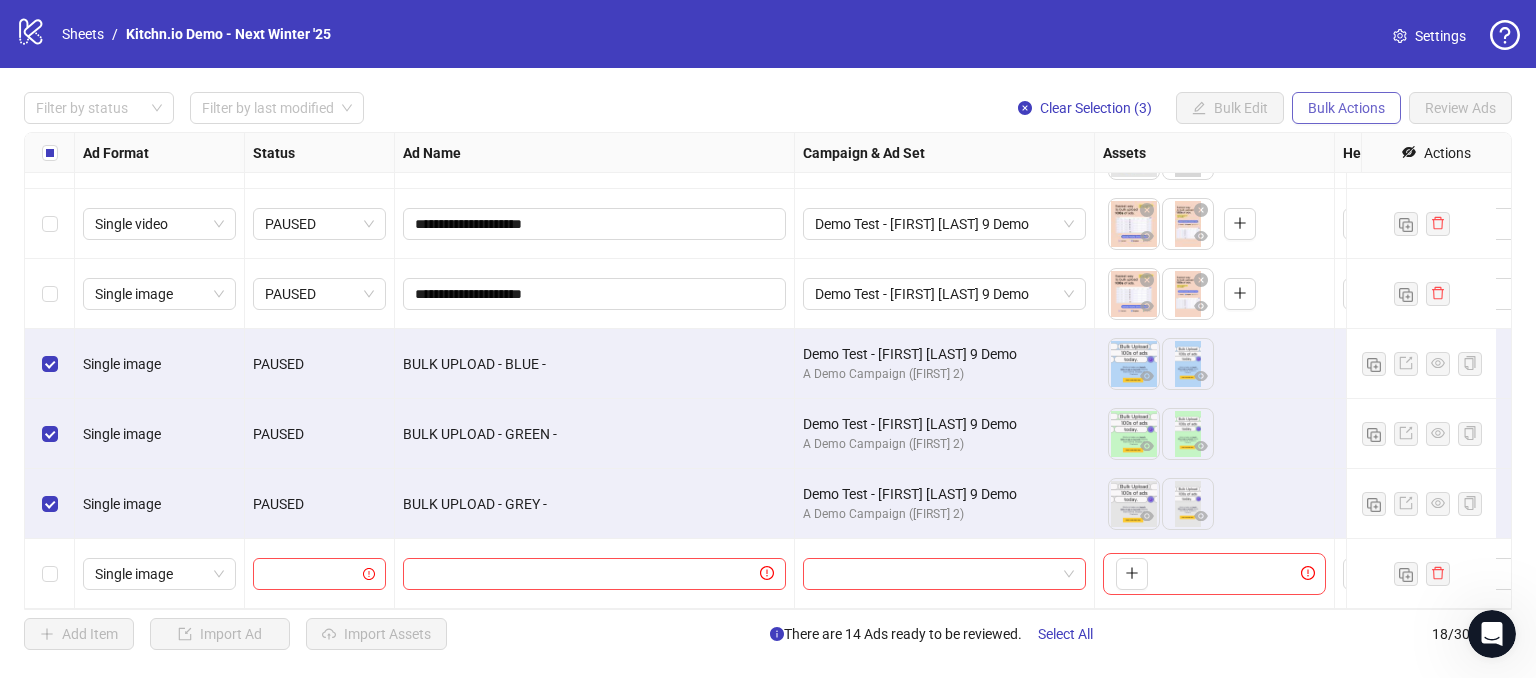 click on "Bulk Actions" at bounding box center [1346, 108] 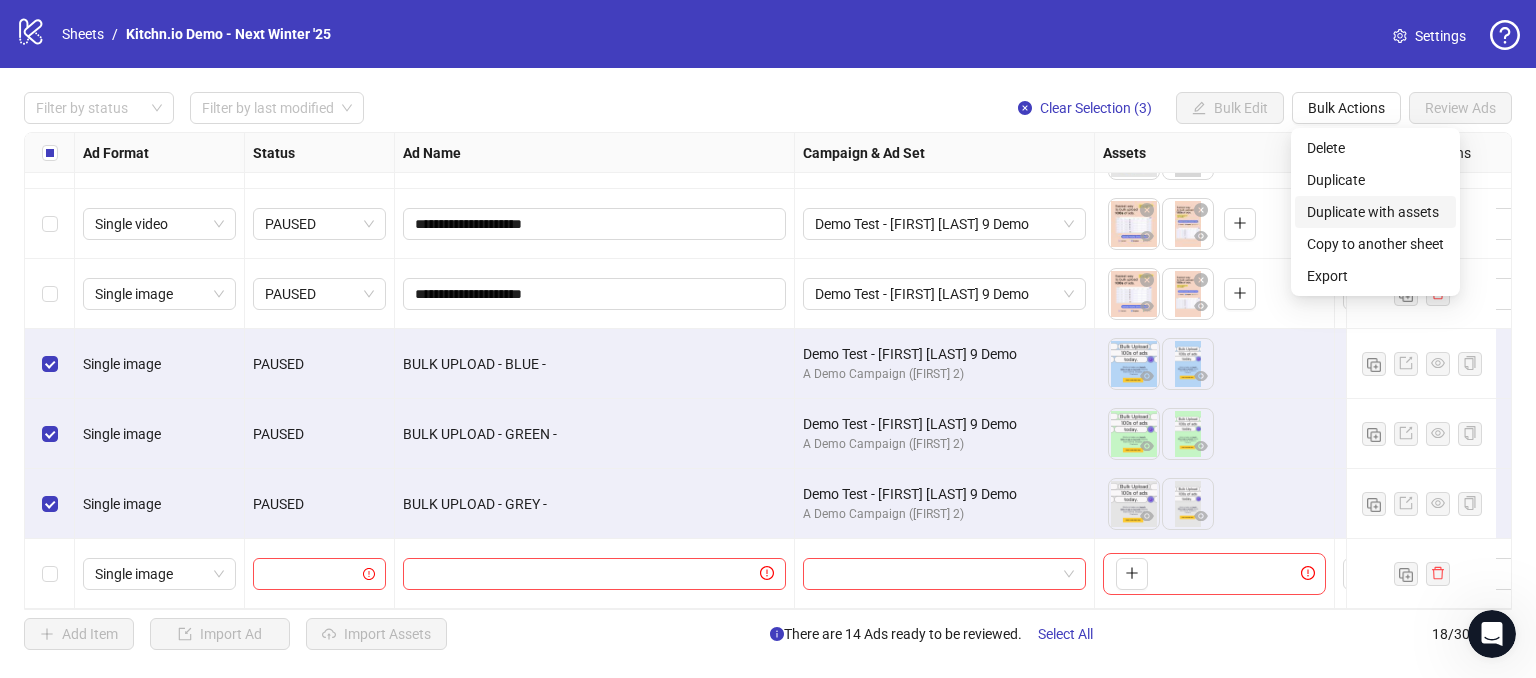 click on "Duplicate with assets" at bounding box center [1375, 212] 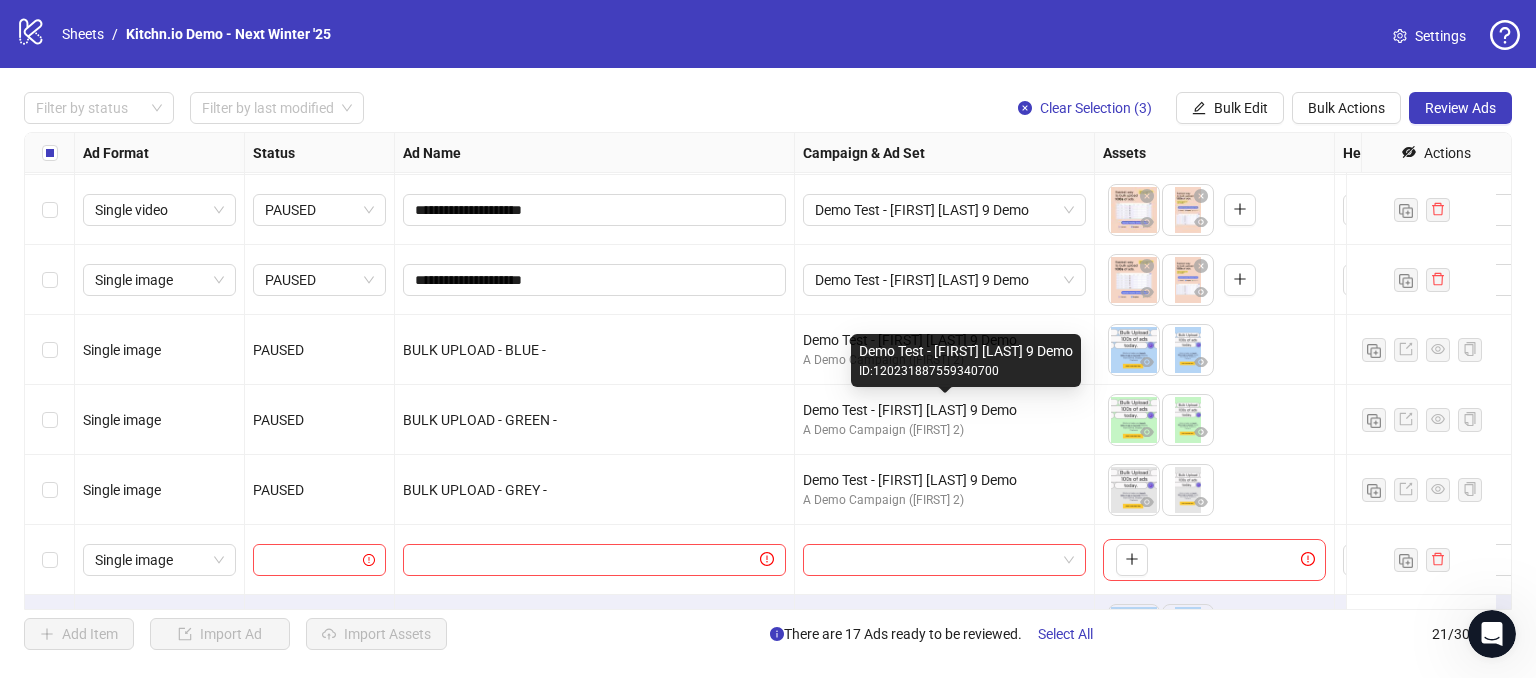 scroll, scrollTop: 1048, scrollLeft: 0, axis: vertical 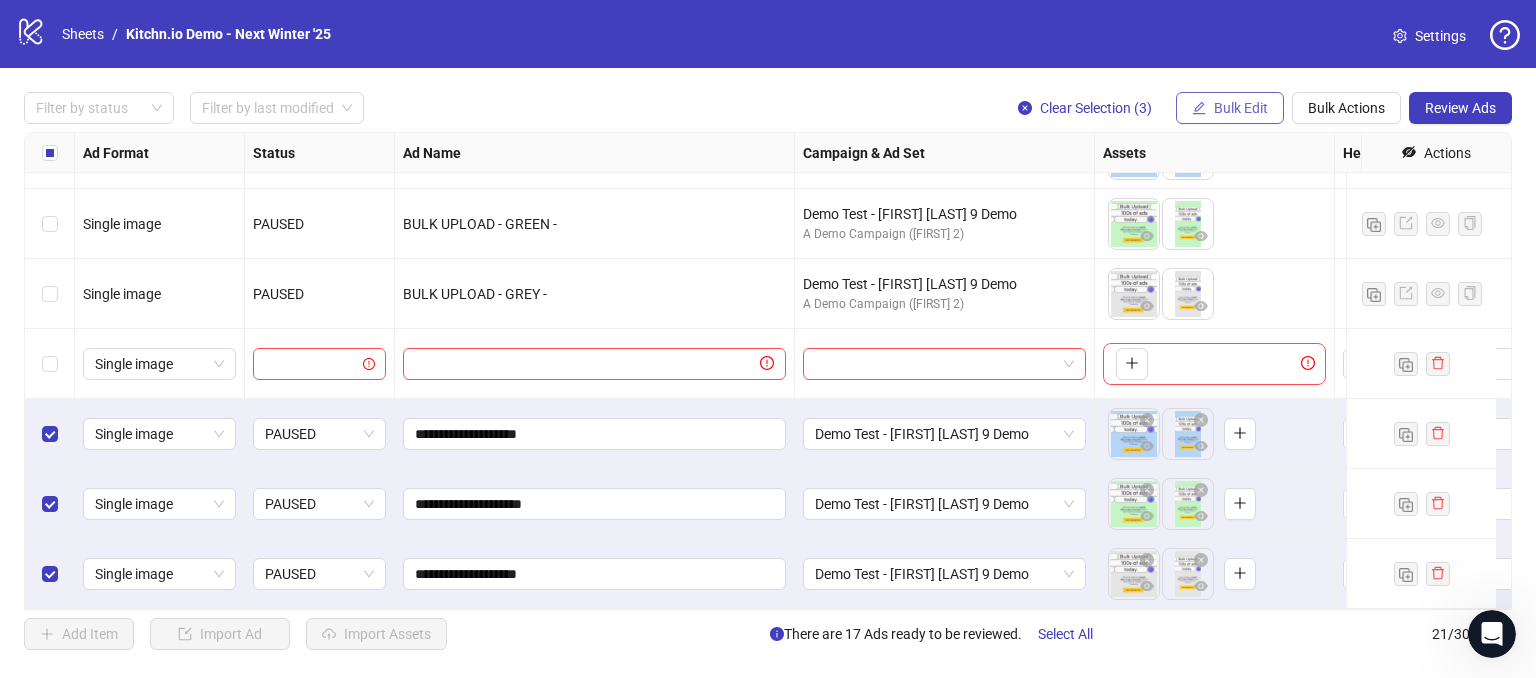 click on "Bulk Edit" at bounding box center (1241, 108) 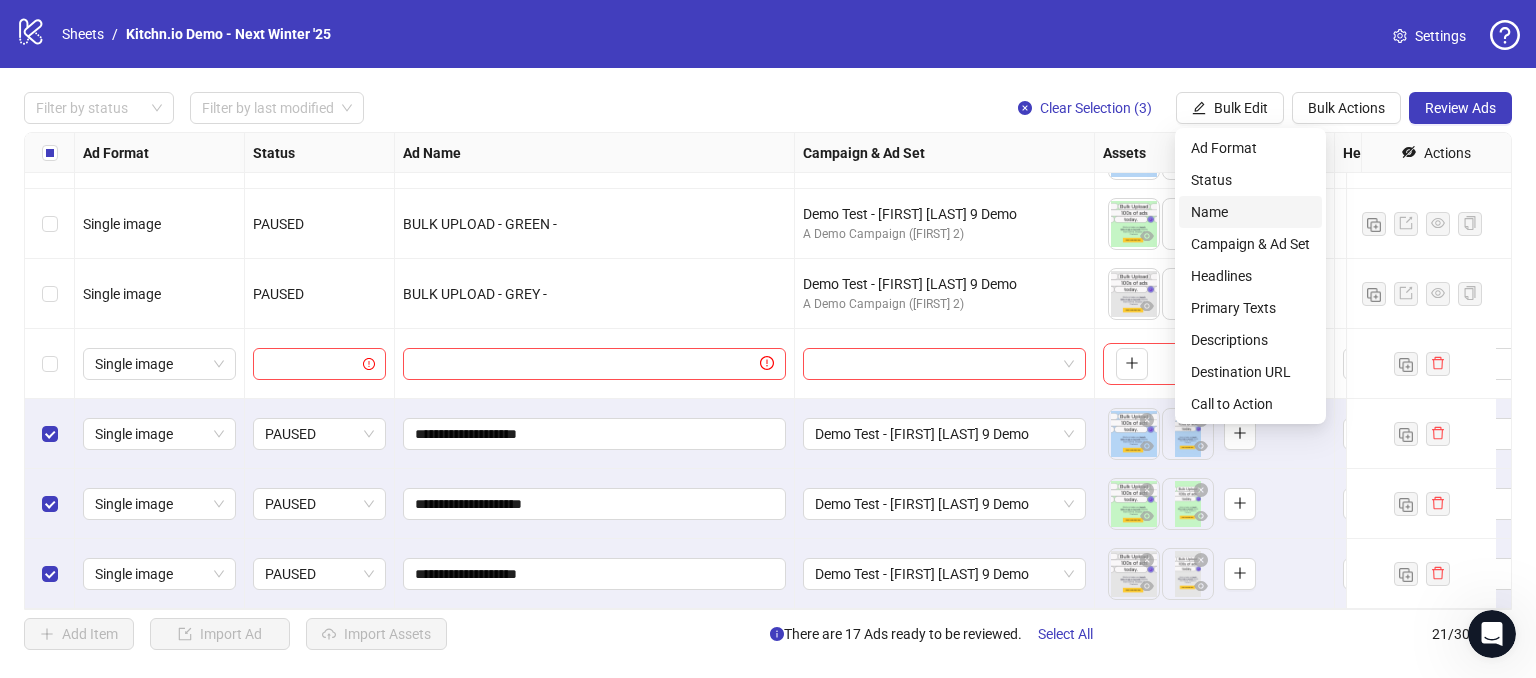 click on "Name" at bounding box center [1250, 212] 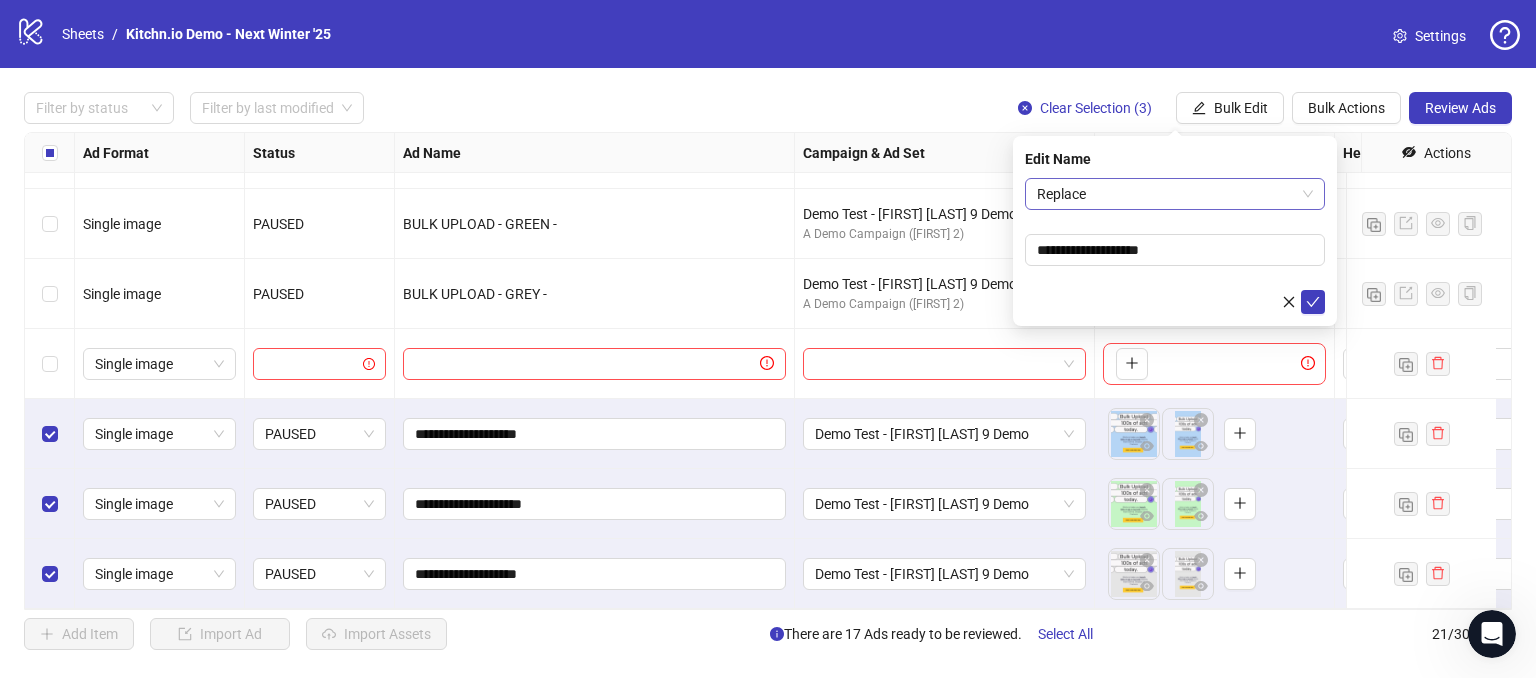 click on "Replace" at bounding box center (1175, 194) 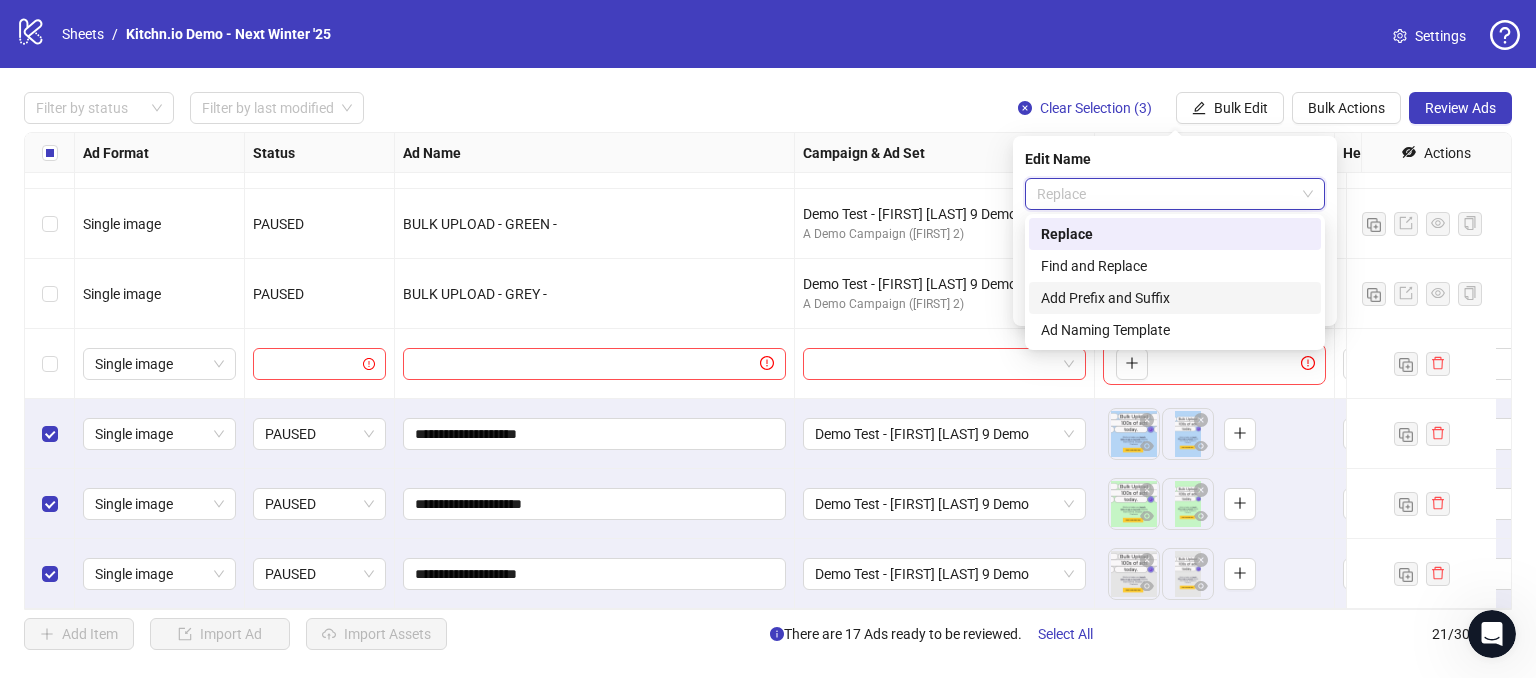 click on "Add Prefix and Suffix" at bounding box center (1175, 298) 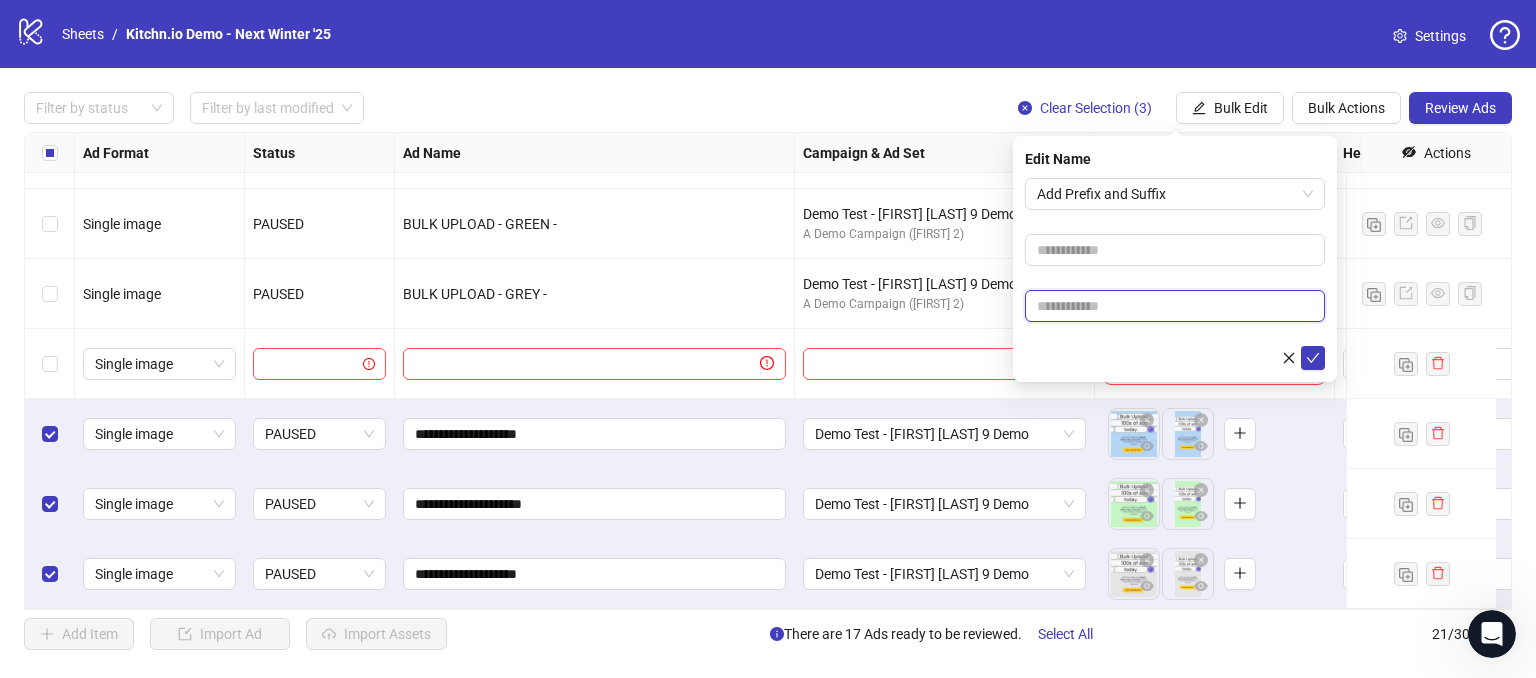 drag, startPoint x: 1064, startPoint y: 312, endPoint x: 1108, endPoint y: 324, distance: 45.607018 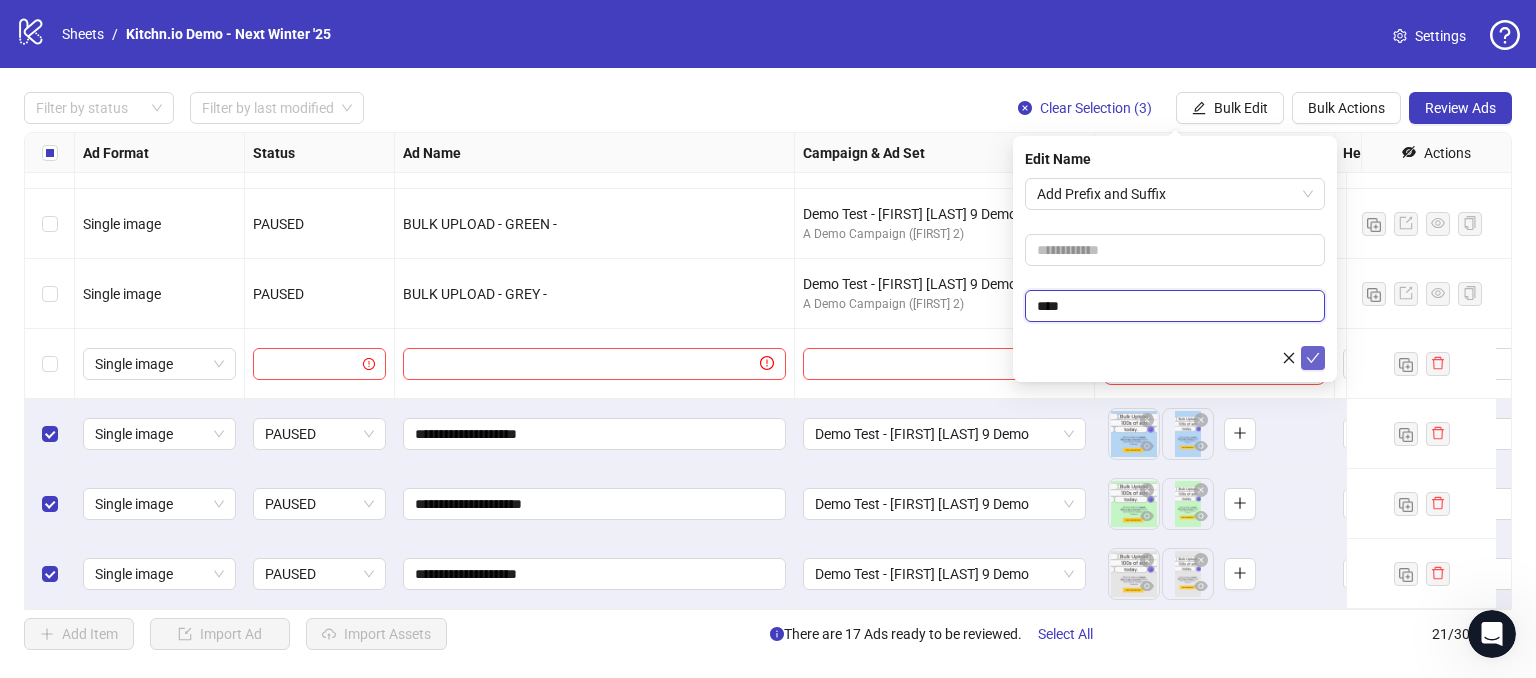type on "****" 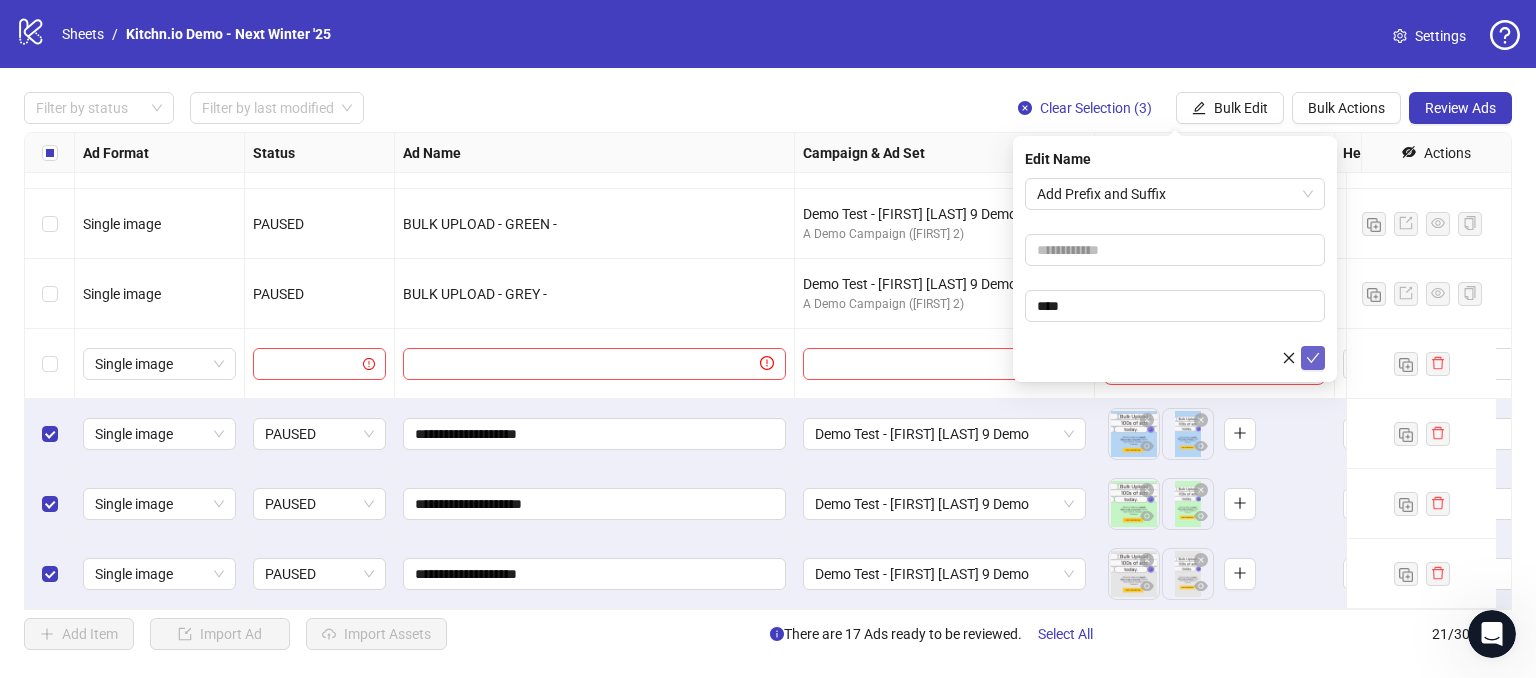 click 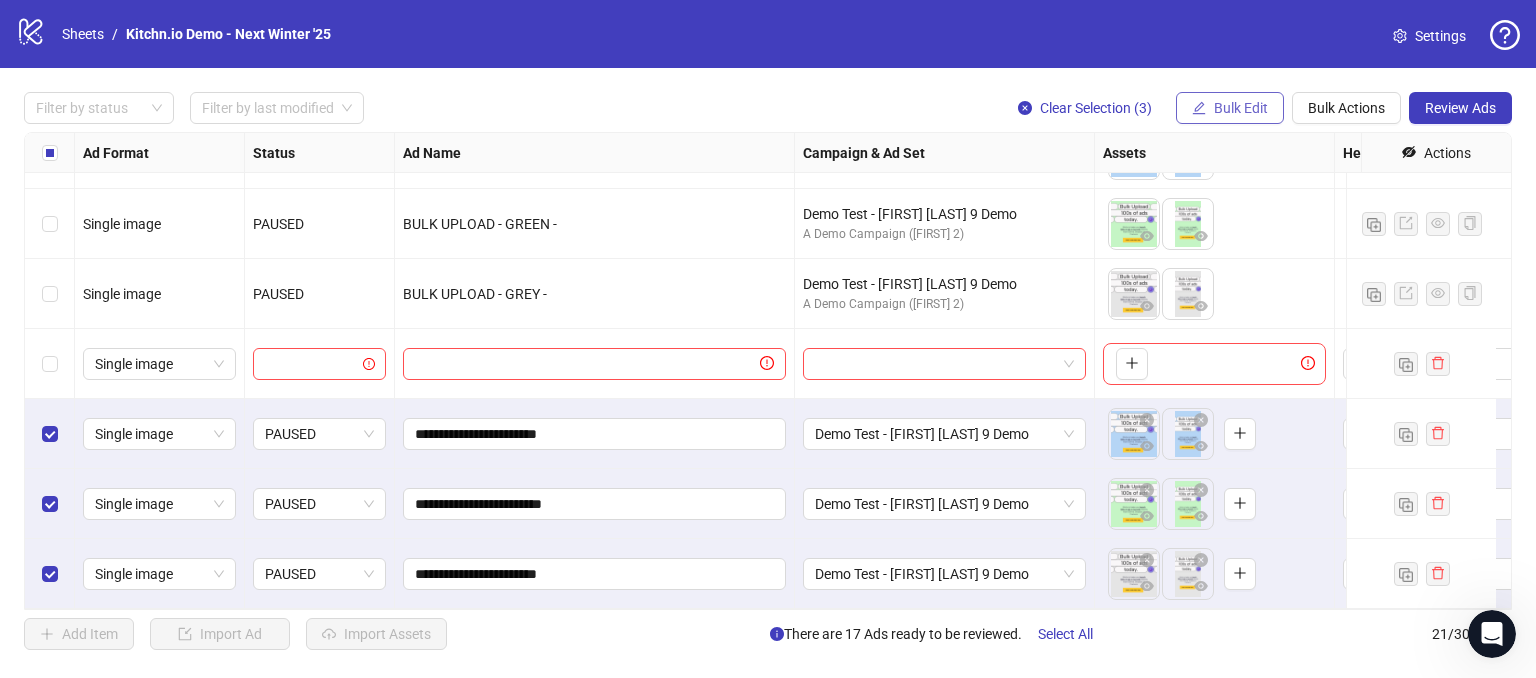click on "Bulk Edit" at bounding box center (1241, 108) 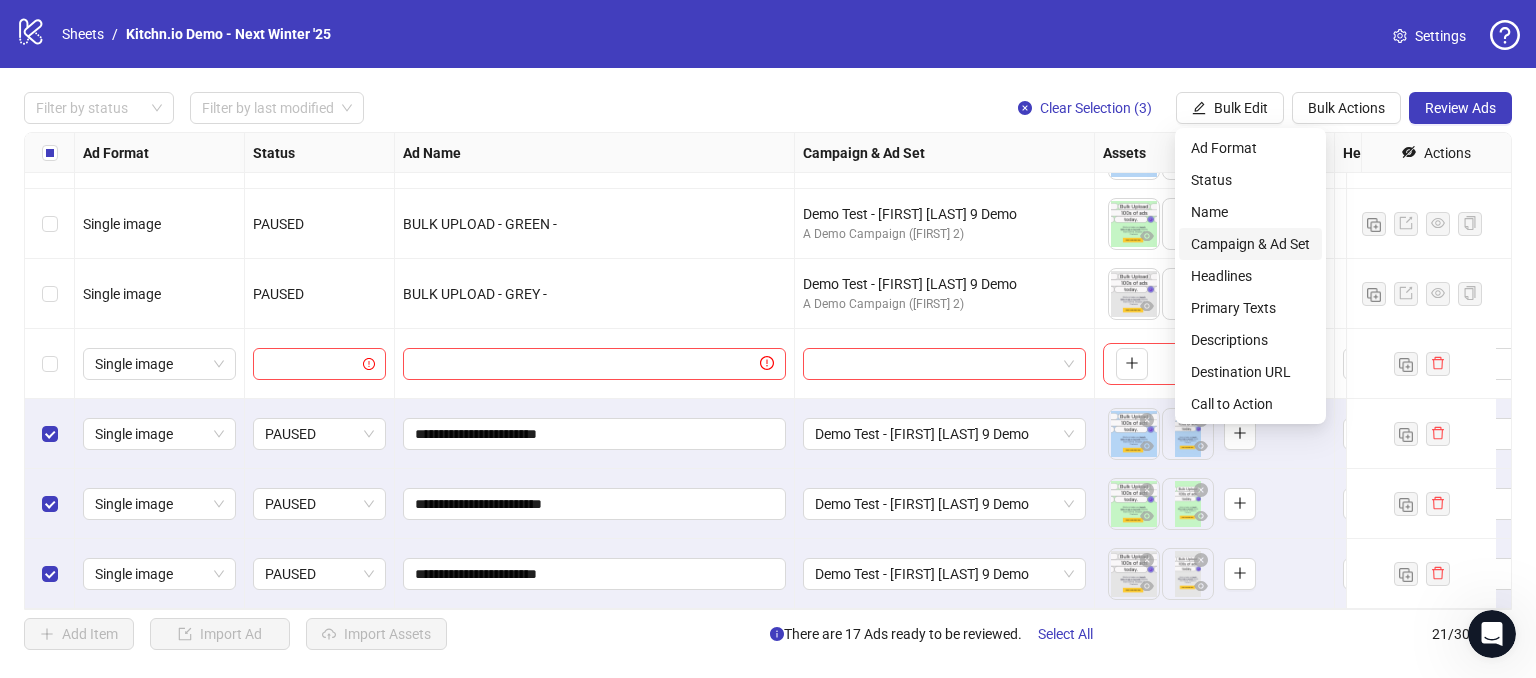 click on "Campaign & Ad Set" at bounding box center (1250, 244) 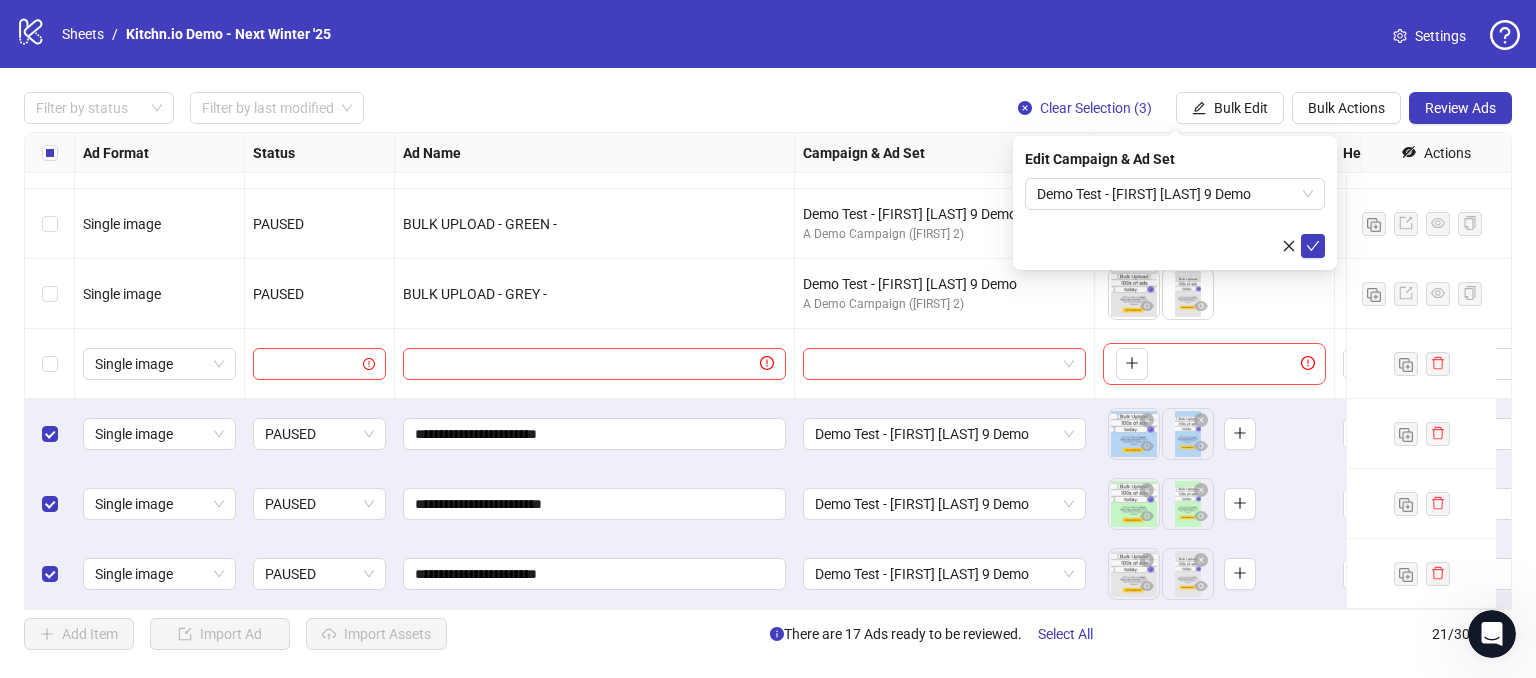 click on "Edit Campaign & Ad Set" at bounding box center [1175, 159] 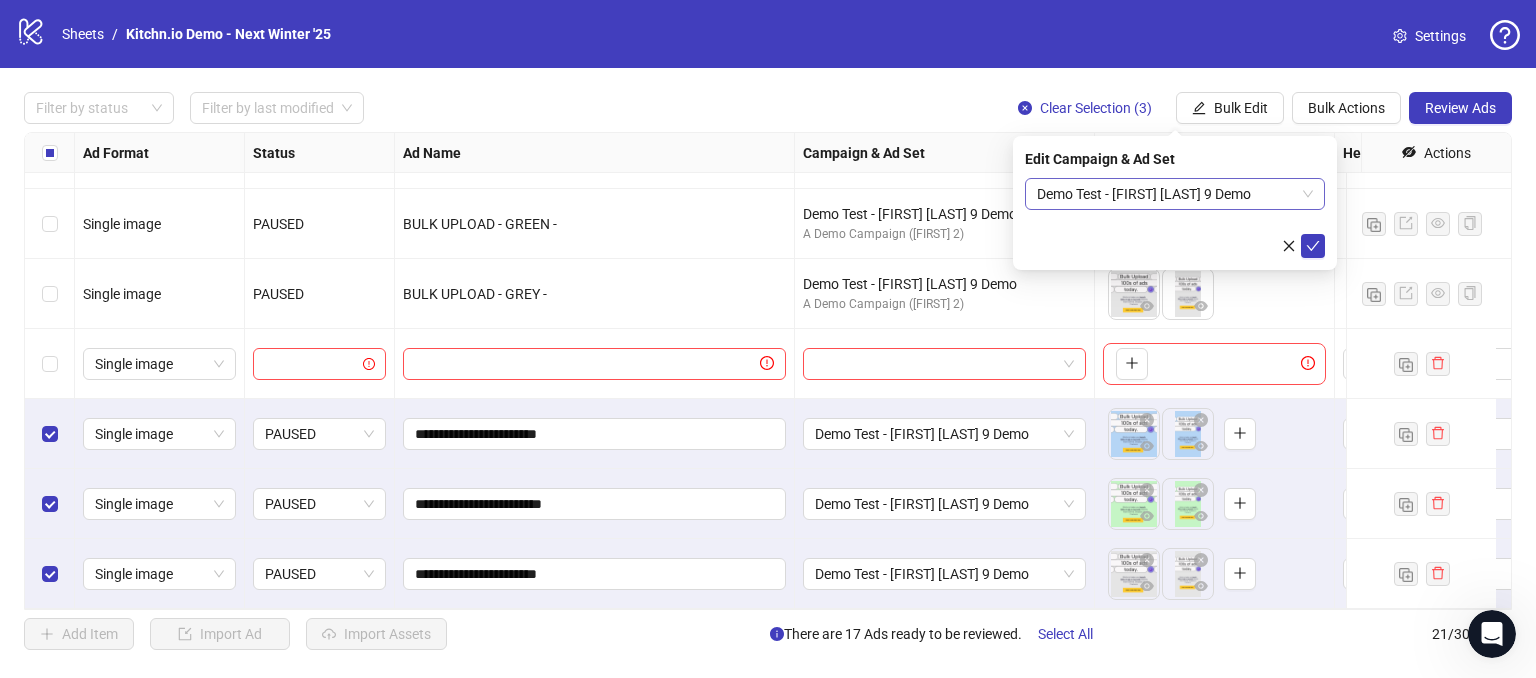 click on "Demo Test - [FIRST] [LAST] 9 Demo" at bounding box center [1175, 194] 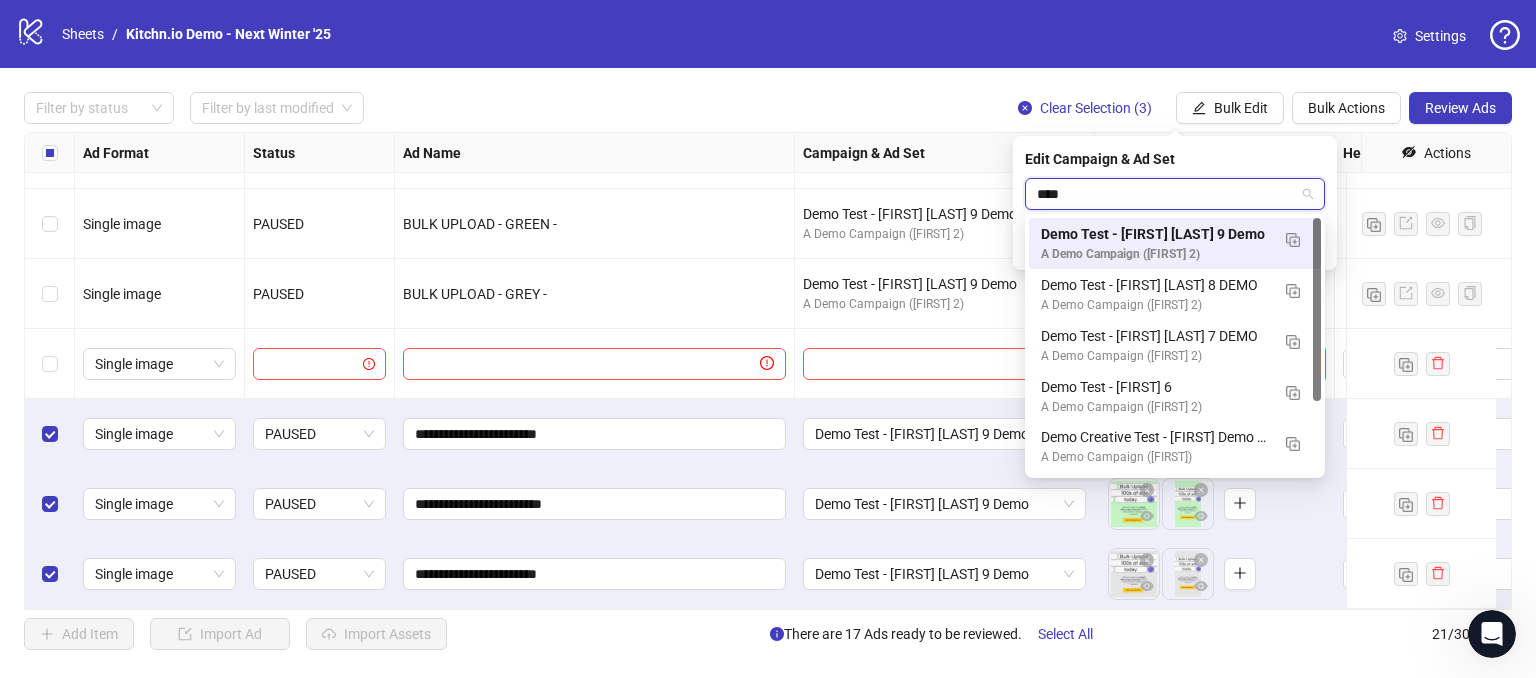 type on "*****" 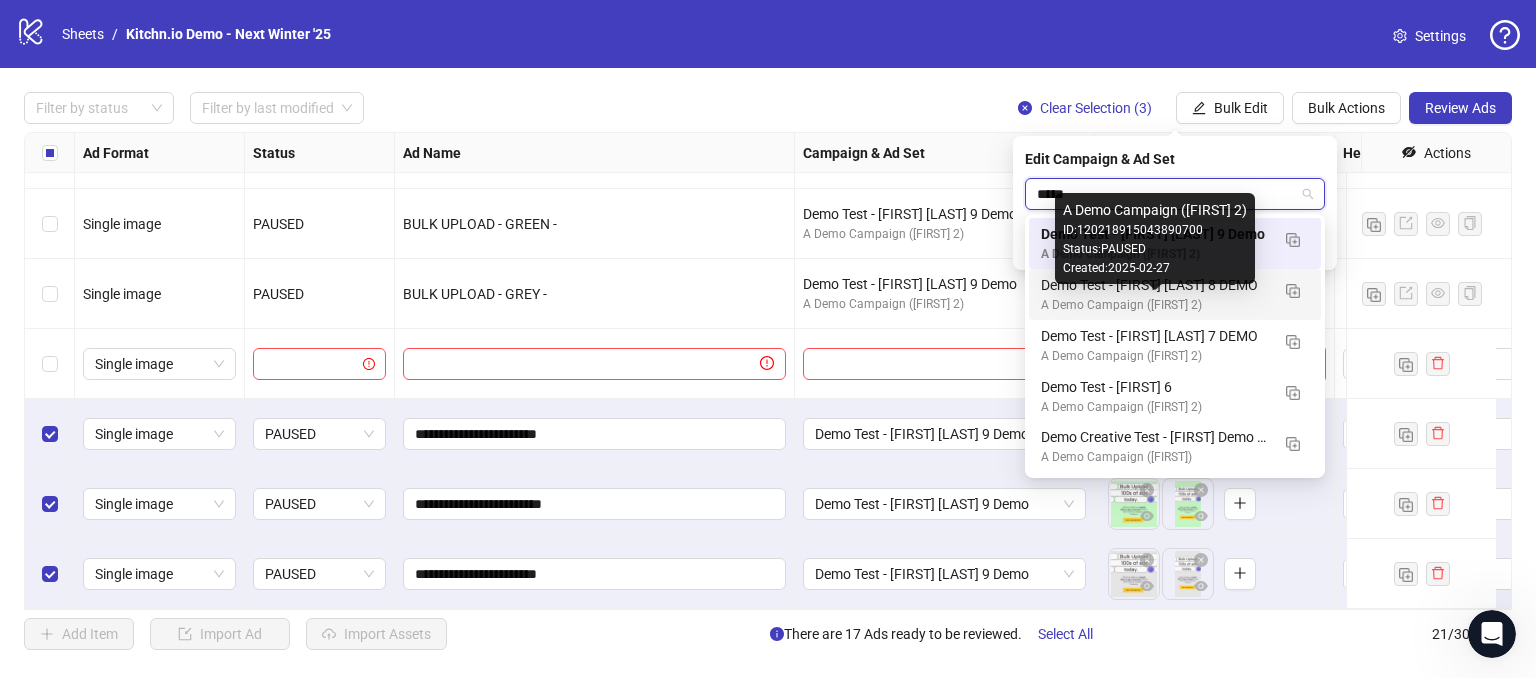 click on "A Demo Campaign ([FIRST] 2)" at bounding box center (1155, 305) 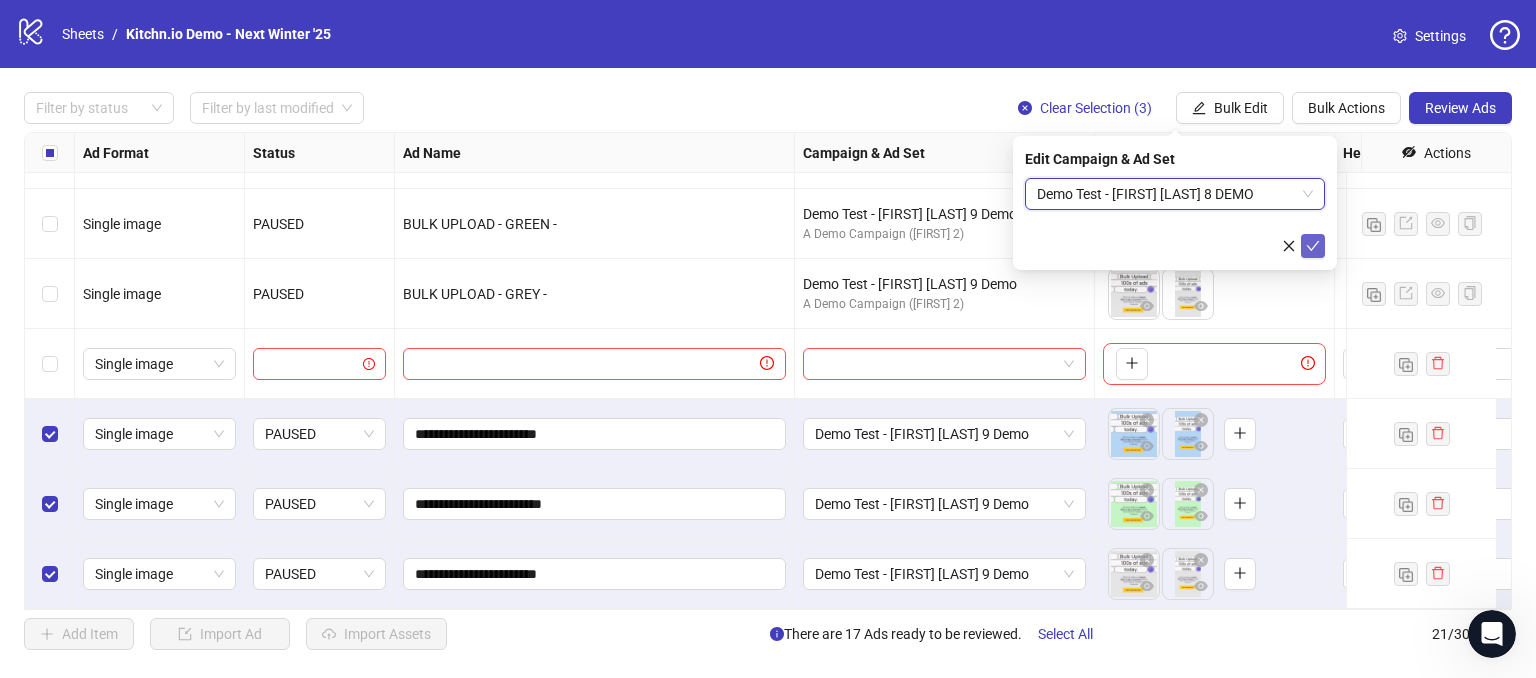 click 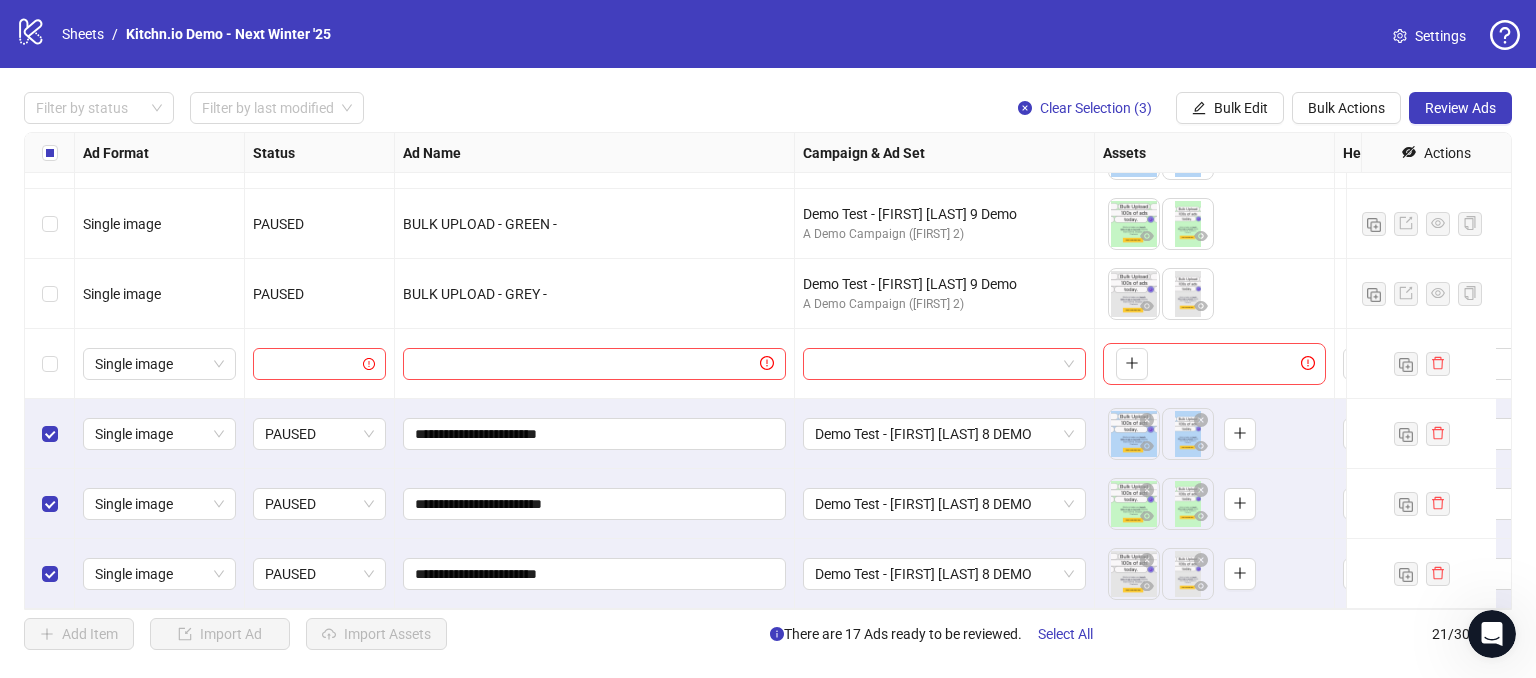 scroll, scrollTop: 1048, scrollLeft: 102, axis: both 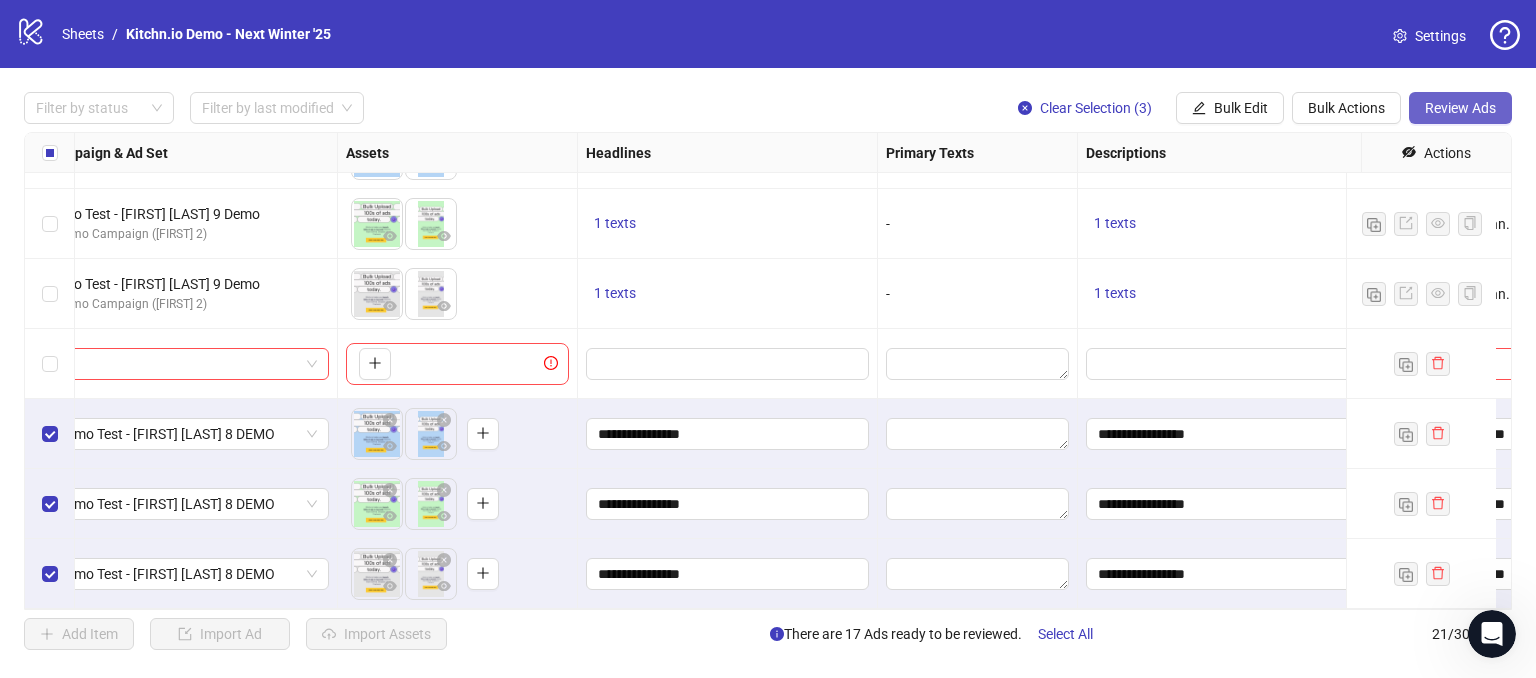 click on "Review Ads" at bounding box center (1460, 108) 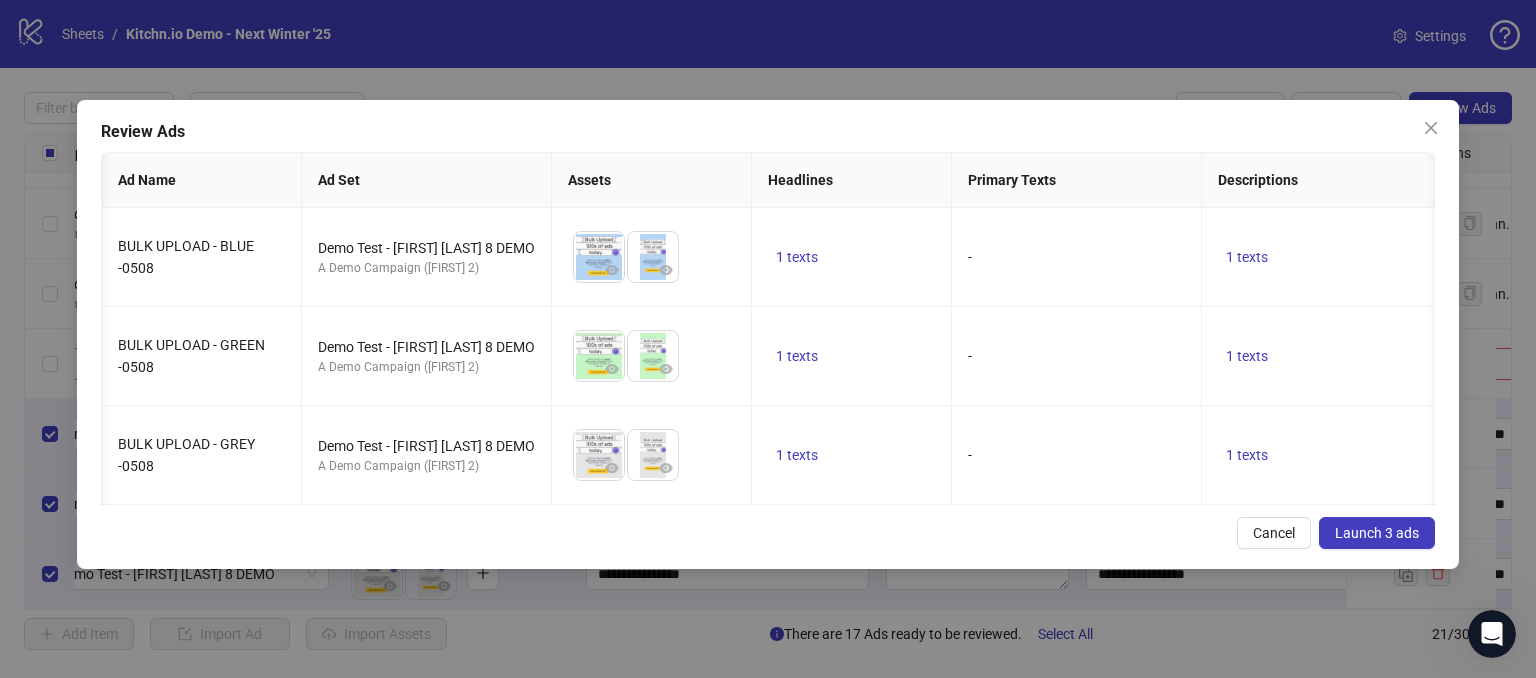 scroll, scrollTop: 0, scrollLeft: 337, axis: horizontal 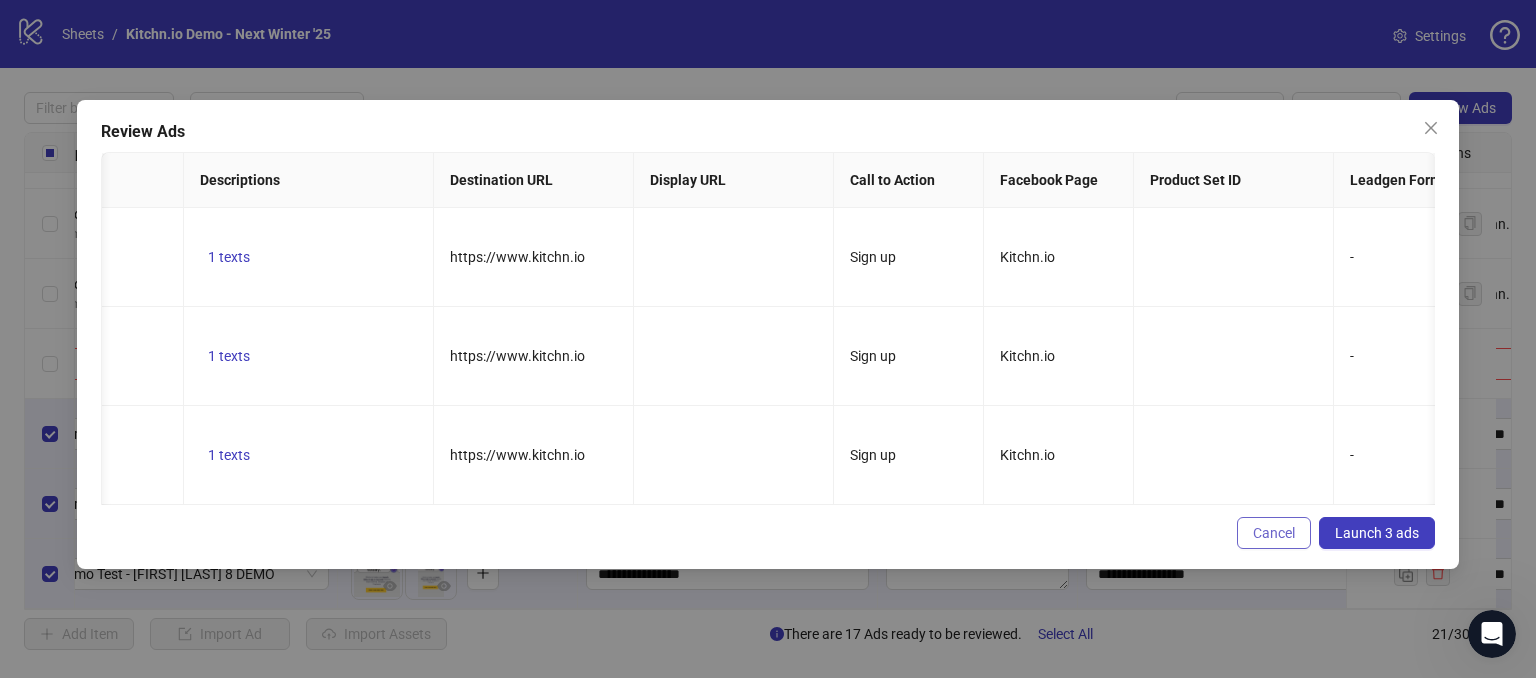 click on "Cancel" at bounding box center (1274, 533) 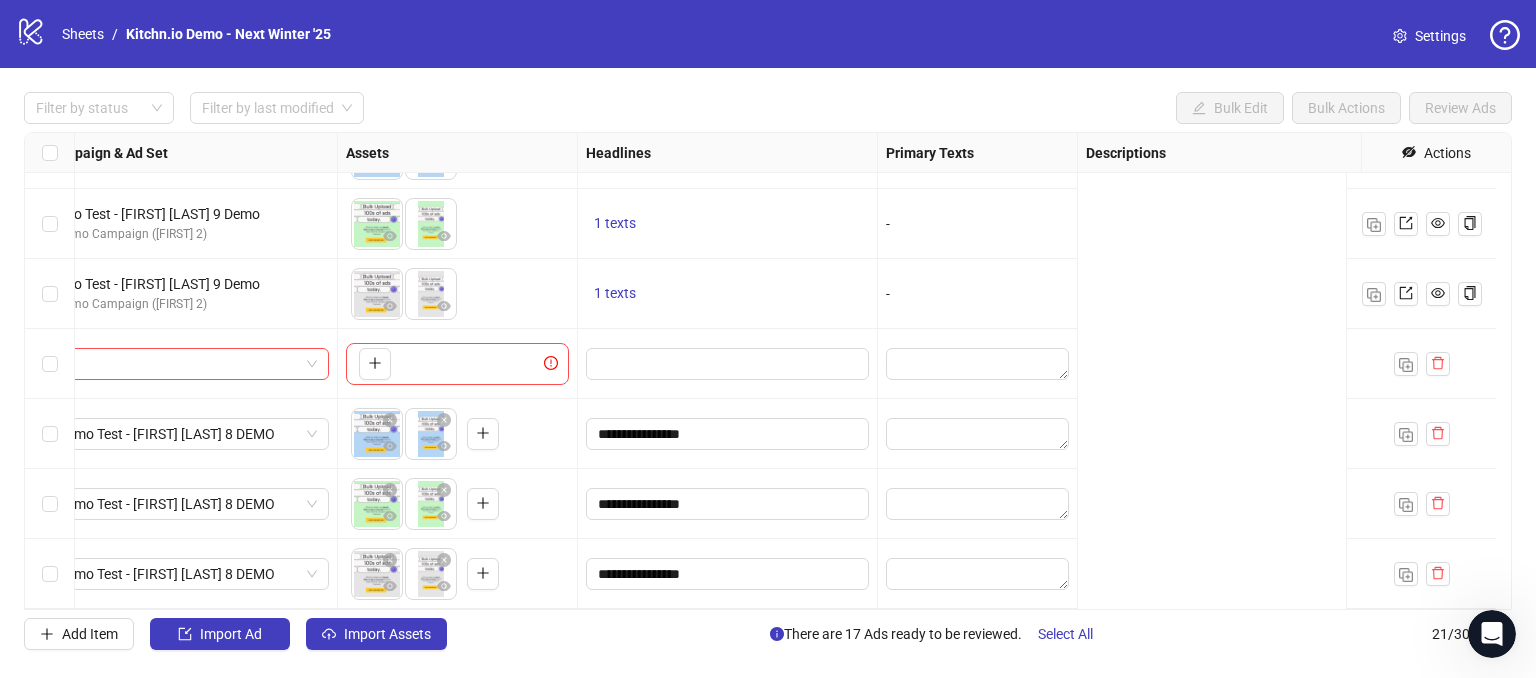 scroll, scrollTop: 1048, scrollLeft: 0, axis: vertical 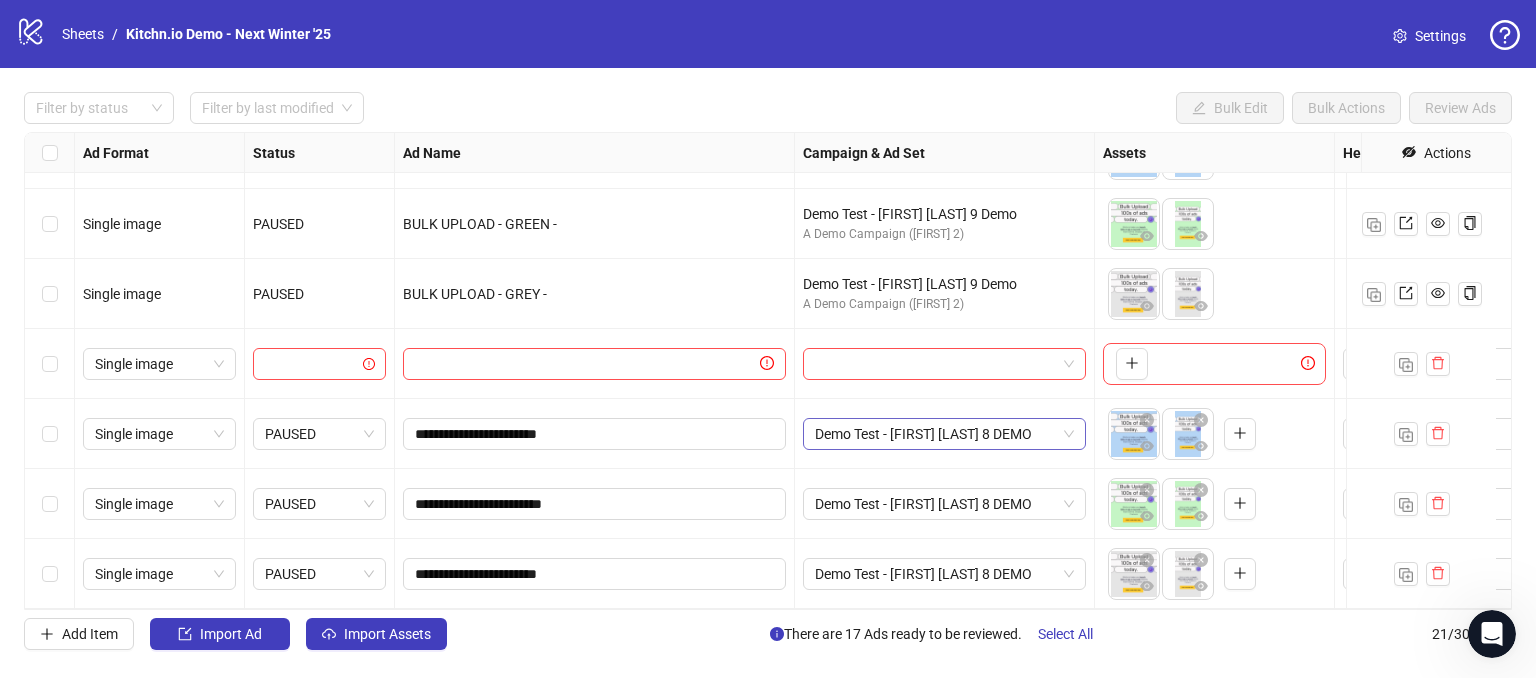 click on "Demo Test - [FIRST] [LAST] 8 DEMO" at bounding box center [944, 434] 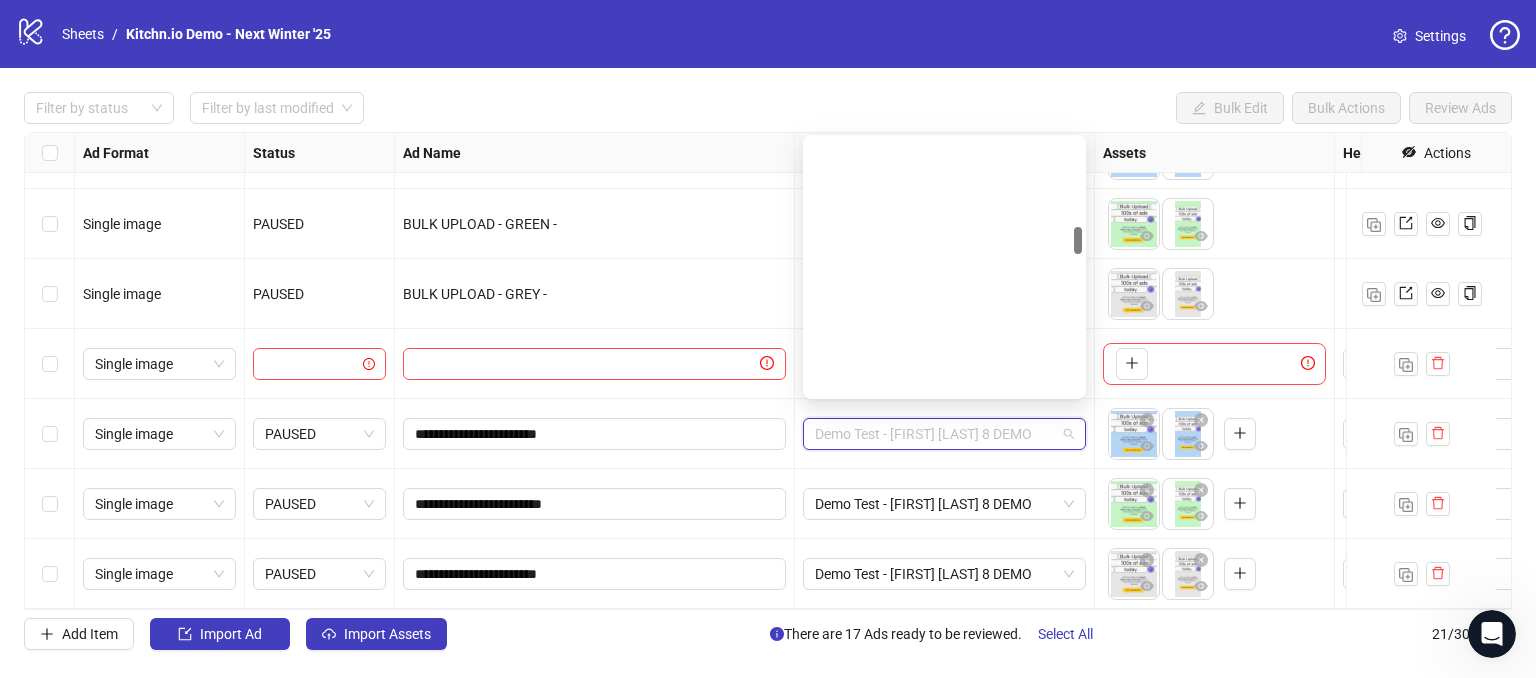 scroll, scrollTop: 808, scrollLeft: 0, axis: vertical 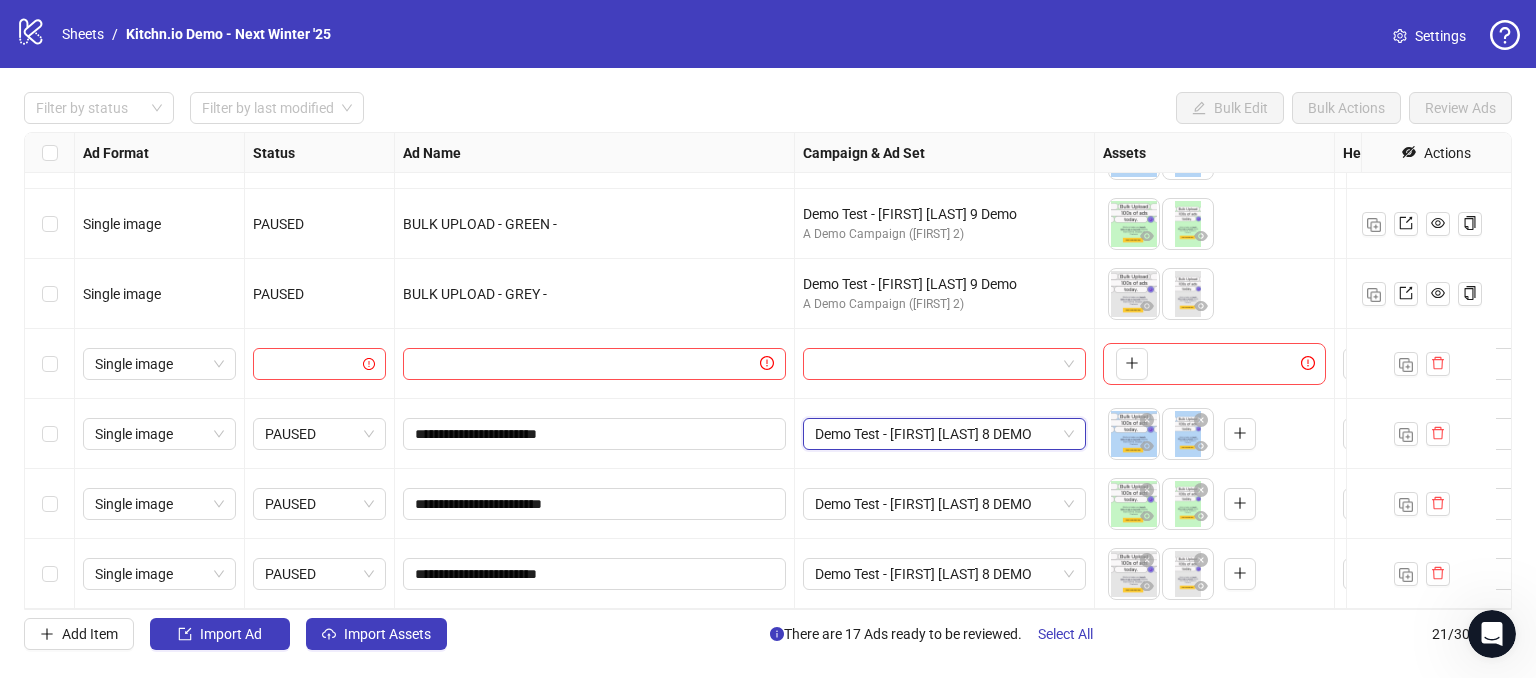 click on "Demo Test - [FIRST] [LAST] 8 DEMO" at bounding box center (944, 434) 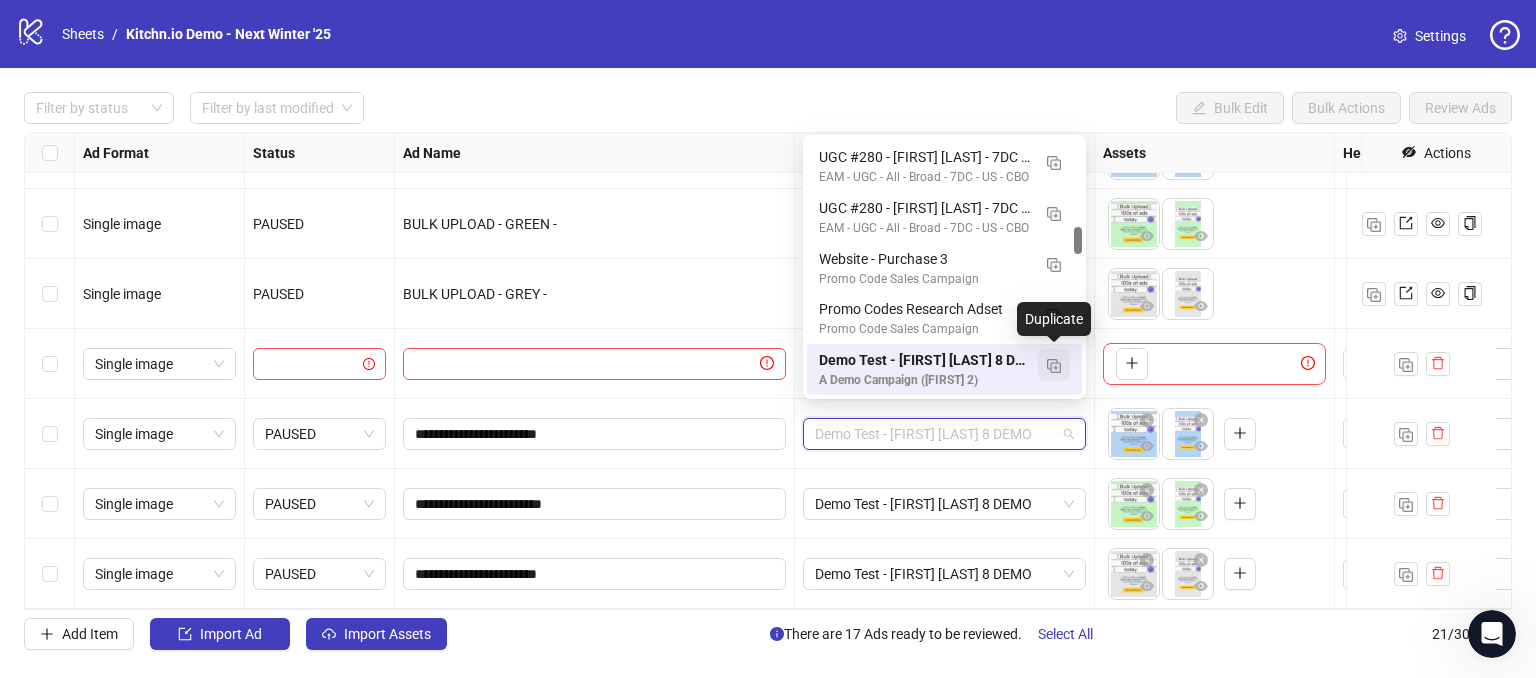 click at bounding box center [1054, 366] 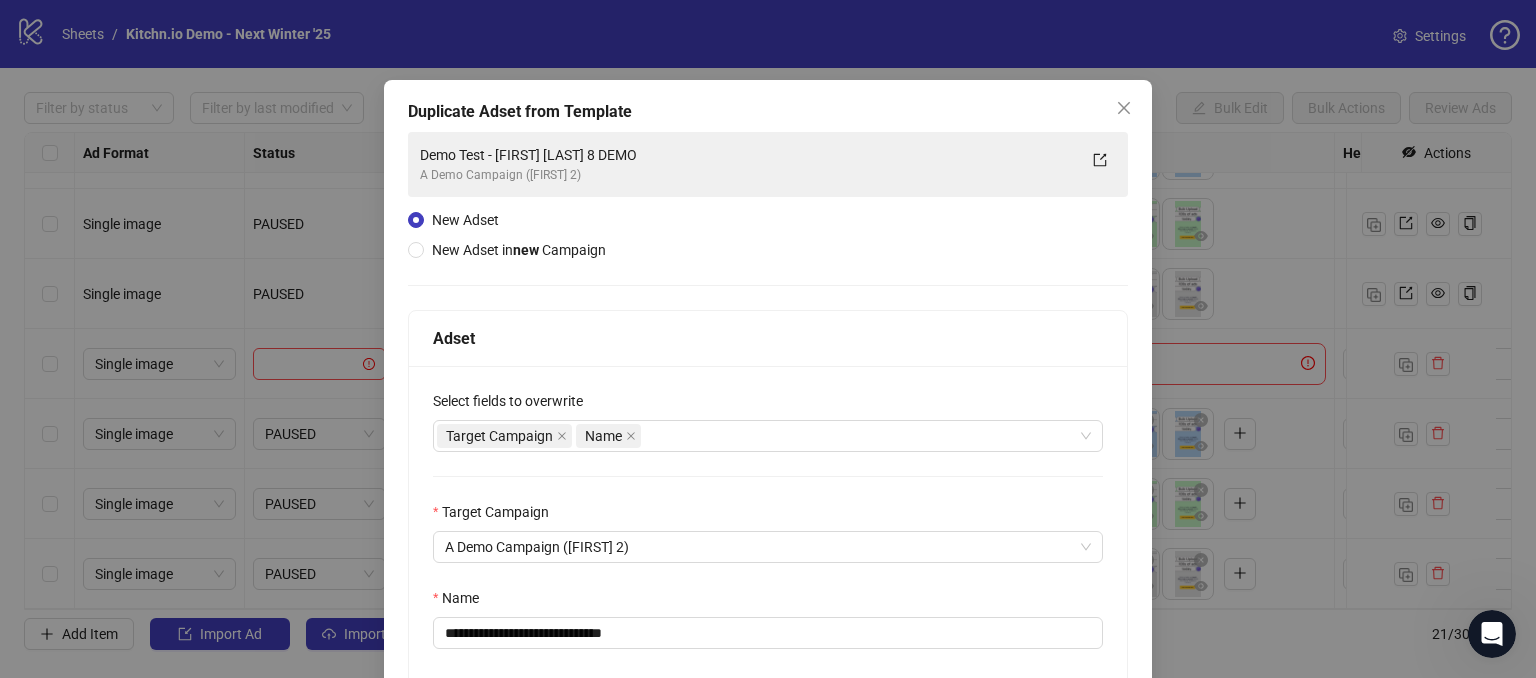 scroll, scrollTop: 0, scrollLeft: 0, axis: both 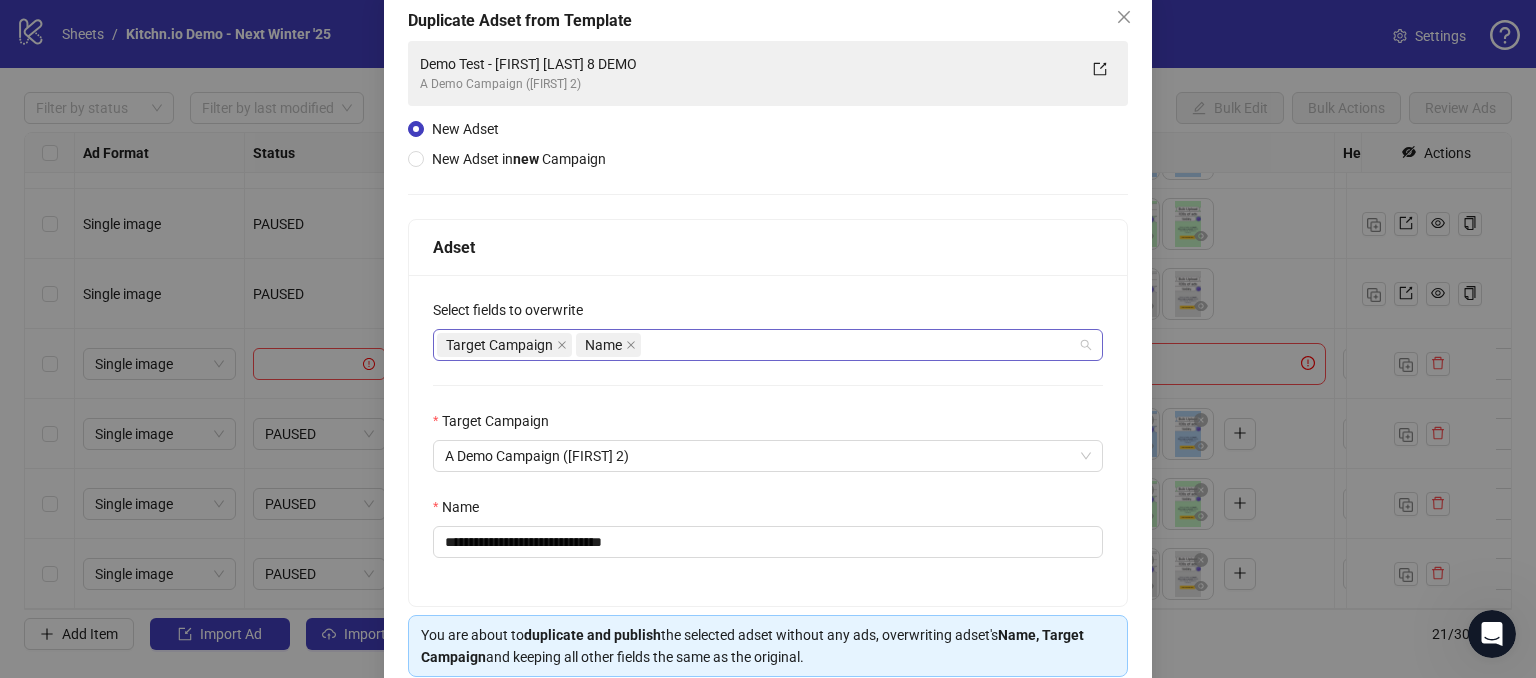click on "Target Campaign Name" at bounding box center [757, 345] 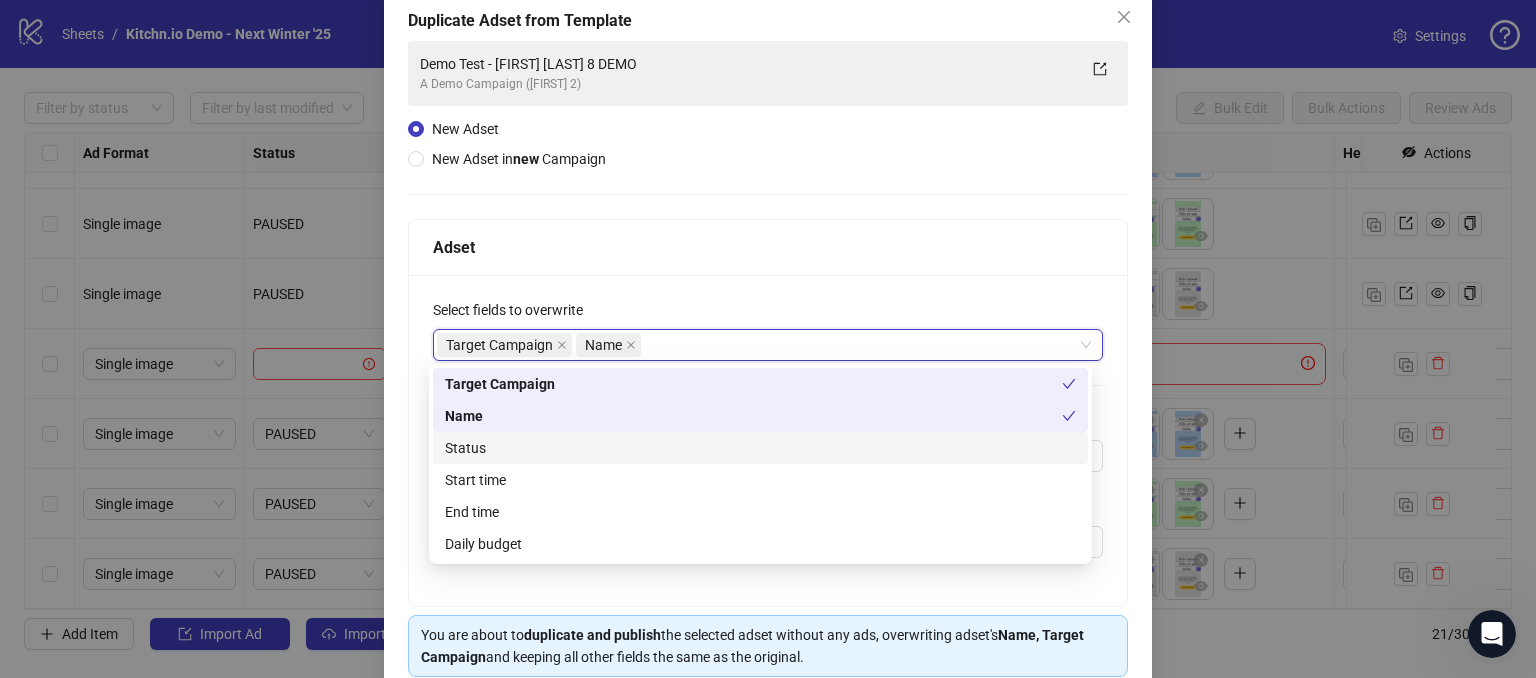 click on "Adset" at bounding box center [768, 248] 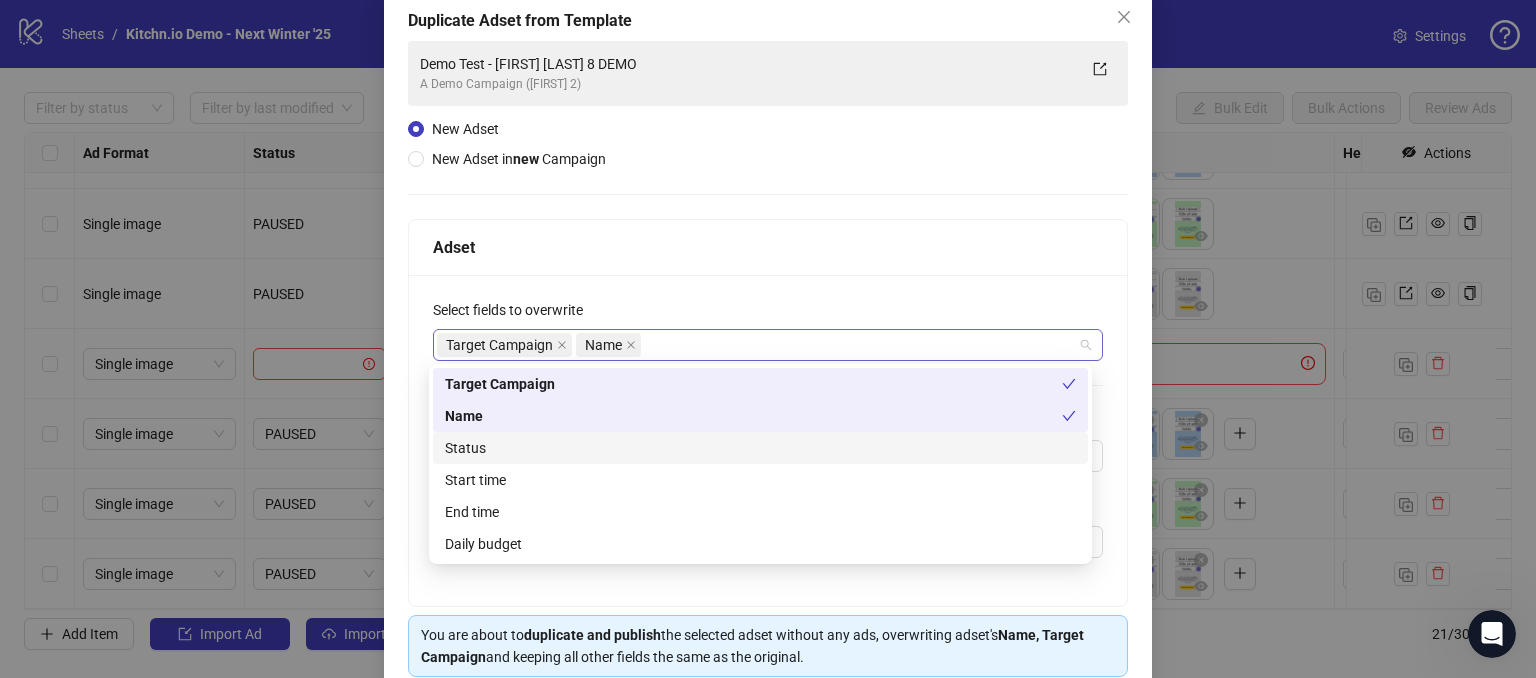click on "Target Campaign Name" at bounding box center [757, 345] 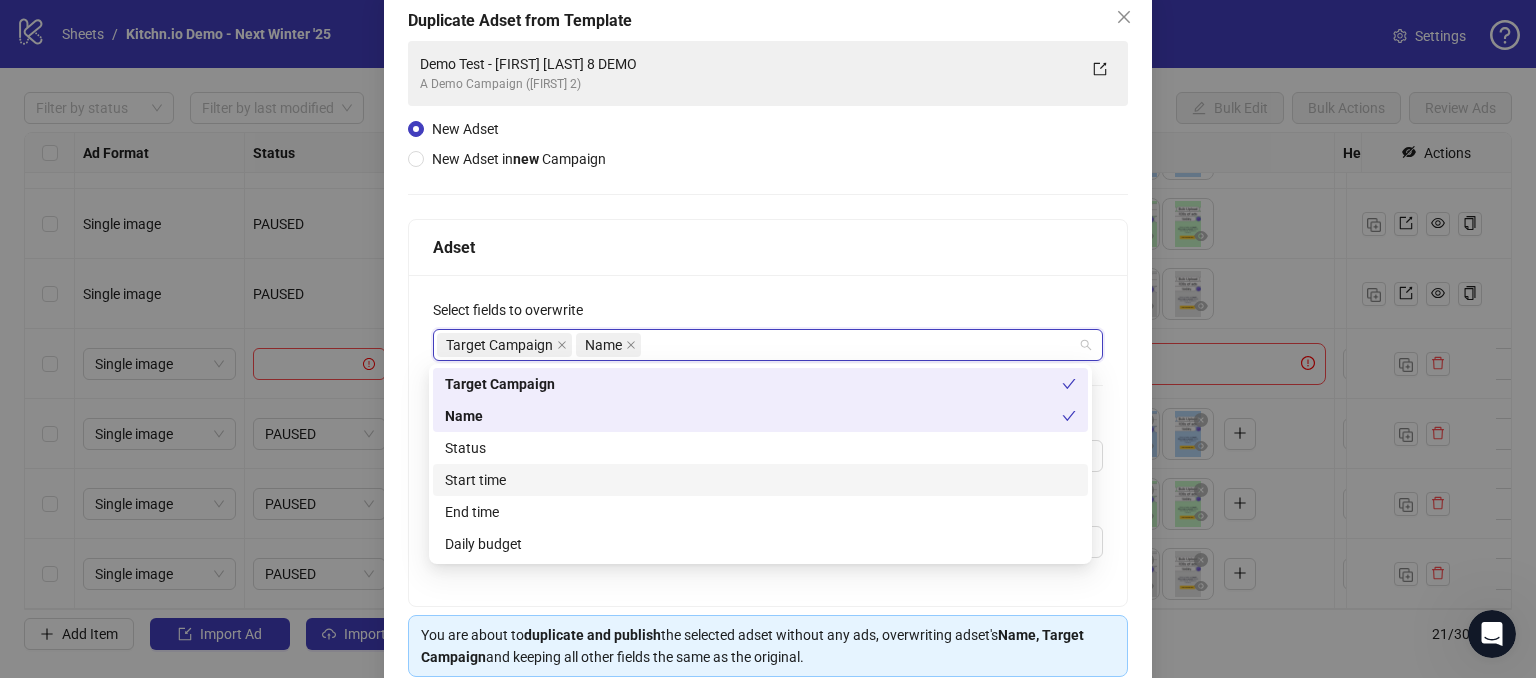 click on "Start time" at bounding box center [760, 480] 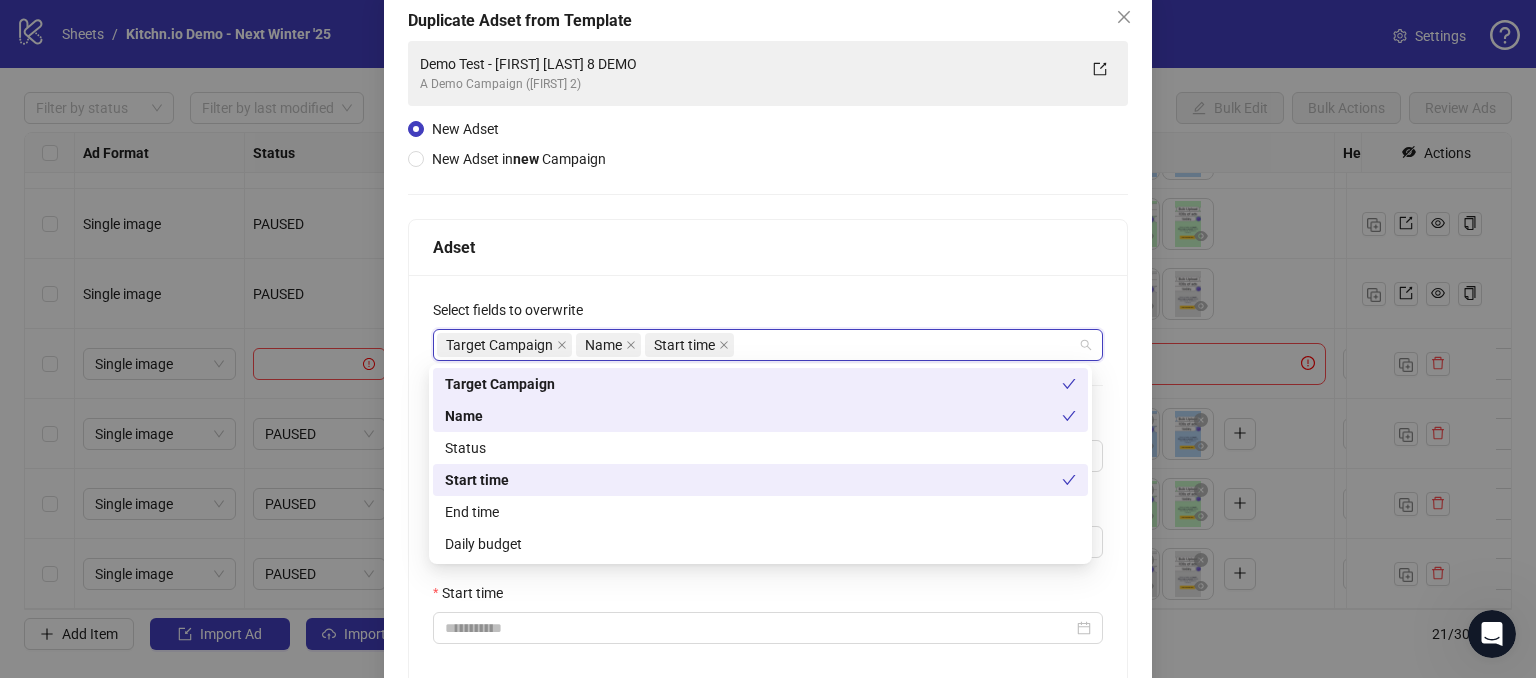 click on "Target Campaign Name Start time" at bounding box center [757, 345] 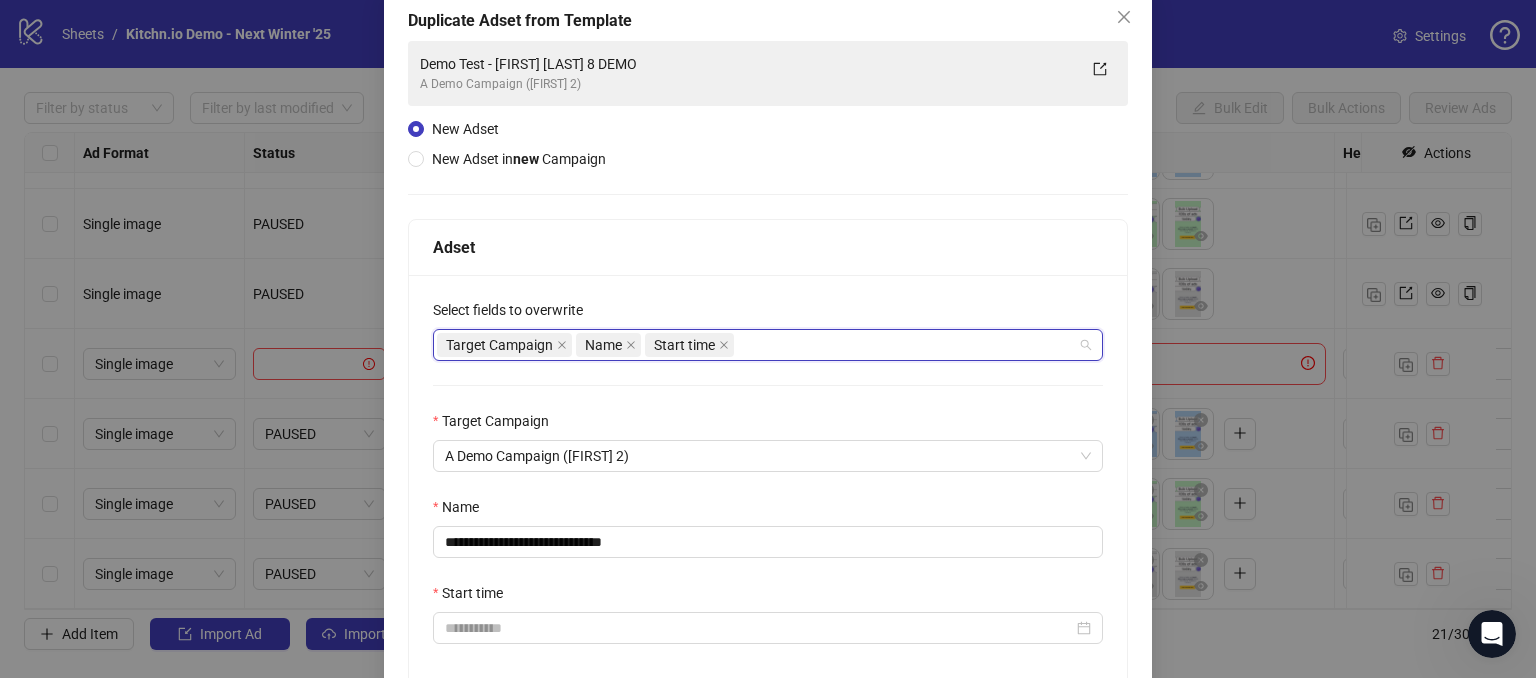 click on "Target Campaign Name Start time" at bounding box center (757, 345) 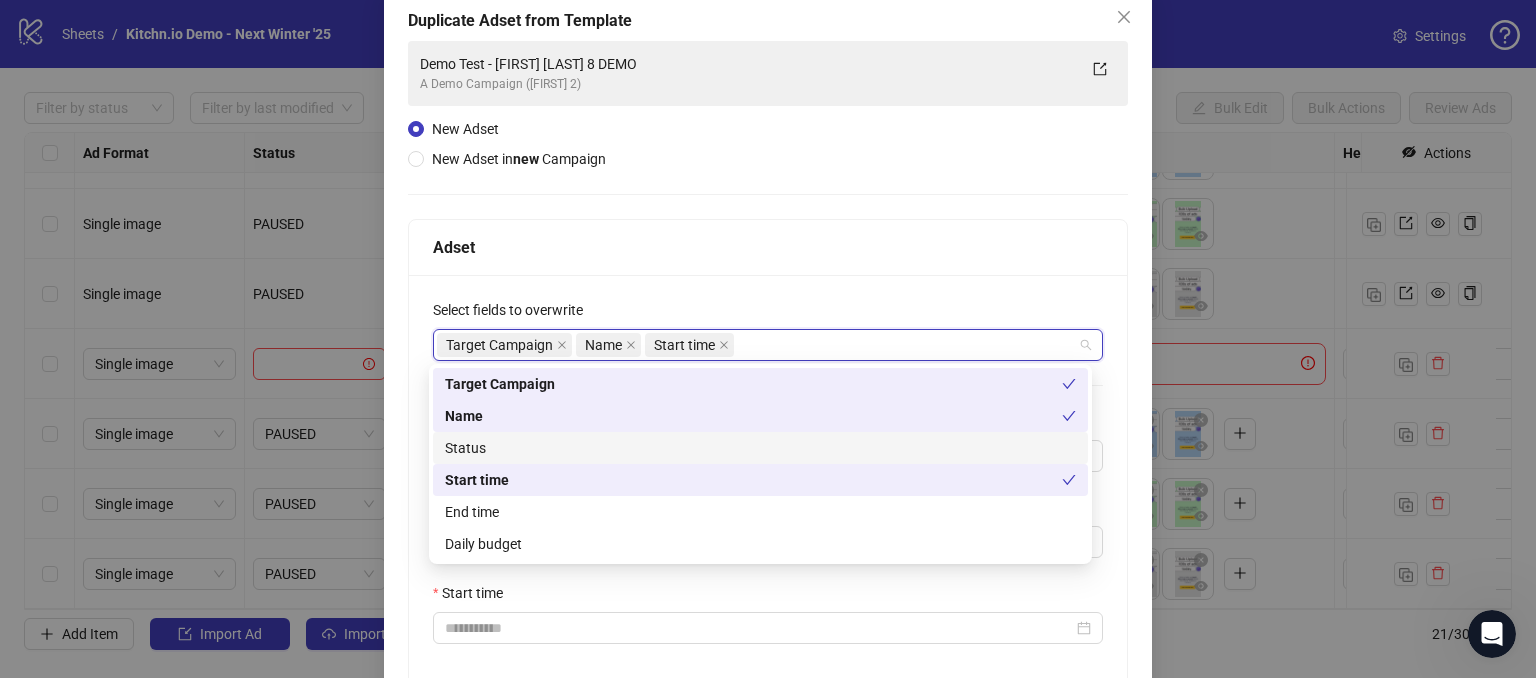 click on "Status" at bounding box center (760, 448) 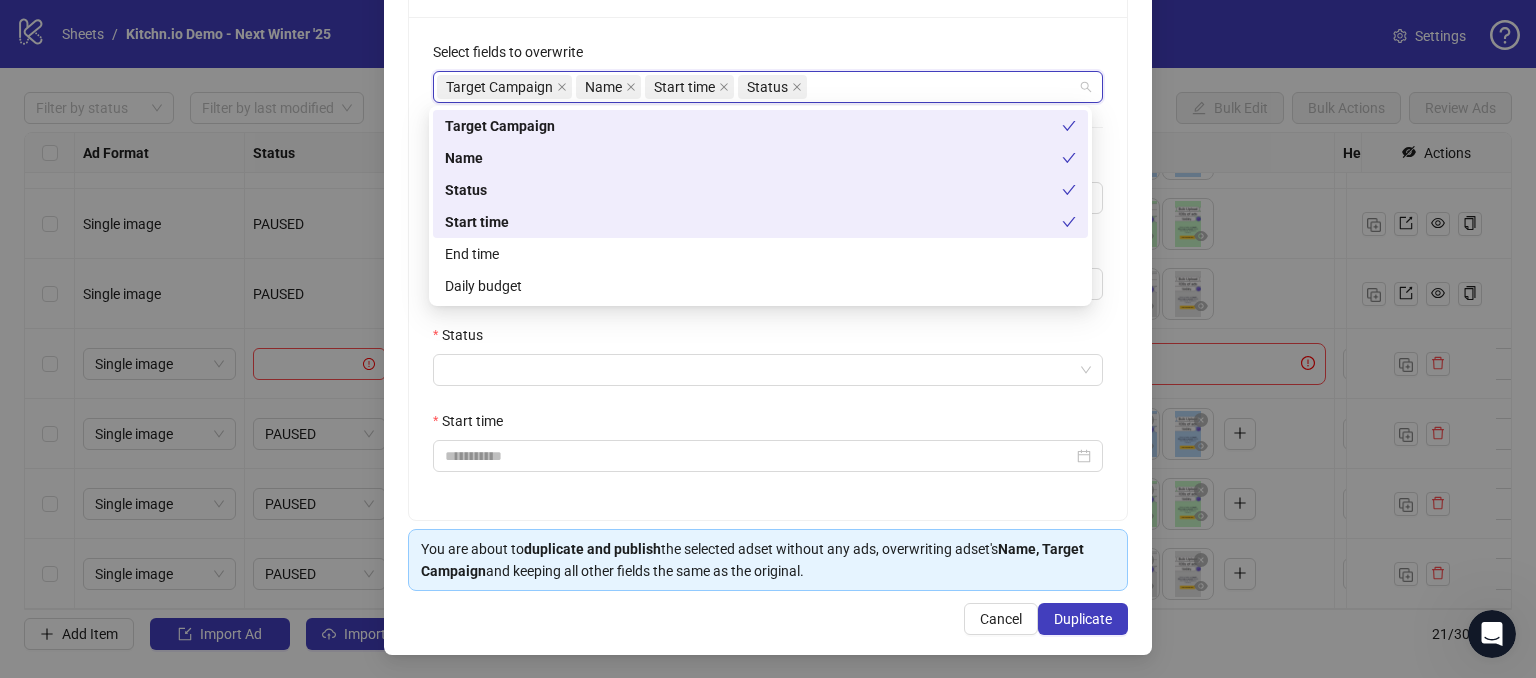 scroll, scrollTop: 169, scrollLeft: 0, axis: vertical 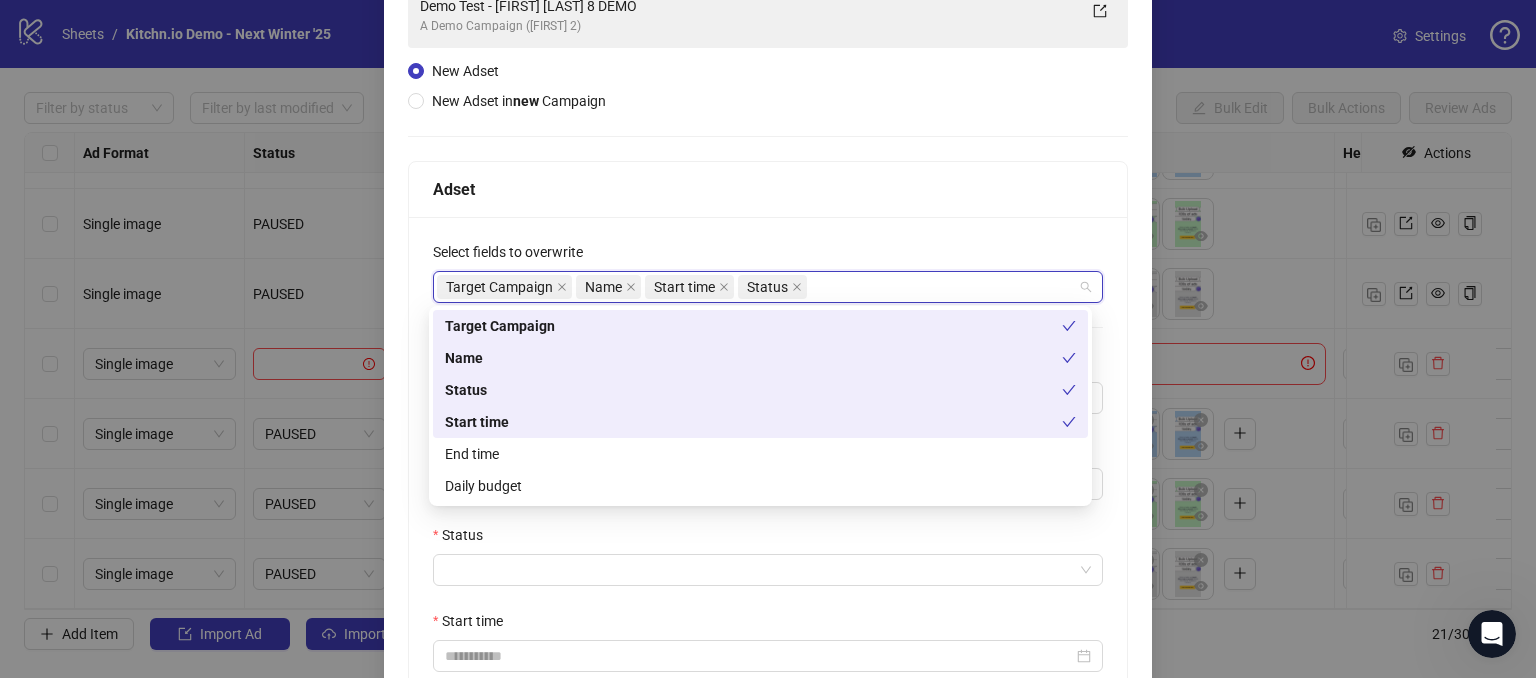 click on "**********" at bounding box center (768, 468) 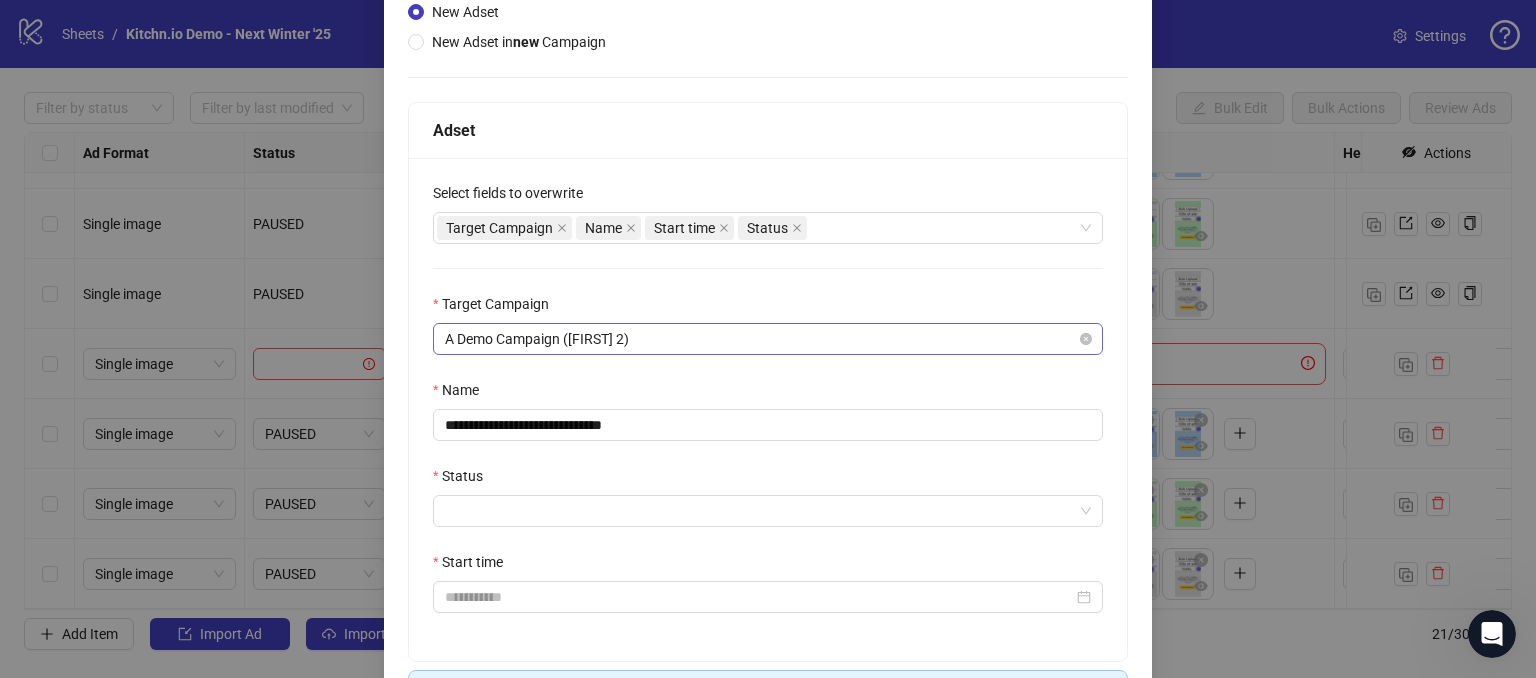 scroll, scrollTop: 169, scrollLeft: 0, axis: vertical 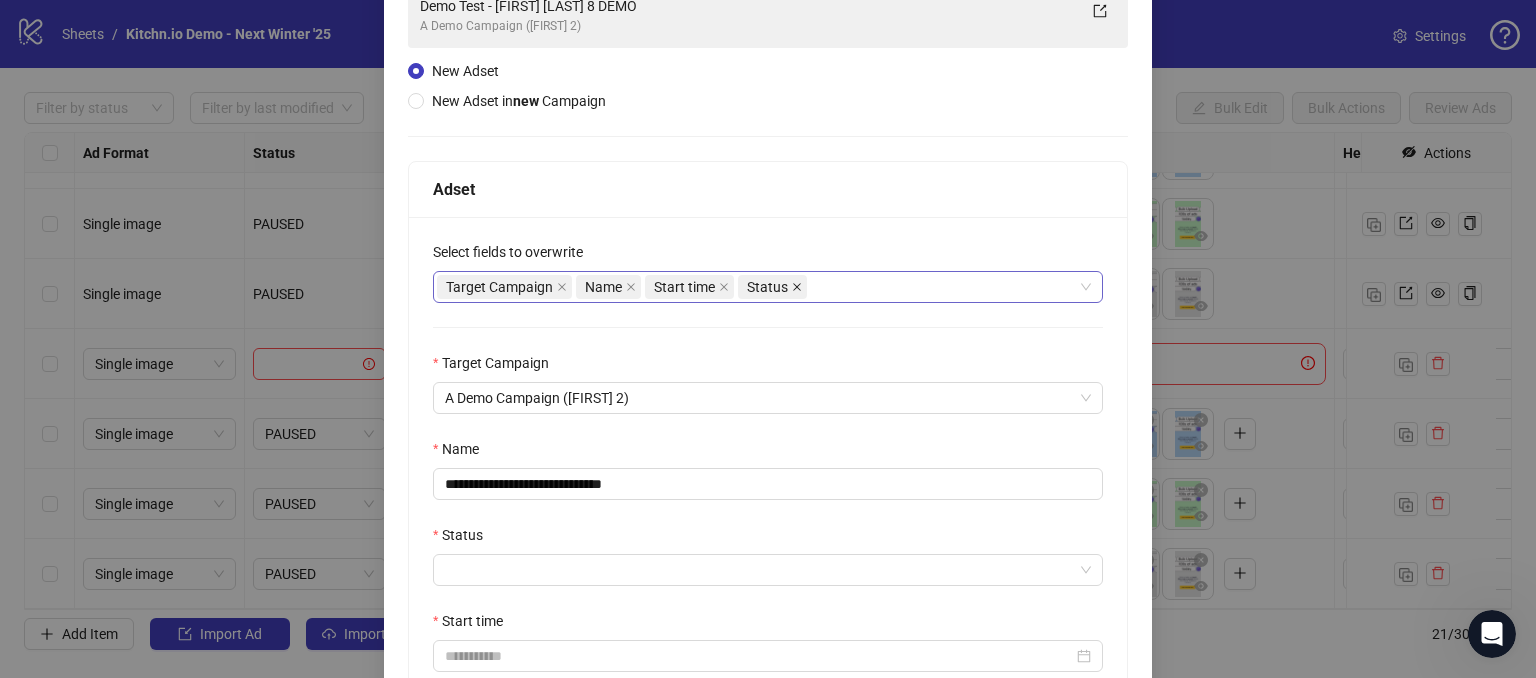 click at bounding box center (797, 287) 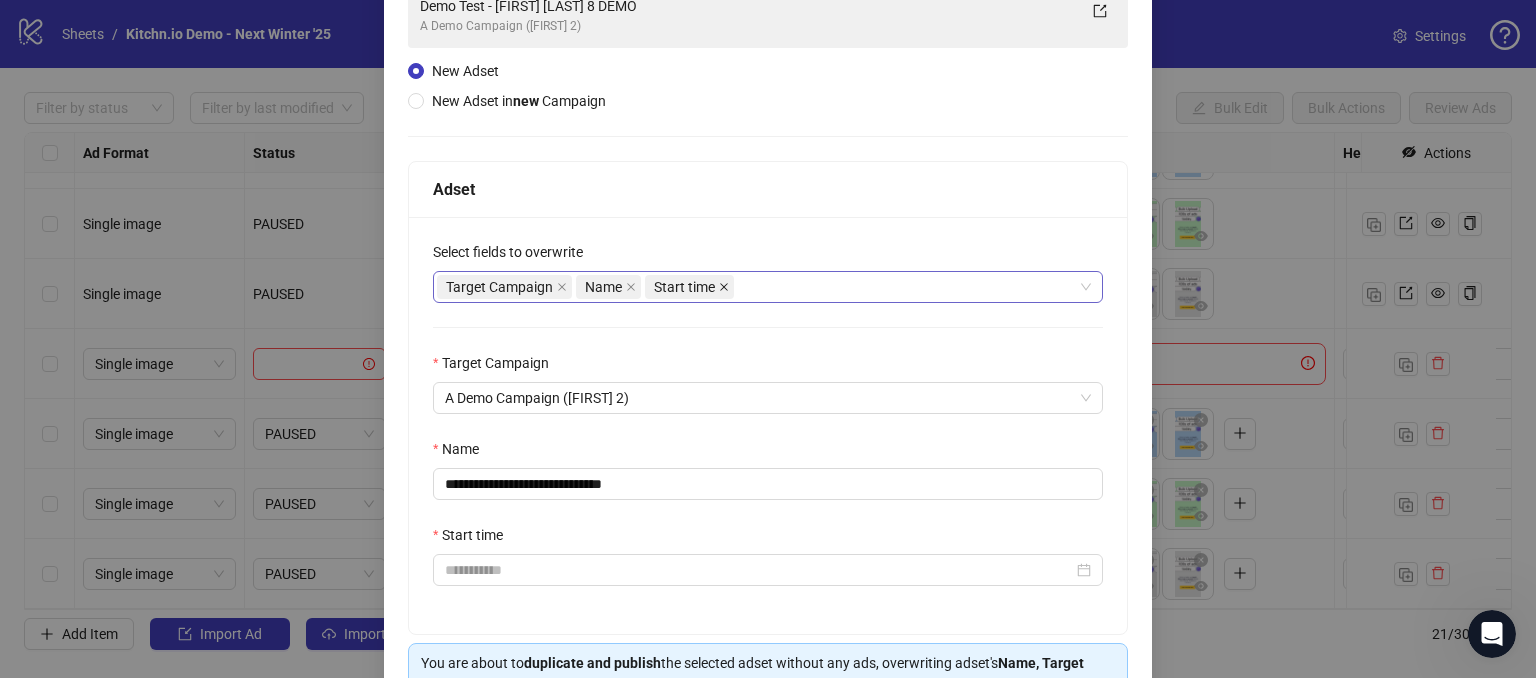 click 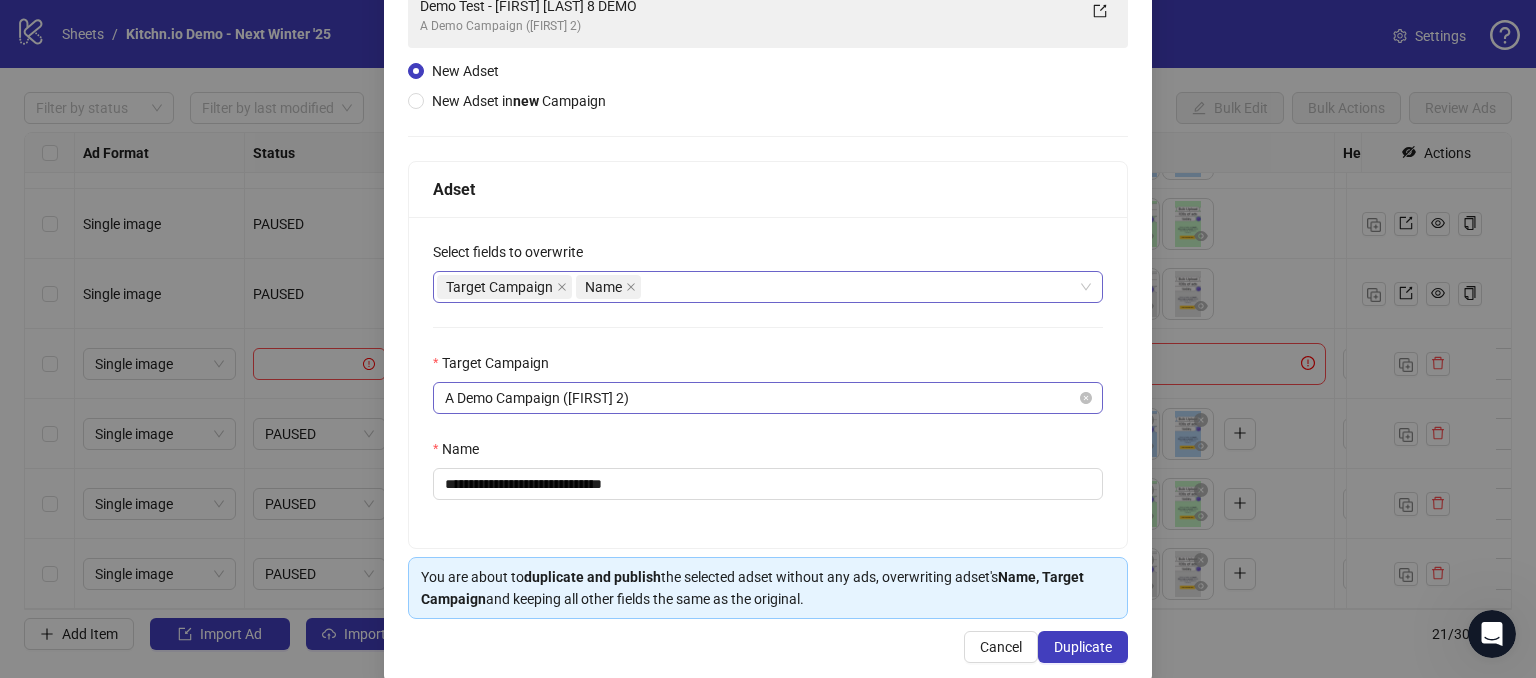 scroll, scrollTop: 197, scrollLeft: 0, axis: vertical 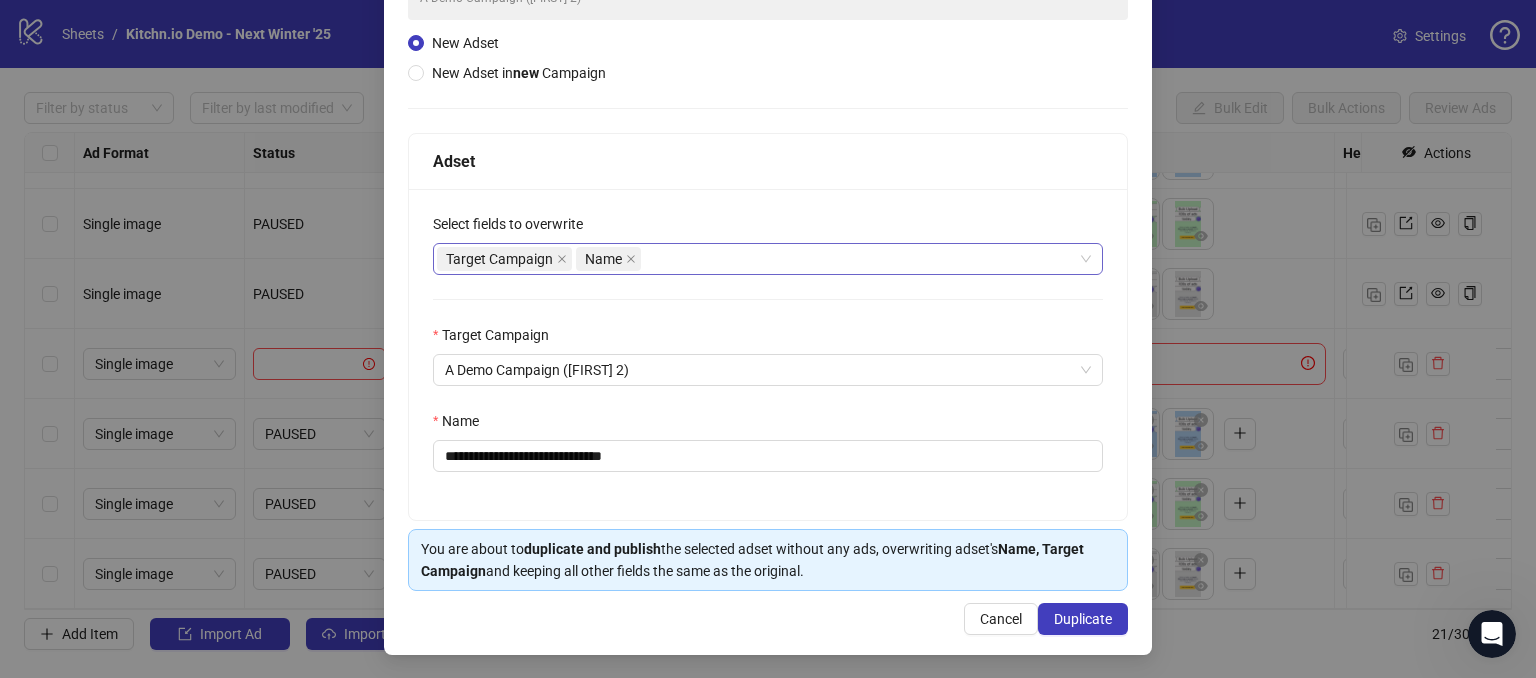 click on "Target Campaign" at bounding box center (768, 339) 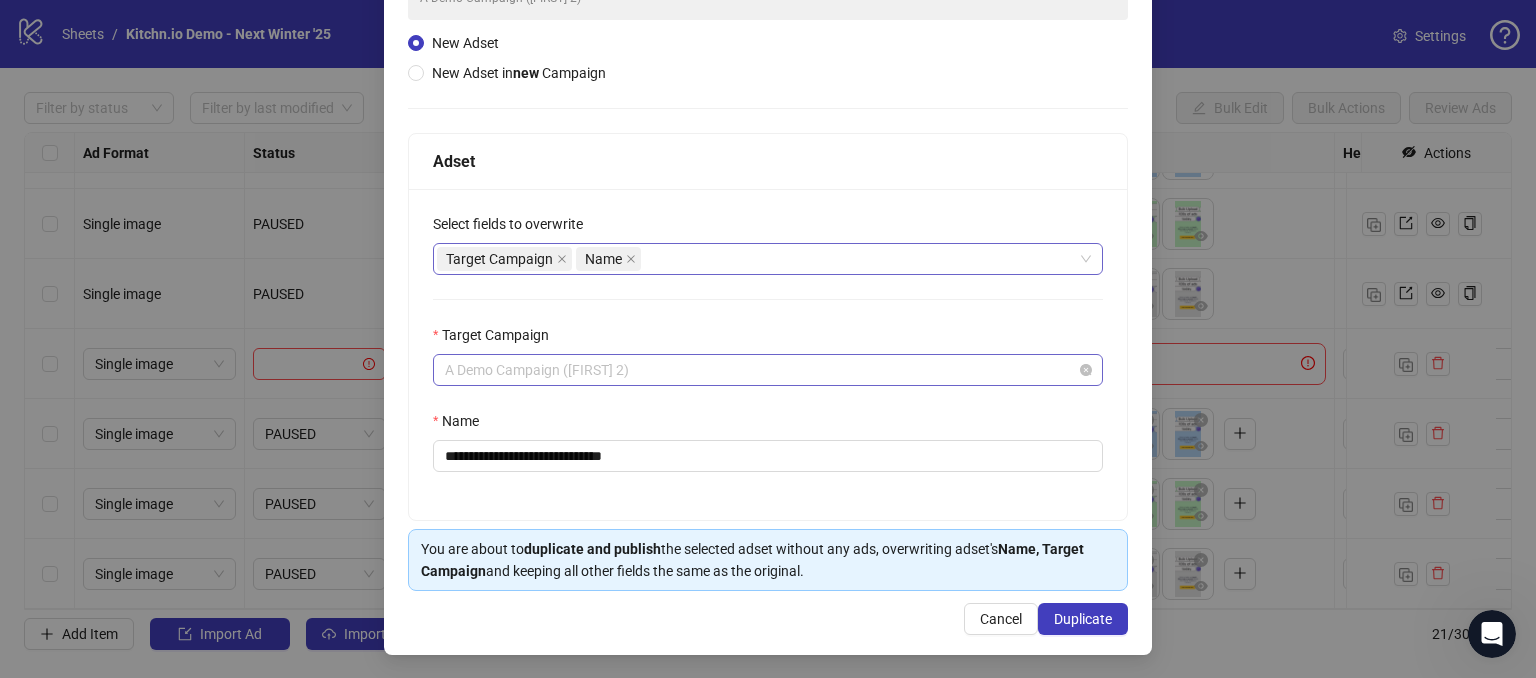 click on "A Demo Campaign ([FIRST] 2)" at bounding box center (768, 370) 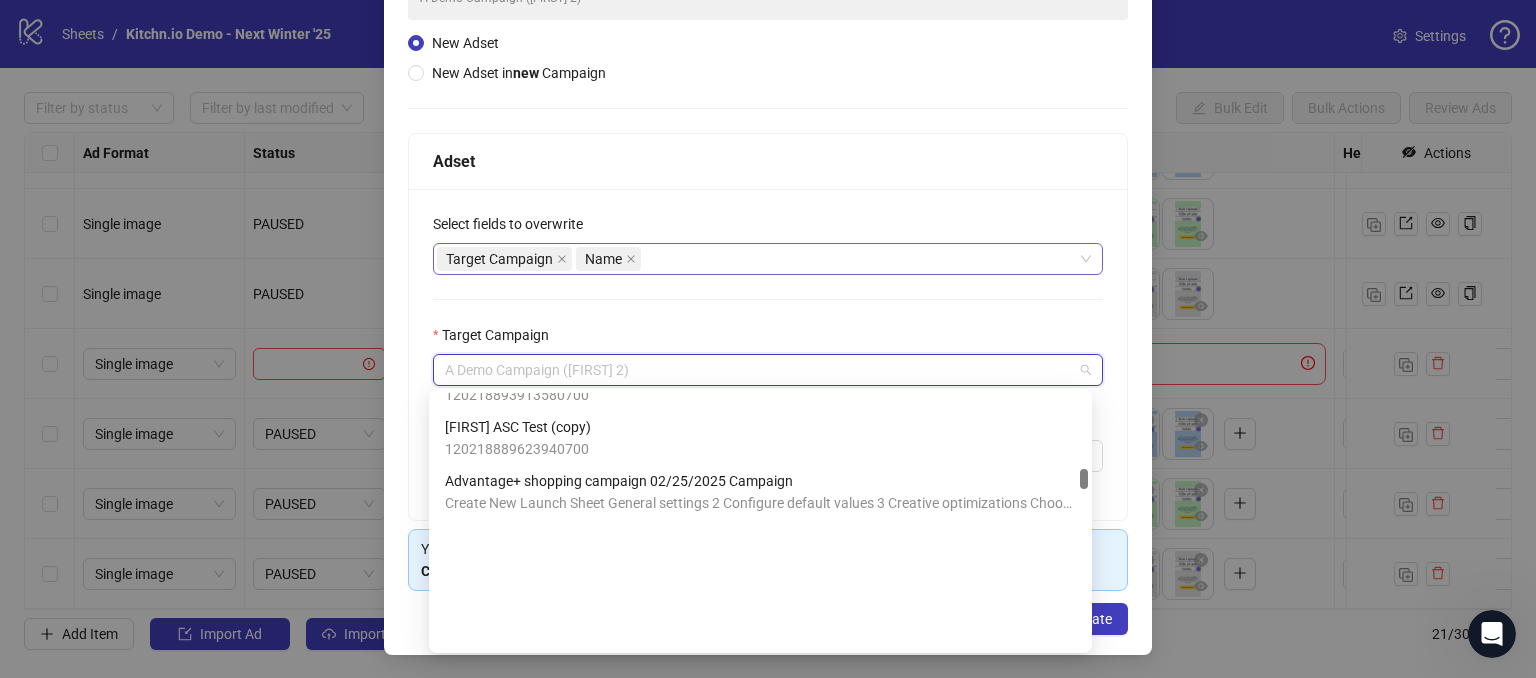 scroll, scrollTop: 1514, scrollLeft: 0, axis: vertical 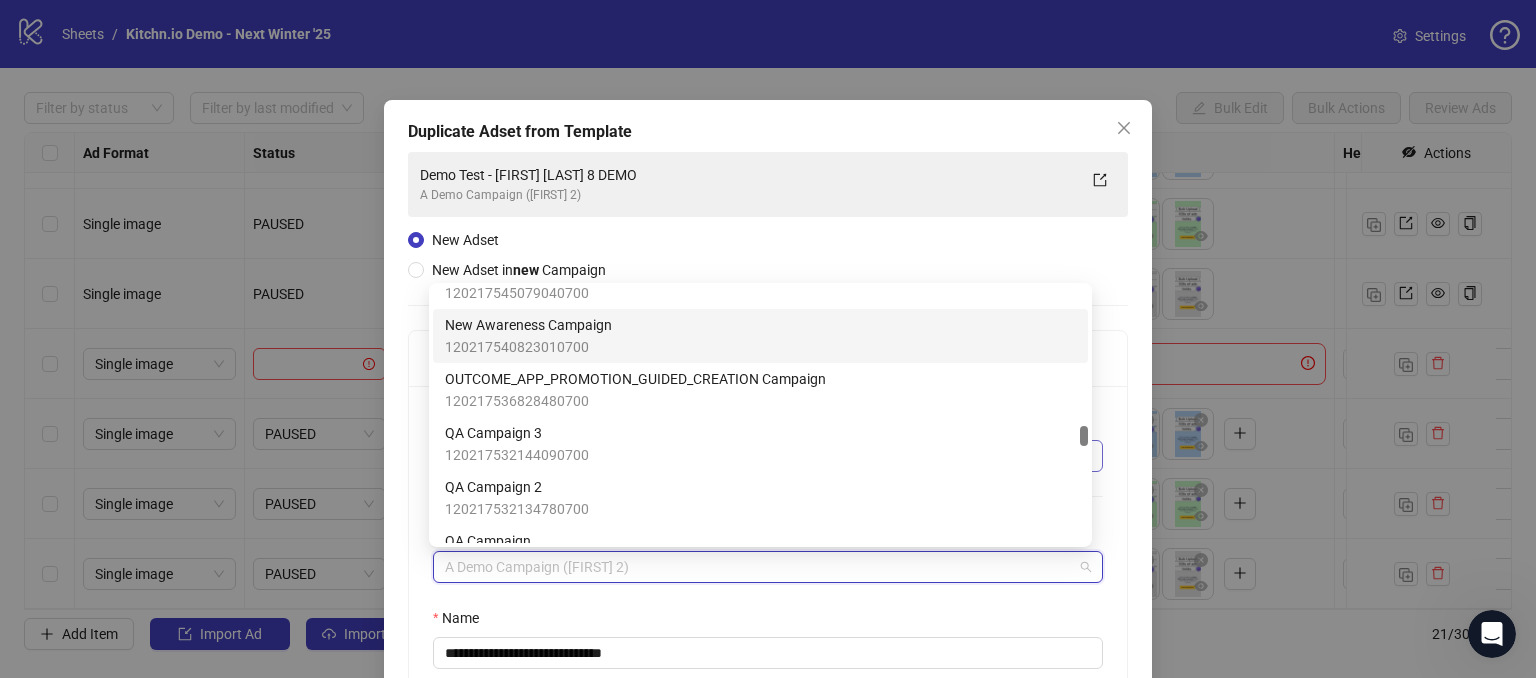 click on "**********" at bounding box center (768, 476) 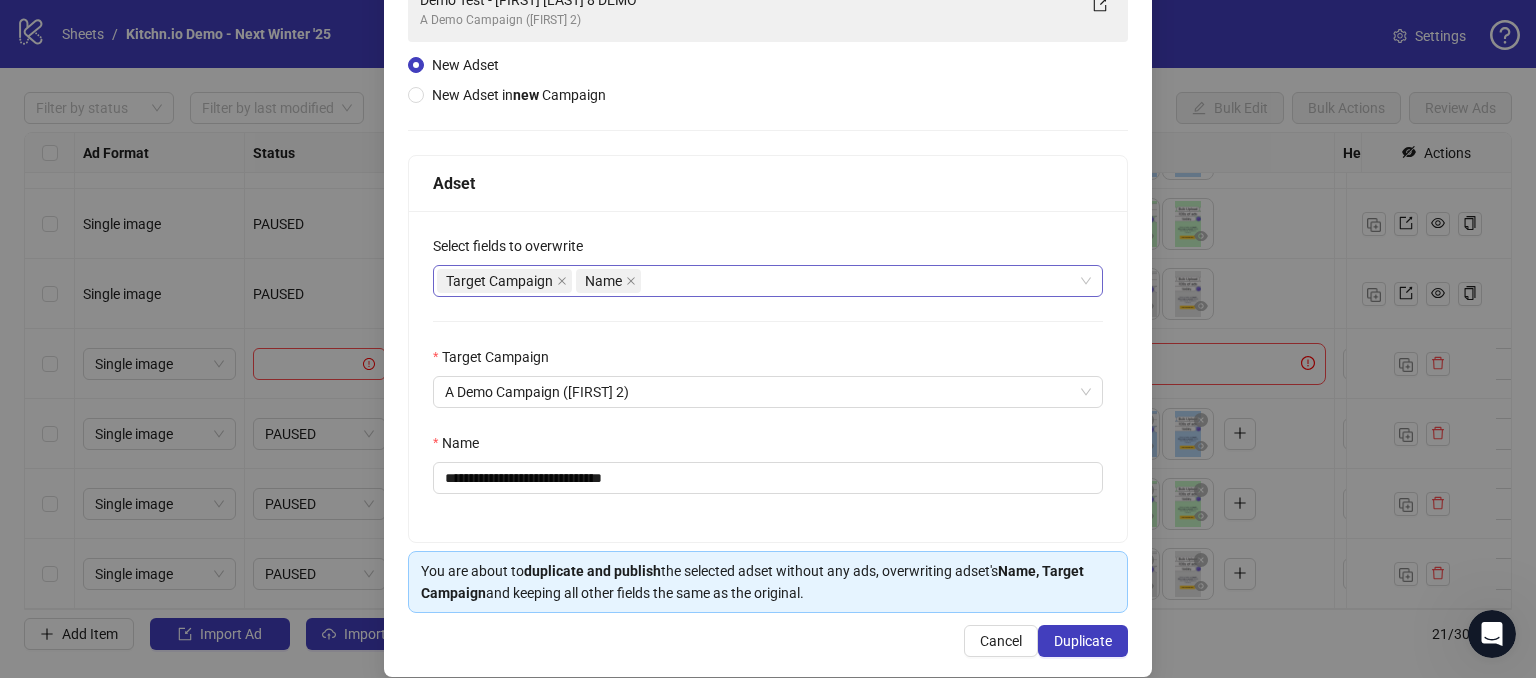 scroll, scrollTop: 197, scrollLeft: 0, axis: vertical 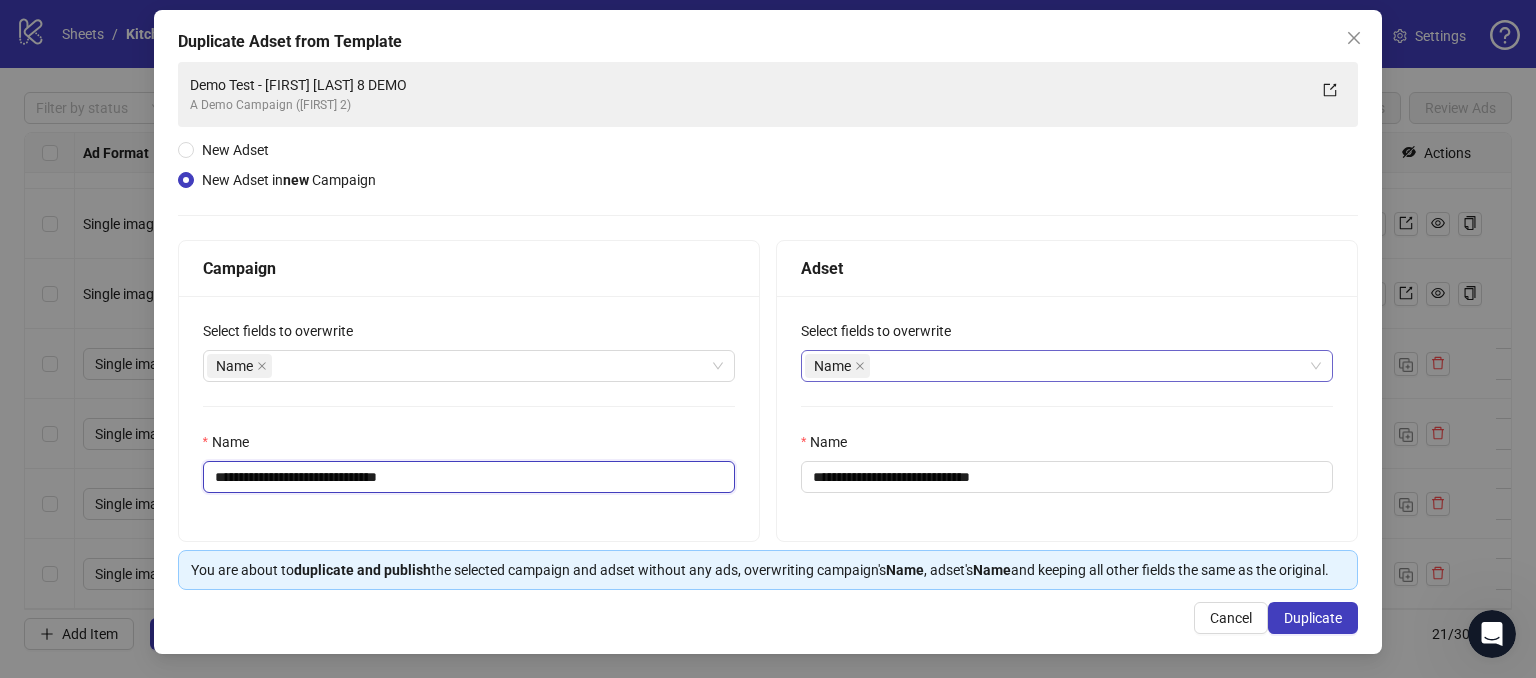 click on "**********" at bounding box center (469, 477) 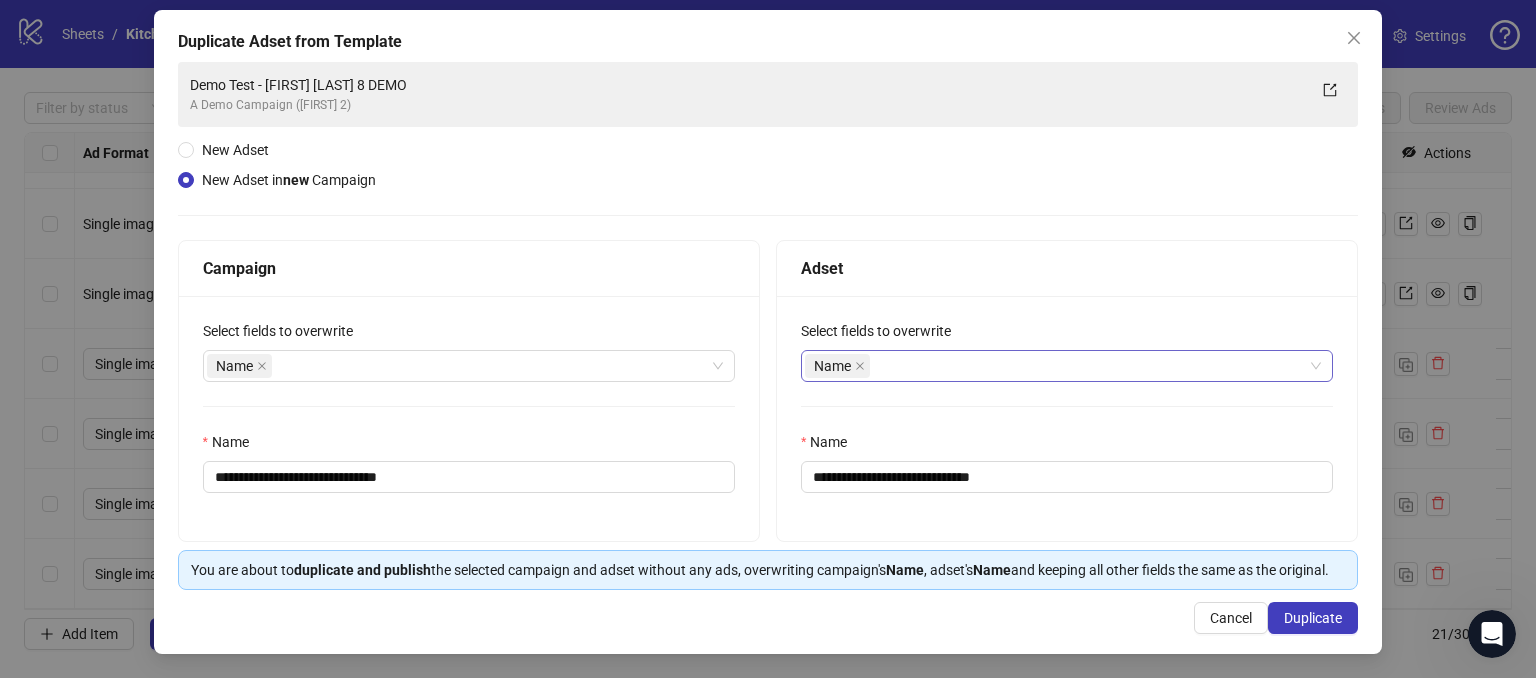 click on "Campaign" at bounding box center [469, 268] 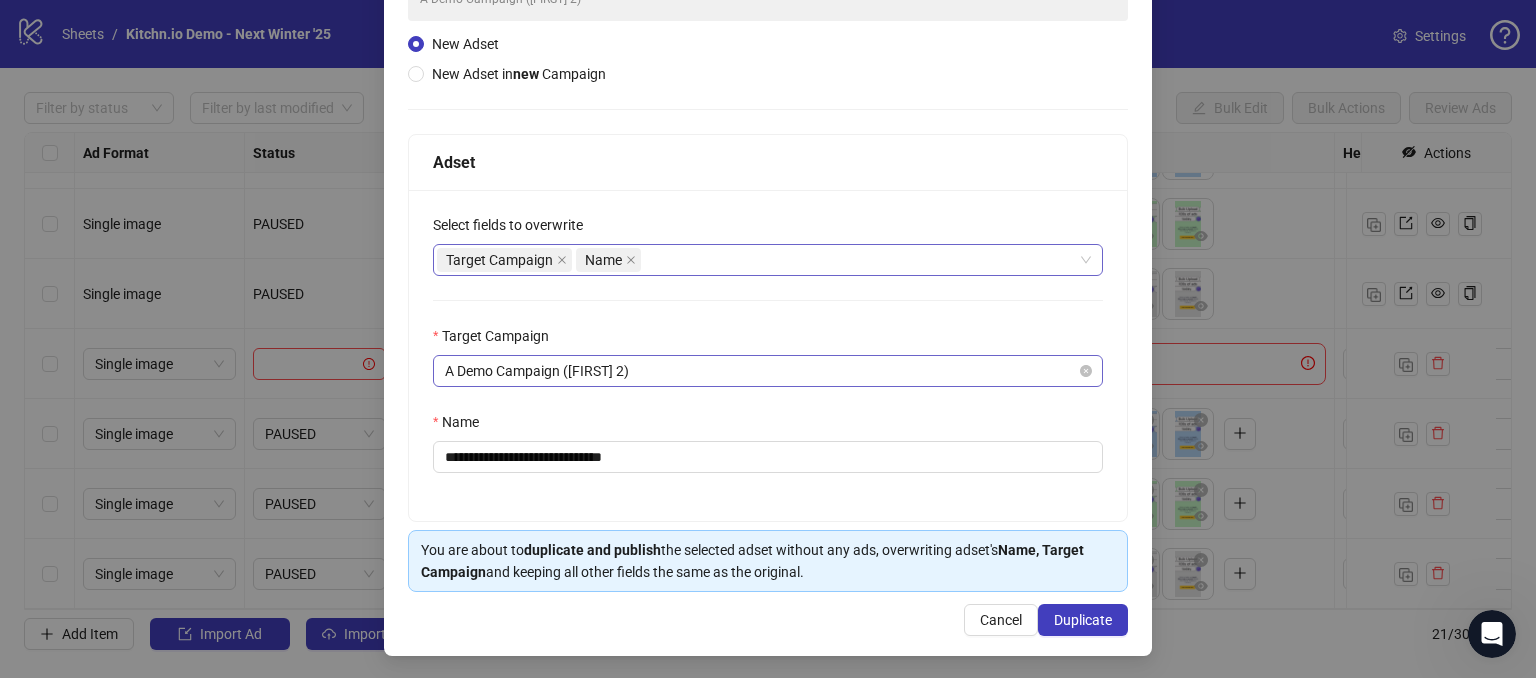 scroll, scrollTop: 197, scrollLeft: 0, axis: vertical 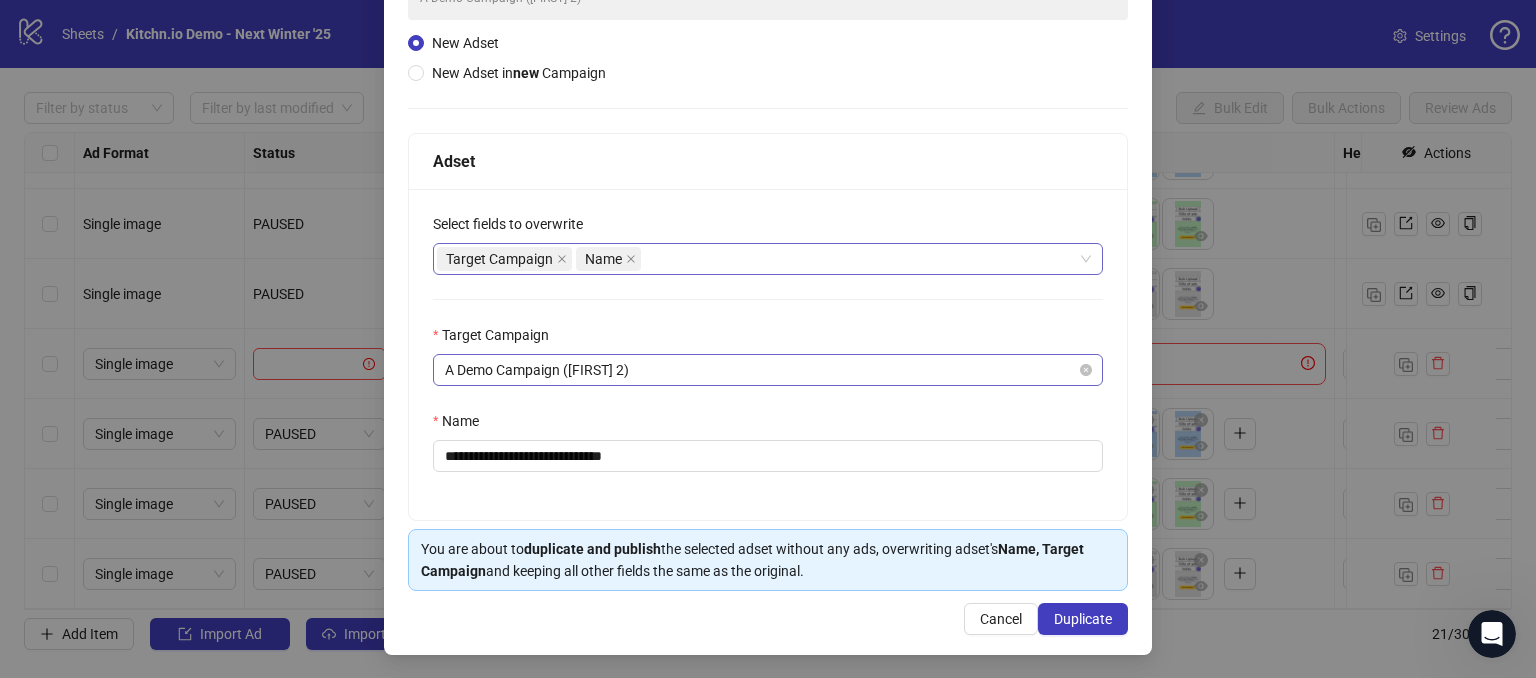 click on "A Demo Campaign ([FIRST] 2)" at bounding box center [768, 370] 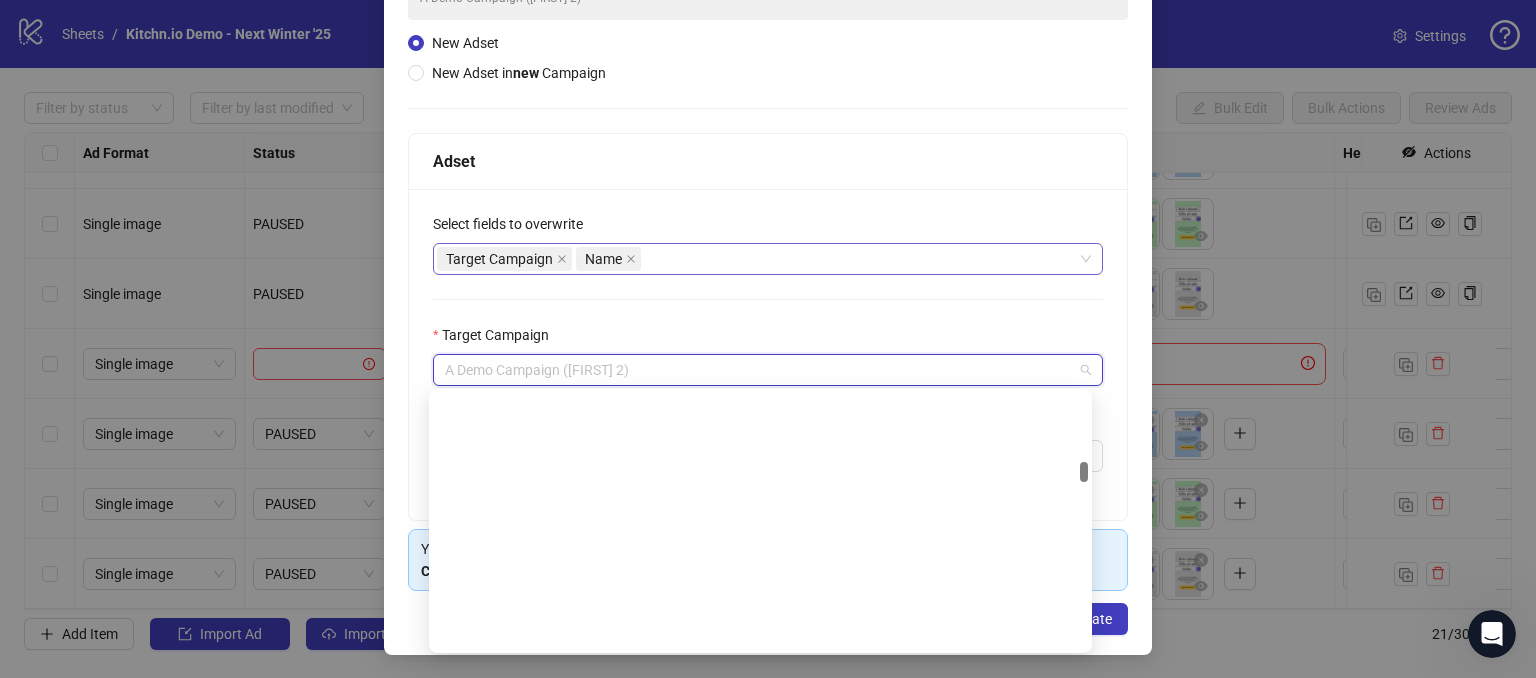 scroll, scrollTop: 1314, scrollLeft: 0, axis: vertical 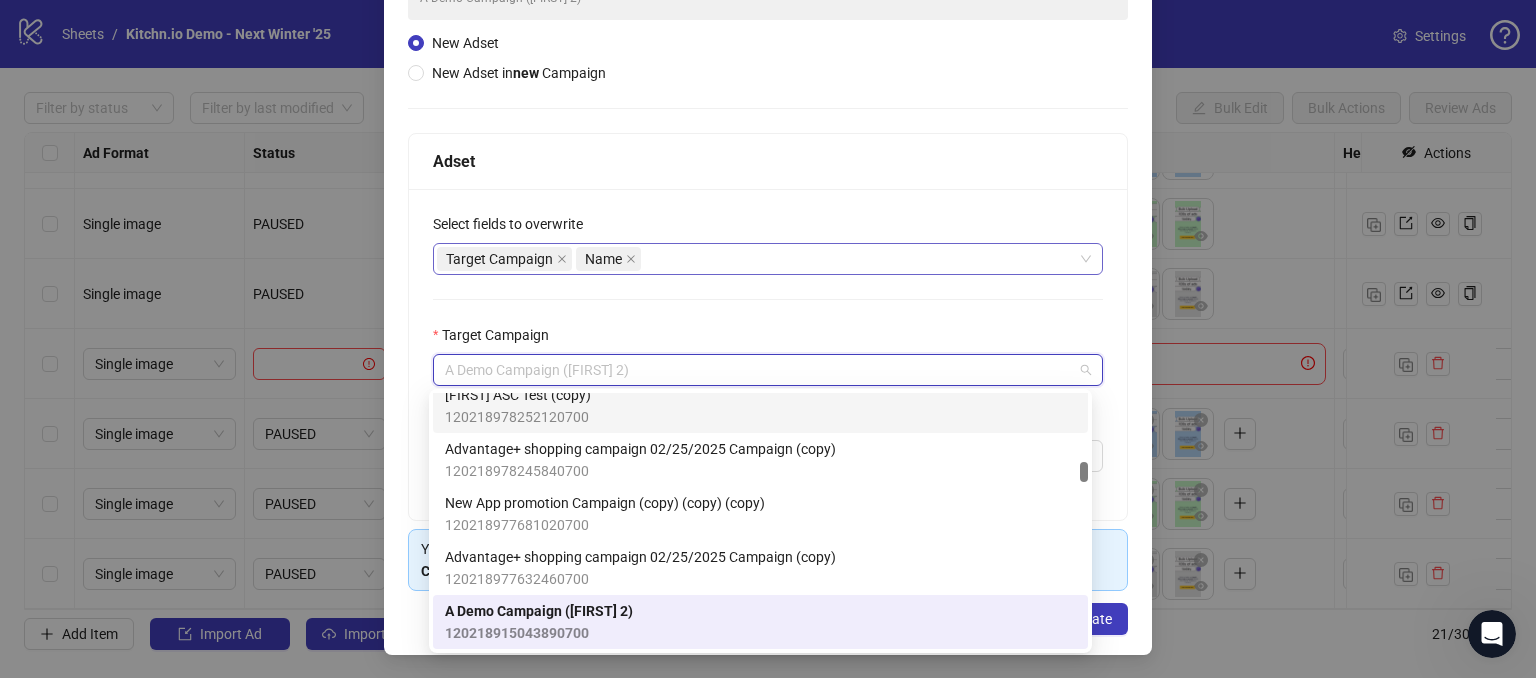 click on "**********" at bounding box center [768, 354] 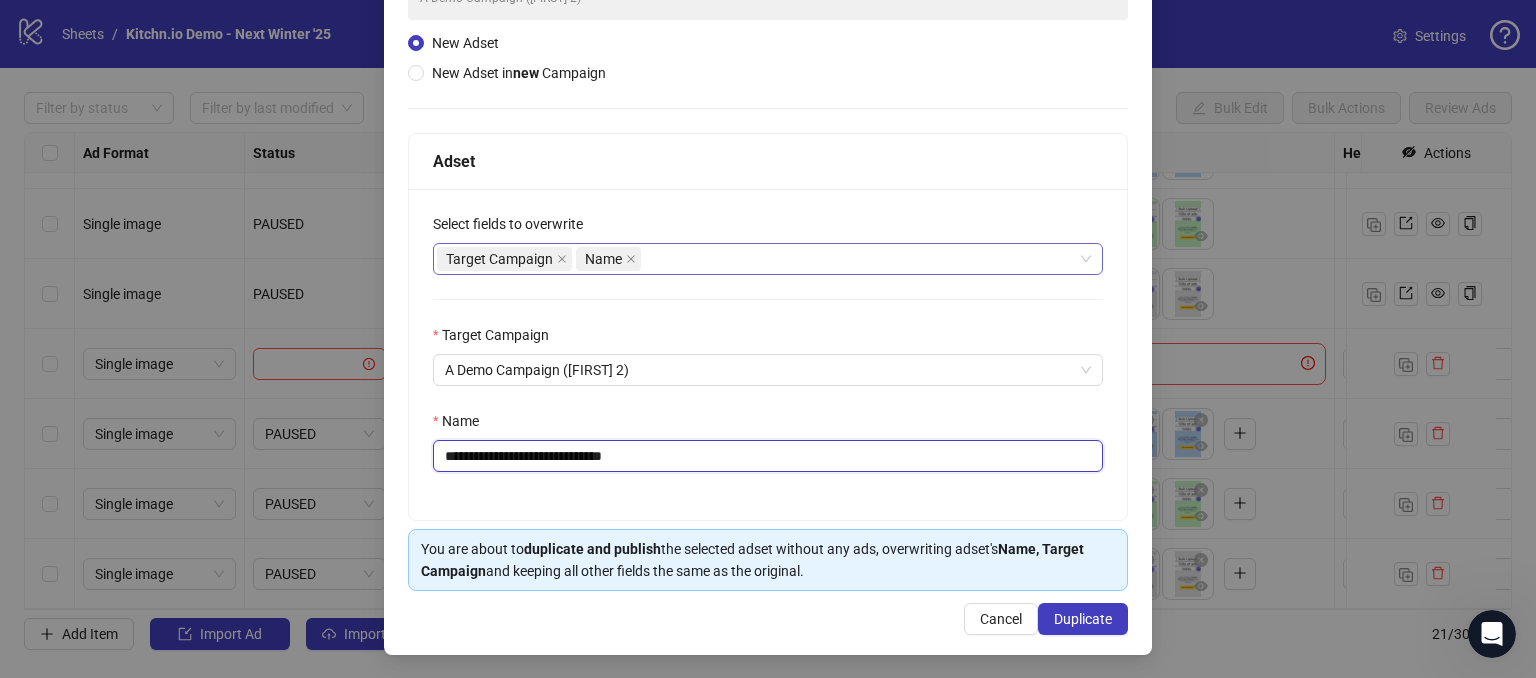 click on "**********" at bounding box center [768, 456] 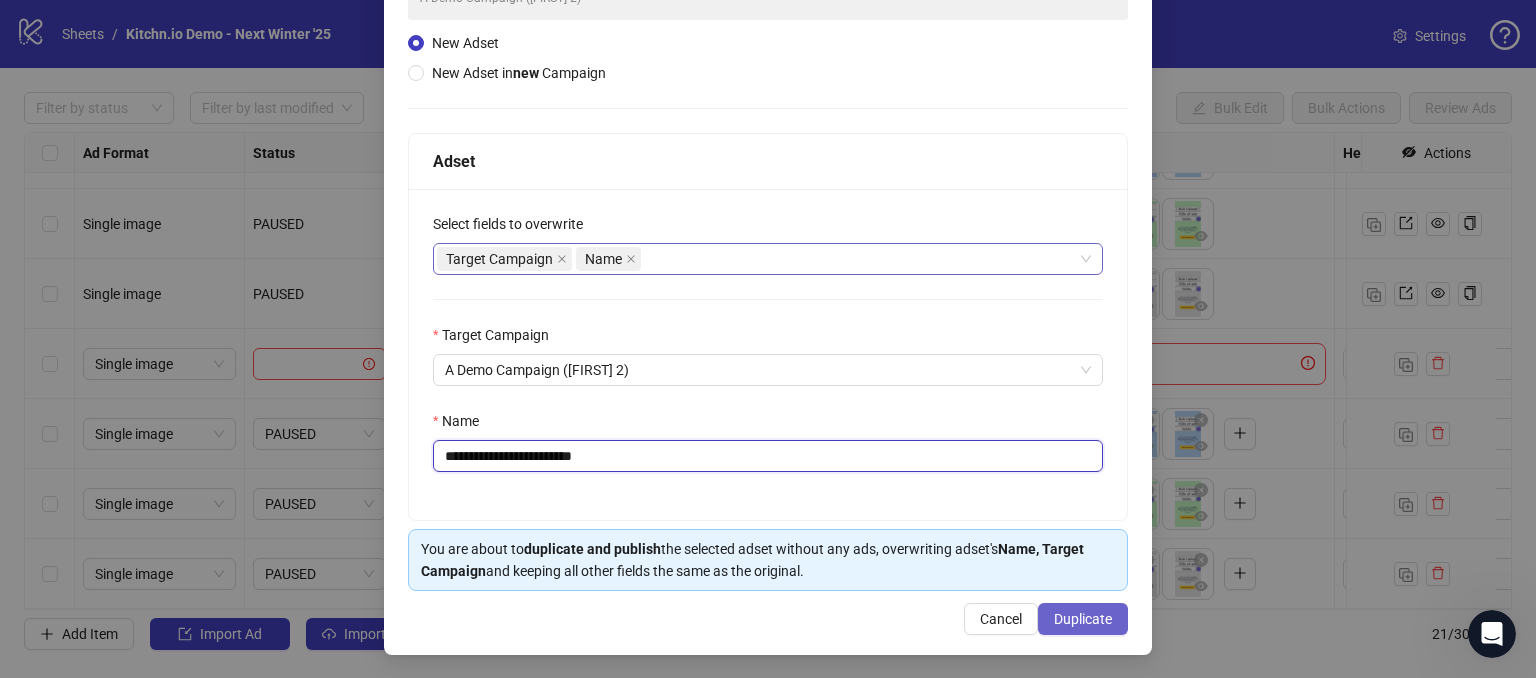 type on "**********" 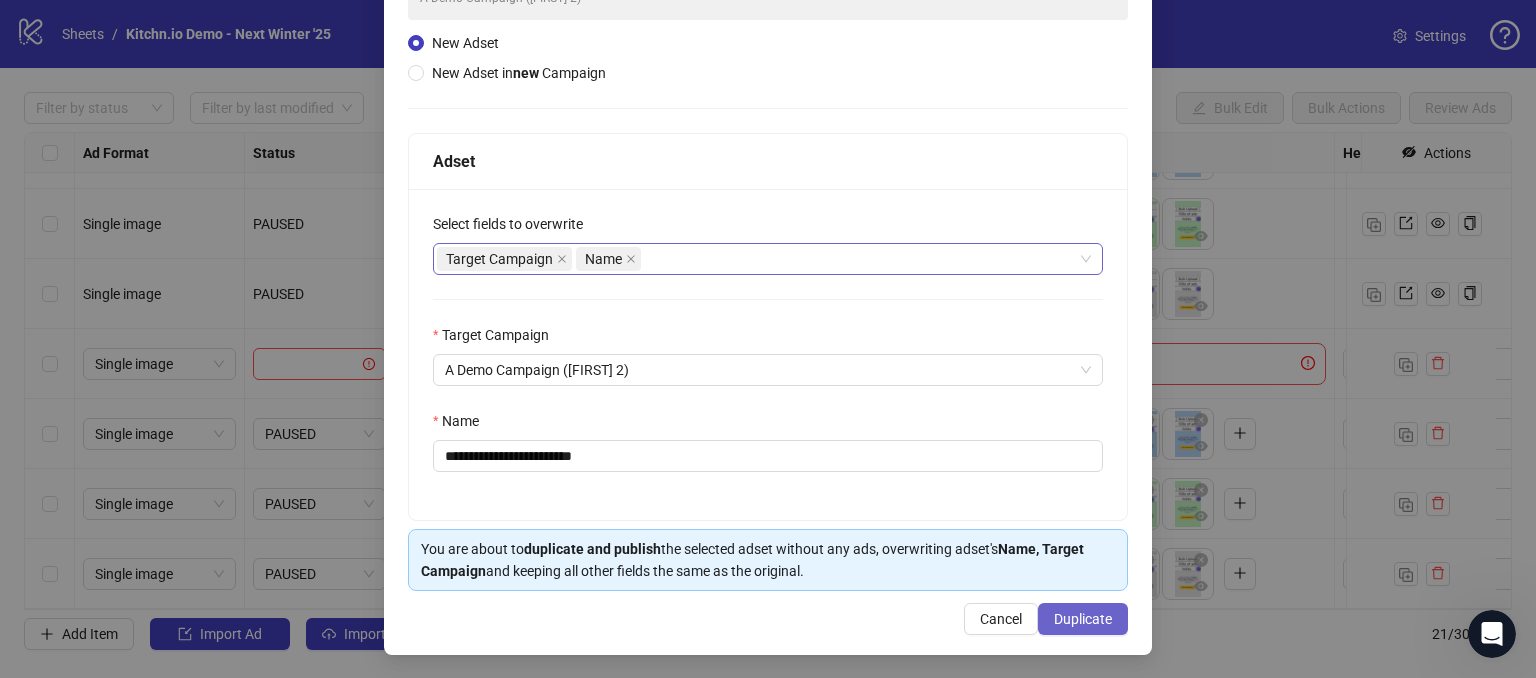 click on "Duplicate" at bounding box center [1083, 619] 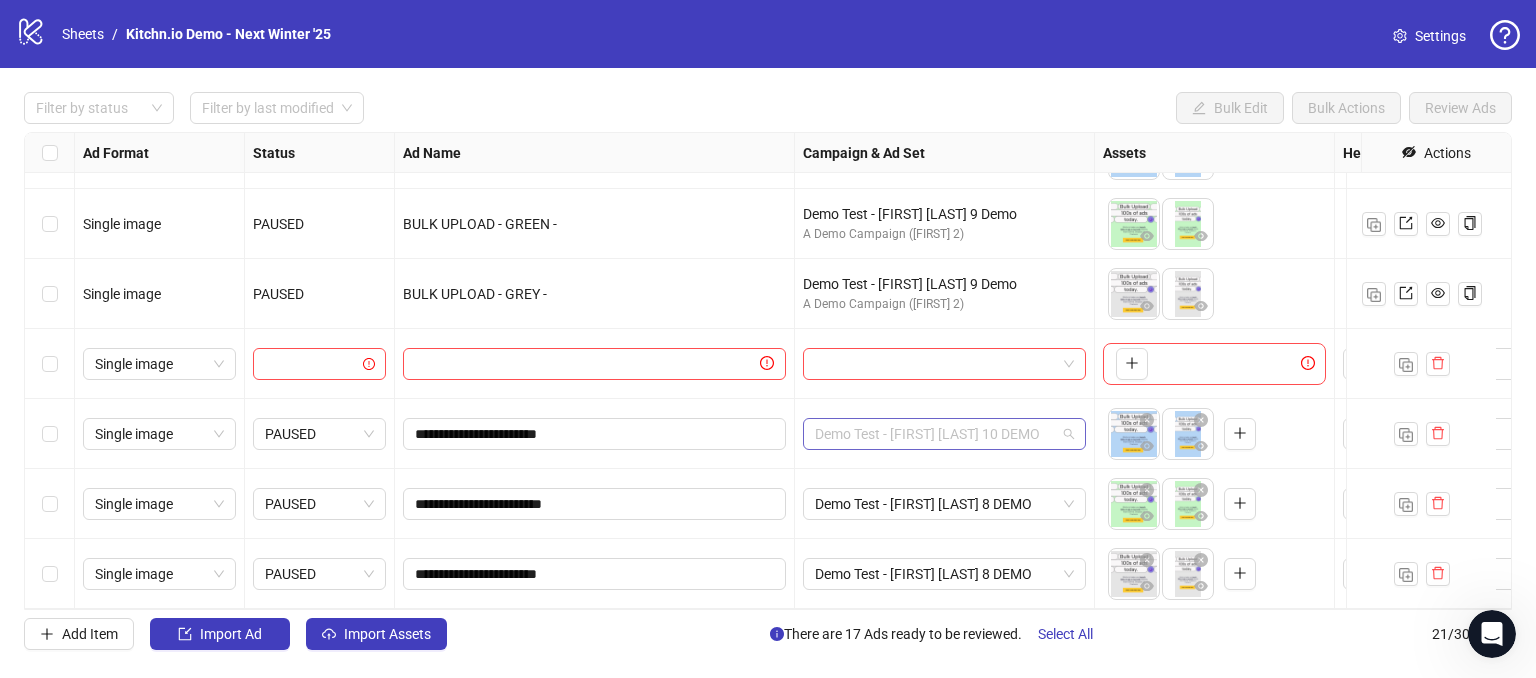 click on "Demo Test - [FIRST] [LAST] 10 DEMO" at bounding box center [944, 434] 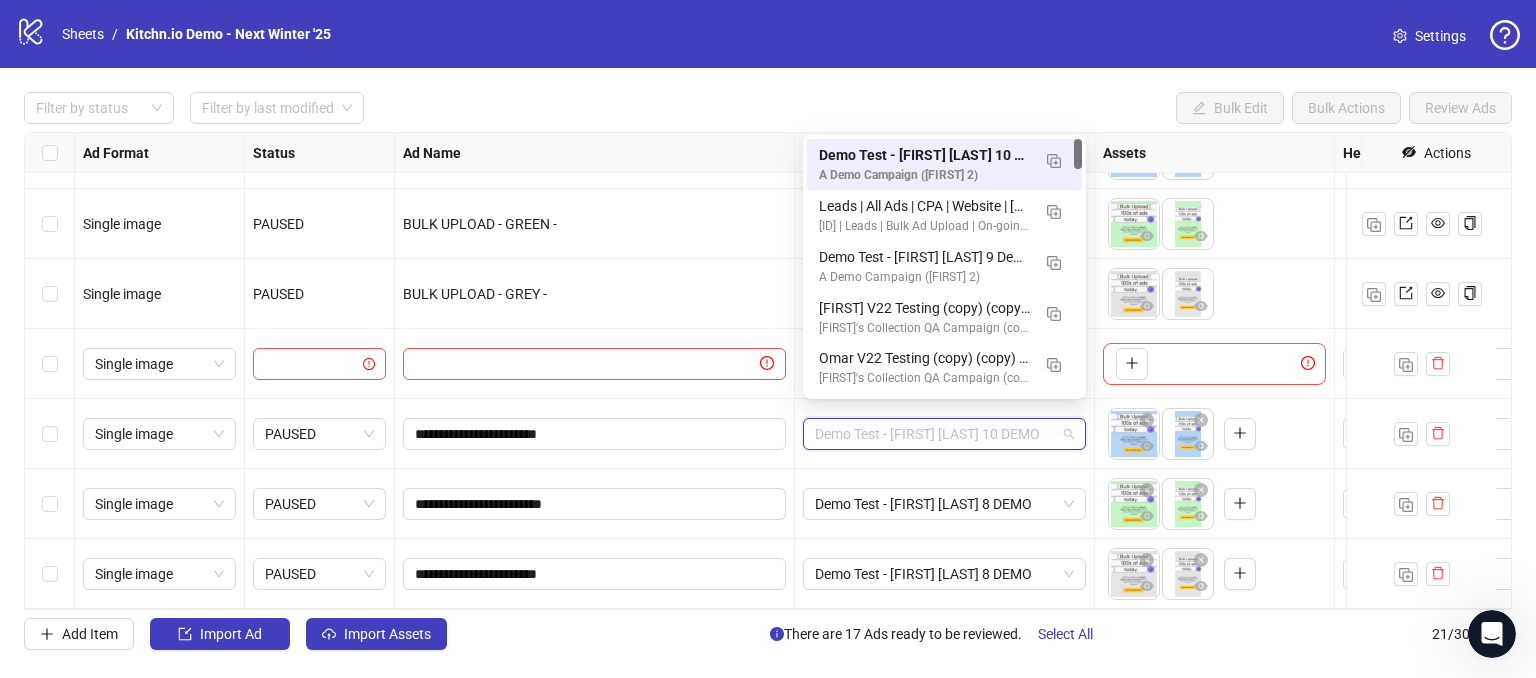 click on "Demo Test - [FIRST] [LAST] 10 DEMO" at bounding box center (944, 434) 